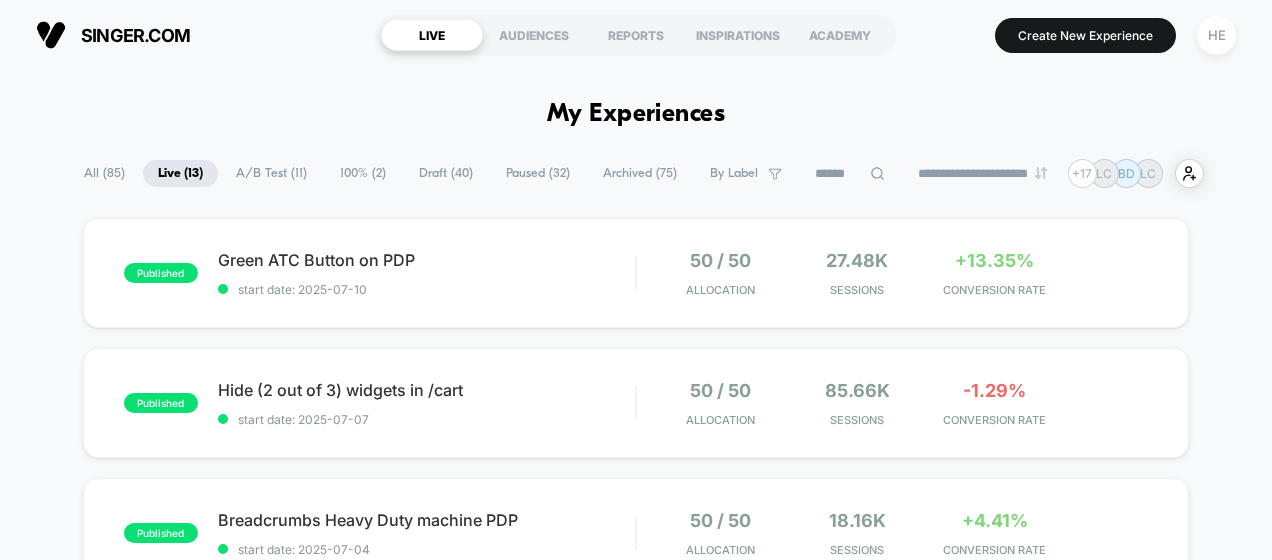 scroll, scrollTop: 0, scrollLeft: 0, axis: both 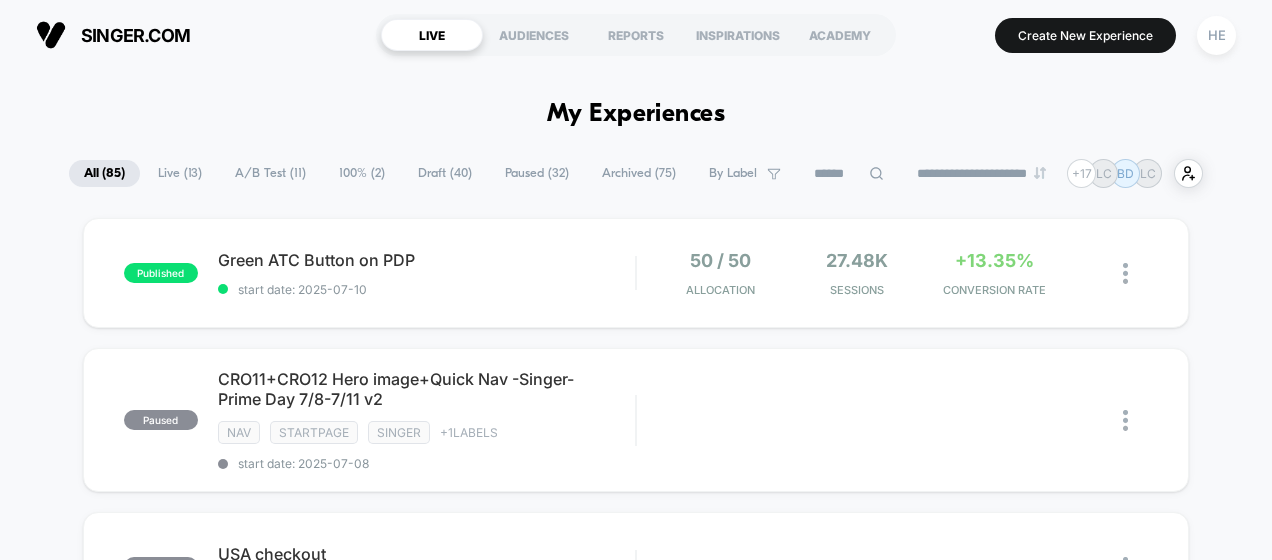click on "Draft ( 40 )" at bounding box center [445, 173] 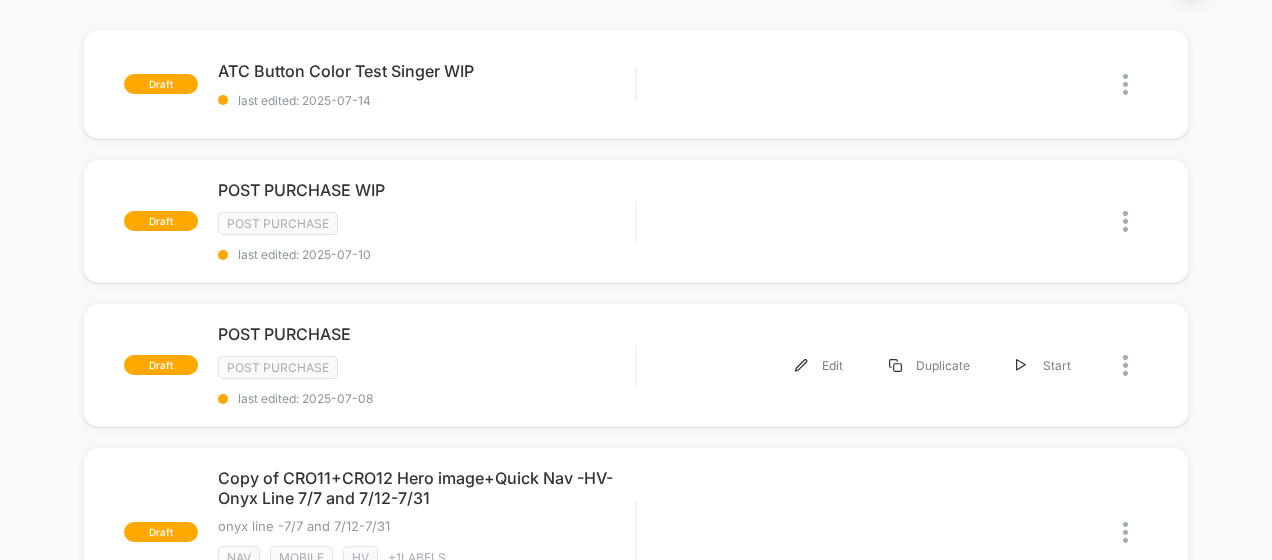 scroll, scrollTop: 75, scrollLeft: 0, axis: vertical 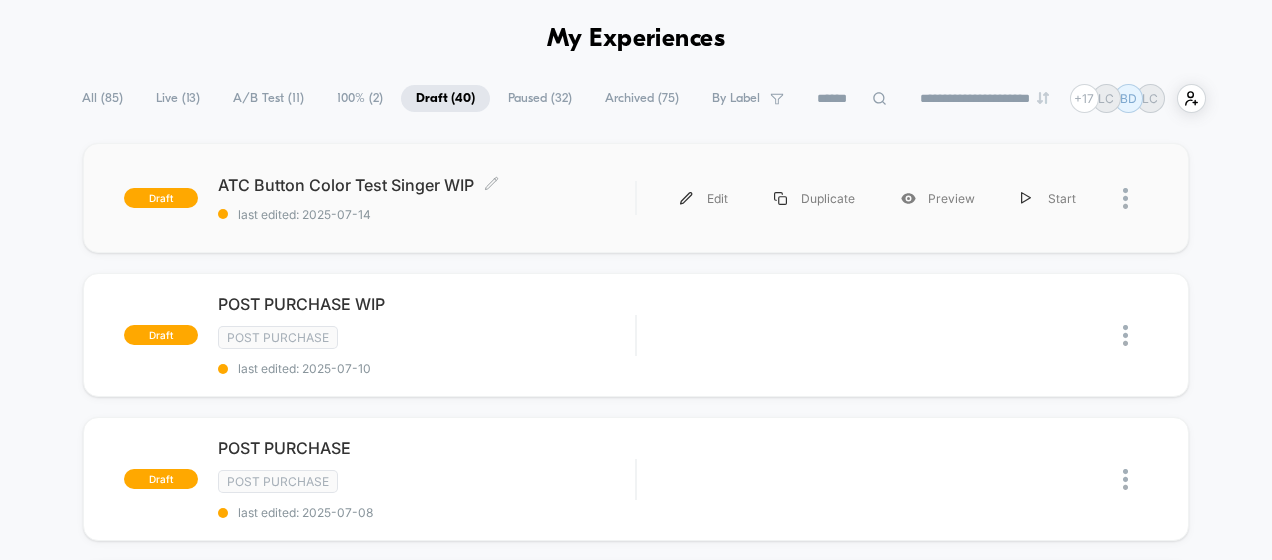 click on "ATC Button Color Test Singer WIP Click to edit experience details" at bounding box center [427, 185] 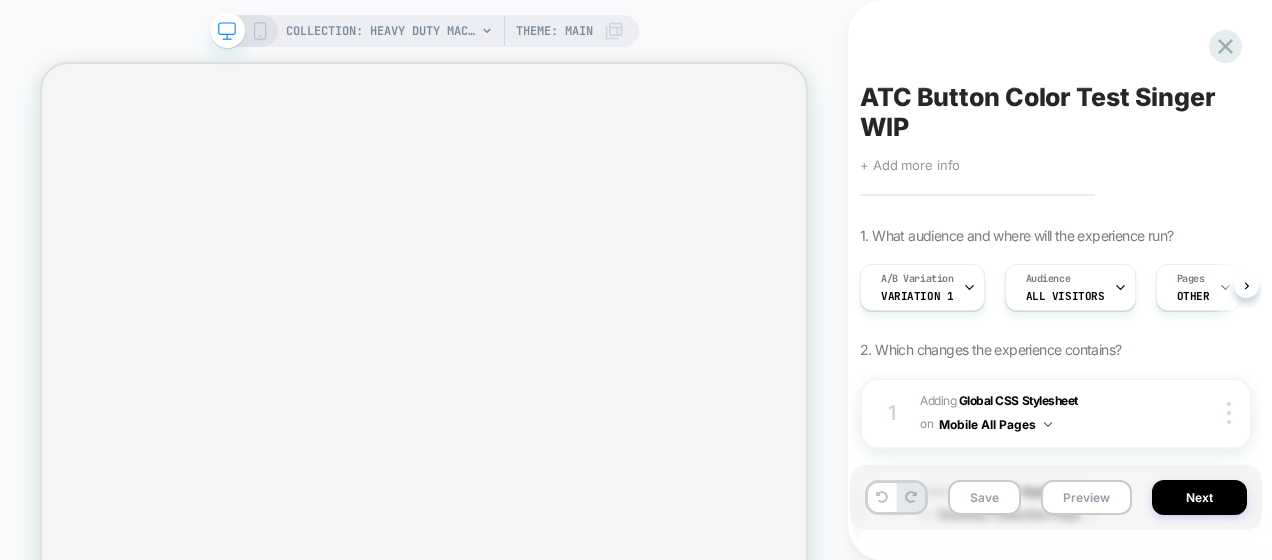 scroll, scrollTop: 0, scrollLeft: 2, axis: horizontal 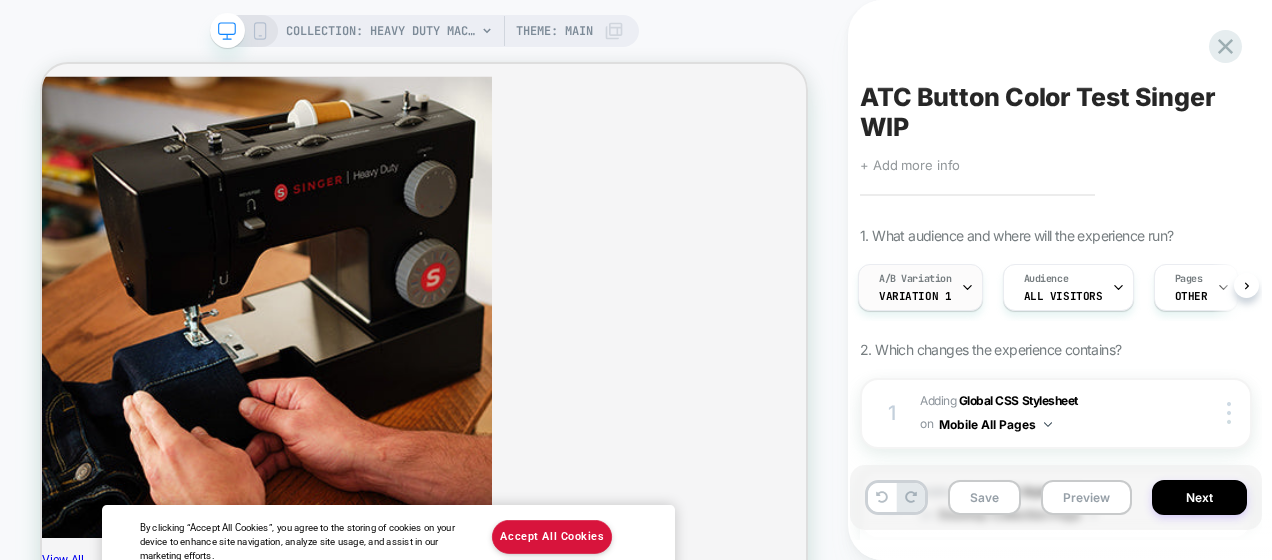 click 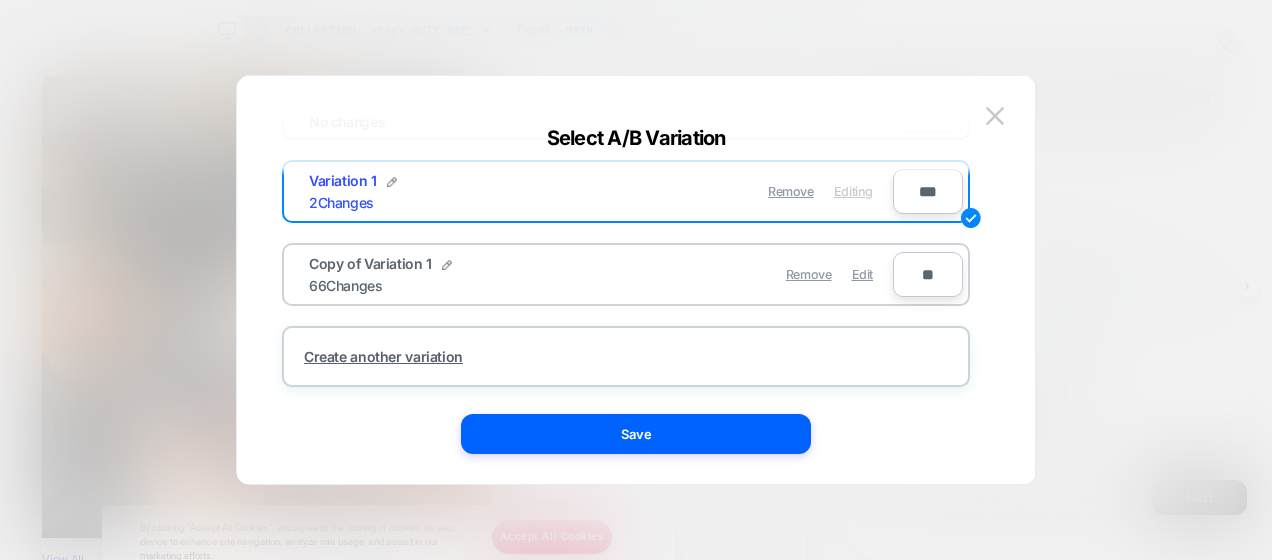 scroll, scrollTop: 92, scrollLeft: 0, axis: vertical 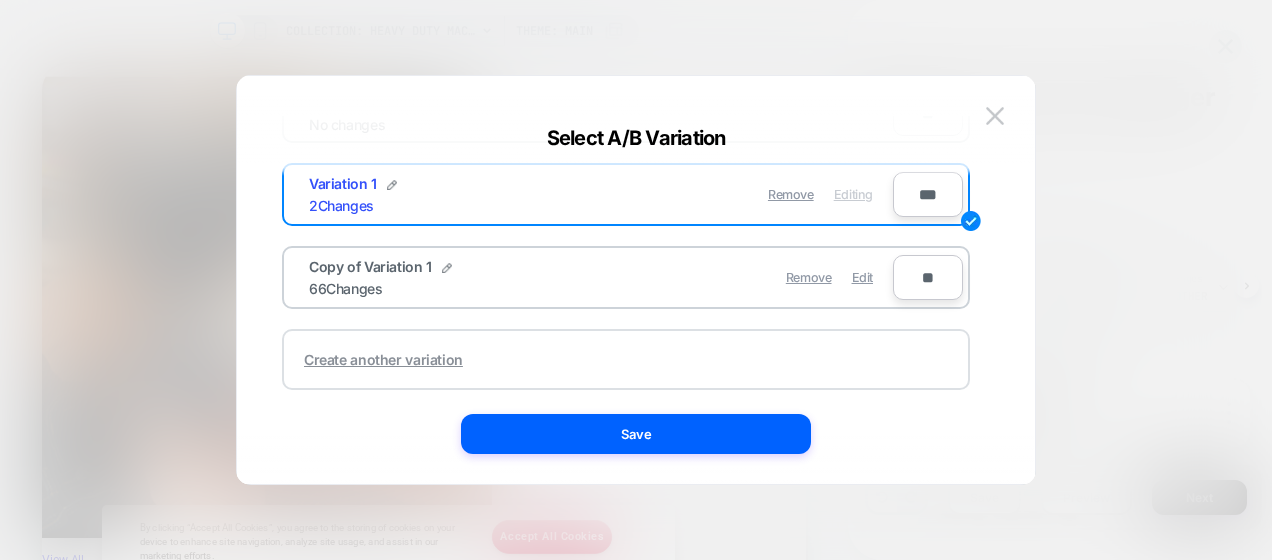 click on "Create another variation" at bounding box center (383, 359) 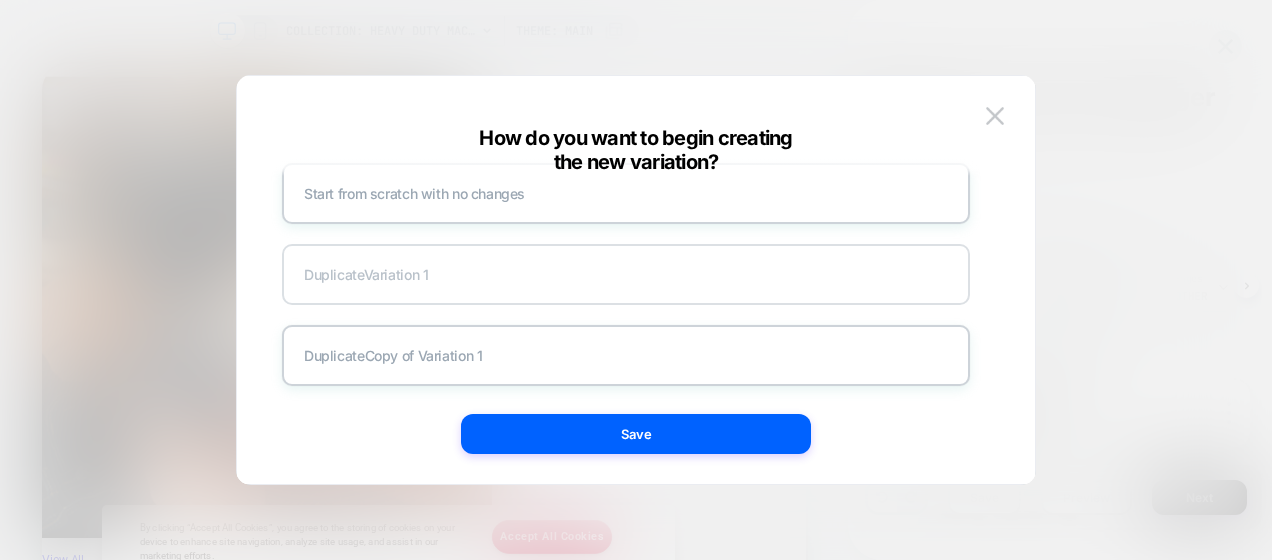 scroll, scrollTop: 0, scrollLeft: 0, axis: both 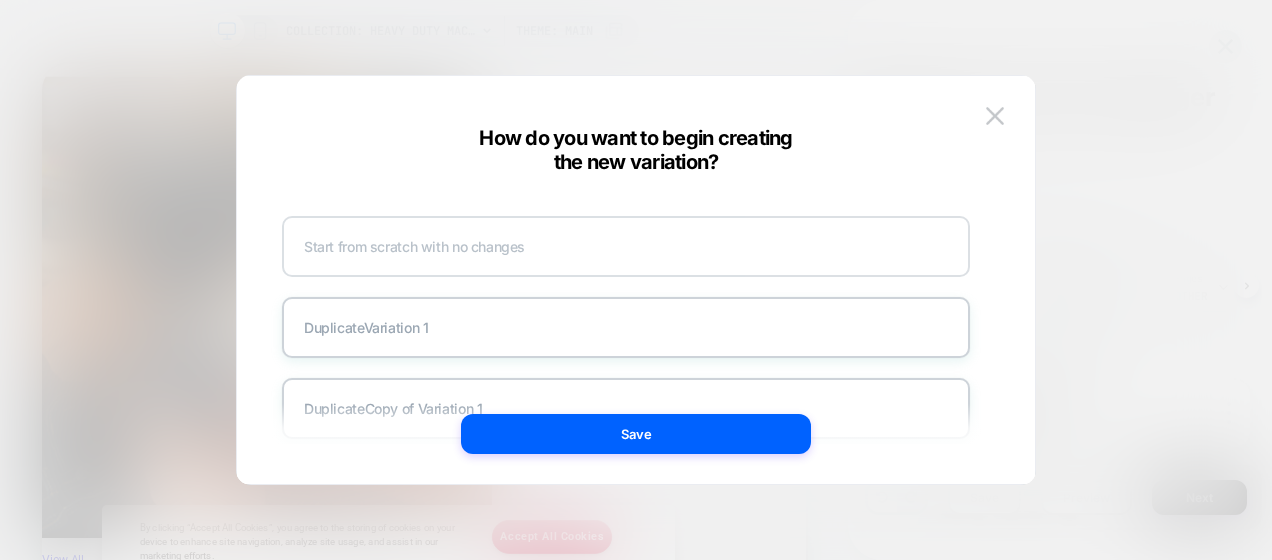 click on "Start from scratch with no changes" at bounding box center [626, 246] 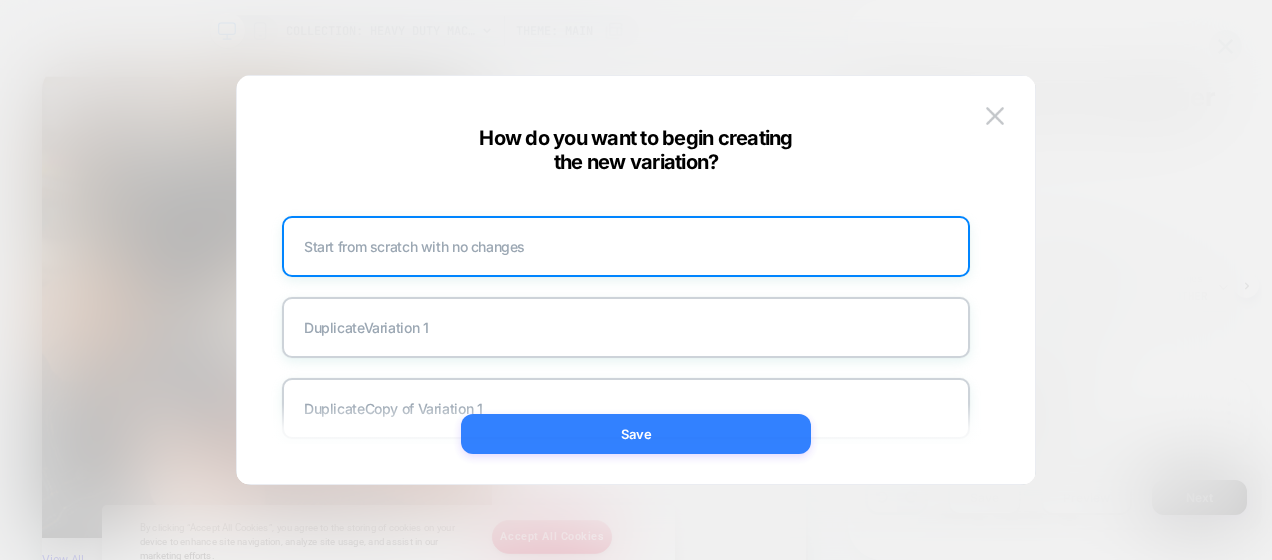 click on "Save" at bounding box center [636, 434] 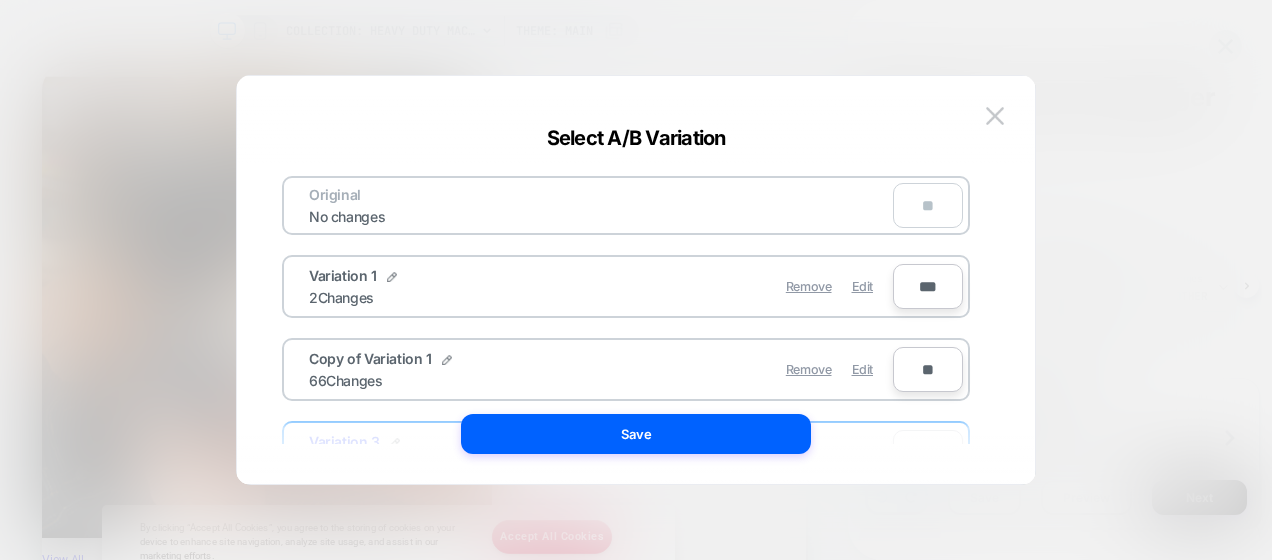 scroll, scrollTop: 178, scrollLeft: 0, axis: vertical 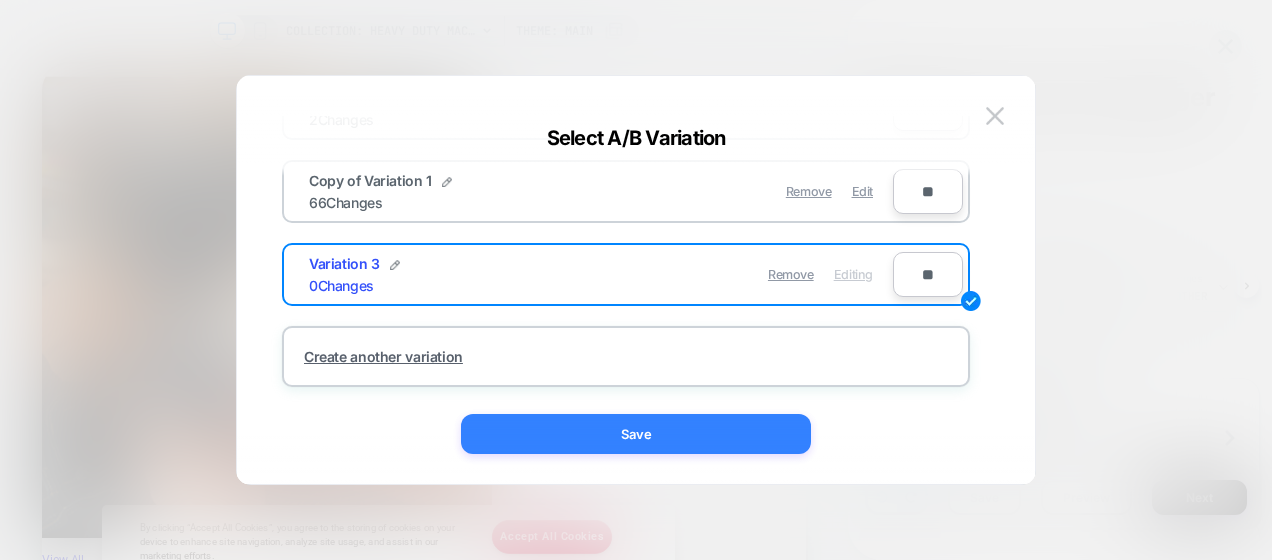 click on "Save" at bounding box center [636, 434] 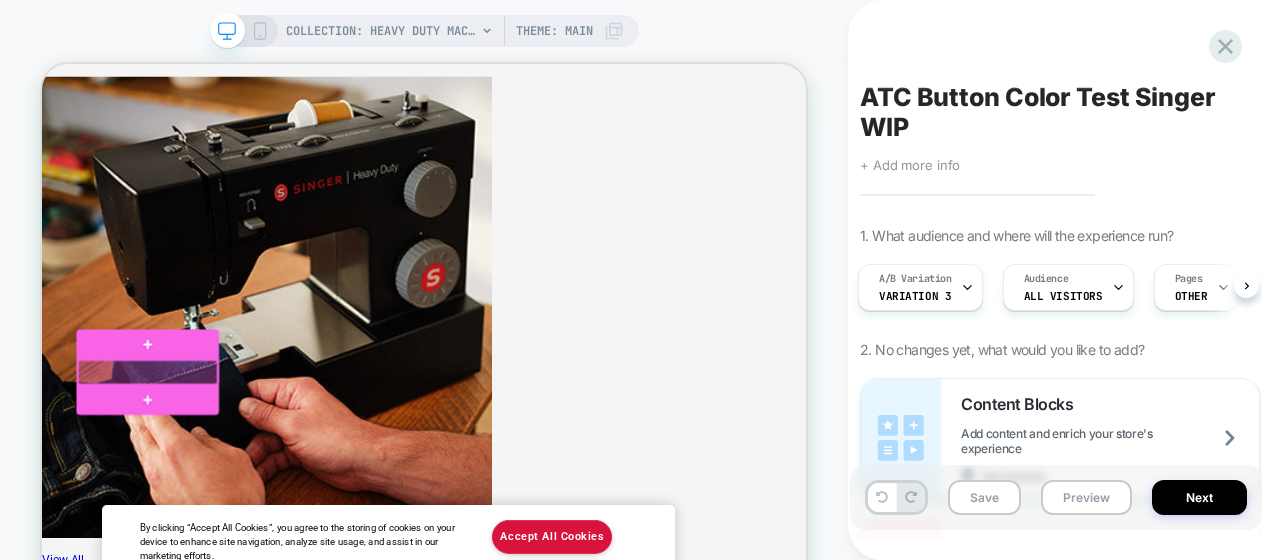 drag, startPoint x: 258, startPoint y: 467, endPoint x: 227, endPoint y: 472, distance: 31.400637 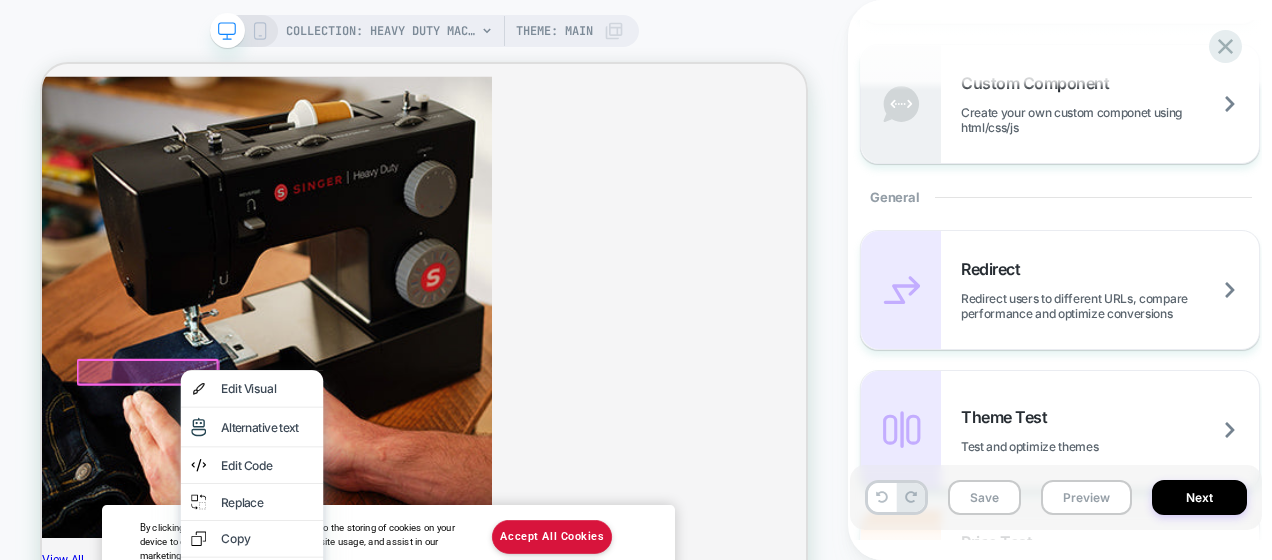scroll, scrollTop: 755, scrollLeft: 0, axis: vertical 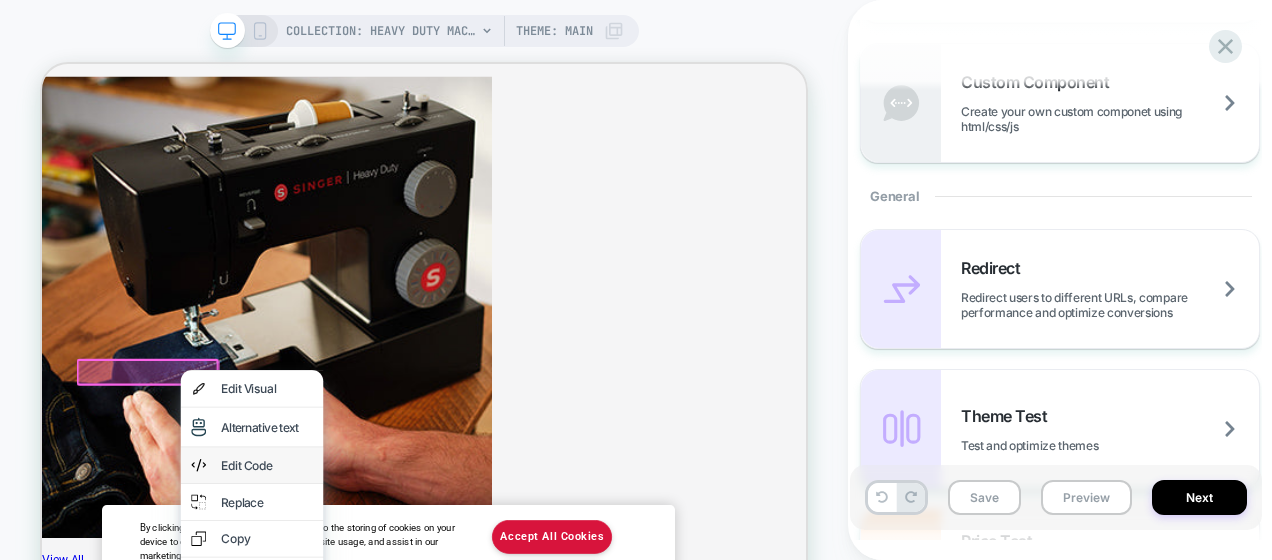 click on "Edit Code" at bounding box center [342, 599] 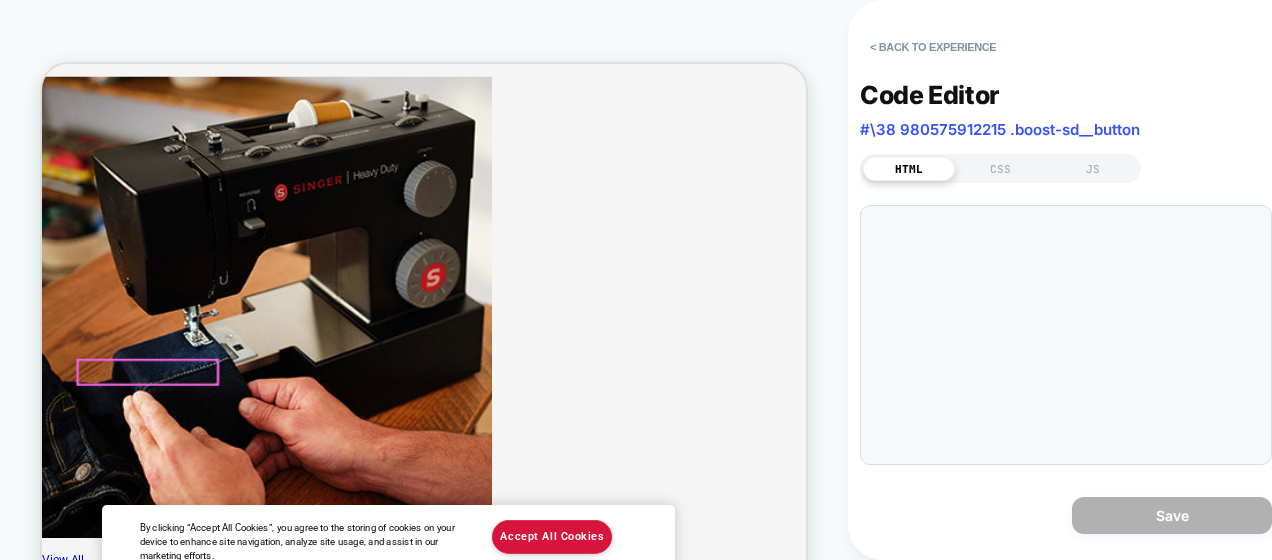 scroll, scrollTop: 95, scrollLeft: 0, axis: vertical 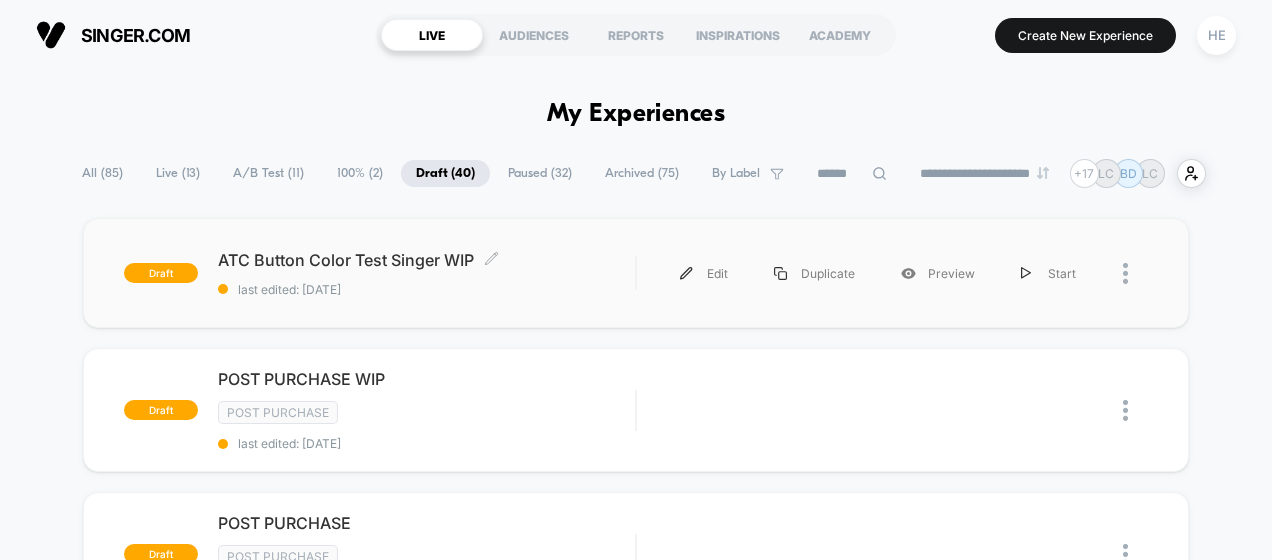 click on "ATC Button Color Test Singer WIP Click to edit experience details Click to edit experience details last edited: [DATE]" at bounding box center (427, 273) 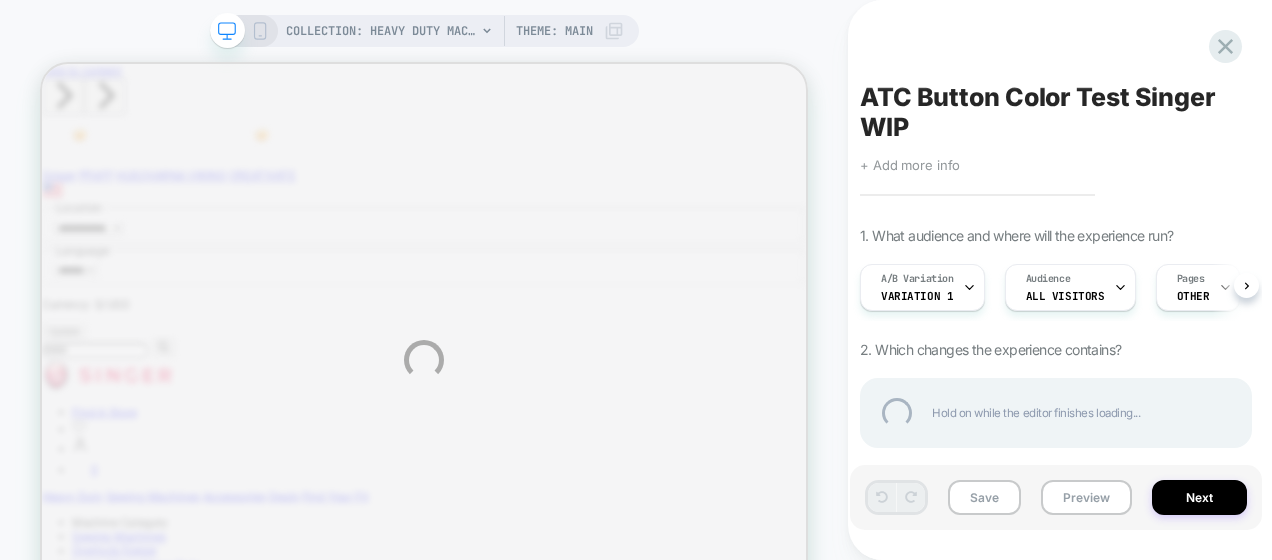 scroll, scrollTop: 0, scrollLeft: 0, axis: both 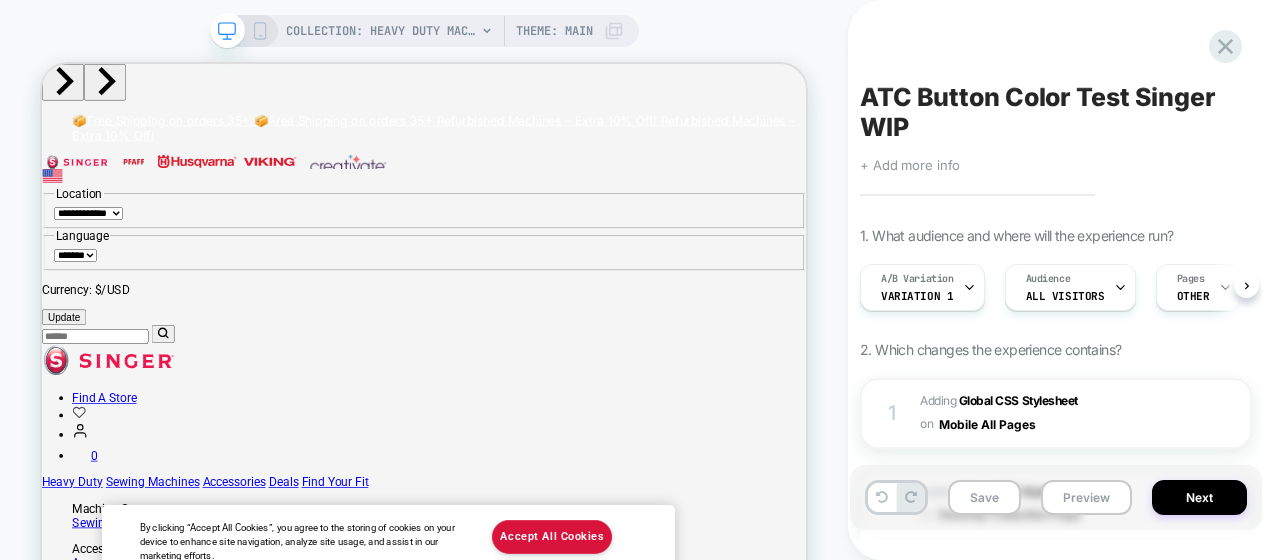 click 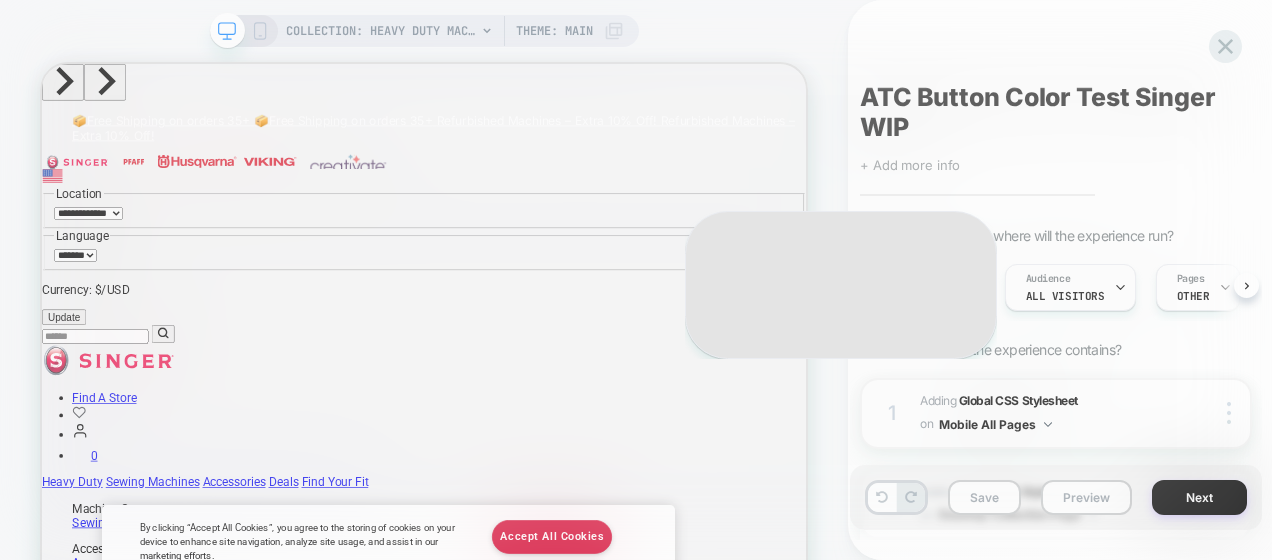 scroll, scrollTop: 0, scrollLeft: 1, axis: horizontal 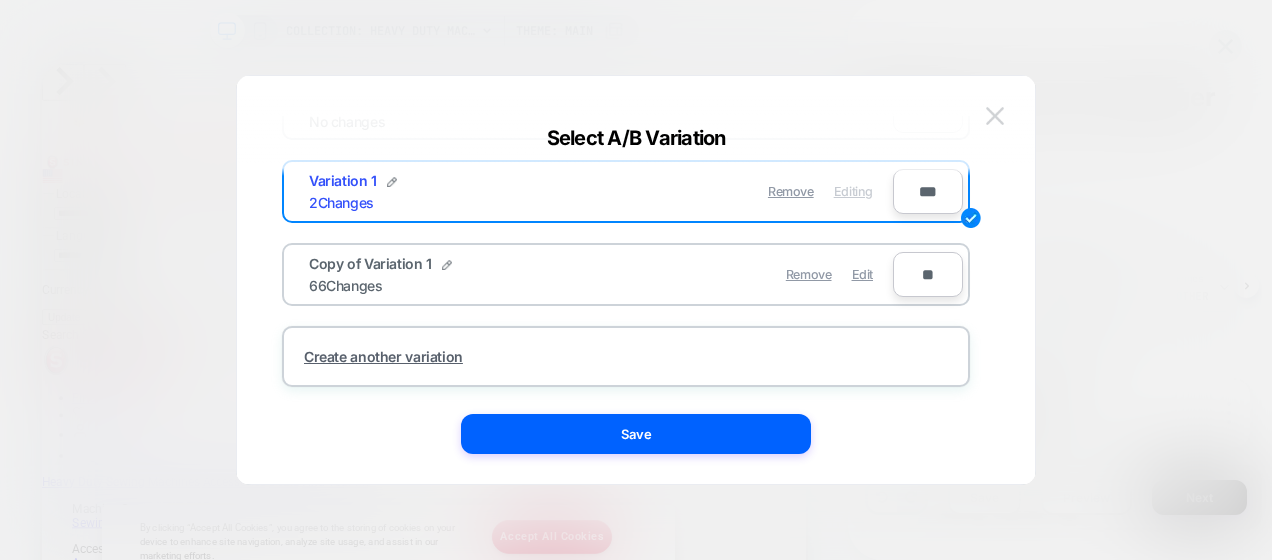 click at bounding box center [995, 115] 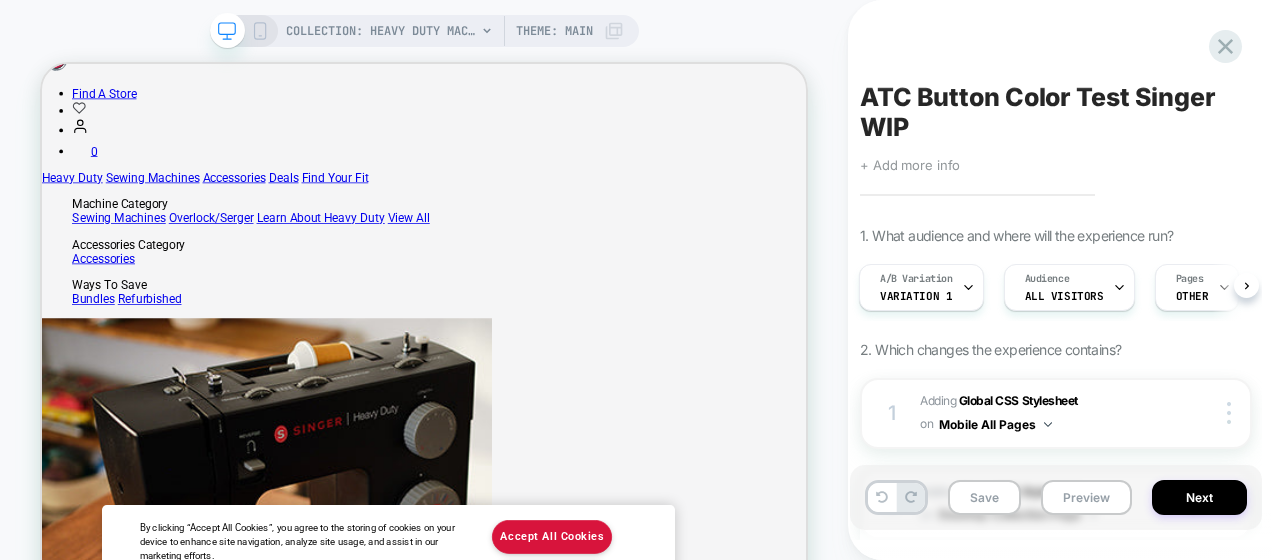 scroll, scrollTop: 760, scrollLeft: 0, axis: vertical 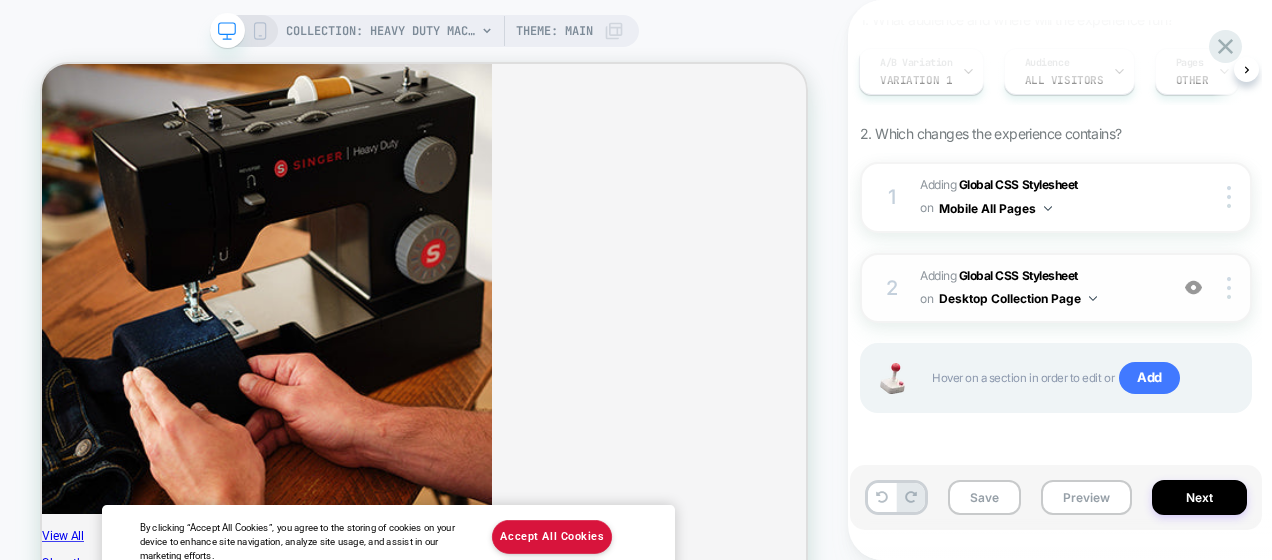 click at bounding box center [1193, 287] 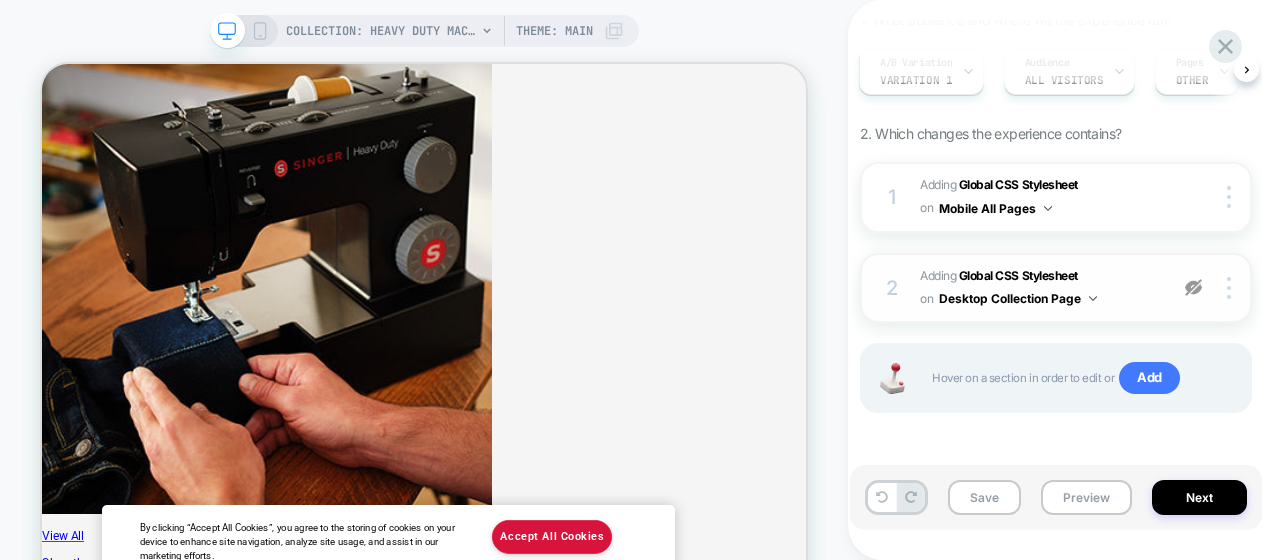 click at bounding box center (1193, 287) 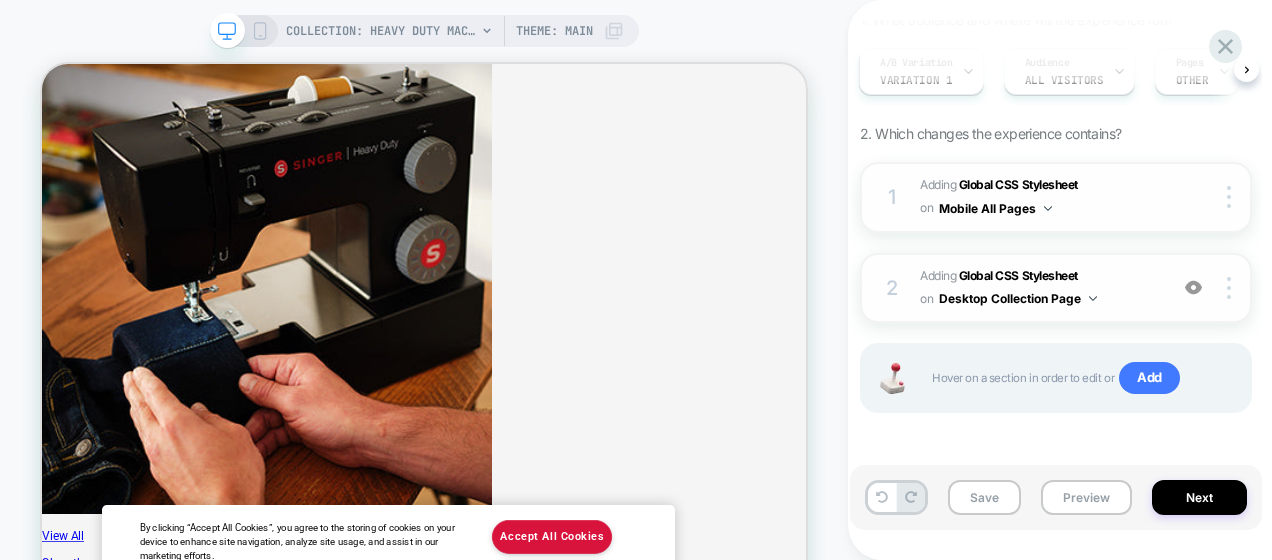 click on "Adding   Global CSS Stylesheet   on Mobile All Pages" at bounding box center [1038, 197] 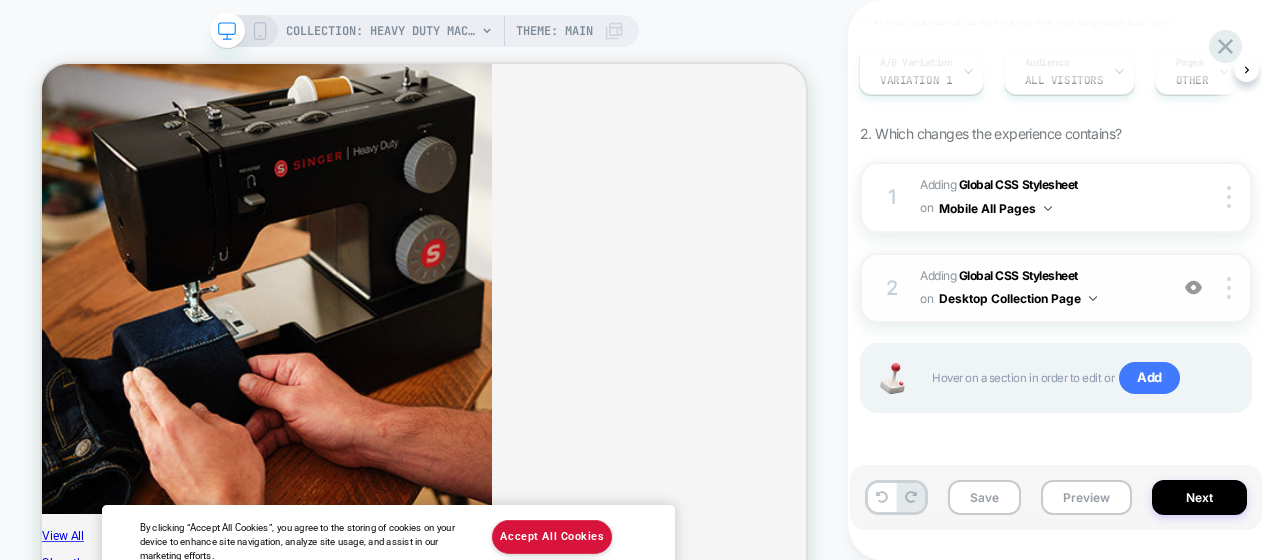 click on "Adding   Global CSS Stylesheet   on Desktop Collection Page" at bounding box center (1038, 288) 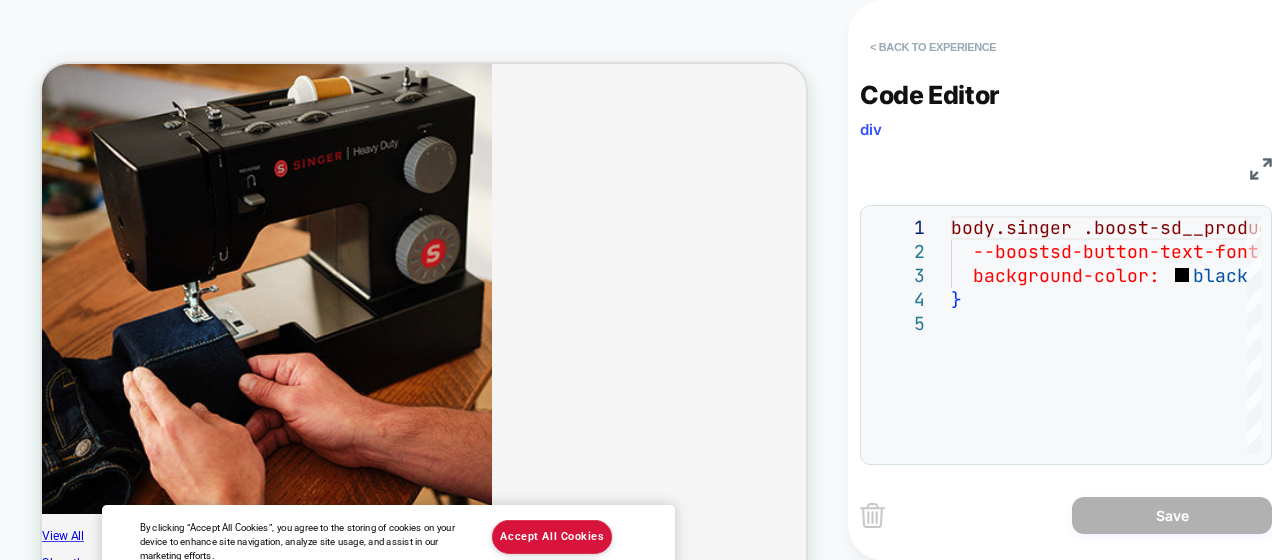 click on "< Back to experience" at bounding box center (933, 47) 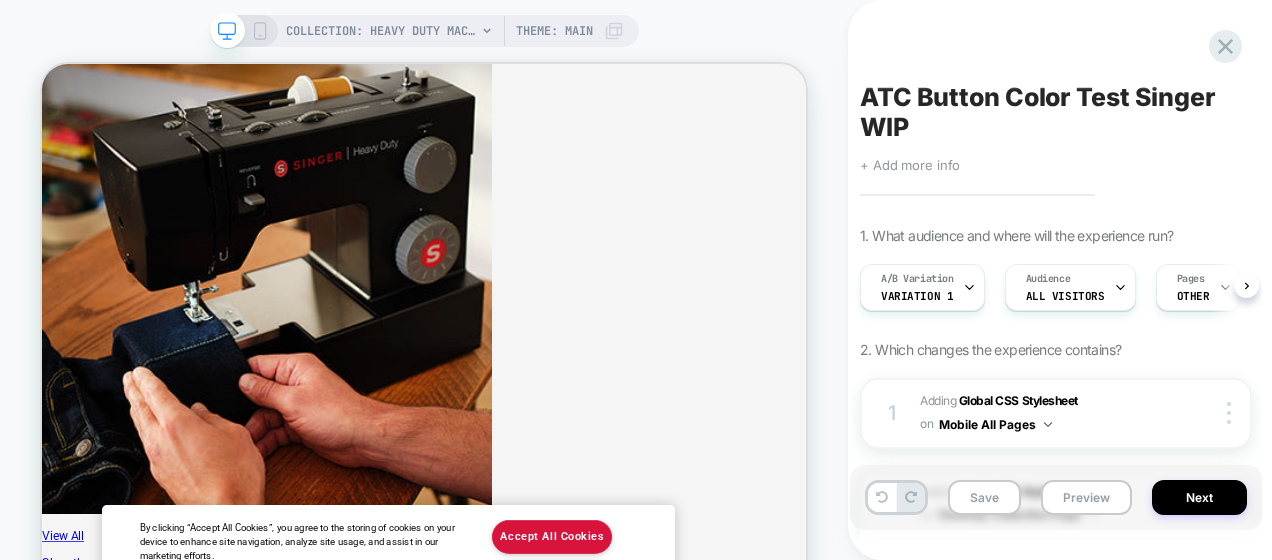 scroll, scrollTop: 0, scrollLeft: 1, axis: horizontal 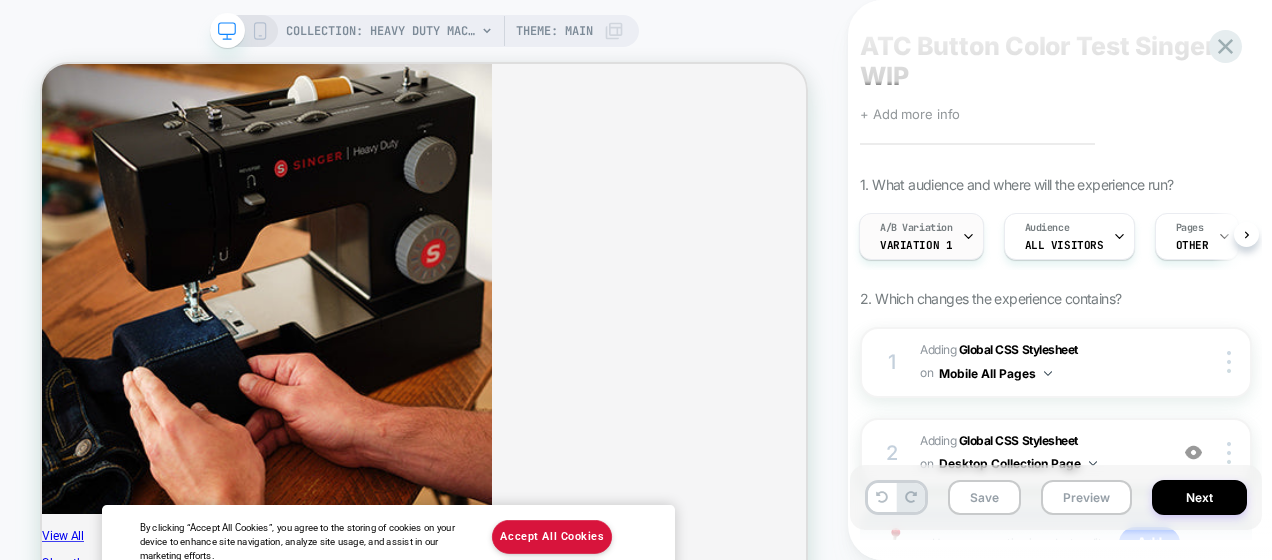 click 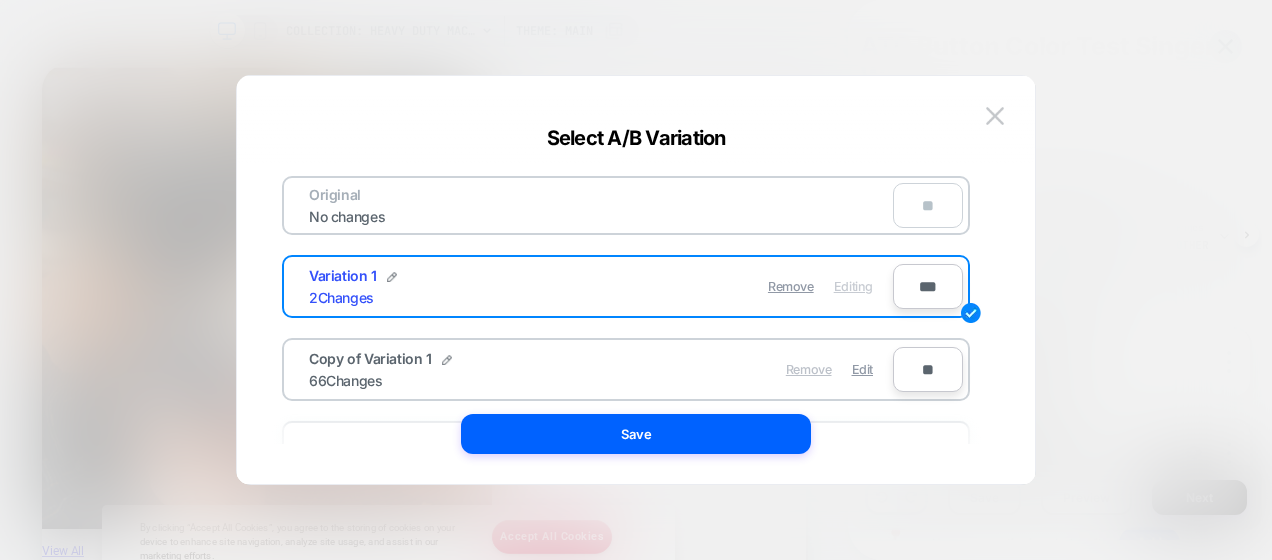 scroll, scrollTop: 95, scrollLeft: 0, axis: vertical 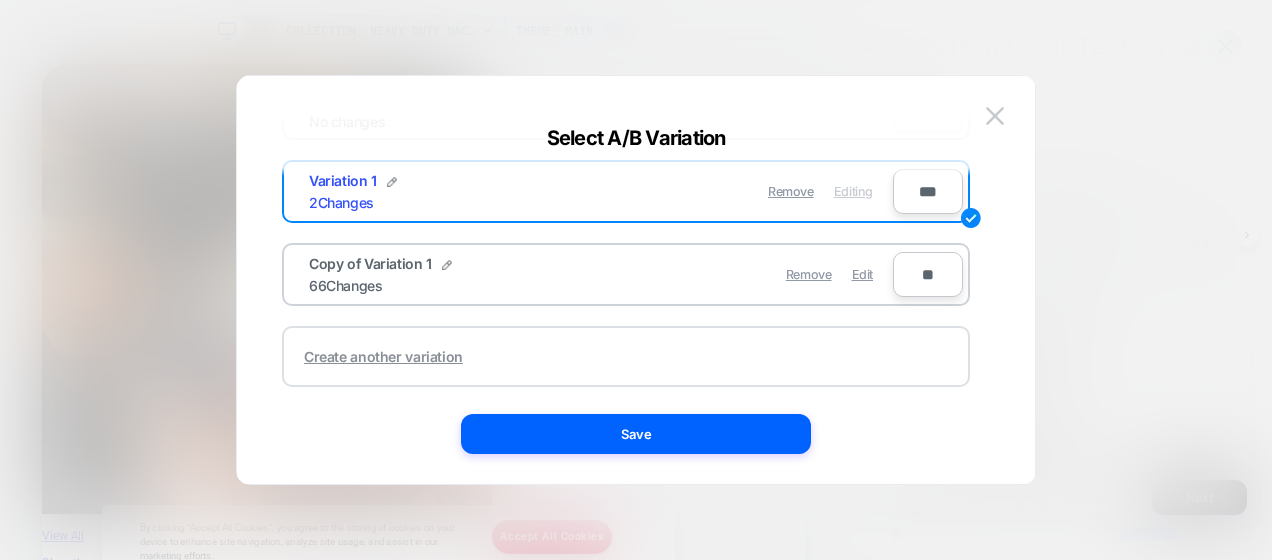 click on "Create another variation" at bounding box center [383, 356] 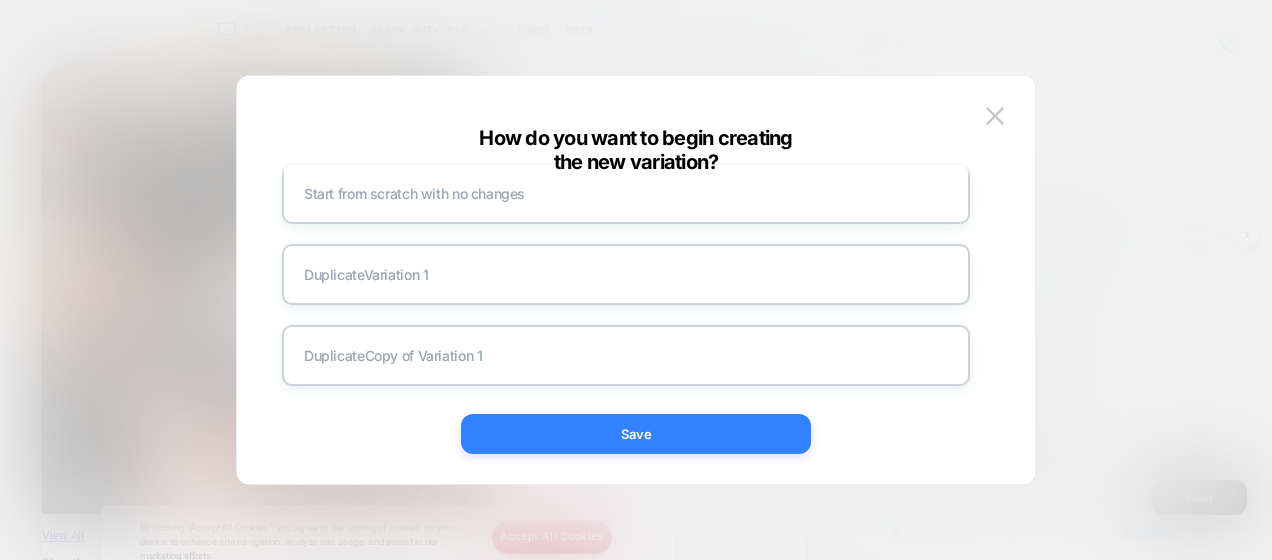 click on "Save" at bounding box center [636, 434] 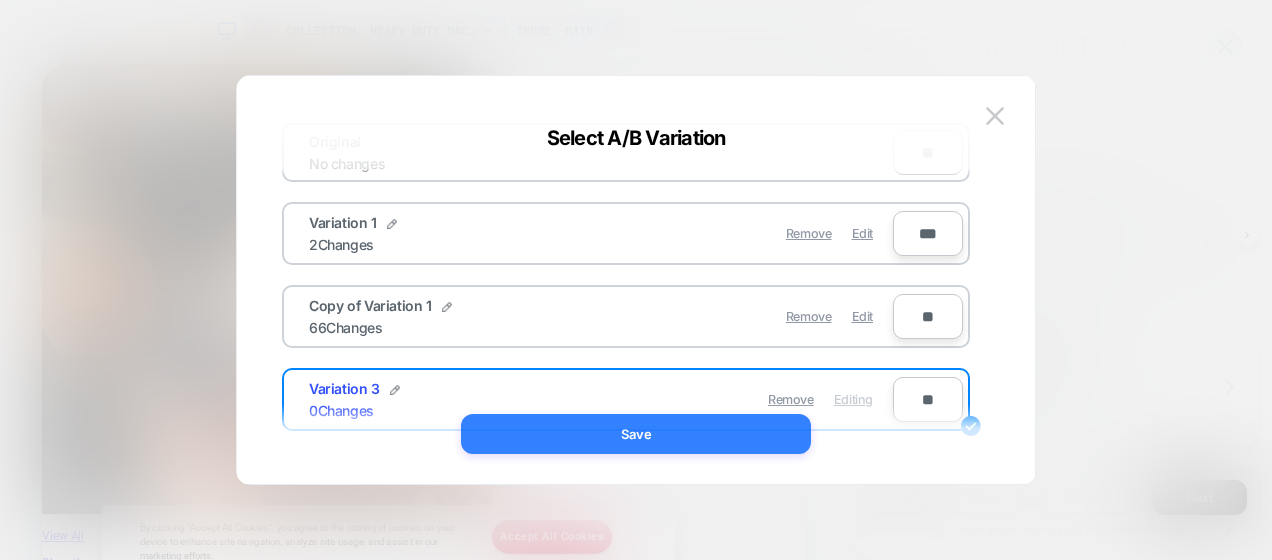 scroll, scrollTop: 95, scrollLeft: 0, axis: vertical 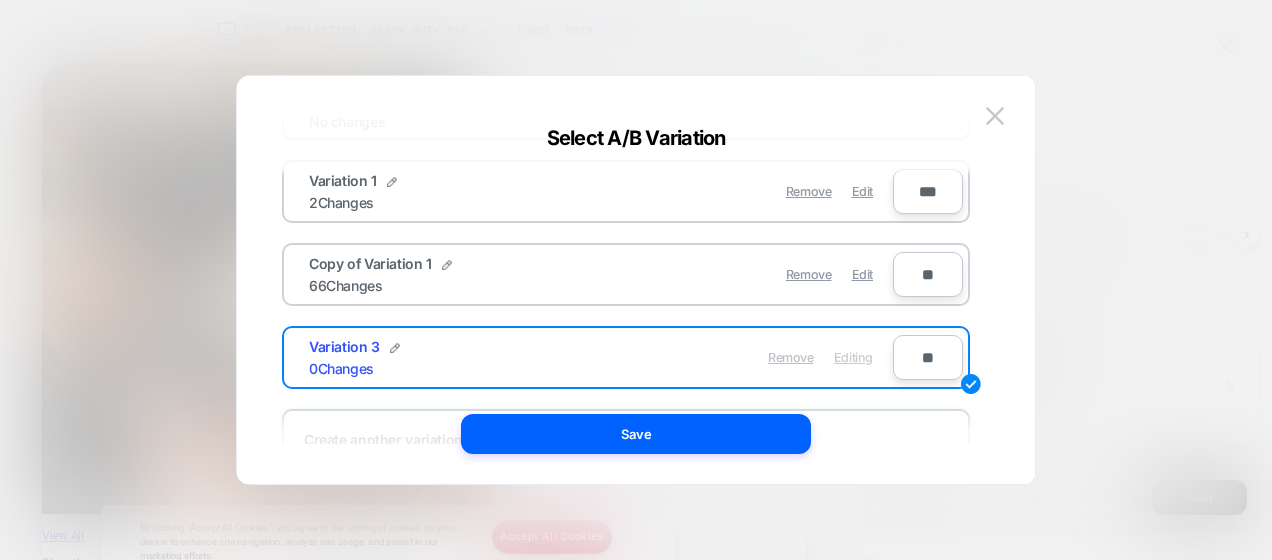 click on "Remove" at bounding box center (791, 357) 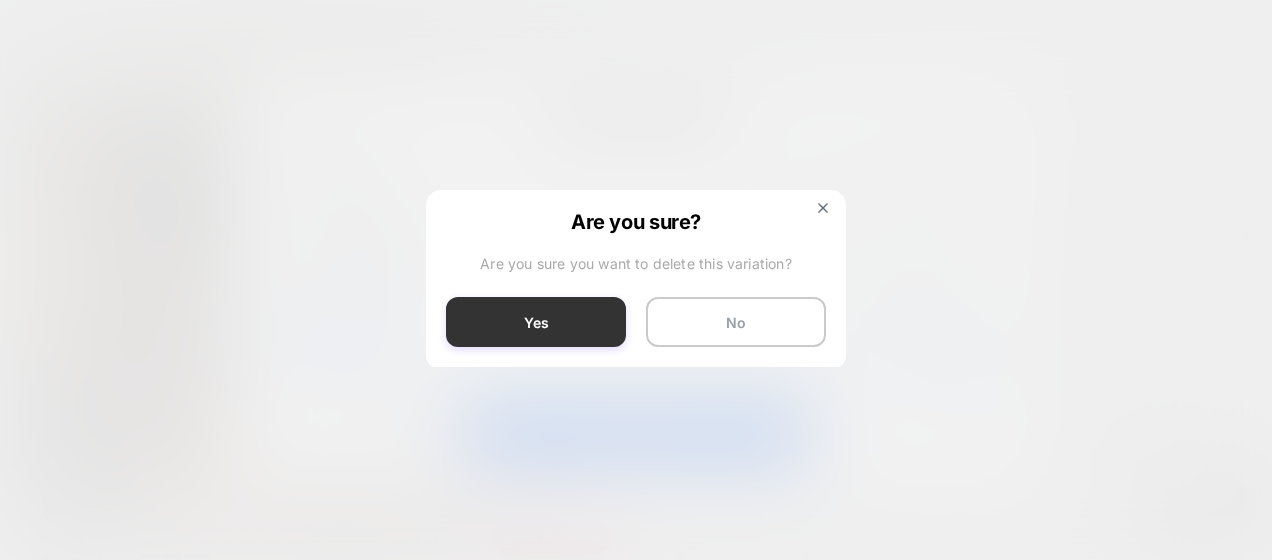 click on "Yes" at bounding box center [536, 322] 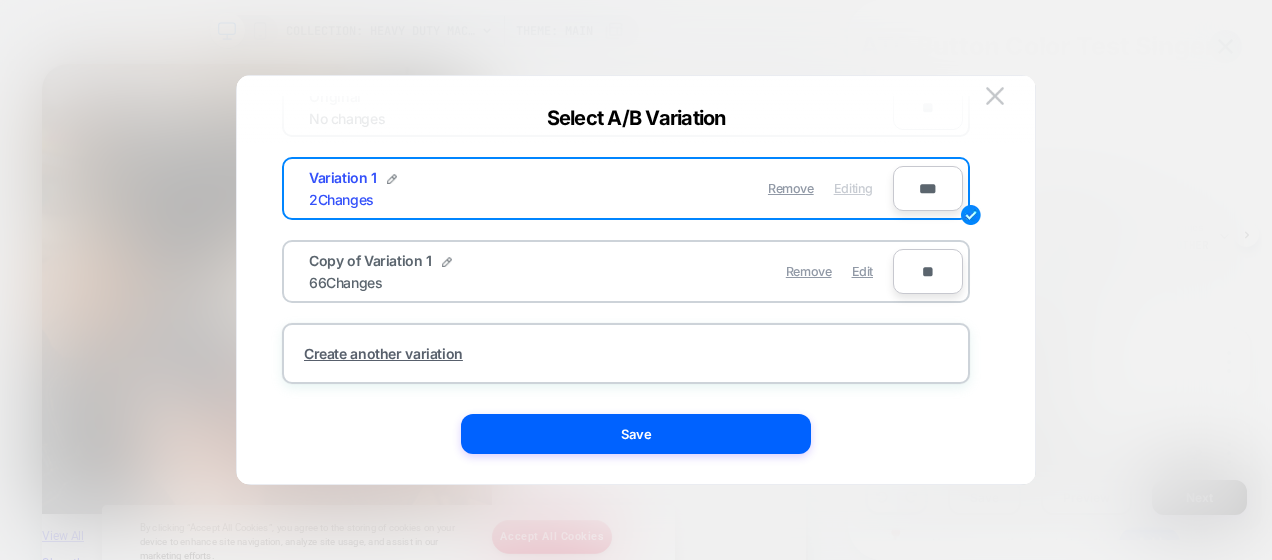 scroll, scrollTop: 0, scrollLeft: 0, axis: both 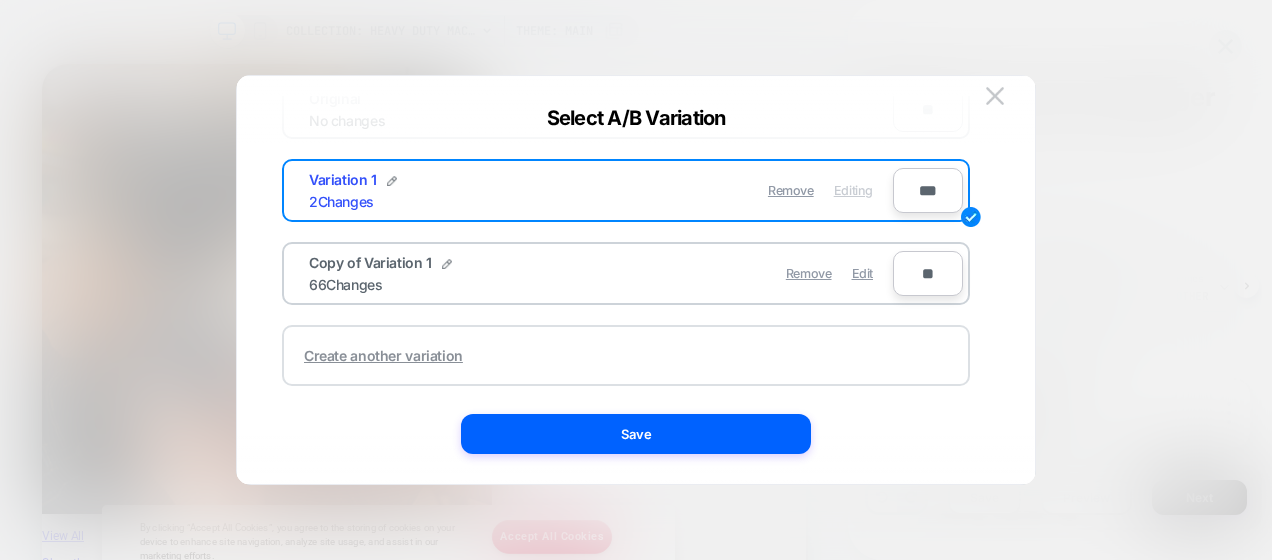click on "Create another variation" at bounding box center (626, 355) 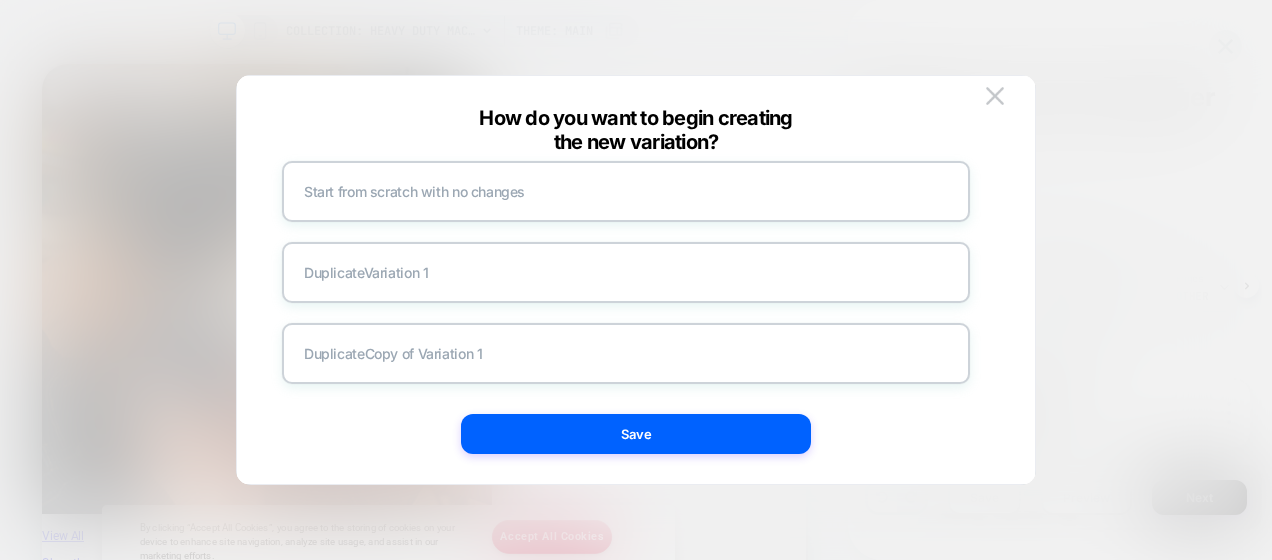 scroll, scrollTop: 33, scrollLeft: 0, axis: vertical 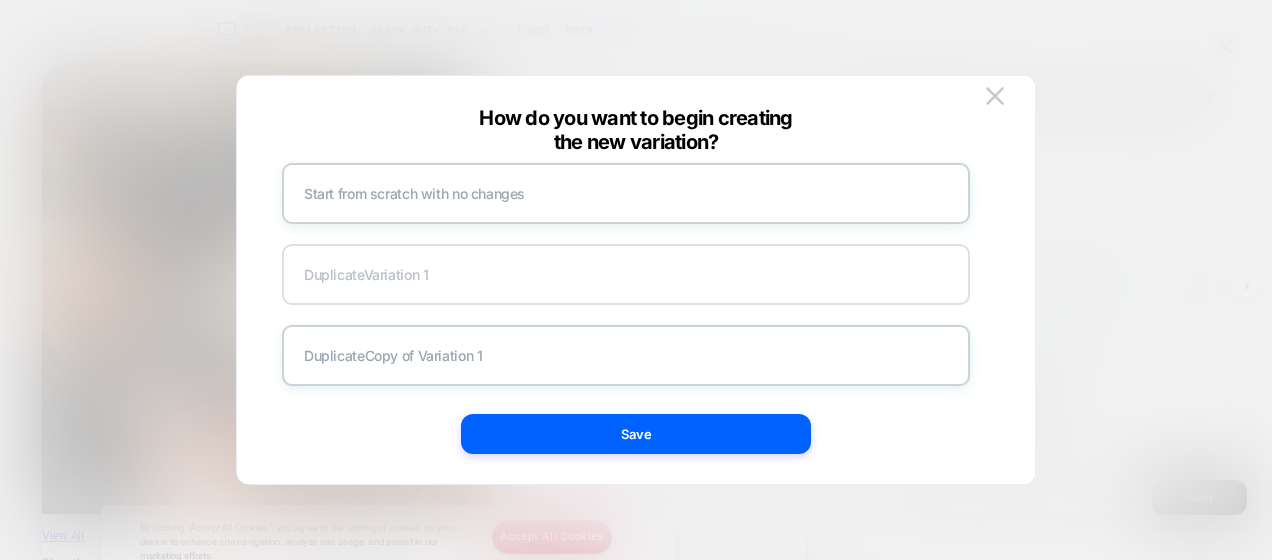 click on "Duplicate  Variation 1" at bounding box center [626, 274] 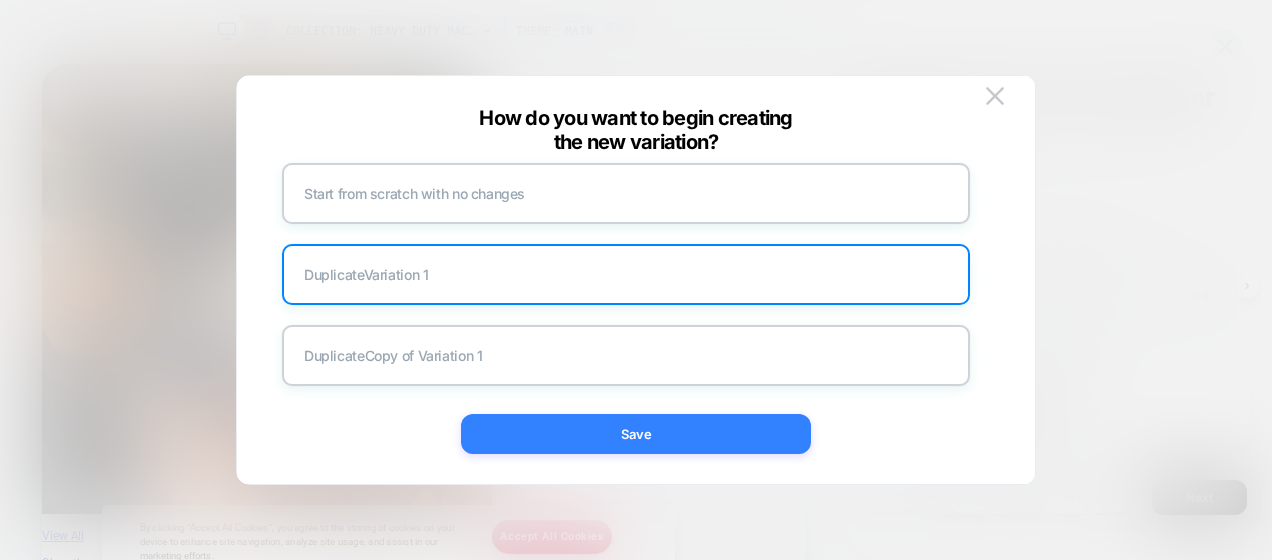 click on "Save" at bounding box center [636, 434] 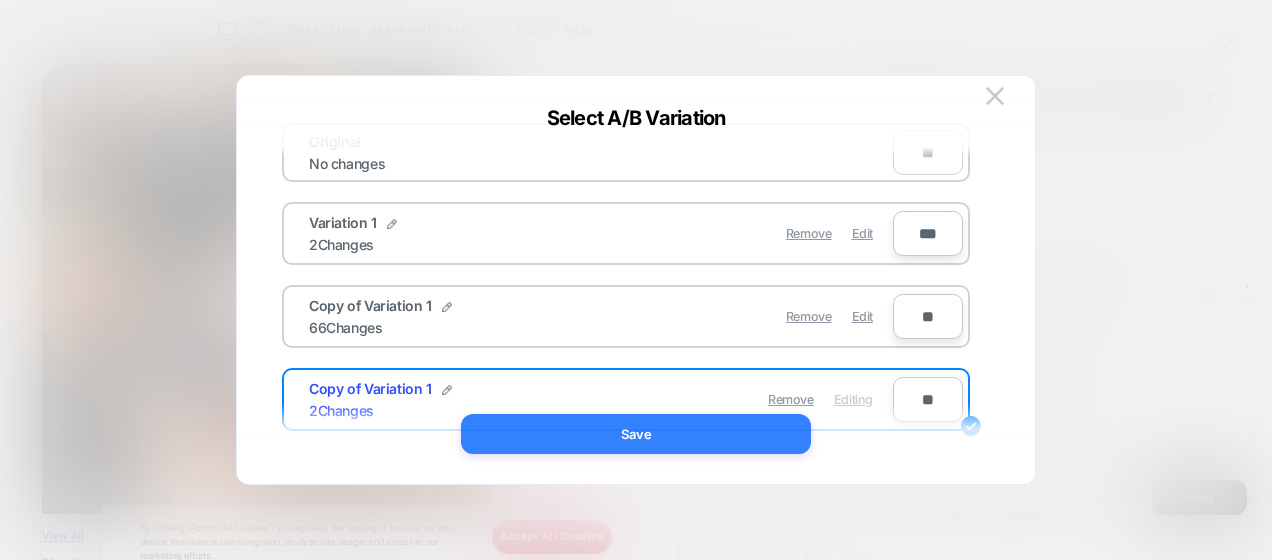 scroll, scrollTop: 76, scrollLeft: 0, axis: vertical 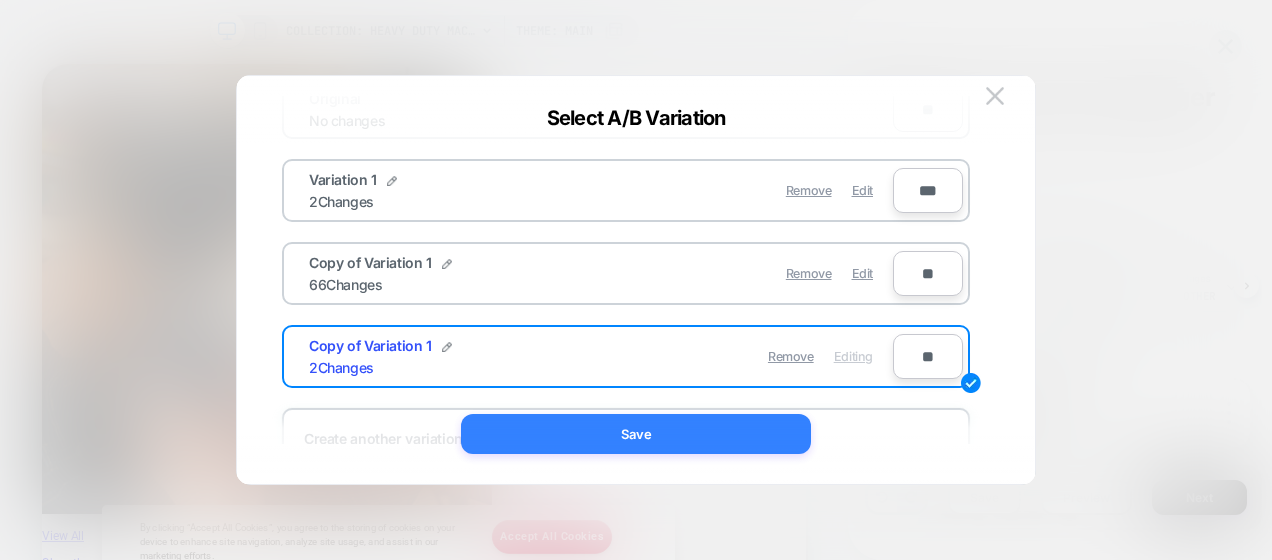 click on "Save" at bounding box center [636, 434] 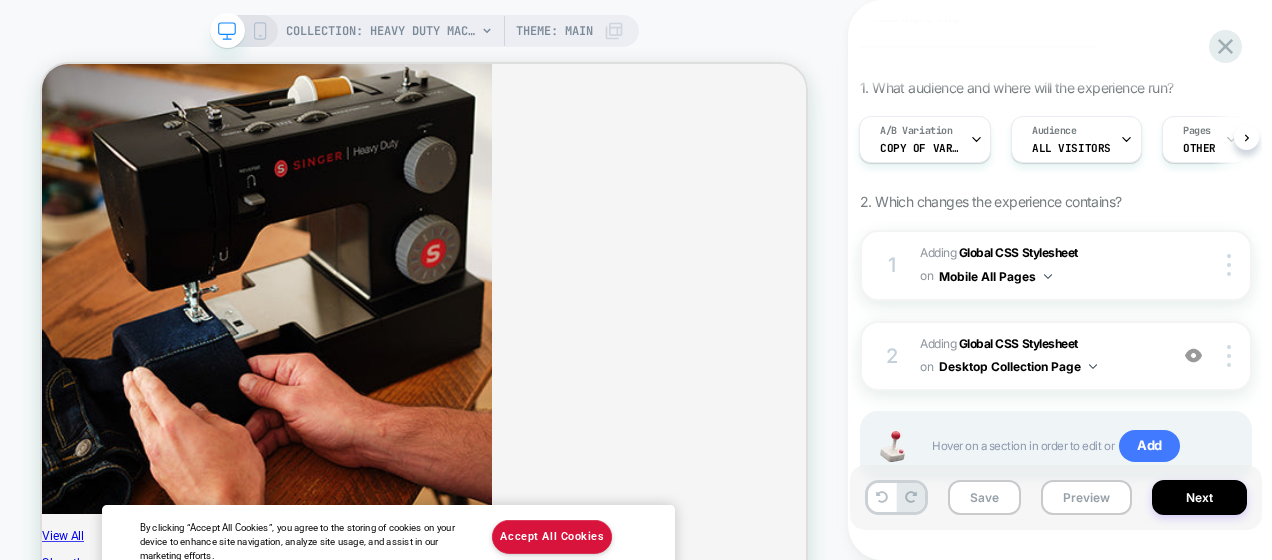 scroll, scrollTop: 136, scrollLeft: 0, axis: vertical 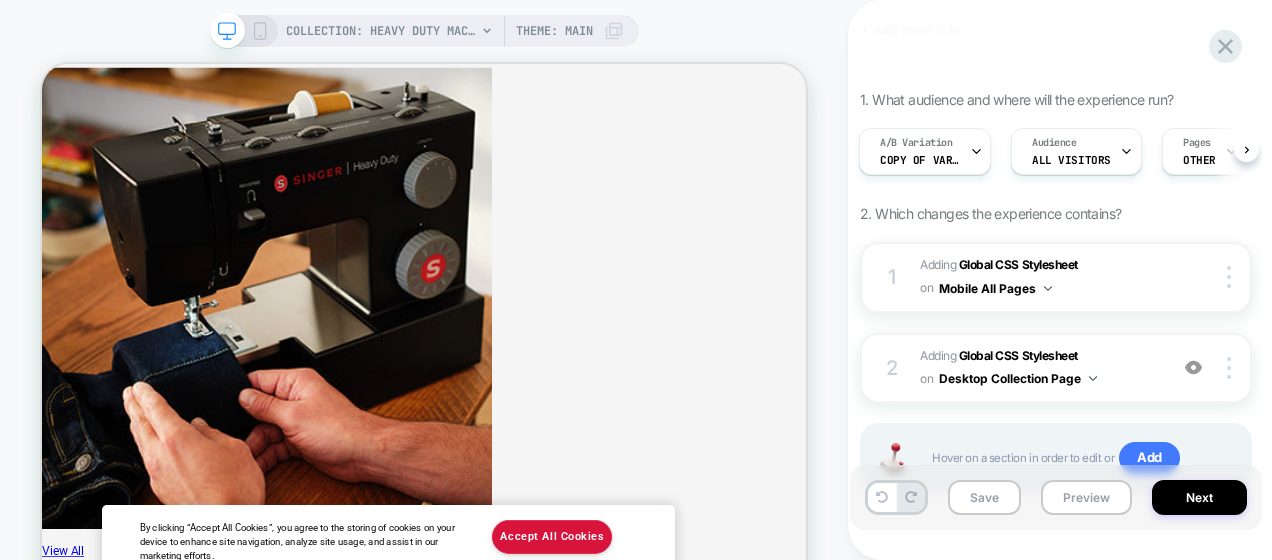 click on "Adding   Global CSS Stylesheet   on Mobile All Pages" at bounding box center (1038, 277) 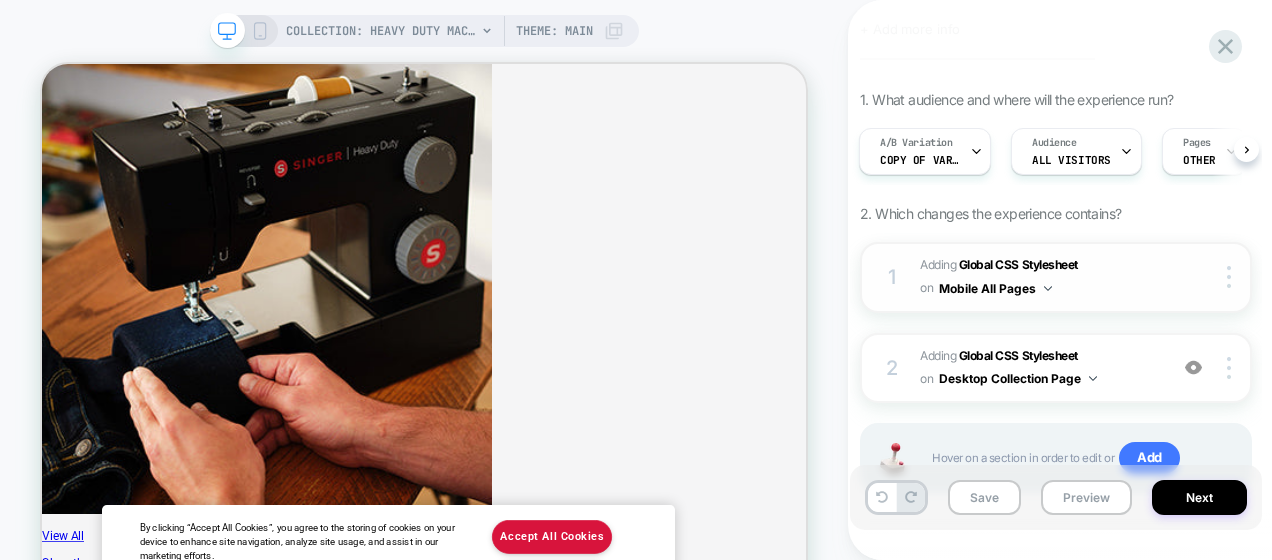 click on "1 Adding   Global CSS Stylesheet   on Mobile All Pages Copy to   Desktop Target   All Devices Delete" at bounding box center (1056, 277) 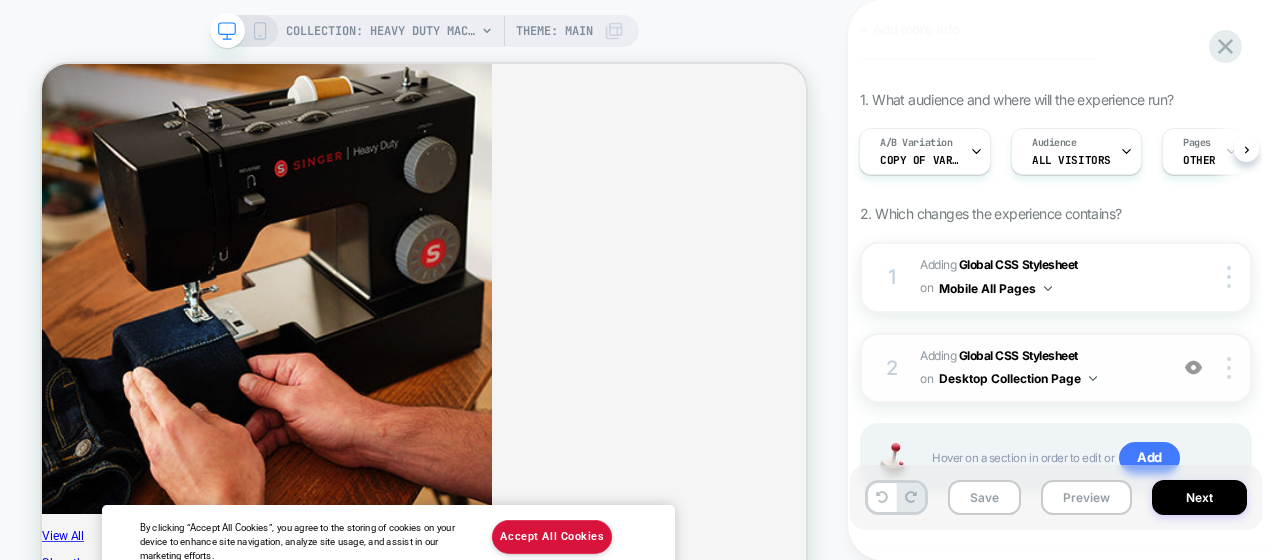 click on "Adding   Global CSS Stylesheet   on Desktop Collection Page" at bounding box center (1038, 368) 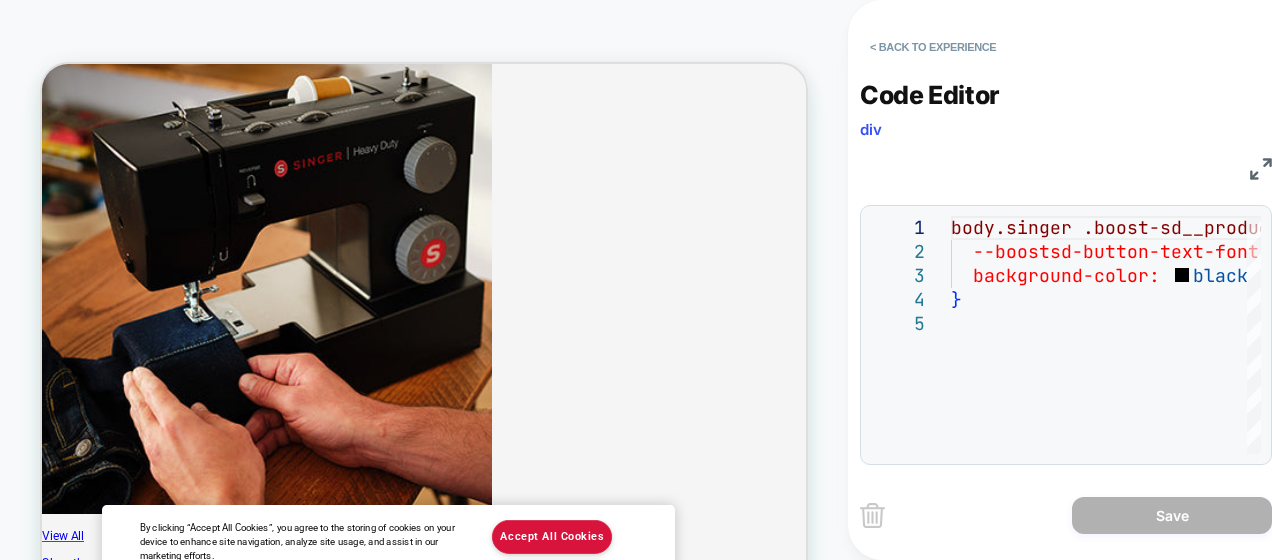 click at bounding box center (1261, 169) 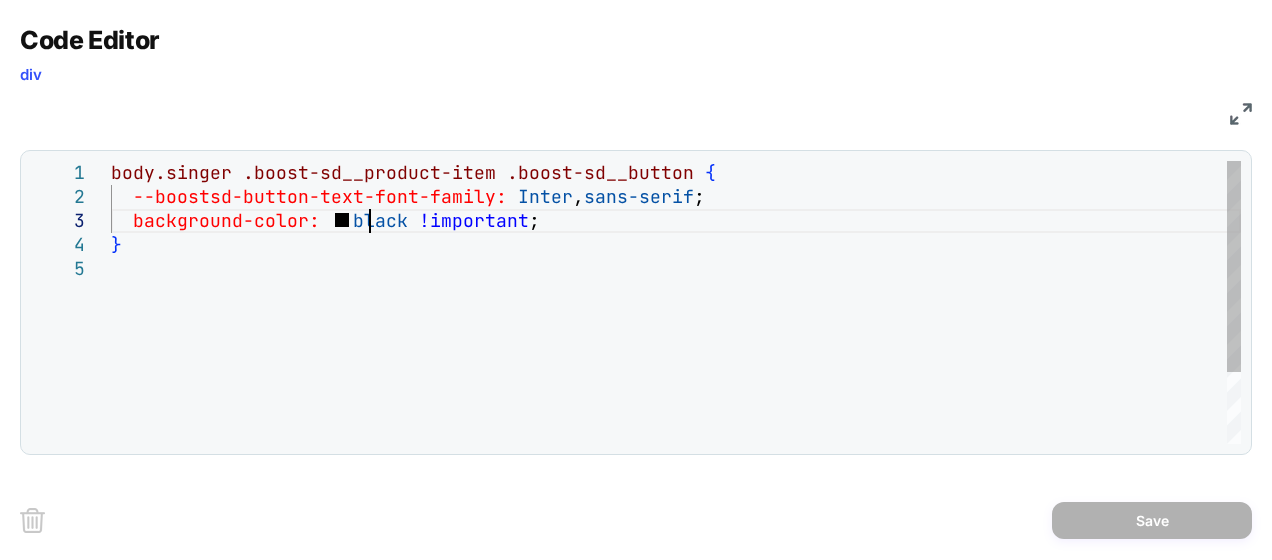 scroll, scrollTop: 0, scrollLeft: 0, axis: both 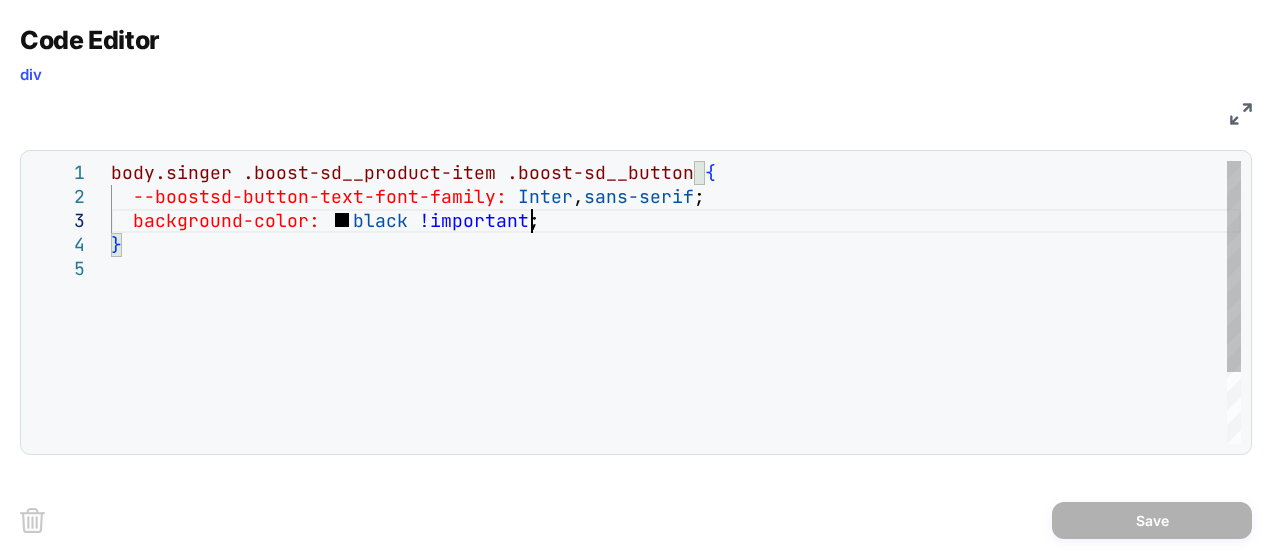 click on "body.singer   .boost-sd__product-item   .boost-sd__button   {    --boostsd-button-text-font-family:   Inter ,  sans-serif ;    background-color:     black   !important ; }" at bounding box center (676, 350) 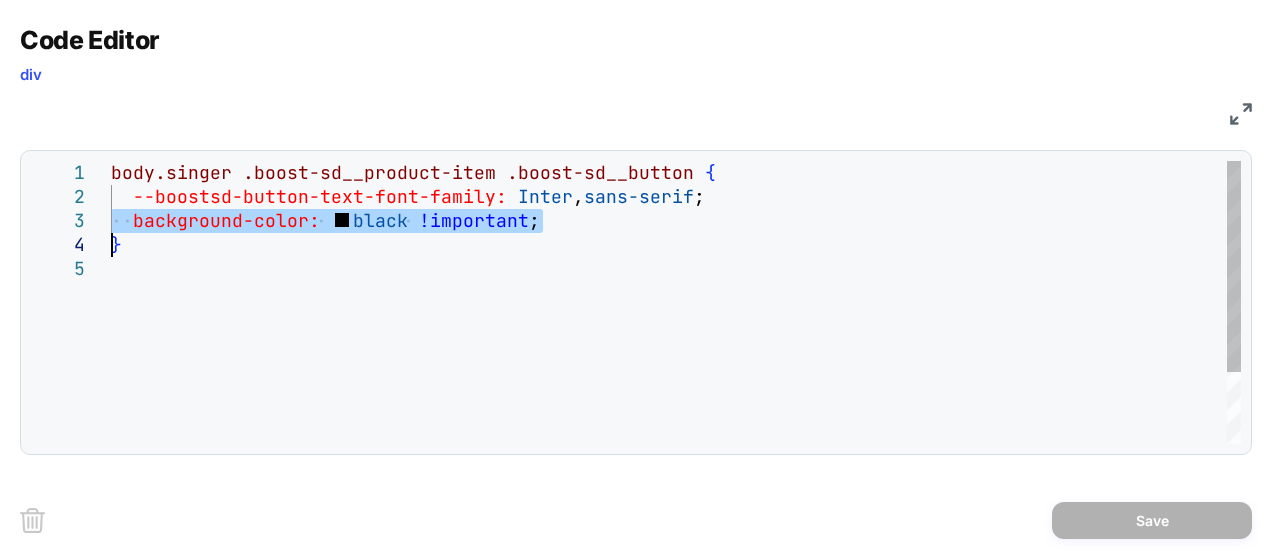 click on "body.singer   .boost-sd__product-item   .boost-sd__button   {    --boostsd-button-text-font-family:   Inter ,  sans-serif ;    background-color:     black   !important ; }" at bounding box center [676, 350] 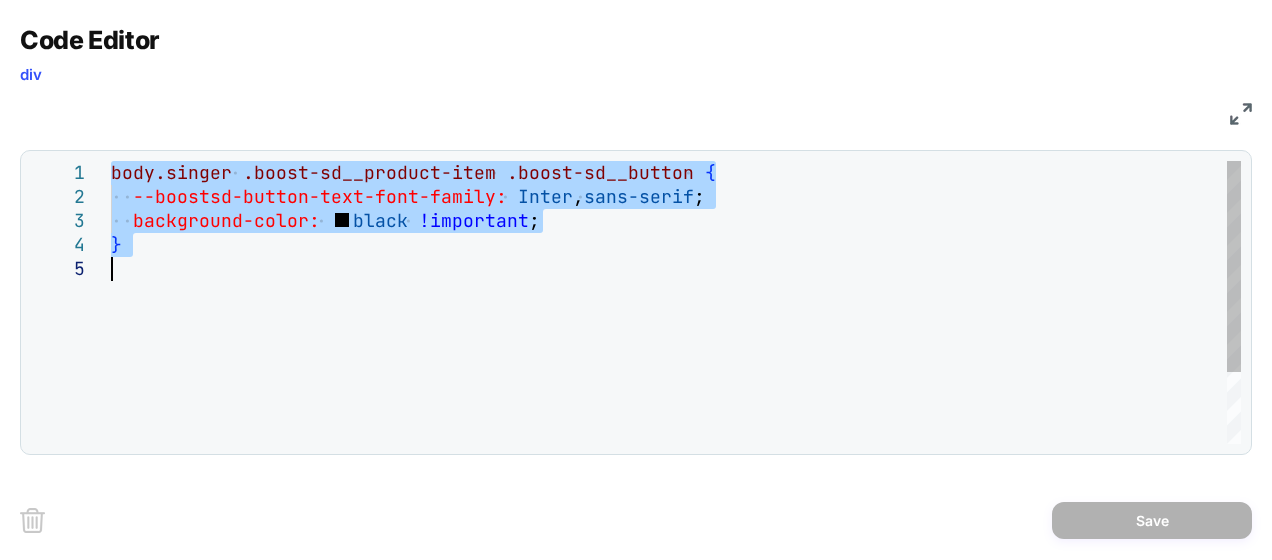 click on "body.singer   .boost-sd__product-item   .boost-sd__button   {    --boostsd-button-text-font-family:   Inter ,  sans-serif ;    background-color:     black   !important ; }" at bounding box center (676, 350) 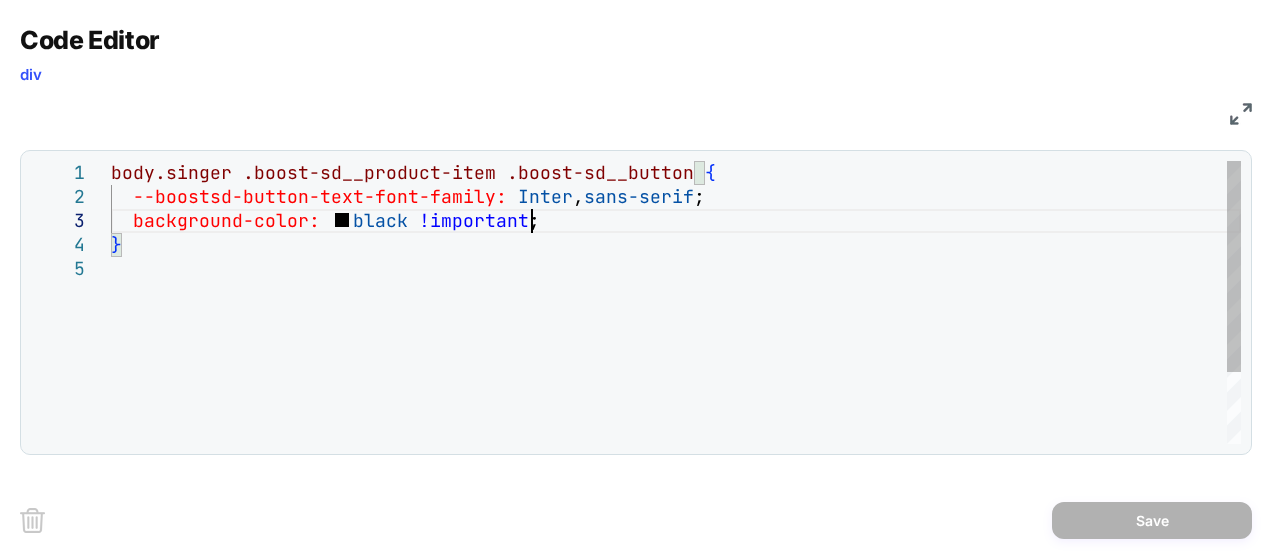 click on "body.singer   .boost-sd__product-item   .boost-sd__button   {    --boostsd-button-text-font-family:   Inter ,  sans-serif ;    background-color:     black   !important ; }" at bounding box center (676, 350) 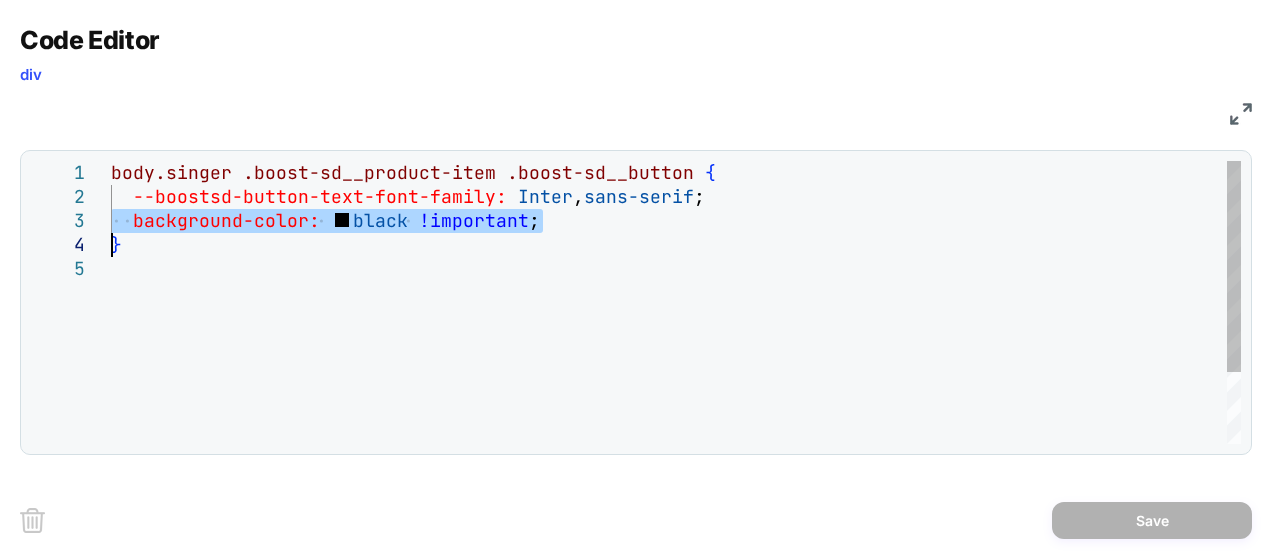 click on "body.singer   .boost-sd__product-item   .boost-sd__button   {    --boostsd-button-text-font-family:   Inter ,  sans-serif ;    background-color:     black   !important ; }" at bounding box center (676, 350) 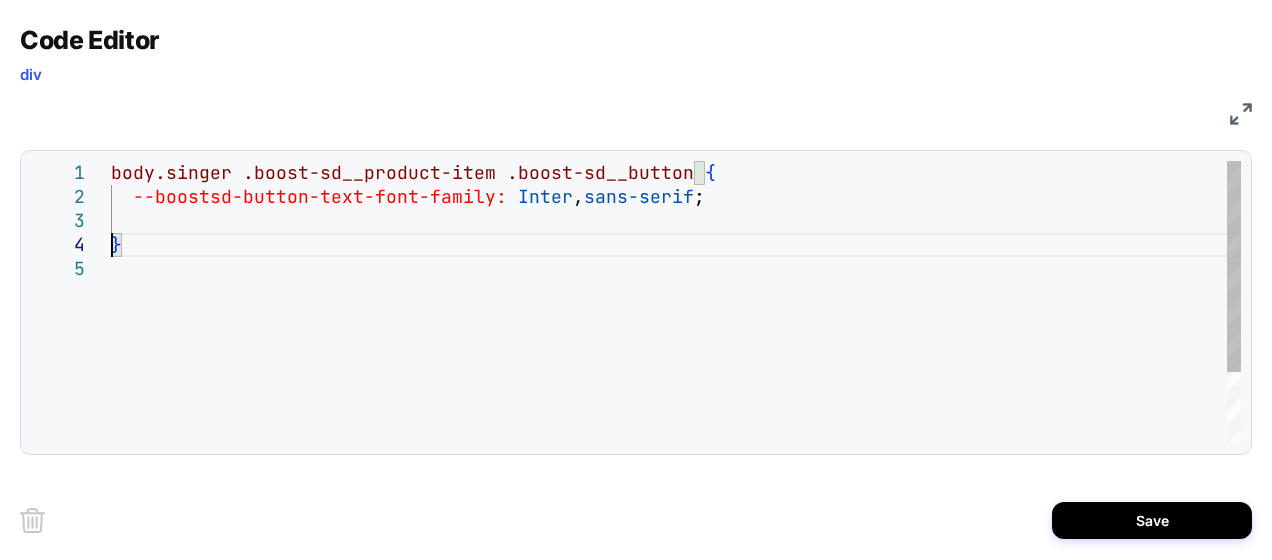 scroll, scrollTop: 72, scrollLeft: 0, axis: vertical 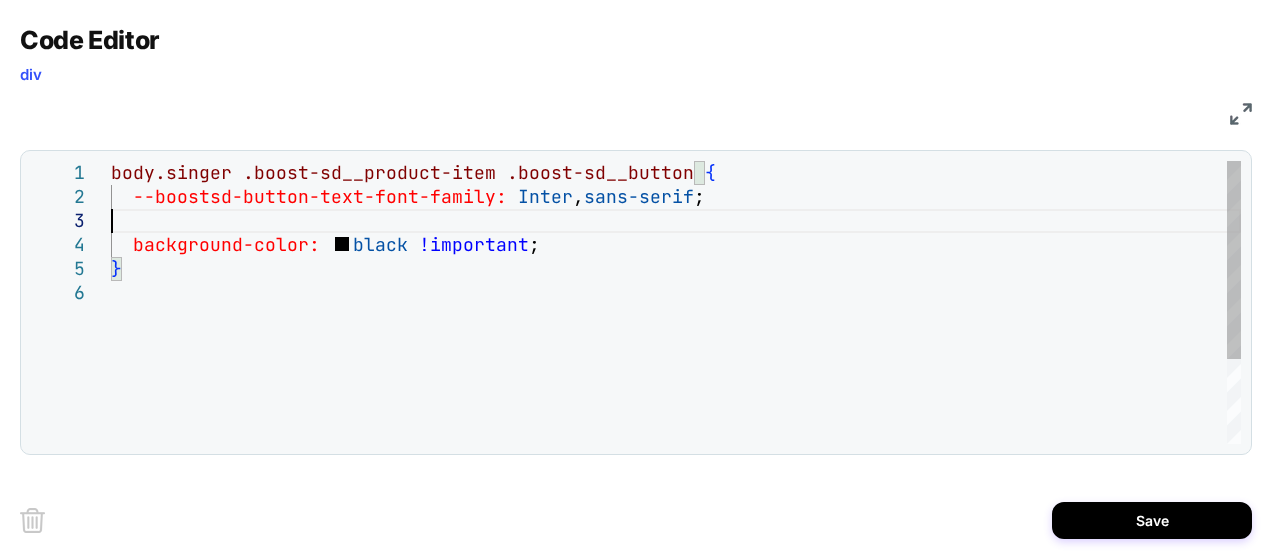 click on "body.singer   .boost-sd__product-item   .boost-sd__button   {    --boostsd-button-text-font-family:   Inter ,  sans-serif ;    background-color:     black   !important ; }" at bounding box center (676, 362) 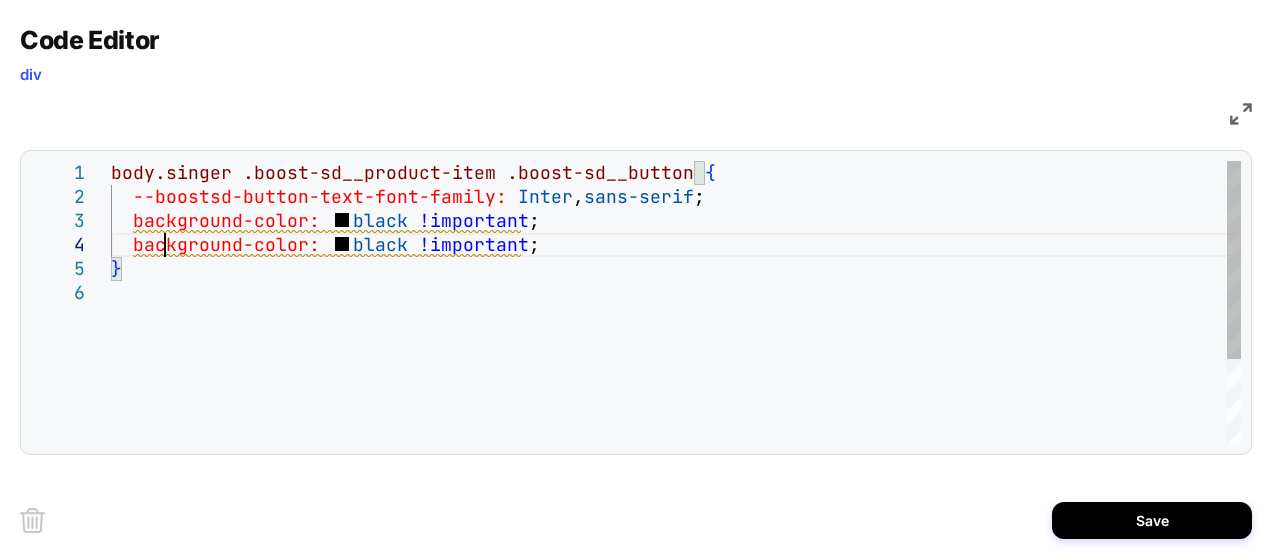 click on "body.singer   .boost-sd__product-item   .boost-sd__button   {    --boostsd-button-text-font-family:   Inter ,  sans-serif ;    background-color:     black   !important ;    background-color:     black   !important ; }" at bounding box center (676, 362) 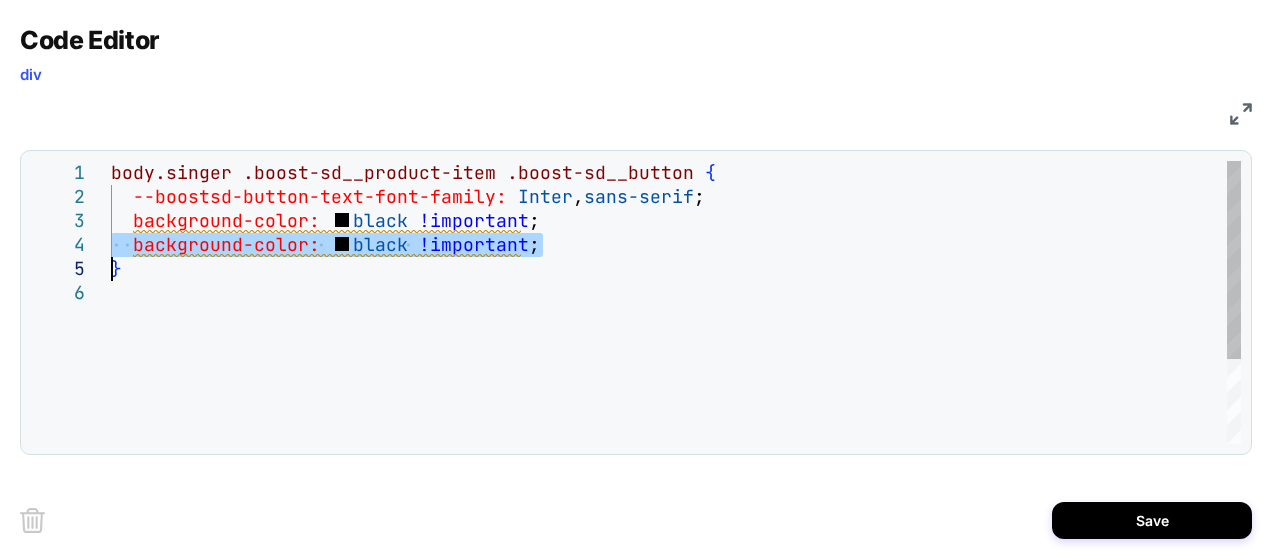 click on "body.singer   .boost-sd__product-item   .boost-sd__button   {    --boostsd-button-text-font-family:   Inter ,  sans-serif ;    background-color:     black   !important ;    background-color:     black   !important ; }" at bounding box center [676, 362] 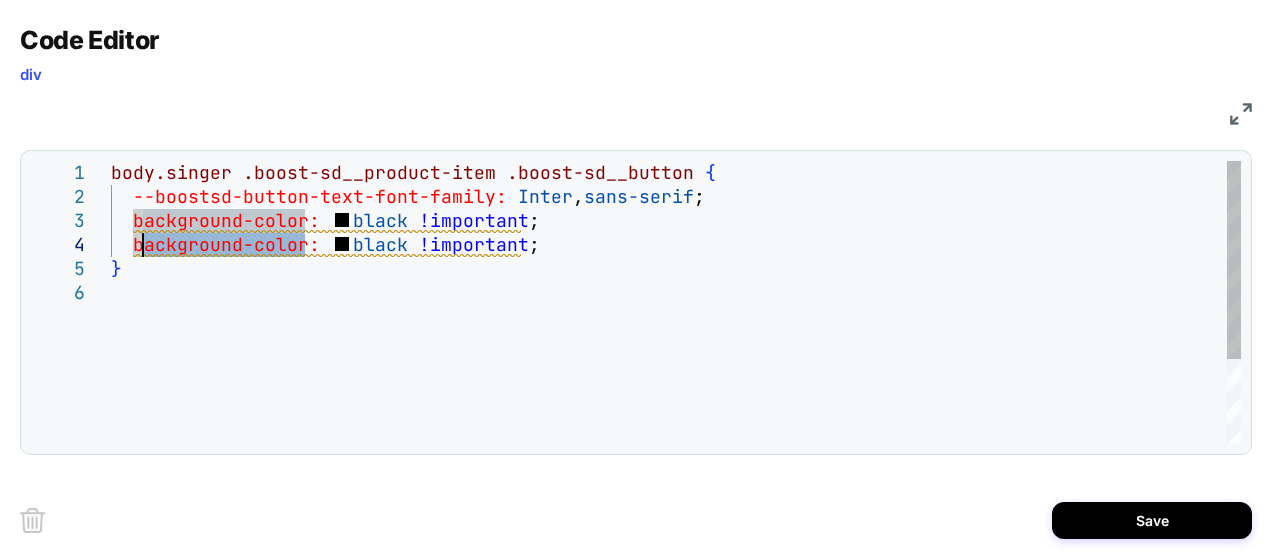 drag, startPoint x: 304, startPoint y: 243, endPoint x: 140, endPoint y: 245, distance: 164.01219 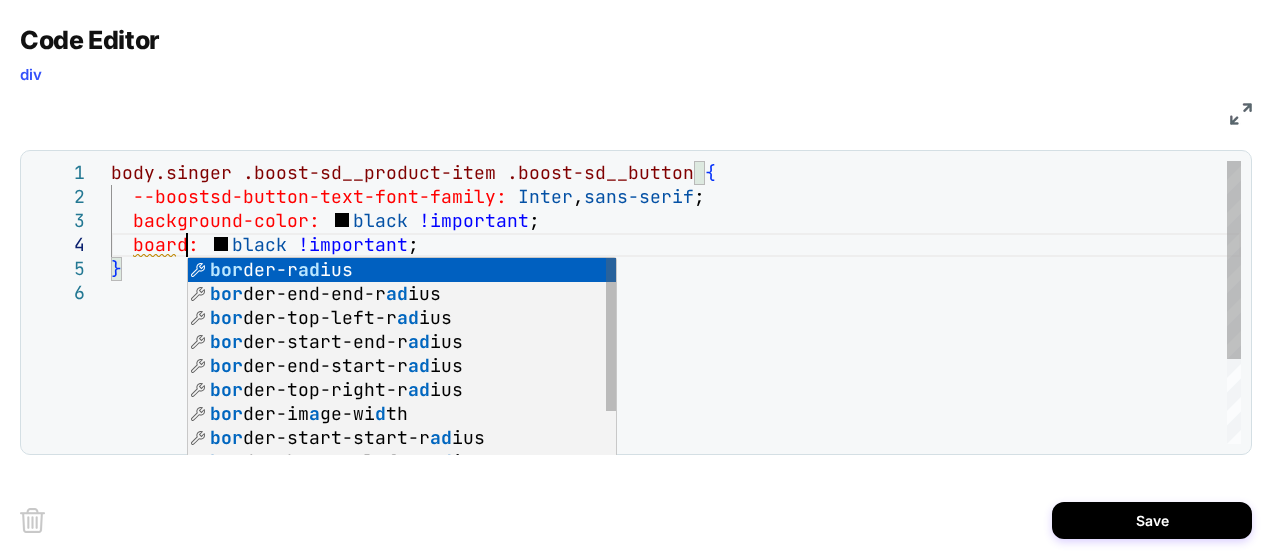 scroll, scrollTop: 72, scrollLeft: 86, axis: both 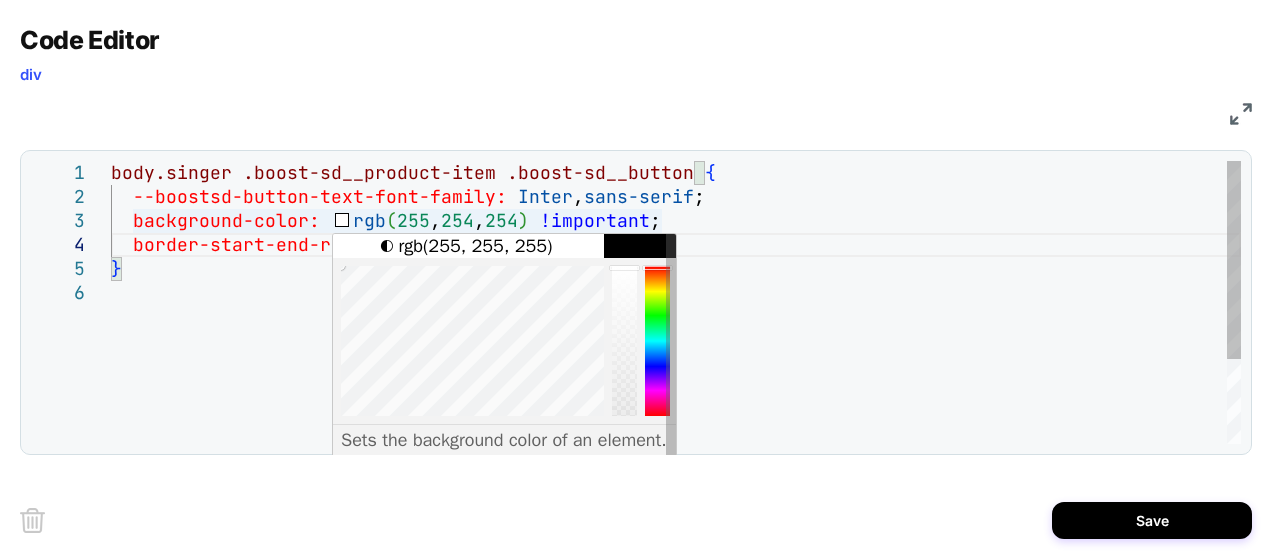 drag, startPoint x: 350, startPoint y: 262, endPoint x: 333, endPoint y: 256, distance: 18.027756 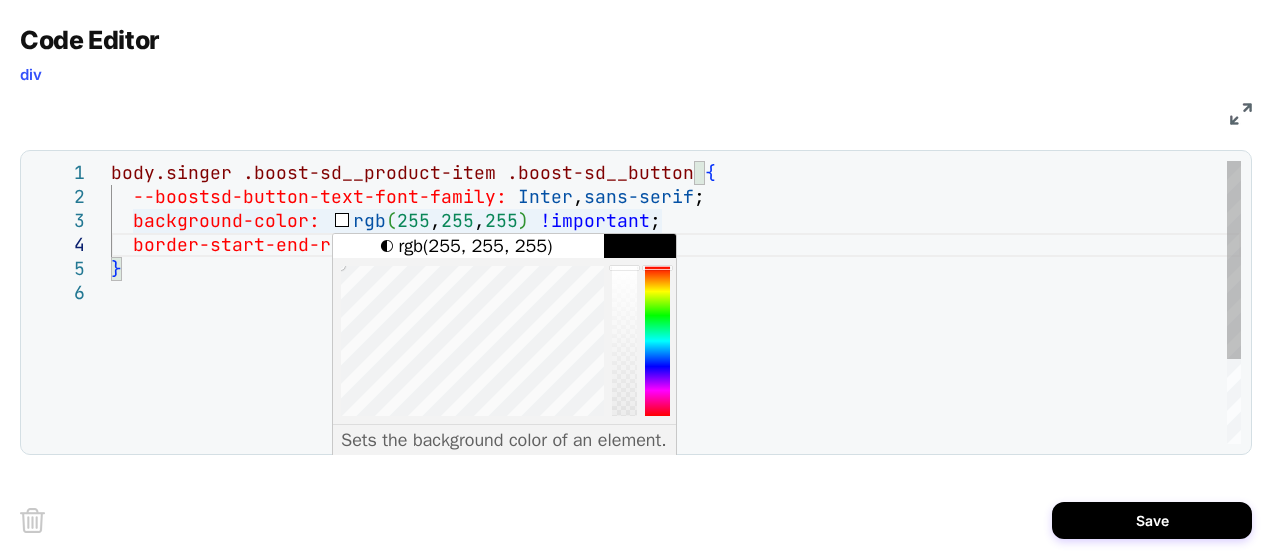 scroll, scrollTop: 72, scrollLeft: 0, axis: vertical 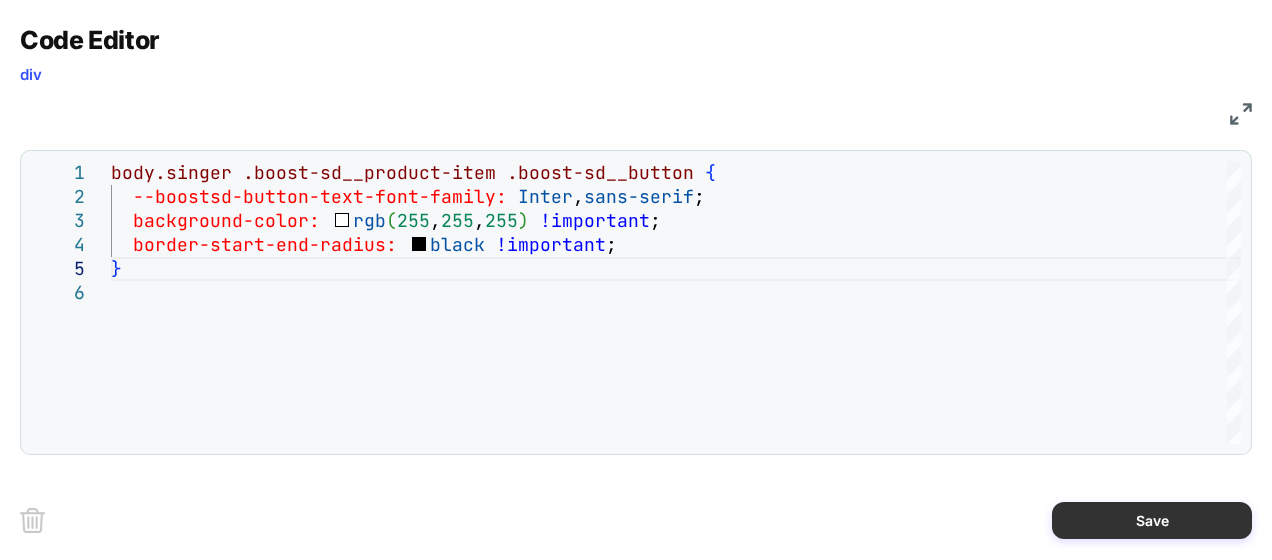 click on "Save" at bounding box center [1152, 520] 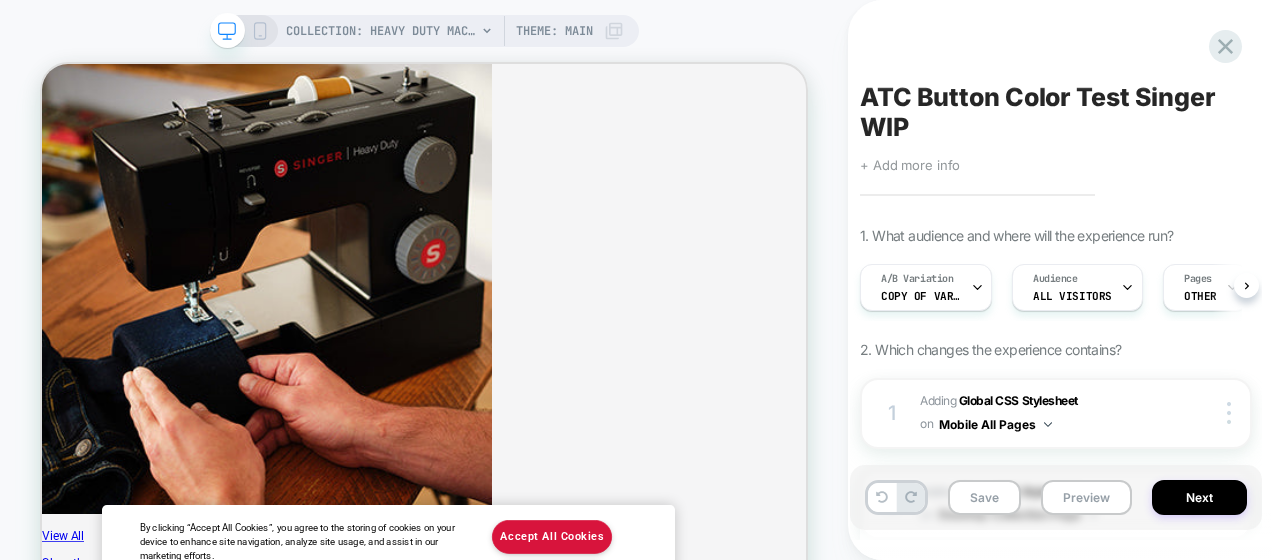 scroll, scrollTop: 0, scrollLeft: 1, axis: horizontal 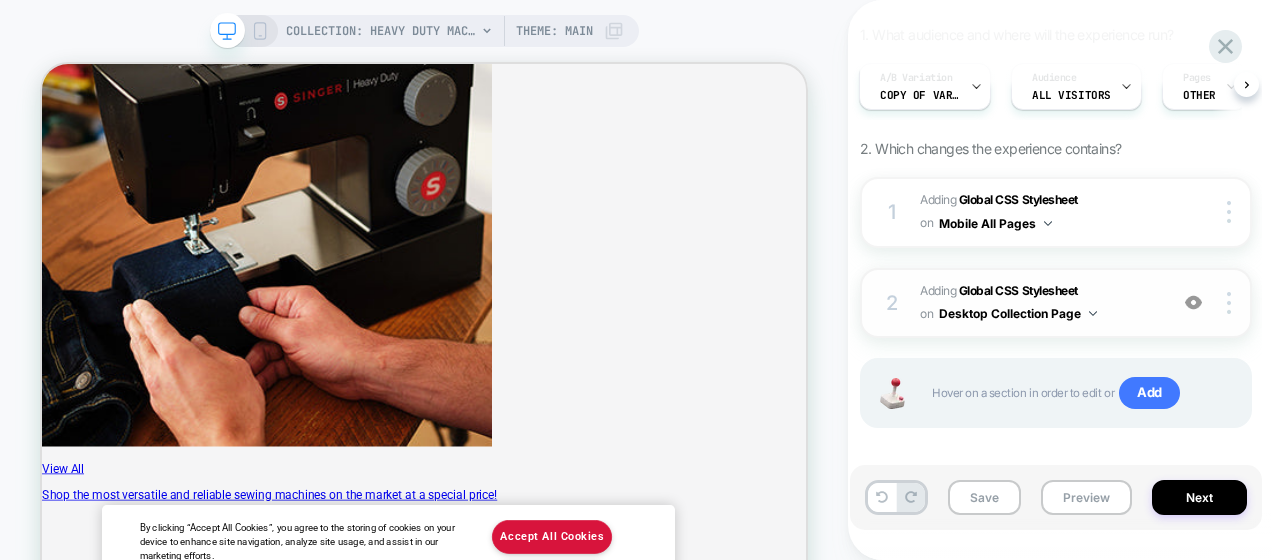 click on "Adding   Global CSS Stylesheet   on Desktop Collection Page" at bounding box center (1038, 303) 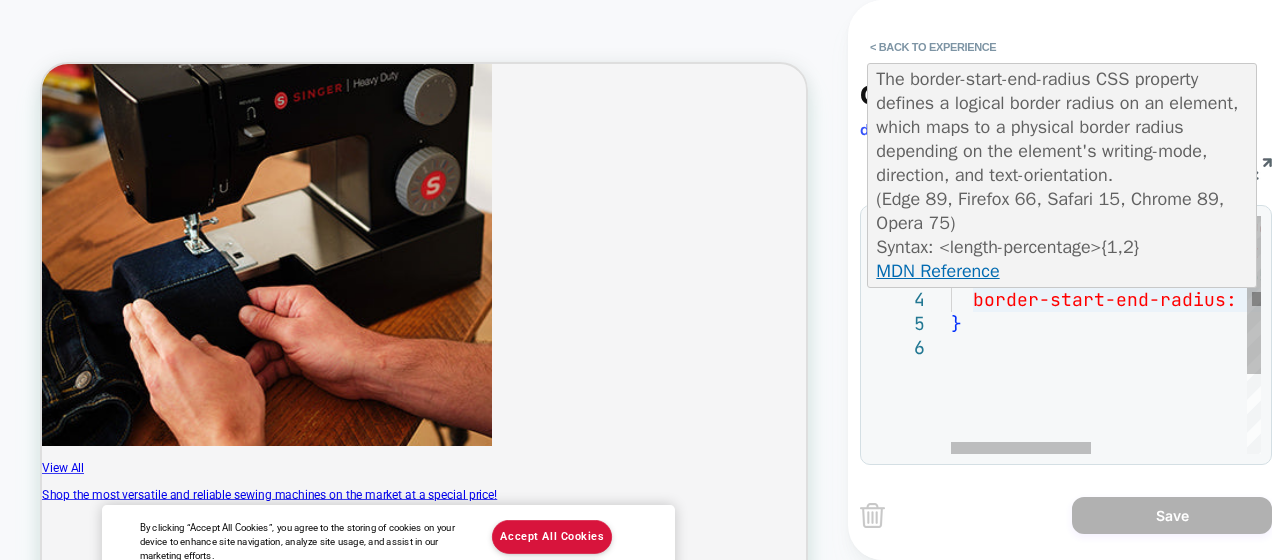 scroll, scrollTop: 0, scrollLeft: 0, axis: both 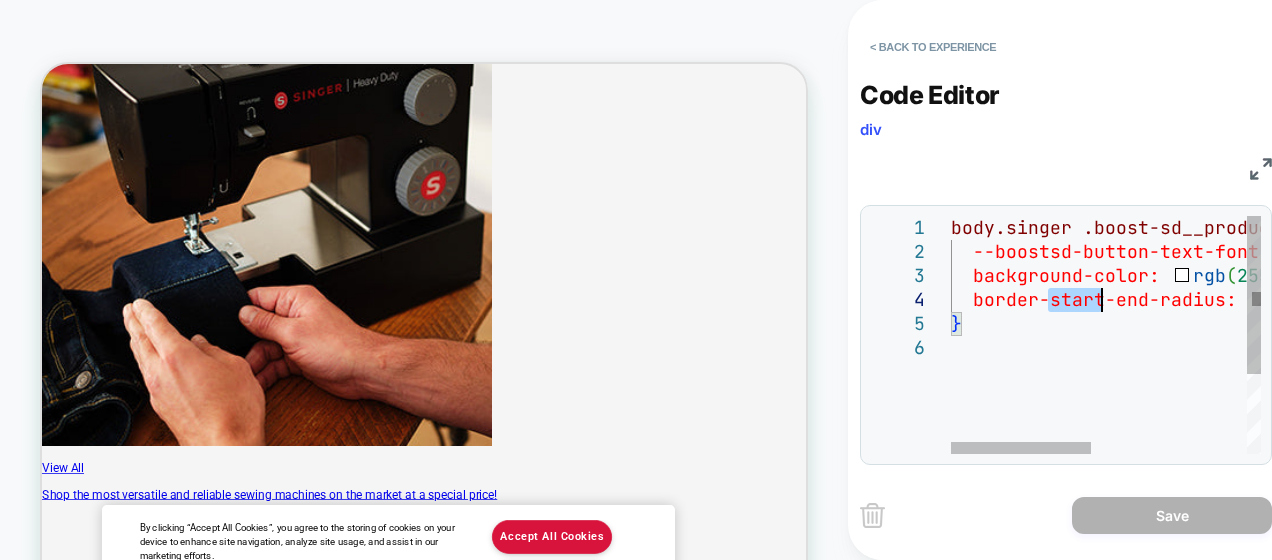 click on "body.singer   .boost-sd__product-item   .boost-sd__button   {    --boostsd-button-text-font-family:   Inter ,  sans-serif ;    background-color:     rgb ( 255 ,  255 ,  255 )   !important ;    border-start-end-radius:     black   !important ; }" at bounding box center [1276, 395] 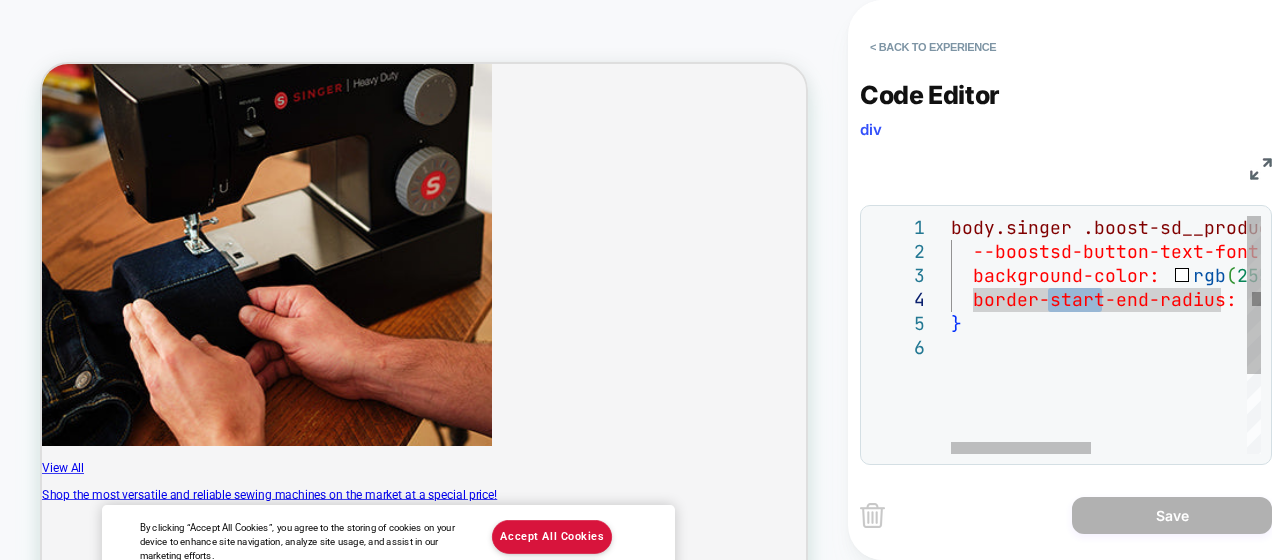 click on "body.singer   .boost-sd__product-item   .boost-sd__button   {    --boostsd-button-text-font-family:   Inter ,  sans-serif ;    background-color:     rgb ( 255 ,  255 ,  255 )   !important ;    border-start-end-radius:     black   !important ; }" at bounding box center [1276, 395] 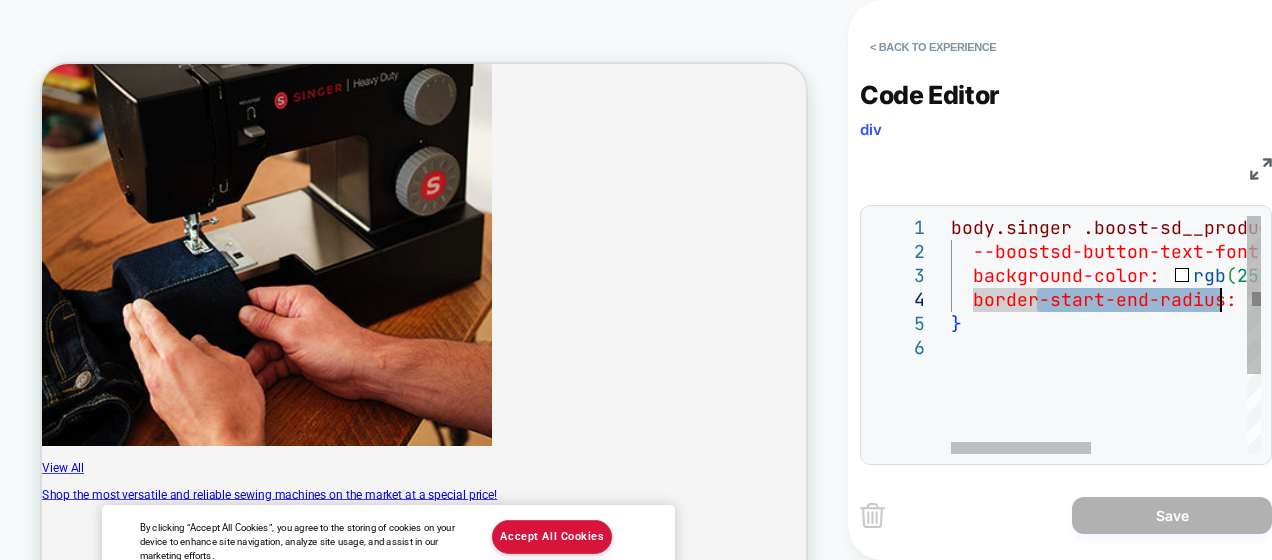 drag, startPoint x: 1034, startPoint y: 304, endPoint x: 1218, endPoint y: 302, distance: 184.01086 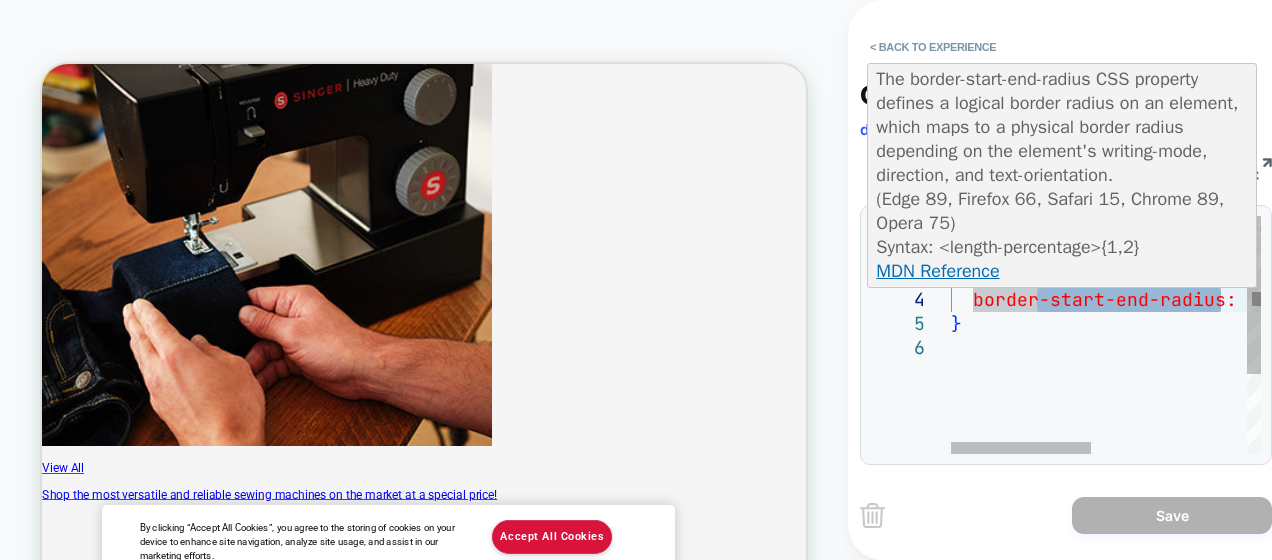type on "**********" 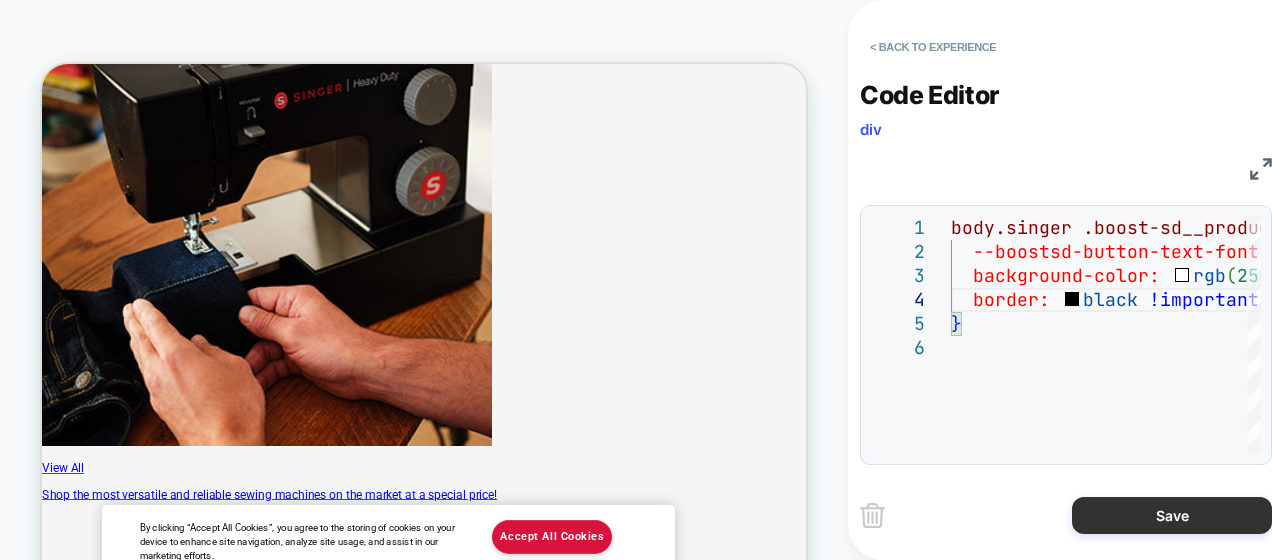 click on "Save" at bounding box center [1172, 515] 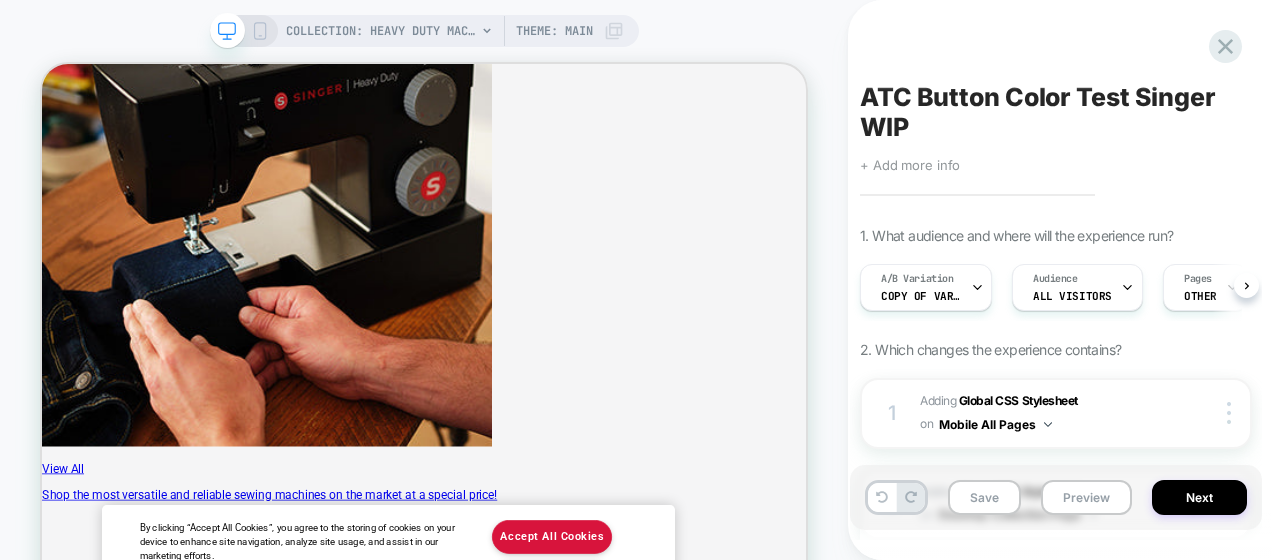 scroll, scrollTop: 0, scrollLeft: 1, axis: horizontal 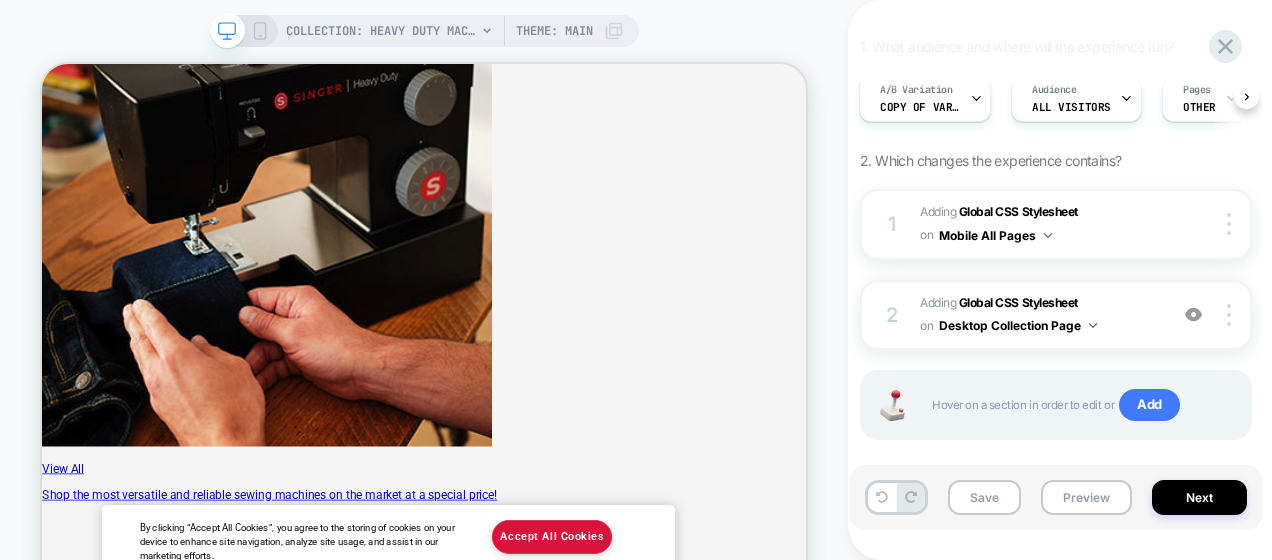 click on "Adding   Global CSS Stylesheet   on Desktop Collection Page" at bounding box center [1038, 315] 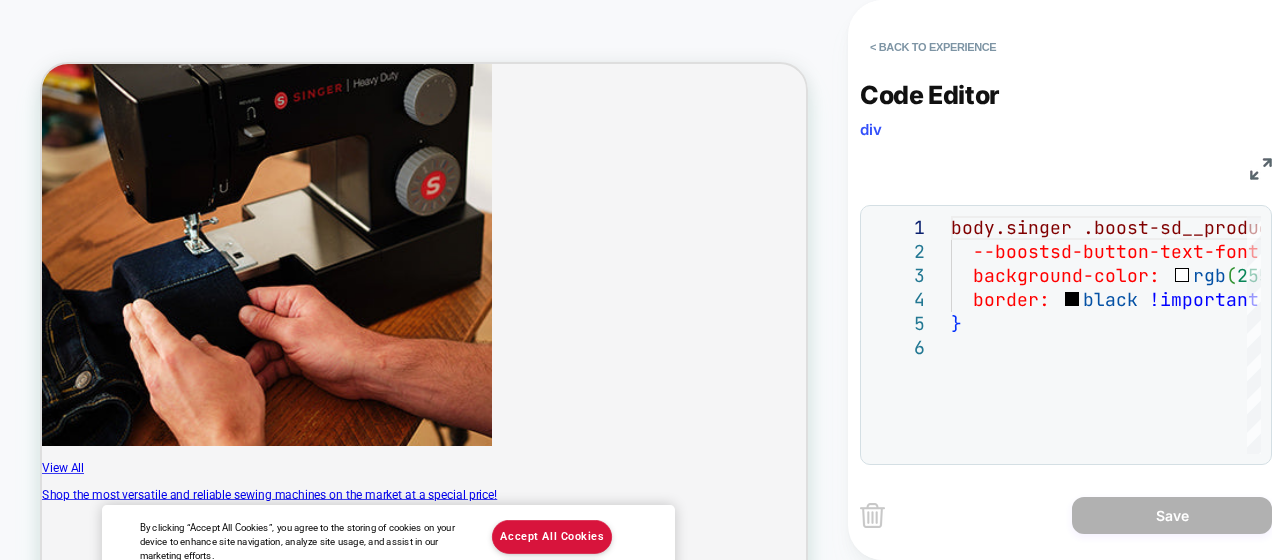 click at bounding box center (1261, 169) 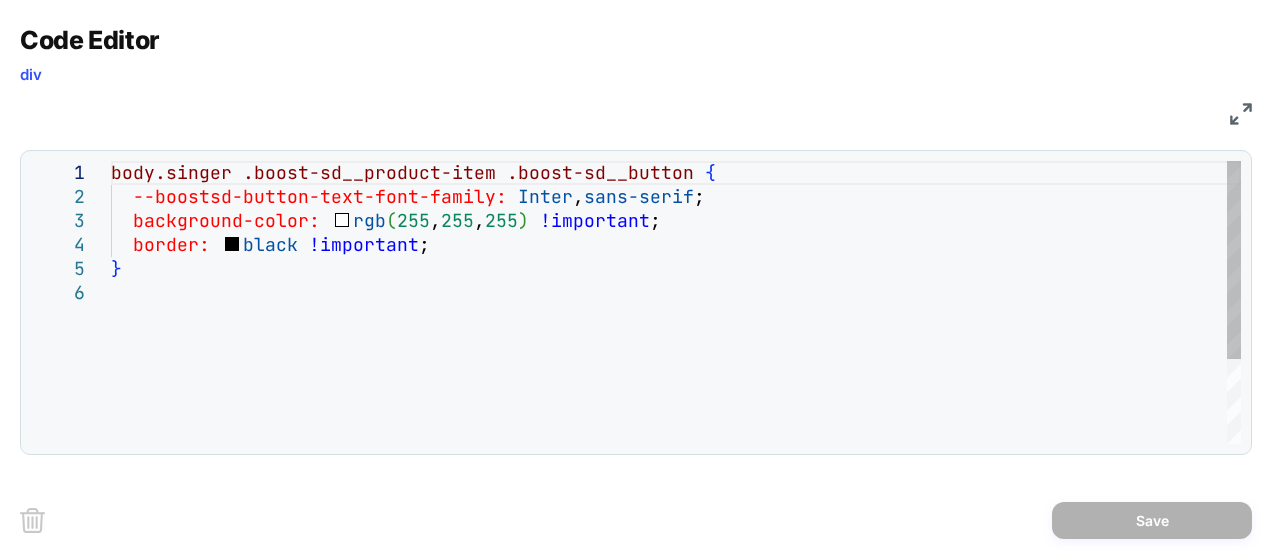 scroll, scrollTop: 0, scrollLeft: 0, axis: both 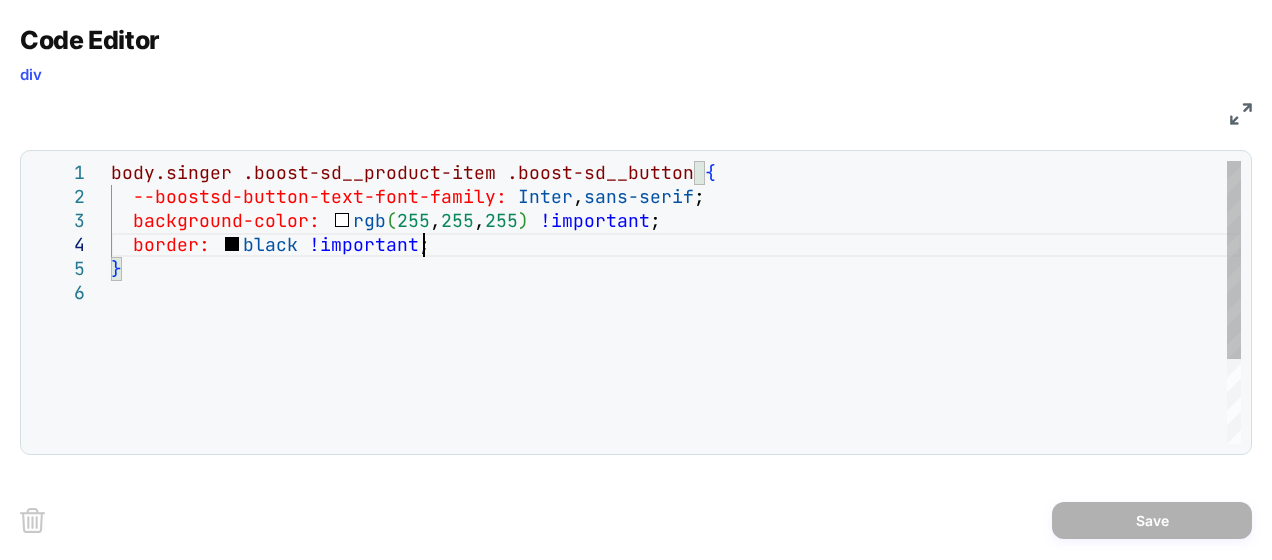 click on "body.singer   .boost-sd__product-item   .boost-sd__button   {    --boostsd-button-text-font-family:   Inter ,  sans-serif ;    background-color:     rgb ( 255 ,  255 ,  255 )   !important ;    border:     black   !important ; }" at bounding box center [676, 362] 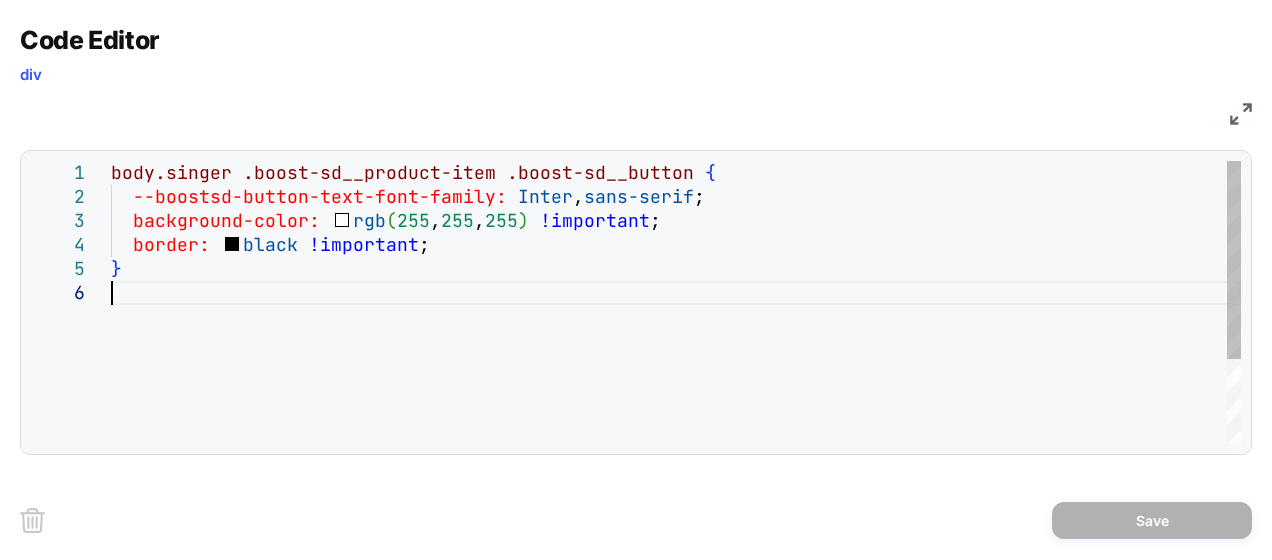 click on "body.singer   .boost-sd__product-item   .boost-sd__button   {    --boostsd-button-text-font-family:   Inter ,  sans-serif ;    background-color:     rgb ( 255 ,  255 ,  255 )   !important ;    border:     black   !important ; }" at bounding box center (676, 362) 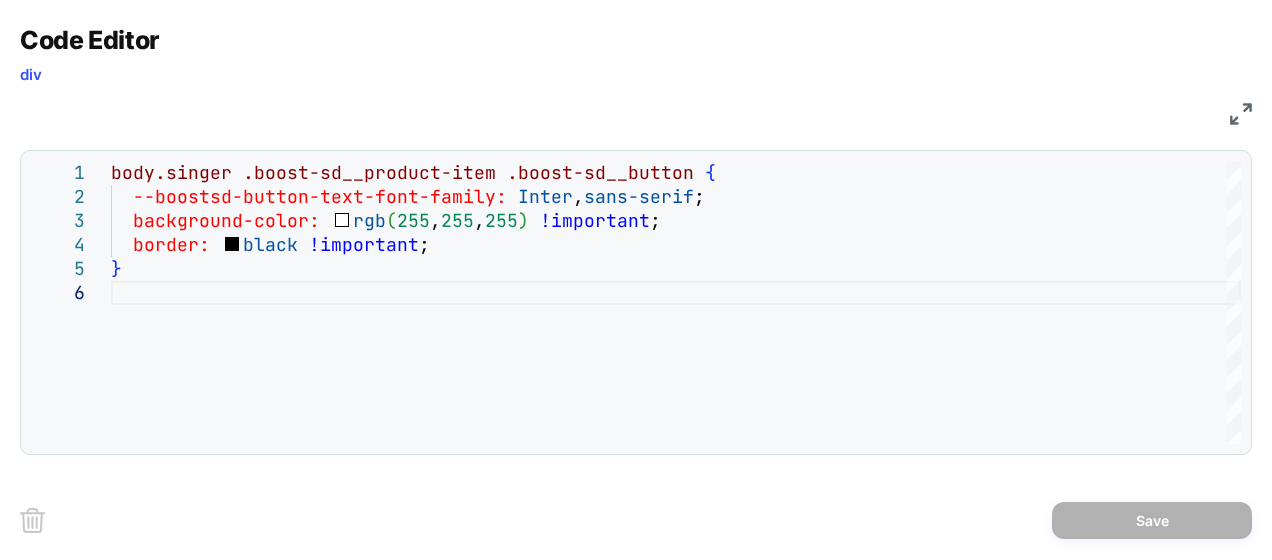 click on "CSS" at bounding box center (636, 111) 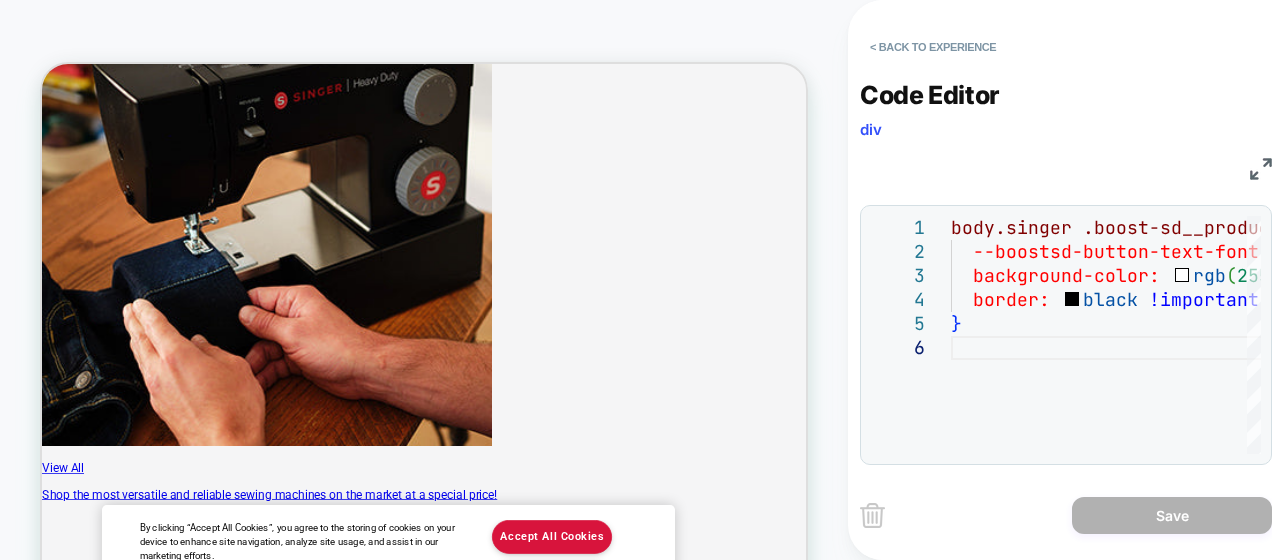 click at bounding box center [1261, 169] 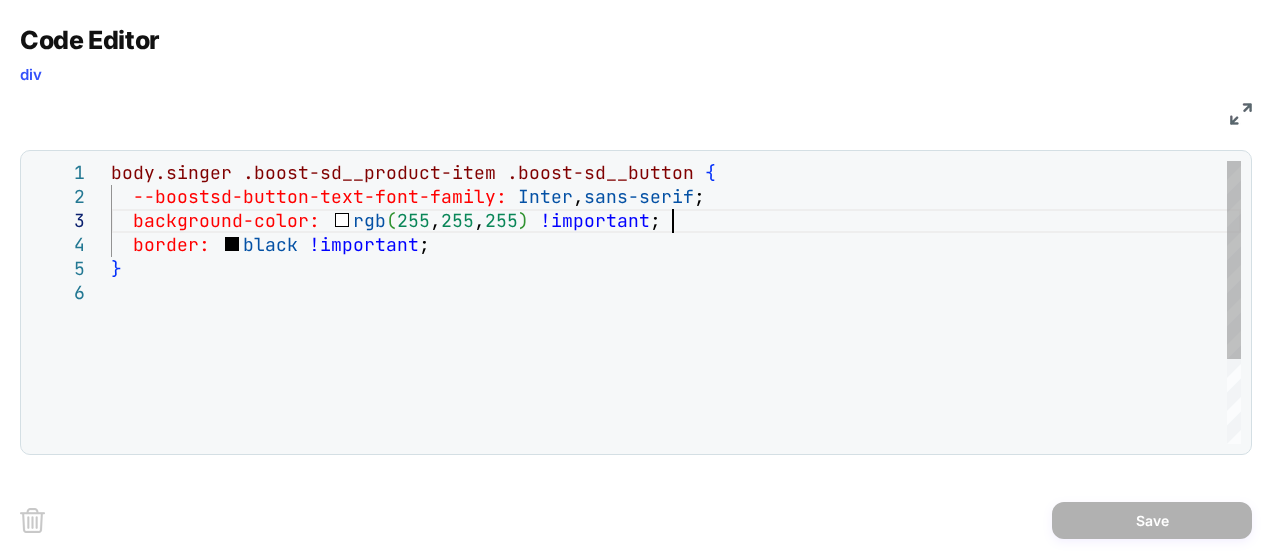 click on "body.singer   .boost-sd__product-item   .boost-sd__button   {    --boostsd-button-text-font-family:   Inter ,  sans-serif ;    background-color:     rgb ( 255 ,  255 ,  255 )   !important ;    border:     black   !important ; }" at bounding box center [676, 362] 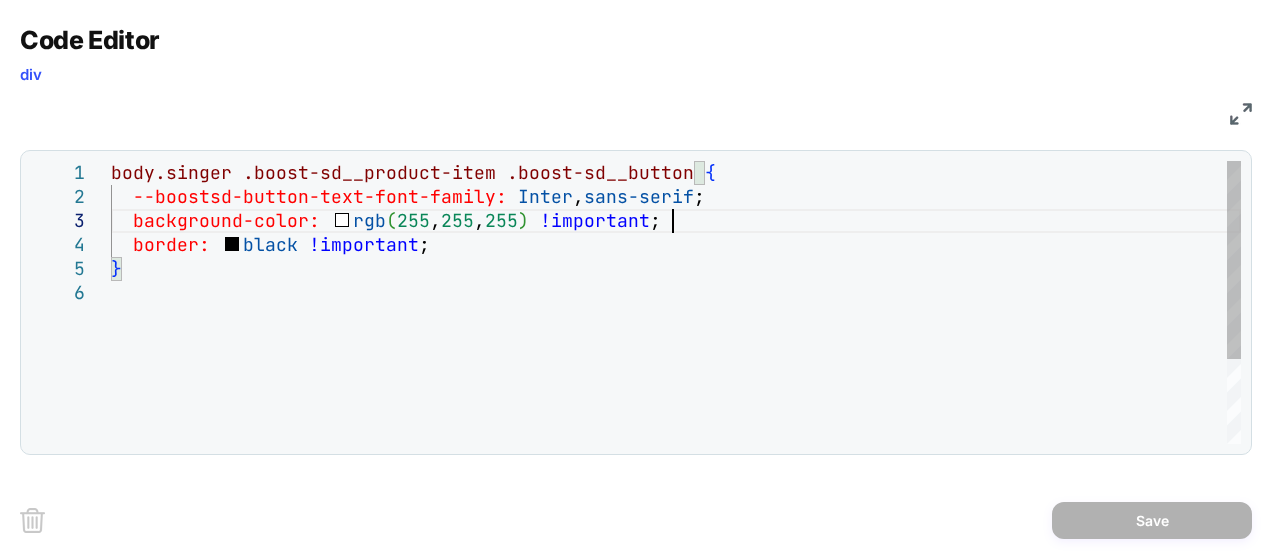 scroll, scrollTop: 72, scrollLeft: 20, axis: both 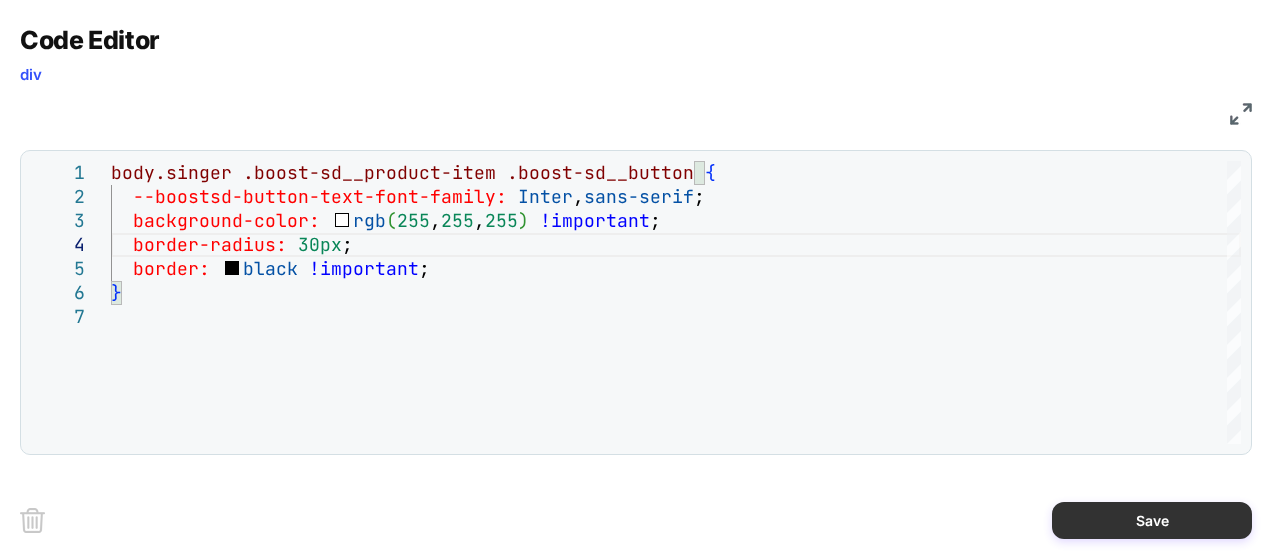 type on "**********" 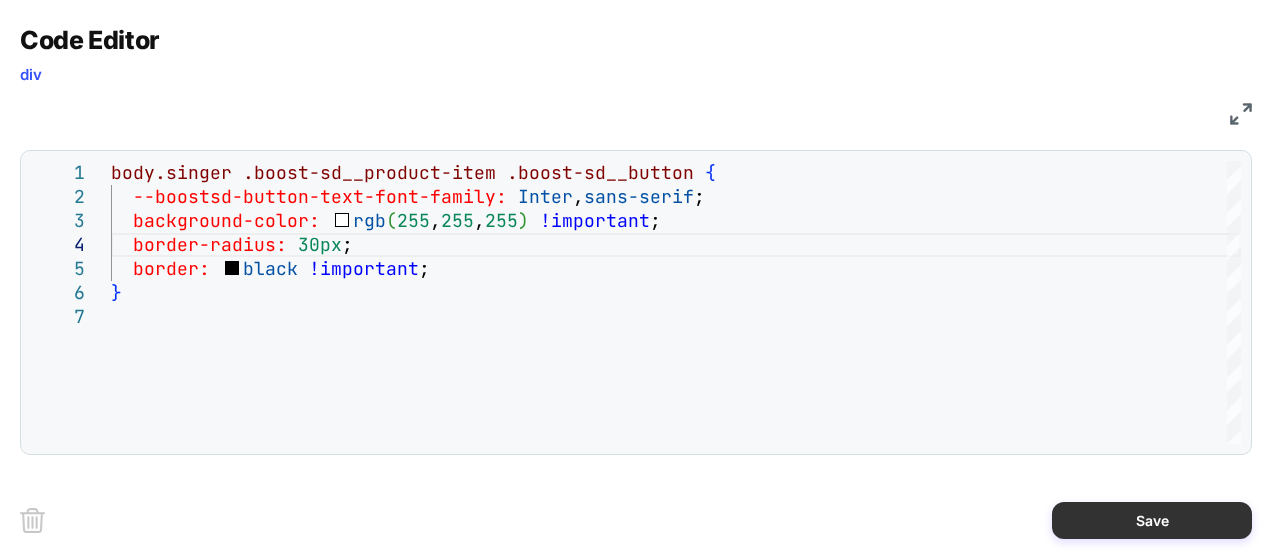 click on "Save" at bounding box center [1152, 520] 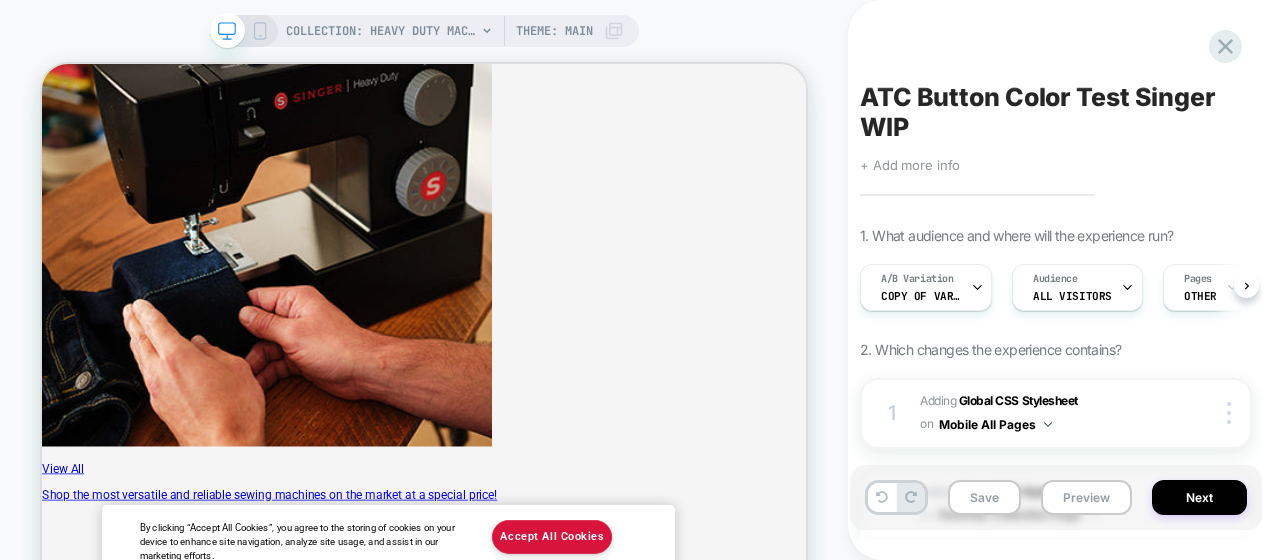 scroll, scrollTop: 0, scrollLeft: 1, axis: horizontal 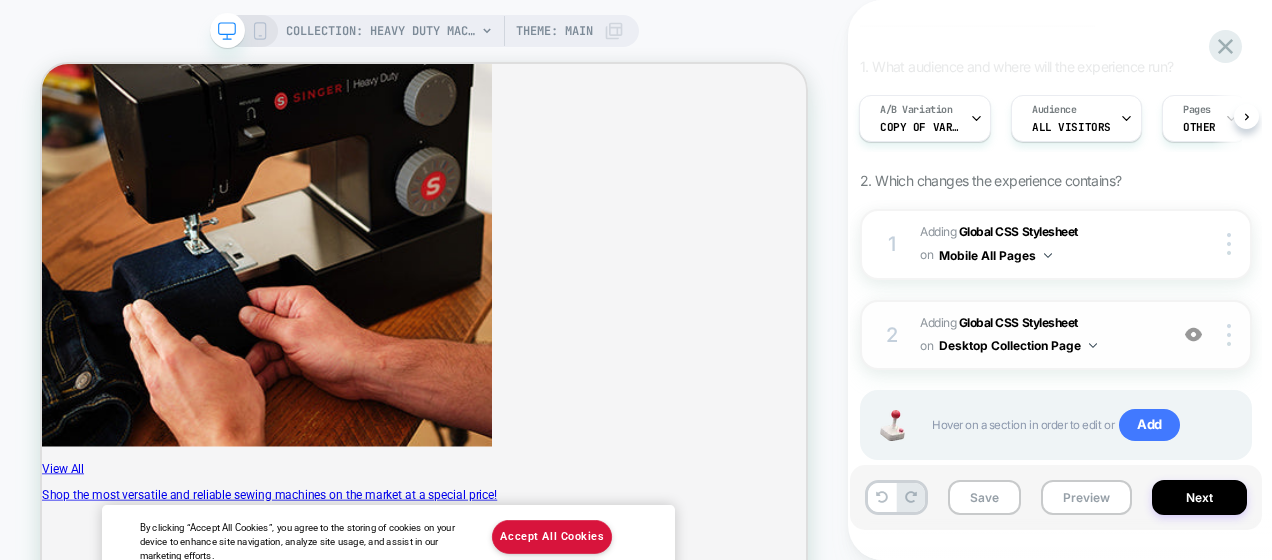 click on "Adding   Global CSS Stylesheet   on Desktop Collection Page" at bounding box center [1038, 335] 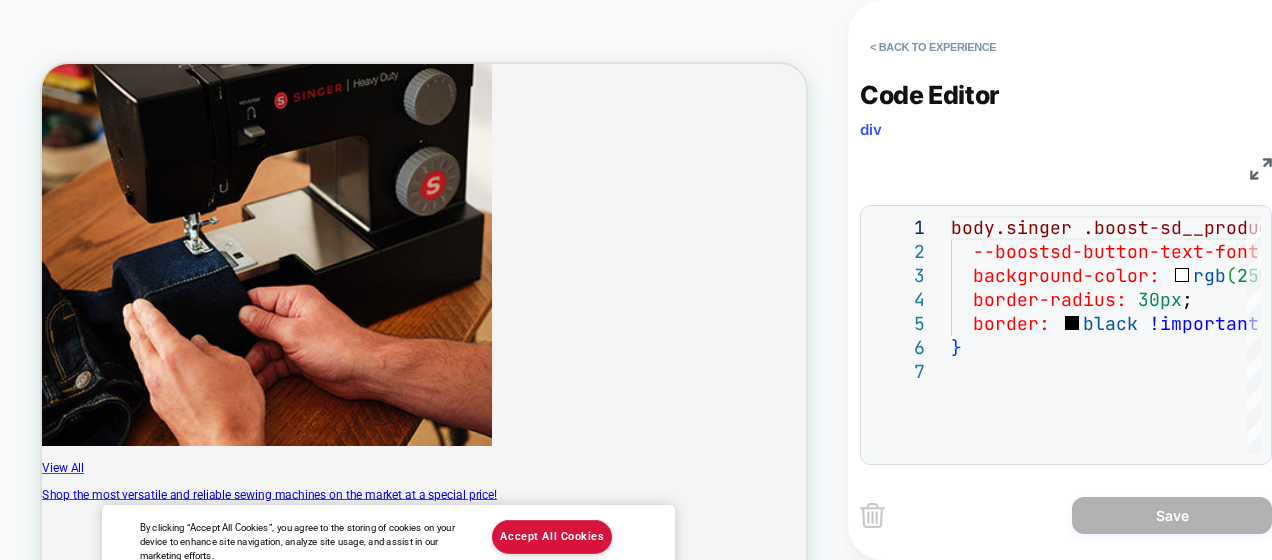 click at bounding box center [1261, 169] 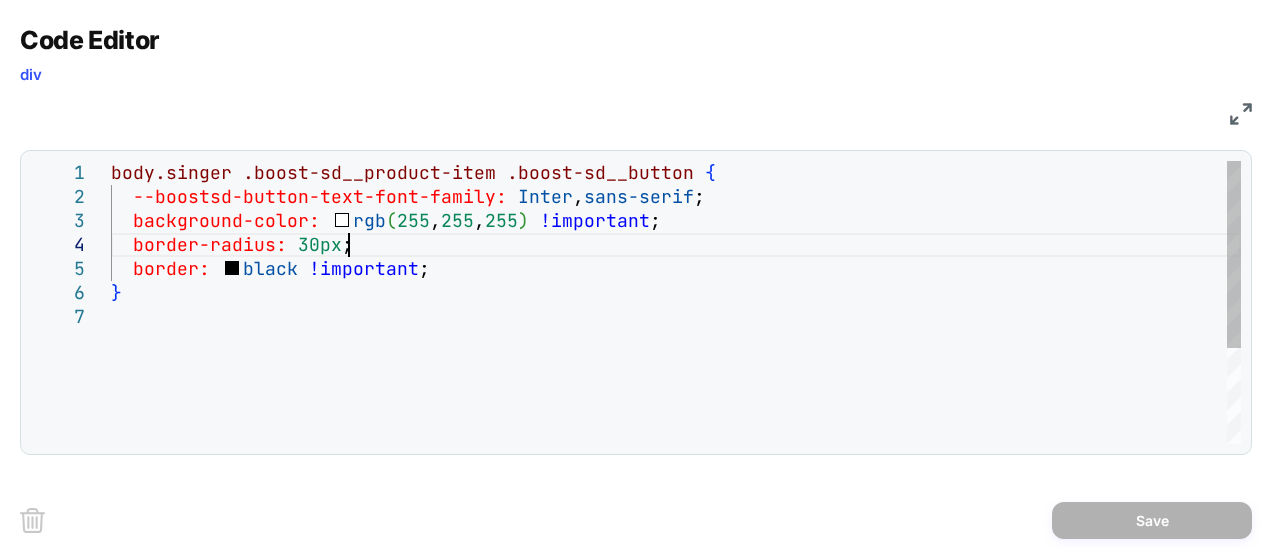 scroll, scrollTop: 0, scrollLeft: 0, axis: both 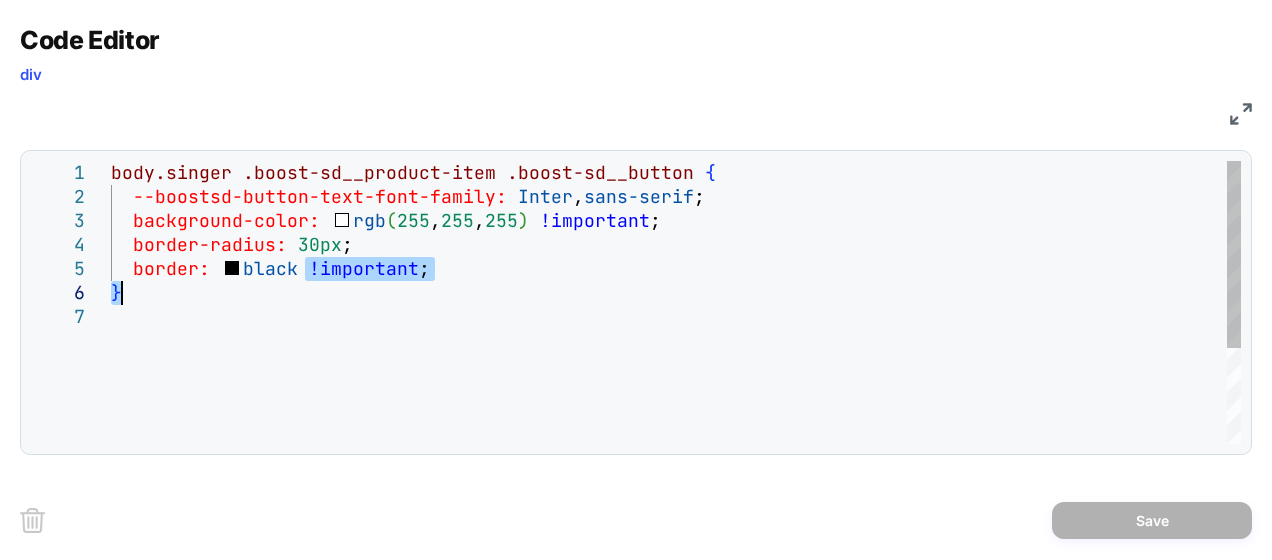 drag, startPoint x: 307, startPoint y: 266, endPoint x: 424, endPoint y: 281, distance: 117.95762 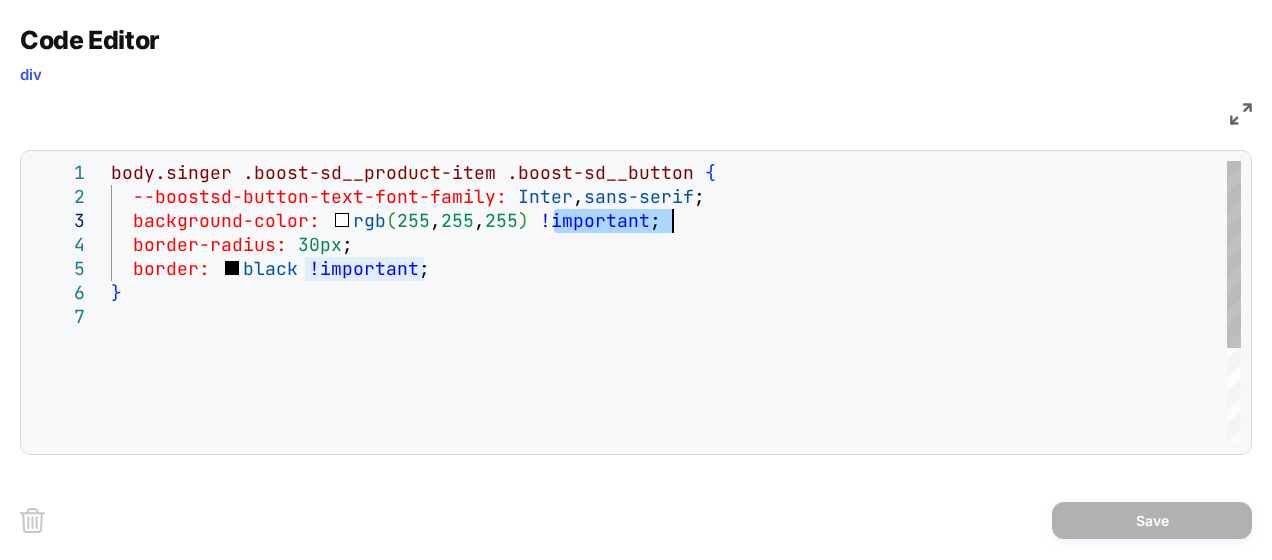 drag, startPoint x: 551, startPoint y: 222, endPoint x: 675, endPoint y: 223, distance: 124.004036 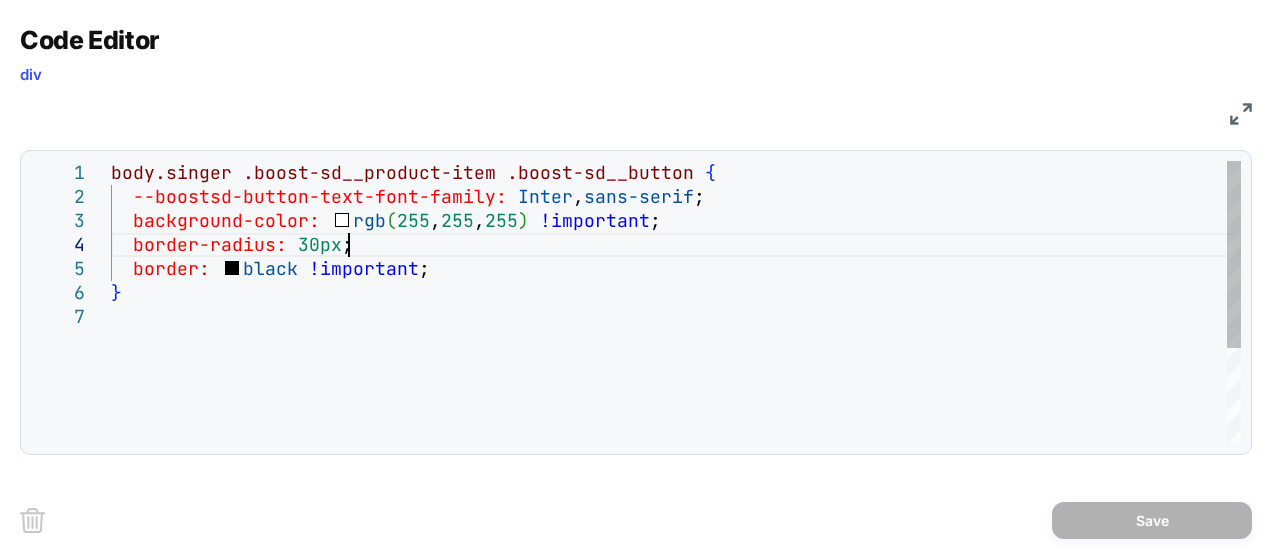 click on "body.singer   .boost-sd__product-item   .boost-sd__button   {    --boostsd-button-text-font-family:   Inter ,  sans-serif ;    background-color:     rgb ( 255 ,  255 ,  255 )   !important ;    border-radius:   30px ;    border:     black   !important ; }" at bounding box center (676, 374) 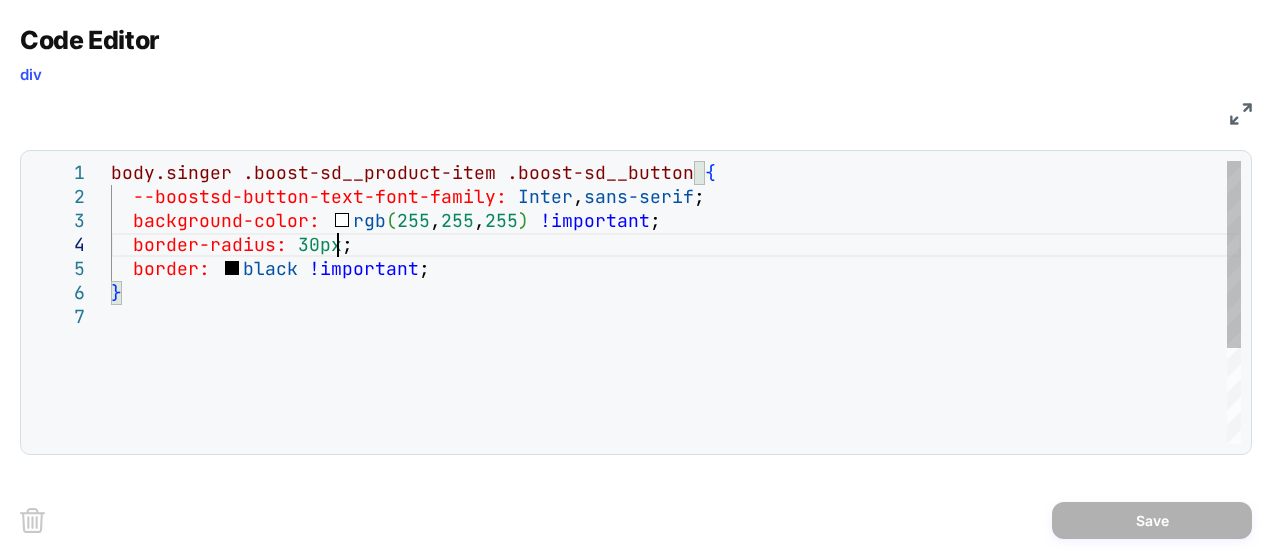 click on "body.singer   .boost-sd__product-item   .boost-sd__button   {    --boostsd-button-text-font-family:   Inter ,  sans-serif ;    background-color:     rgb ( 255 ,  255 ,  255 )   !important ;    border-radius:   30px ;    border:     black   !important ; }" at bounding box center [676, 374] 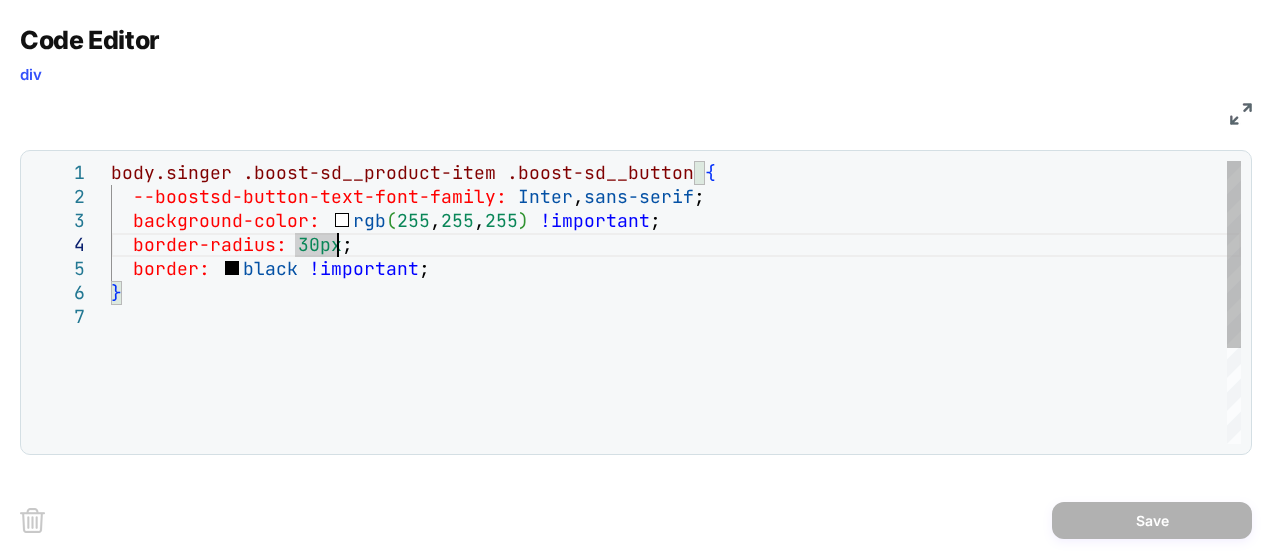scroll, scrollTop: 72, scrollLeft: 237, axis: both 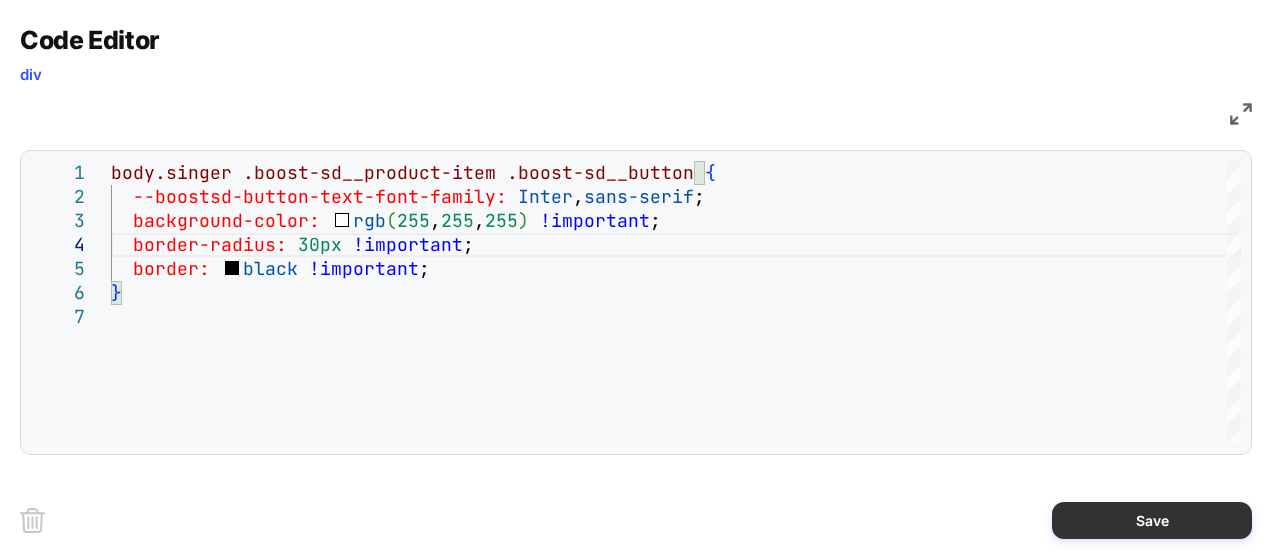 type on "**********" 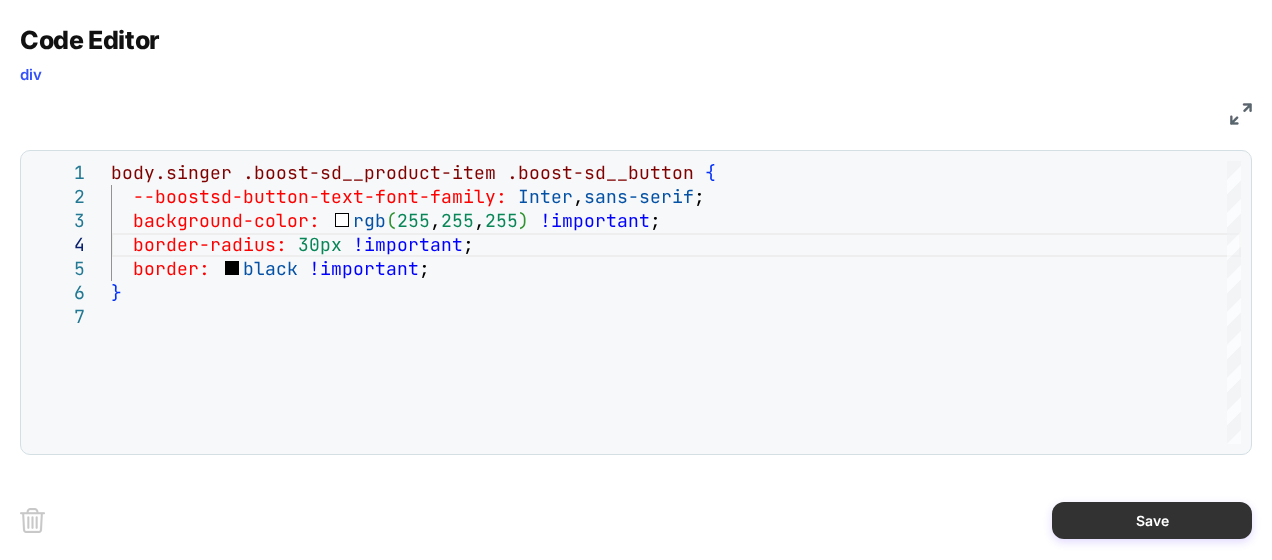 click on "Save" at bounding box center (1152, 520) 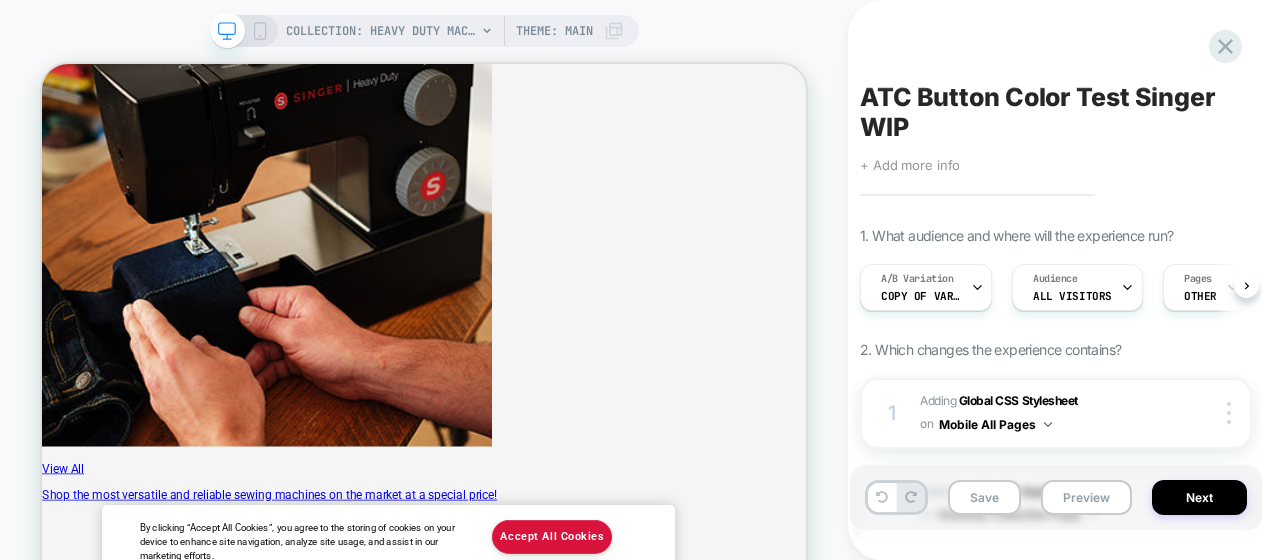 scroll, scrollTop: 0, scrollLeft: 1, axis: horizontal 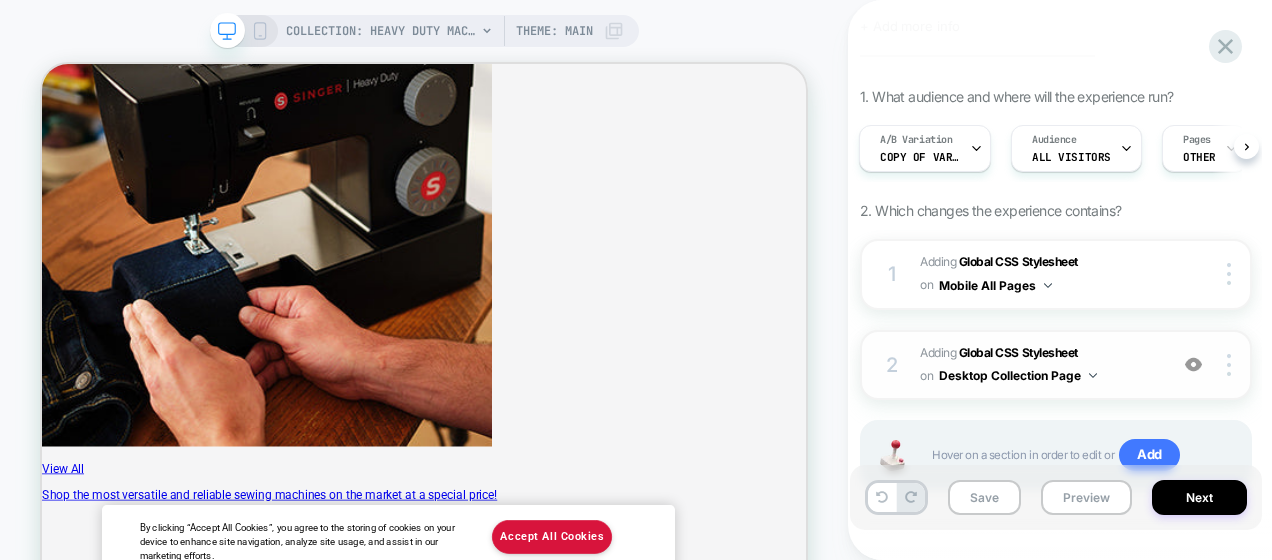 click on "Adding   Global CSS Stylesheet   on Desktop Collection Page" at bounding box center (1038, 365) 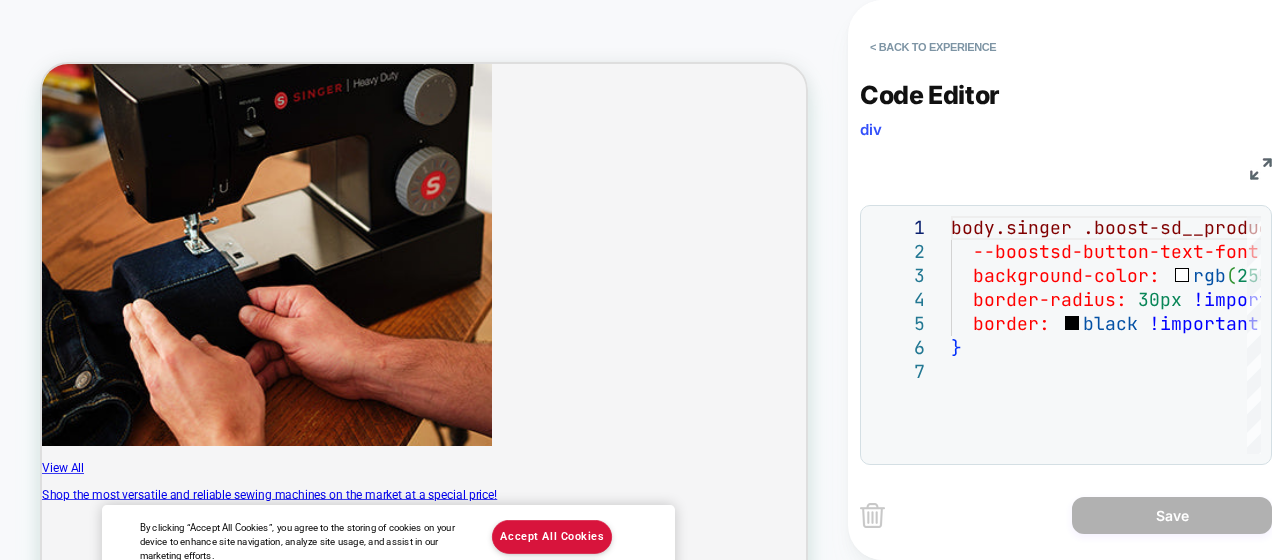click on "CSS" at bounding box center [1066, 166] 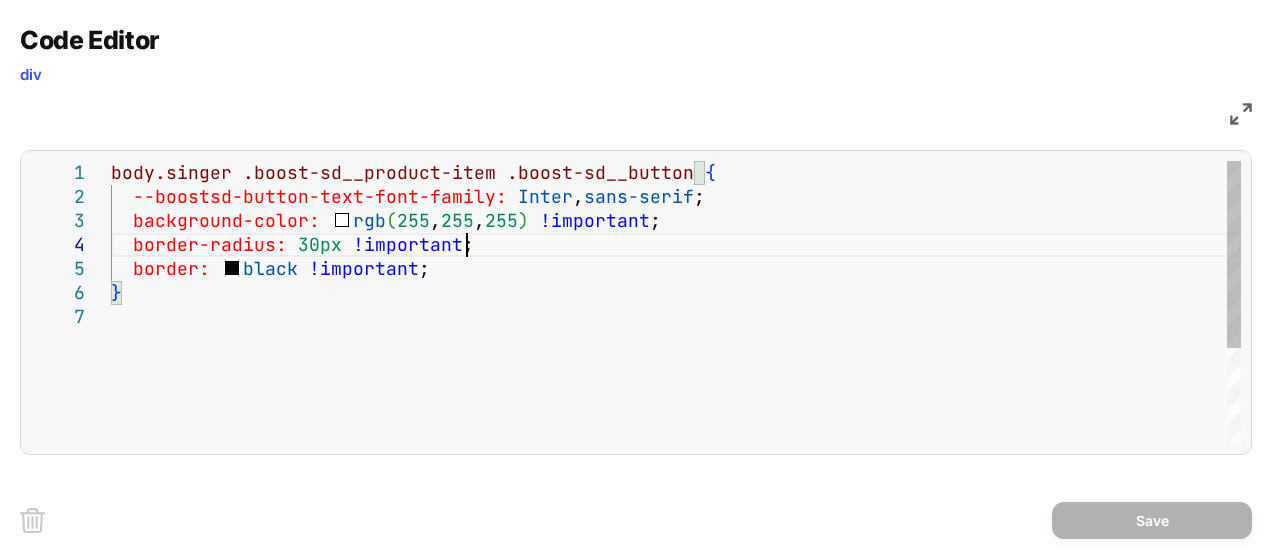 click on "body.singer   .boost-sd__product-item   .boost-sd__button   {    --boostsd-button-text-font-family:   Inter ,  sans-serif ;    background-color:     rgb ( 255 ,  255 ,  255 )   !important ;    border-radius:   30px   !important ;    border:     black   !important ; }" at bounding box center [676, 374] 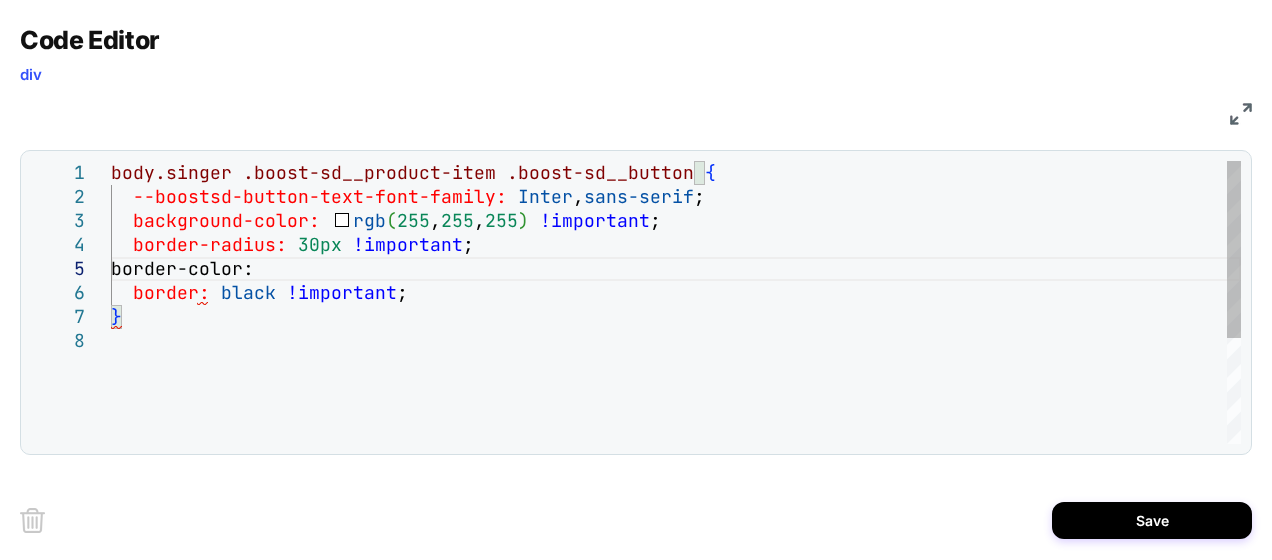 click on "body.singer   .boost-sd__product-item   .boost-sd__button   {    --boostsd-button-text-font-family:   Inter ,  sans-serif ;    background-color:     rgb ( 255 ,  255 ,  255 )   !important ;    border-radius:   30px   !important ;    border:   black   !important ; }   border-color:" at bounding box center [676, 386] 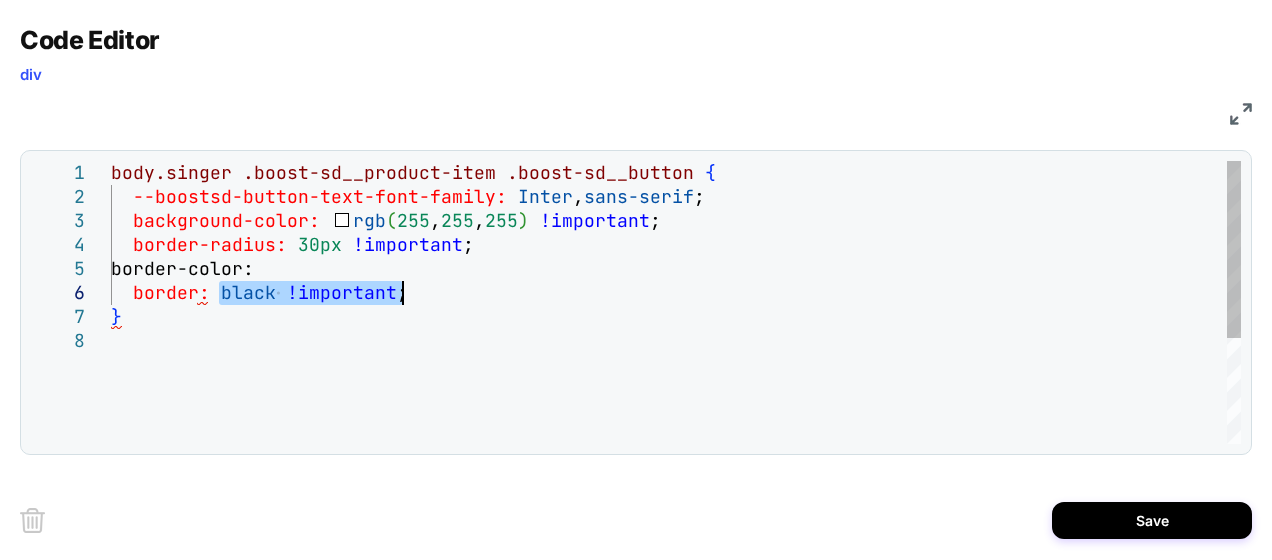 drag, startPoint x: 222, startPoint y: 293, endPoint x: 409, endPoint y: 297, distance: 187.04277 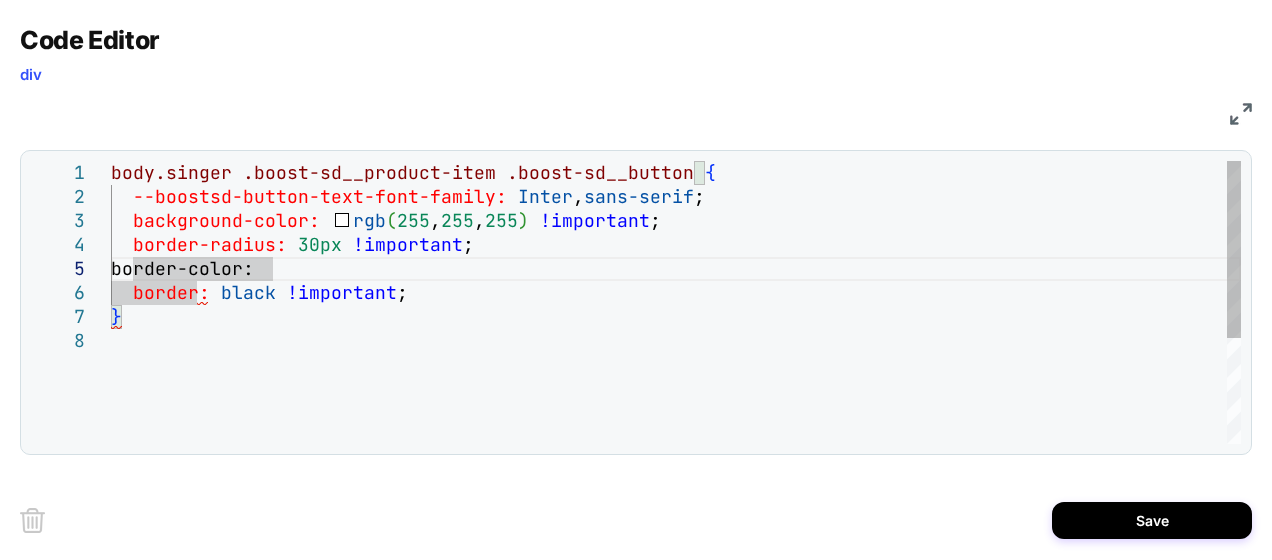 scroll, scrollTop: 96, scrollLeft: 171, axis: both 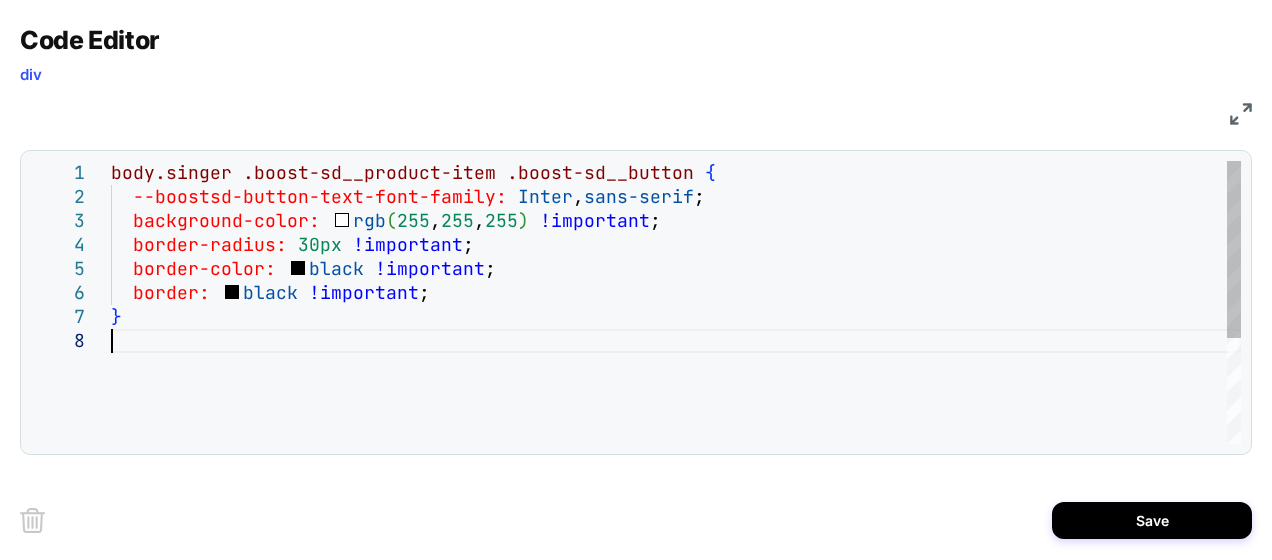 click on "body.singer   .boost-sd__product-item   .boost-sd__button   {    --boostsd-button-text-font-family:   Inter ,  sans-serif ;    background-color:     rgb ( 255 ,  255 ,  255 )   !important ;    border-radius:   30px   !important ;    border:     black   !important ; }    border-color:     black   !important ;" at bounding box center [676, 386] 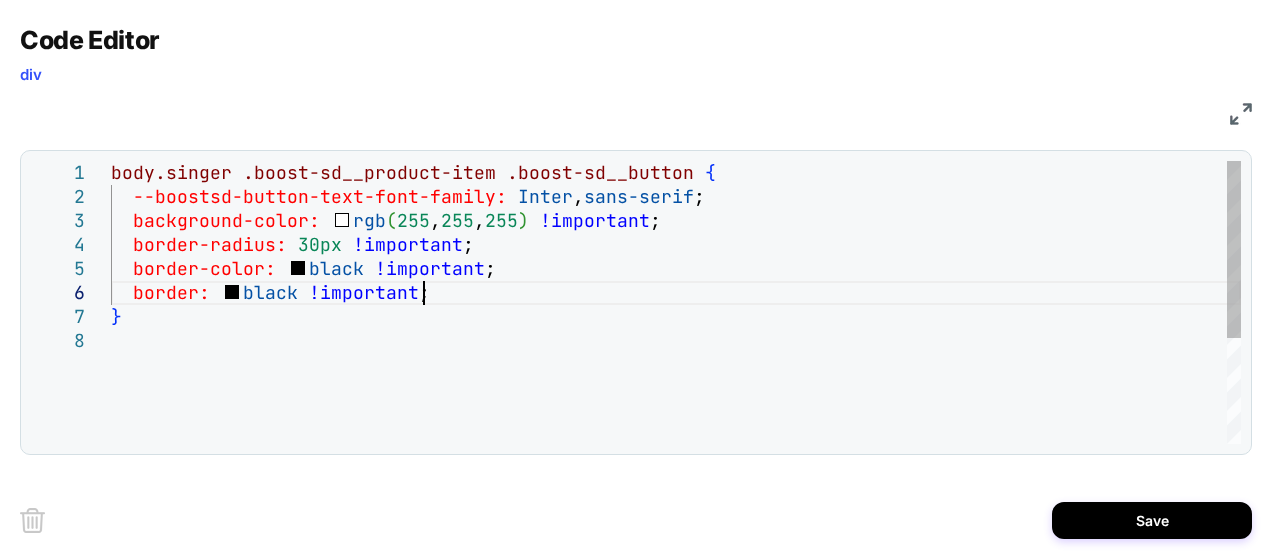 click on "body.singer   .boost-sd__product-item   .boost-sd__button   {    --boostsd-button-text-font-family:   Inter ,  sans-serif ;    background-color:     rgb ( 255 ,  255 ,  255 )   !important ;    border-radius:   30px   !important ;    border:     black   !important ; }    border-color:     black   !important ;" at bounding box center (676, 386) 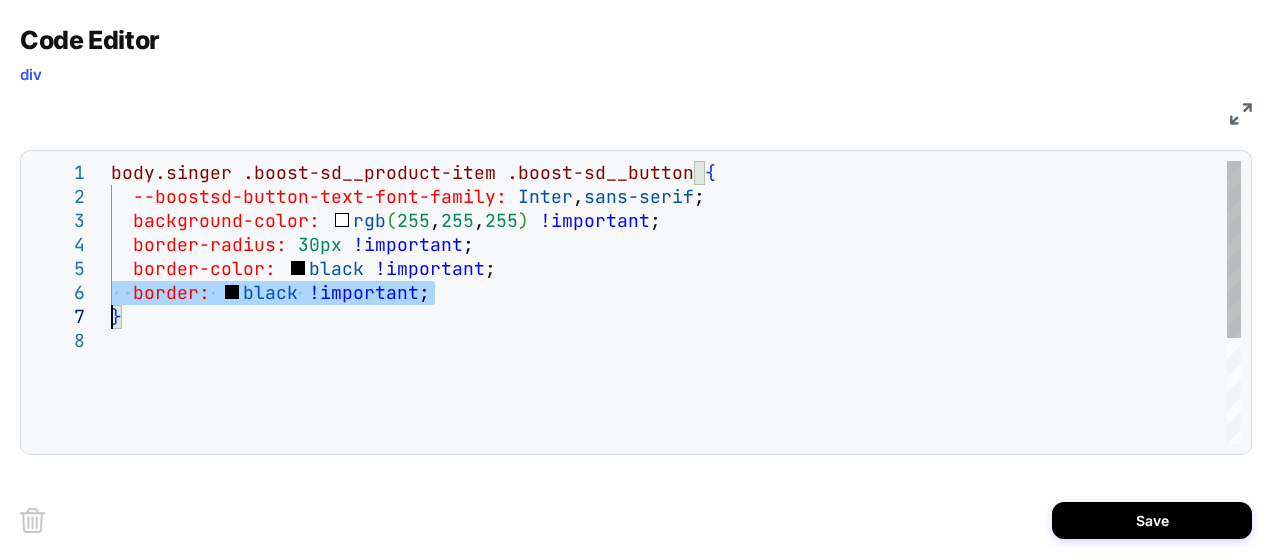 click on "body.singer   .boost-sd__product-item   .boost-sd__button   {    --boostsd-button-text-font-family:   Inter ,  sans-serif ;    background-color:     rgb ( 255 ,  255 ,  255 )   !important ;    border-radius:   30px   !important ;    border:     black   !important ; }    border-color:     black   !important ;" at bounding box center [676, 386] 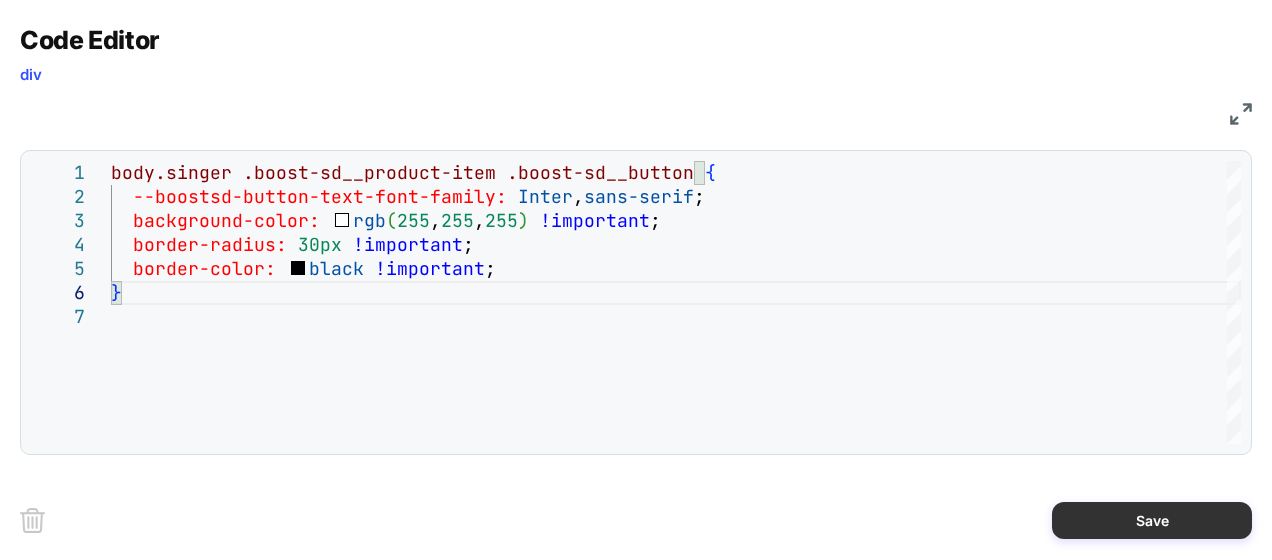 type on "**********" 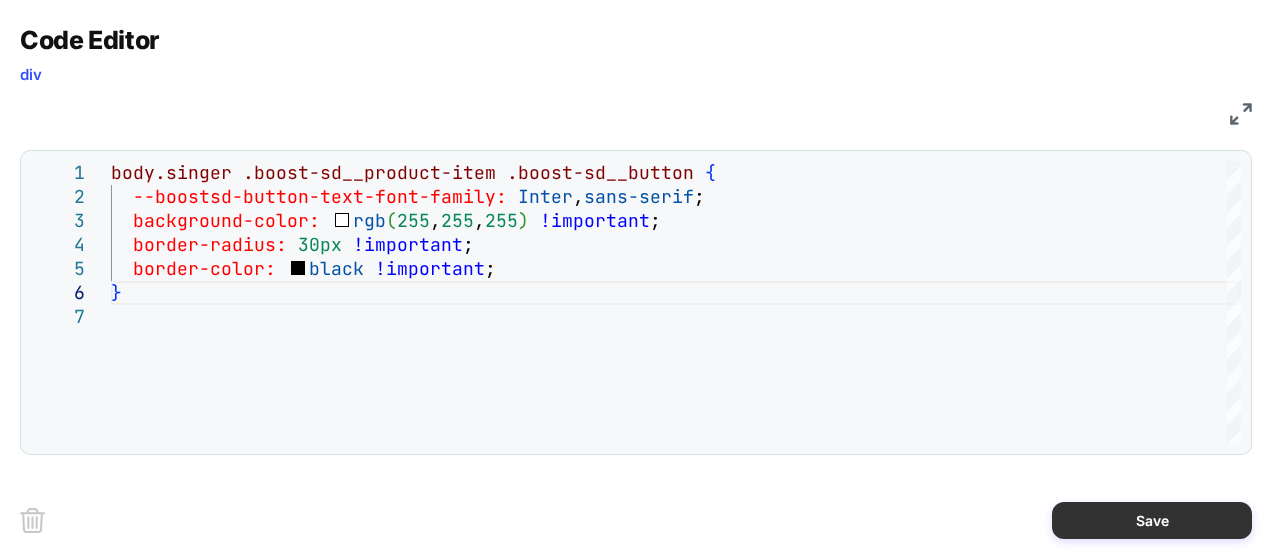 click on "Save" at bounding box center (1152, 520) 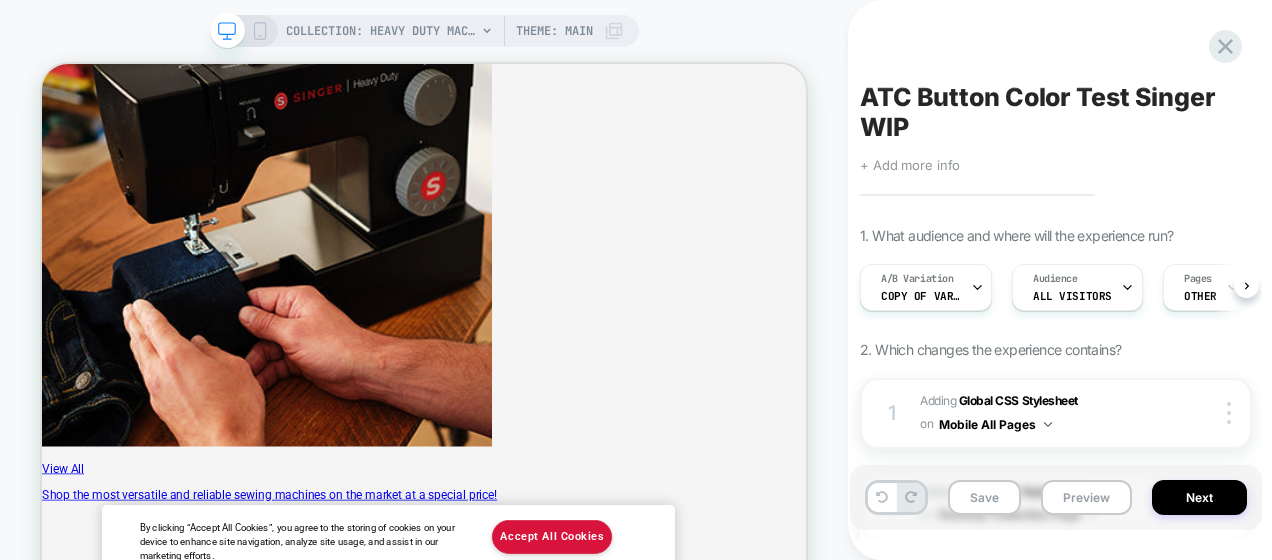 scroll, scrollTop: 0, scrollLeft: 1, axis: horizontal 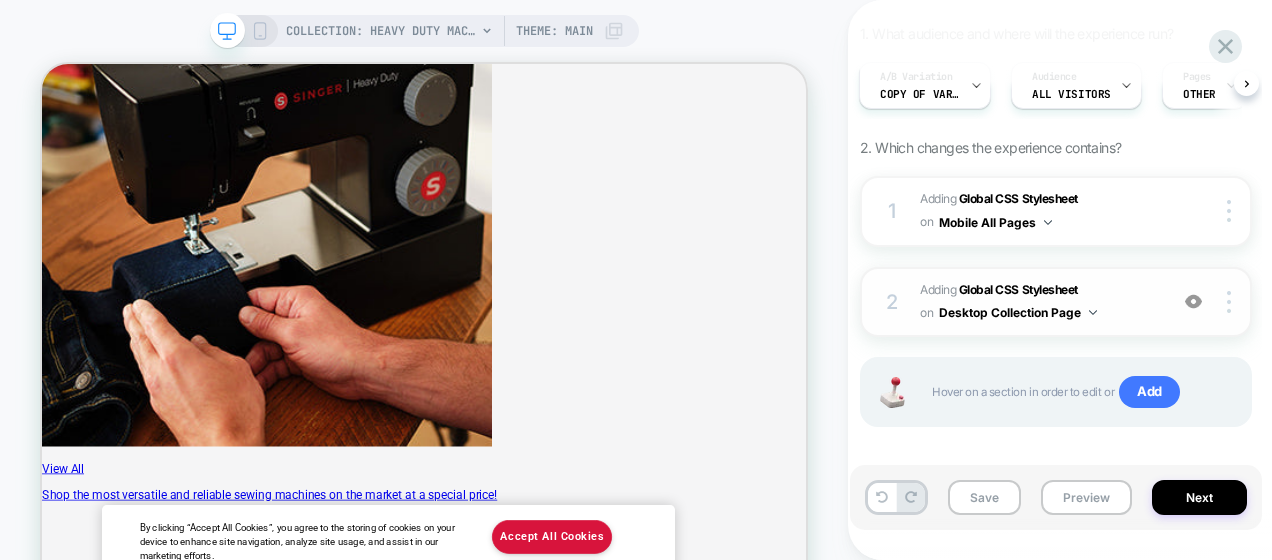 click on "Adding   Global CSS Stylesheet   on Desktop Collection Page" at bounding box center [1038, 302] 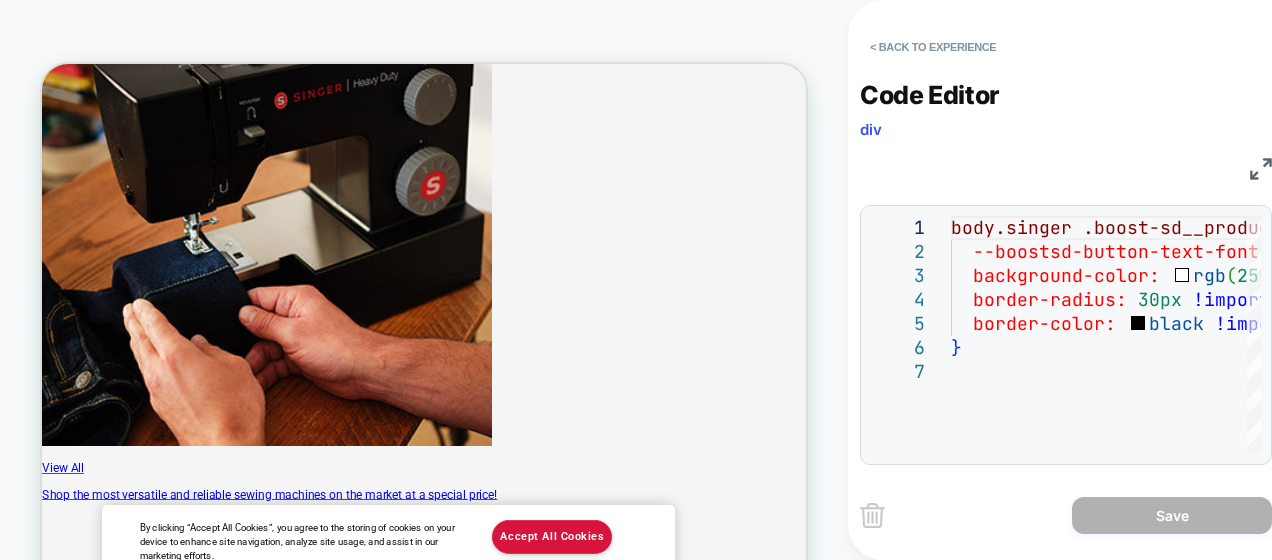 click at bounding box center [1261, 169] 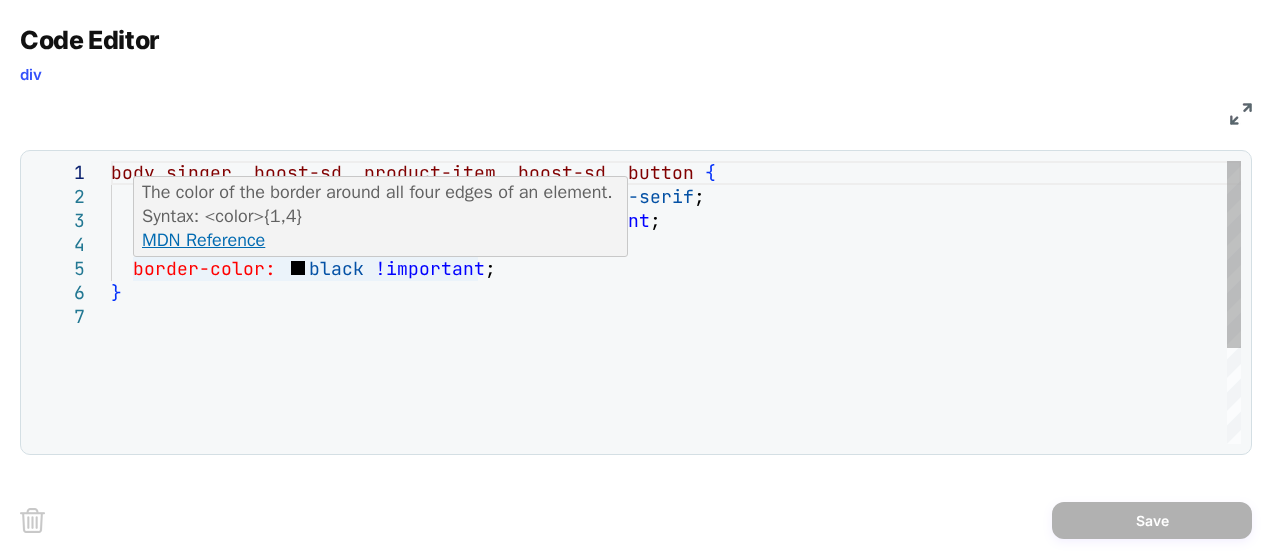 scroll, scrollTop: 0, scrollLeft: 0, axis: both 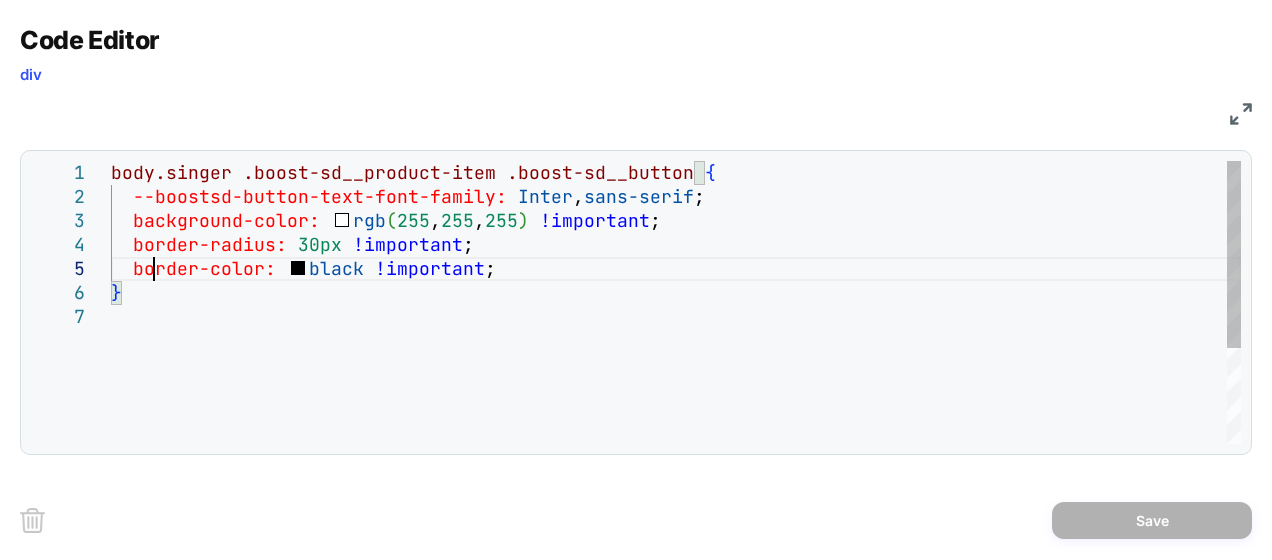click on "body.singer   .boost-sd__product-item   .boost-sd__button   {    --boostsd-button-text-font-family:   Inter ,  sans-serif ;    background-color:     rgb ( 255 ,  255 ,  255 )   !important ;    border-radius:   30px   !important ;    border-color:     black   !important ; }" at bounding box center [676, 374] 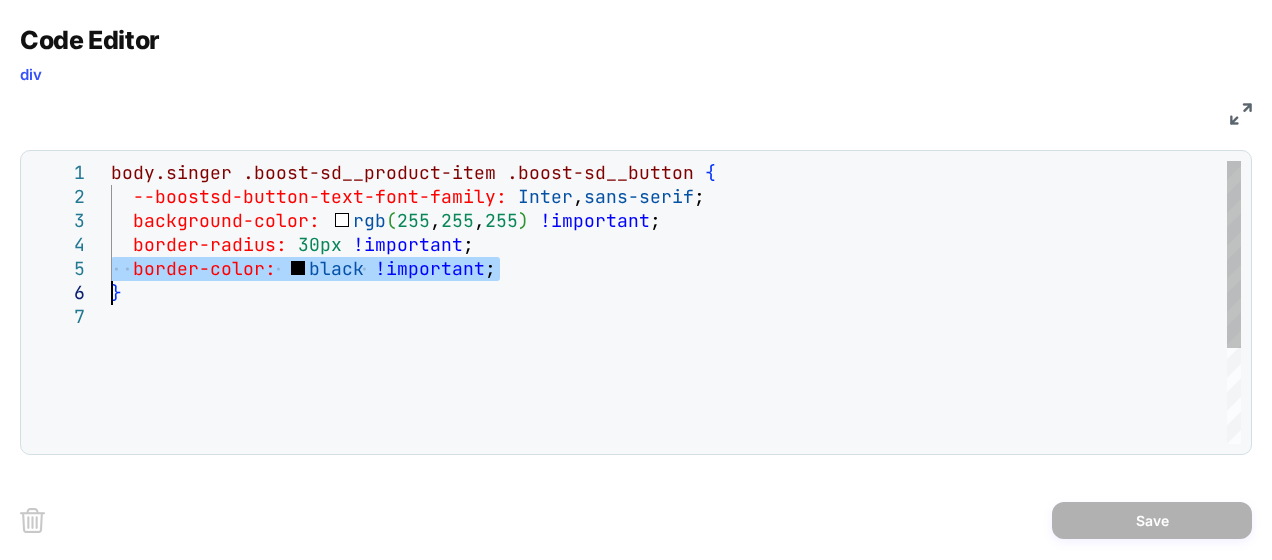 click on "body.singer   .boost-sd__product-item   .boost-sd__button   {    --boostsd-button-text-font-family:   Inter ,  sans-serif ;    background-color:     rgb ( 255 ,  255 ,  255 )   !important ;    border-radius:   30px   !important ;    border-color:     black   !important ; }" at bounding box center (676, 374) 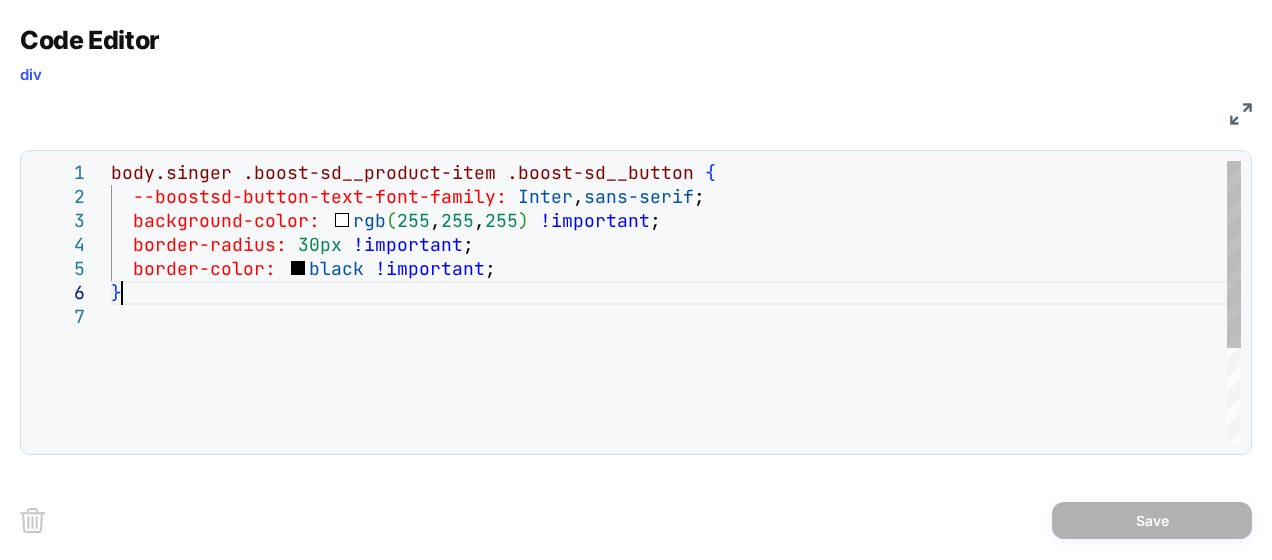 click on "body.singer   .boost-sd__product-item   .boost-sd__button   {    --boostsd-button-text-font-family:   Inter ,  sans-serif ;    background-color:     rgb ( 255 ,  255 ,  255 )   !important ;    border-radius:   30px   !important ;    border-color:     black   !important ; }" at bounding box center (676, 374) 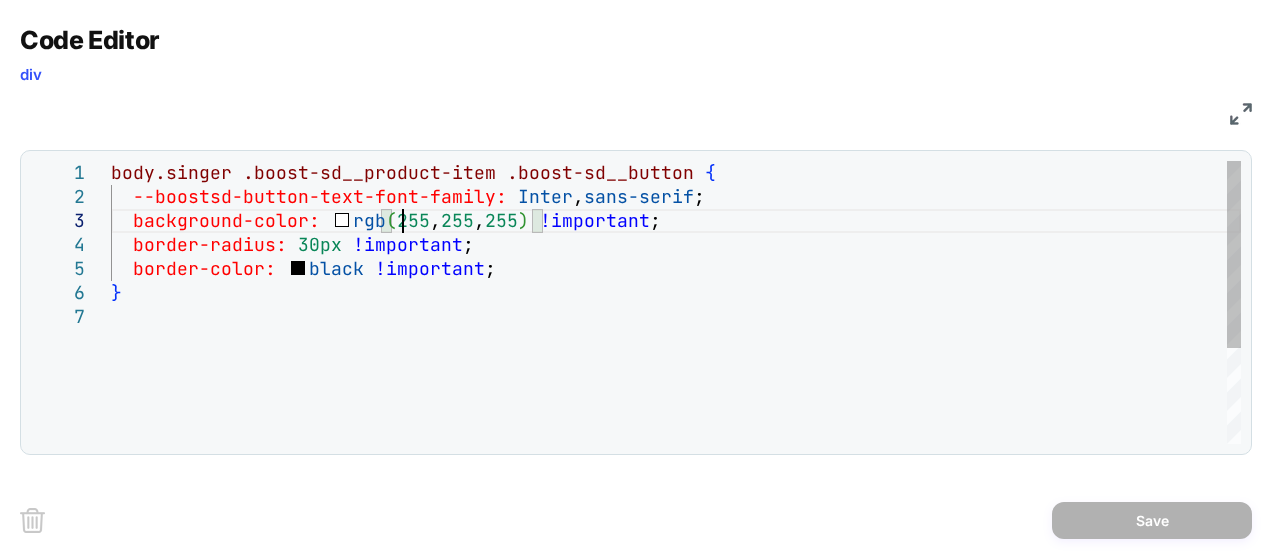 click on "body.singer   .boost-sd__product-item   .boost-sd__button   {    --boostsd-button-text-font-family:   Inter ,  sans-serif ;    background-color:     rgb ( 255 ,  255 ,  255 )   !important ;    border-radius:   30px   !important ;    border-color:     black   !important ; }" at bounding box center (676, 374) 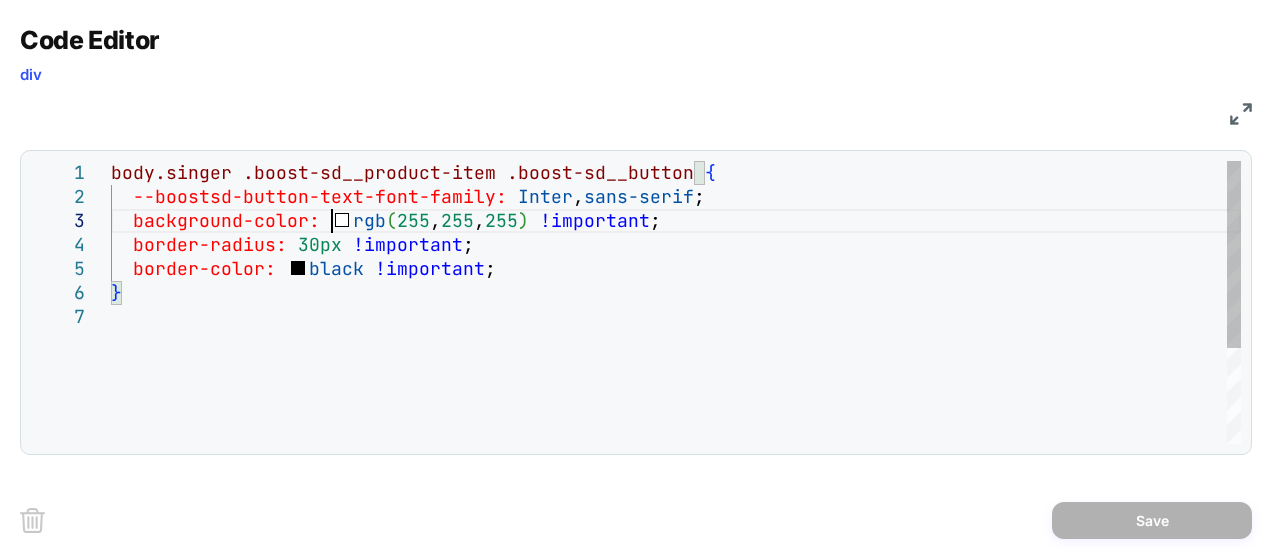 click on "body.singer   .boost-sd__product-item   .boost-sd__button   {    --boostsd-button-text-font-family:   Inter ,  sans-serif ;    background-color:     rgb ( 255 ,  255 ,  255 )   !important ;    border-radius:   30px   !important ;    border-color:     black   !important ; }" at bounding box center [676, 374] 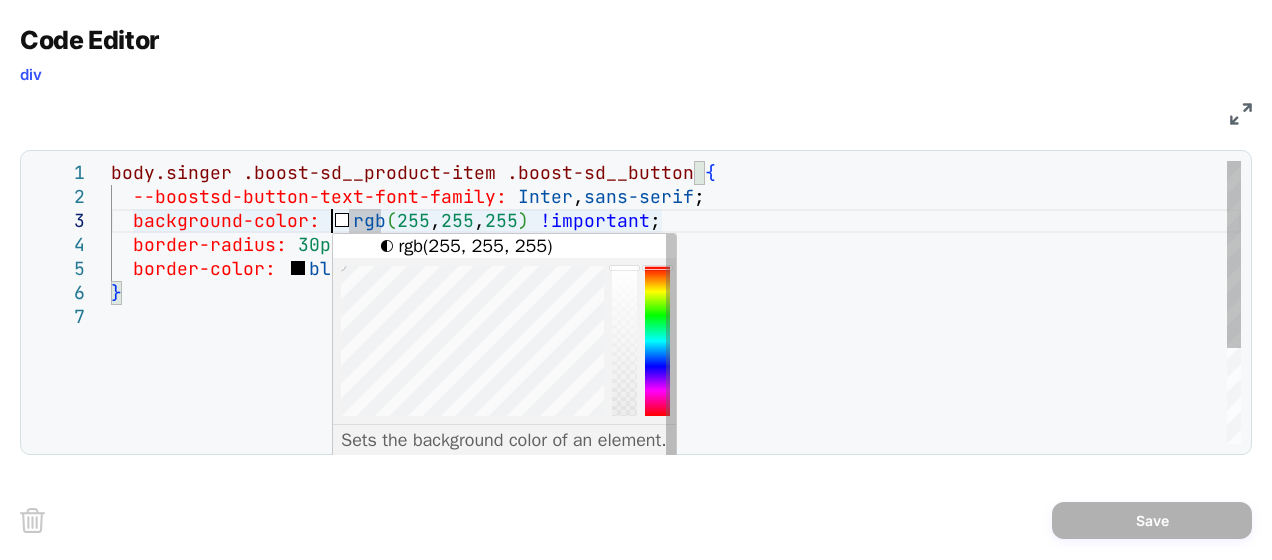 click on "body.singer   .boost-sd__product-item   .boost-sd__button   {    --boostsd-button-text-font-family:   Inter ,  sans-serif ;    background-color:     rgb ( 255 ,  255 ,  255 )   !important ;    border-radius:   30px   !important ;    border-color:     black   !important ; }" at bounding box center (676, 374) 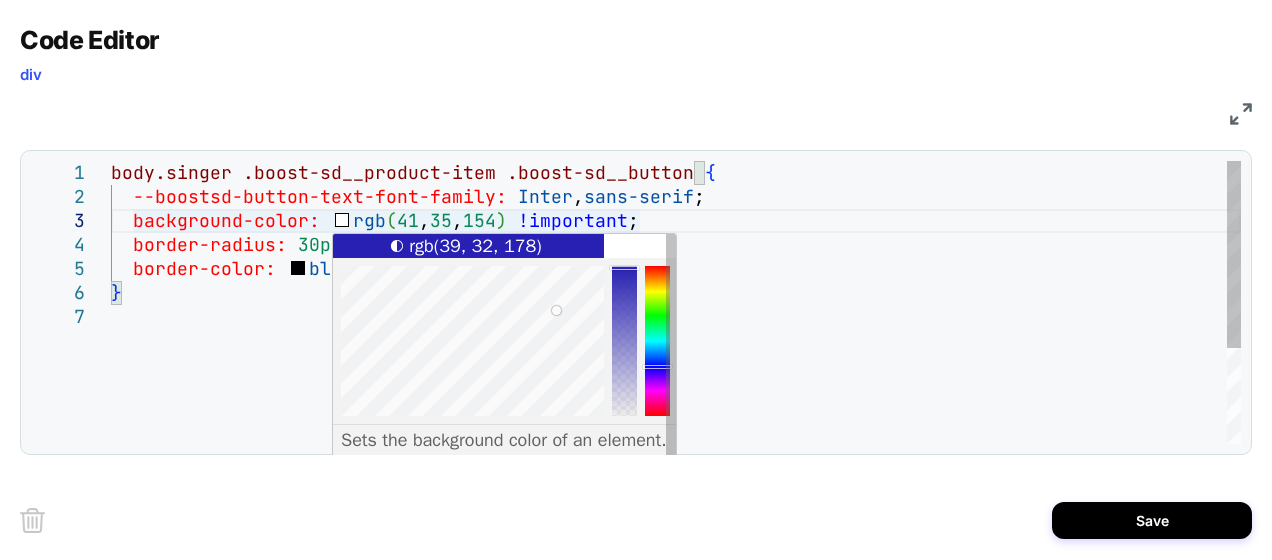 type on "**********" 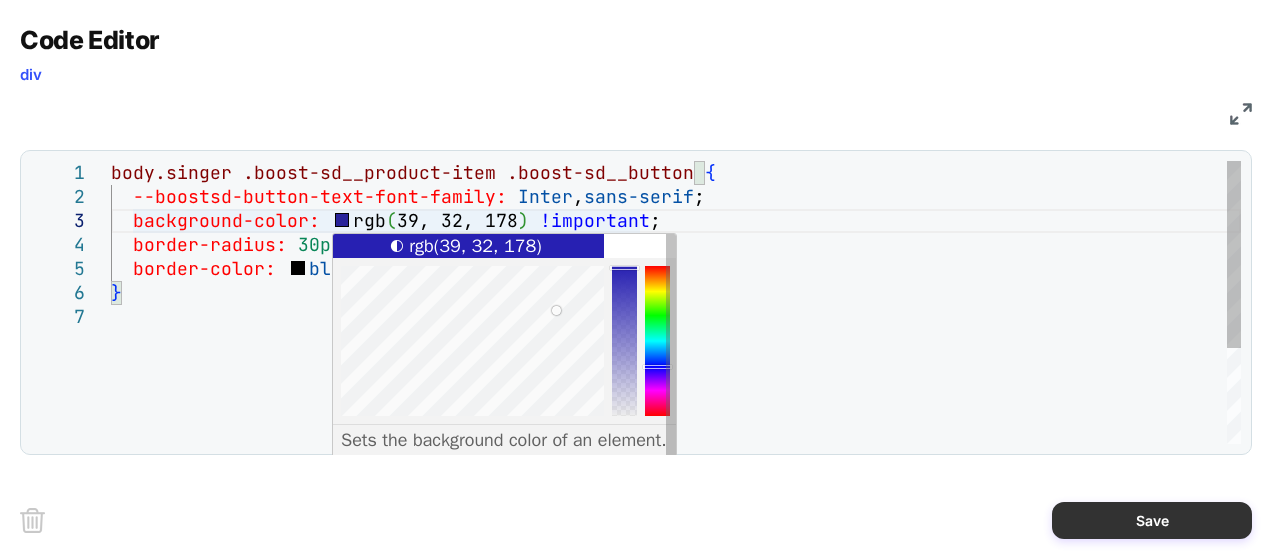 scroll, scrollTop: 0, scrollLeft: 0, axis: both 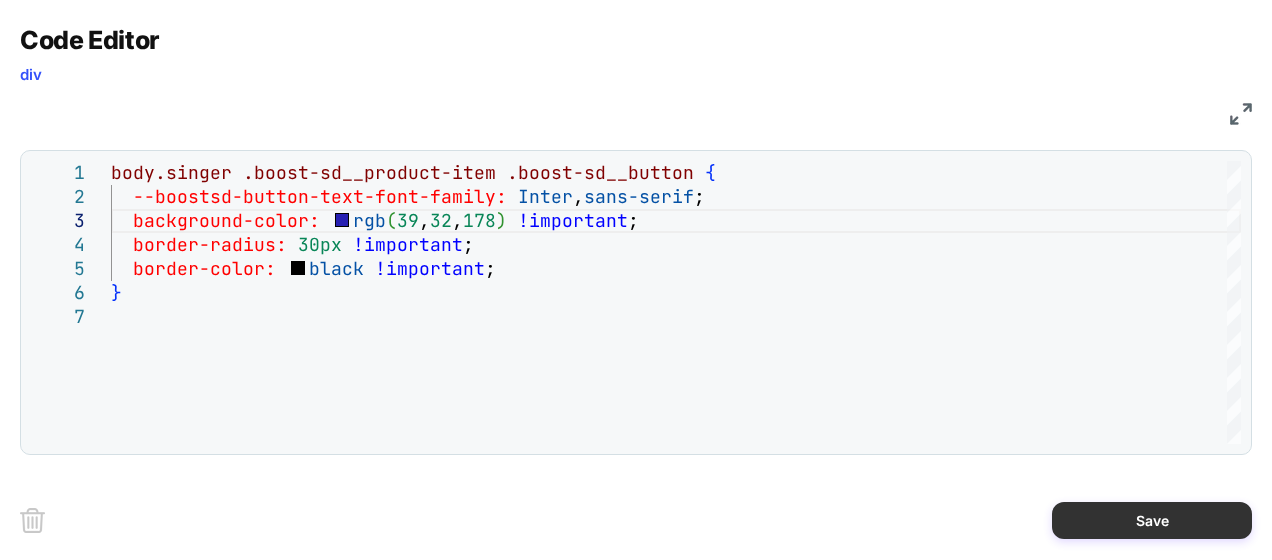 click on "Save" at bounding box center [1152, 520] 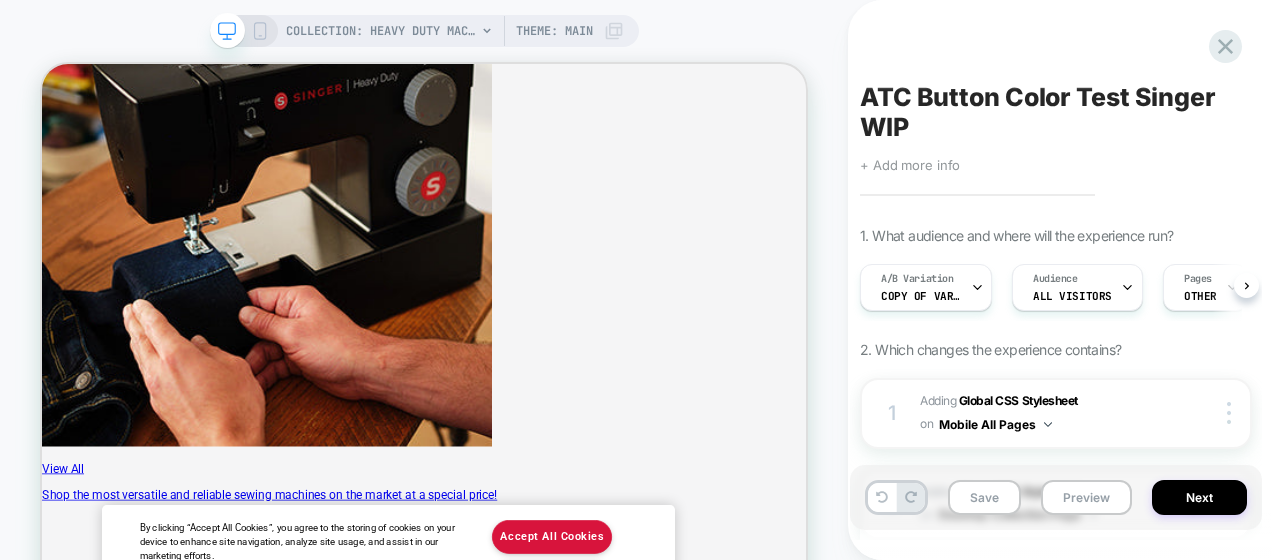 scroll, scrollTop: 0, scrollLeft: 1, axis: horizontal 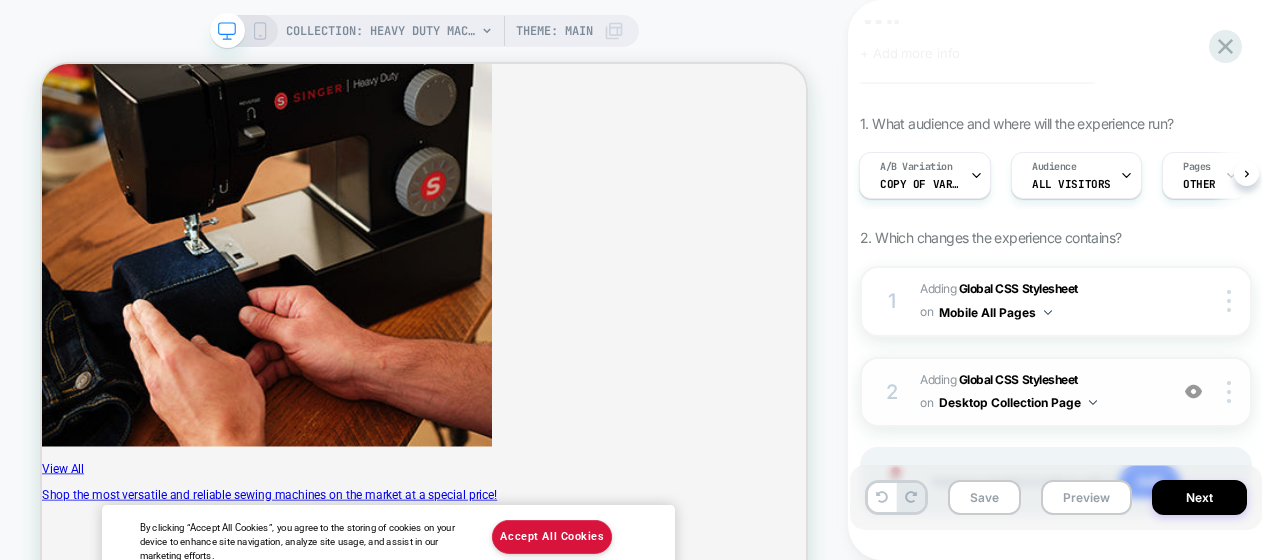 click on "Adding   Global CSS Stylesheet   on Desktop Collection Page" at bounding box center (1038, 392) 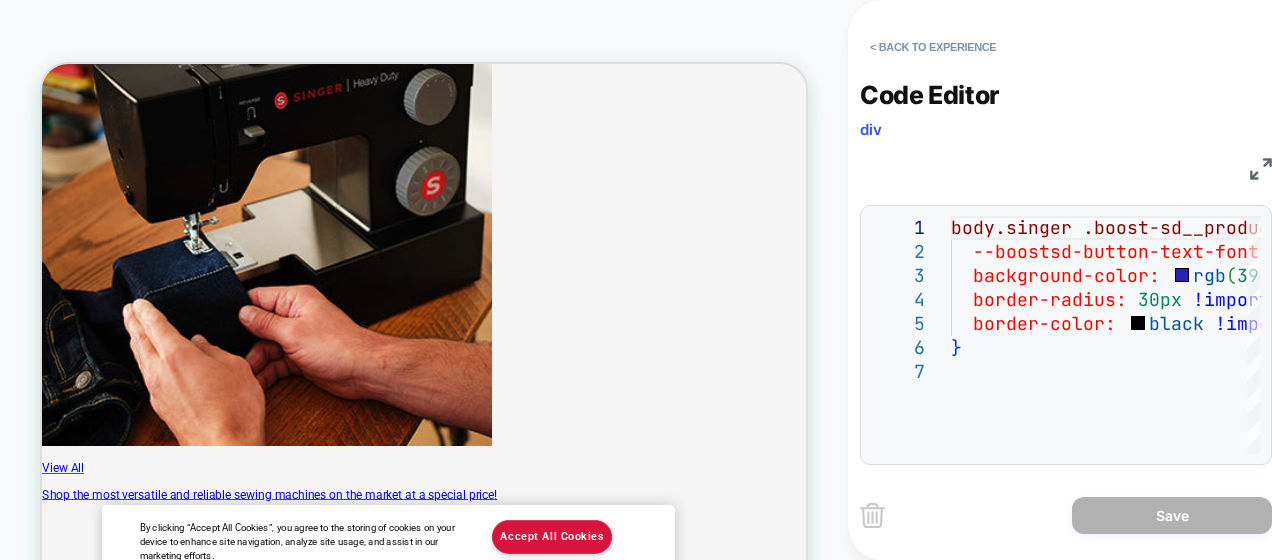 click at bounding box center (1261, 169) 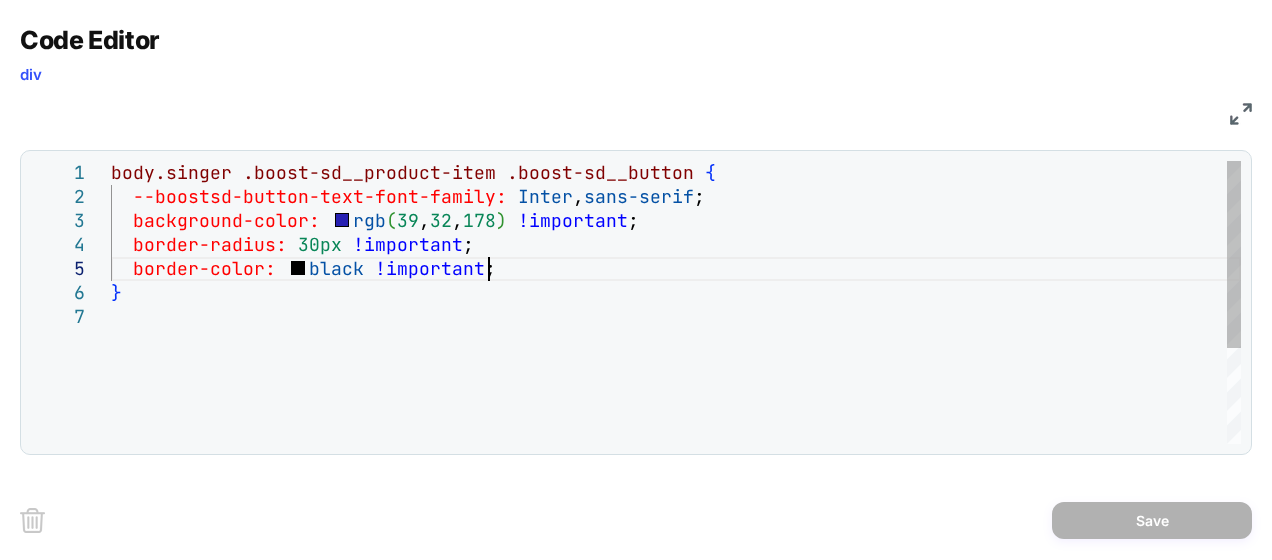 scroll, scrollTop: 0, scrollLeft: 0, axis: both 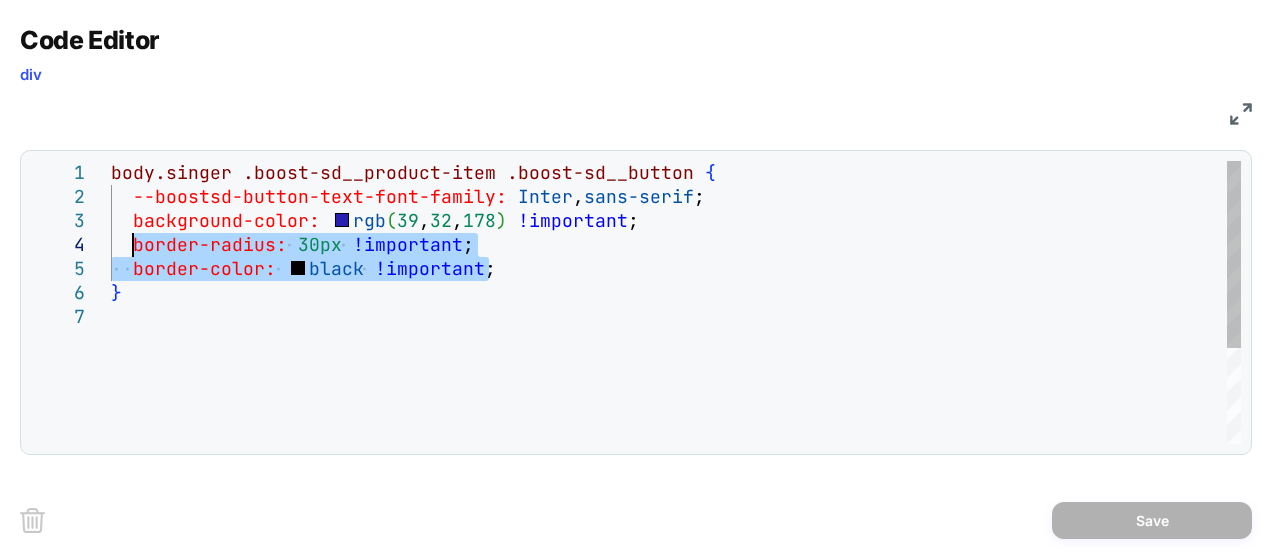 drag, startPoint x: 508, startPoint y: 268, endPoint x: 132, endPoint y: 246, distance: 376.64307 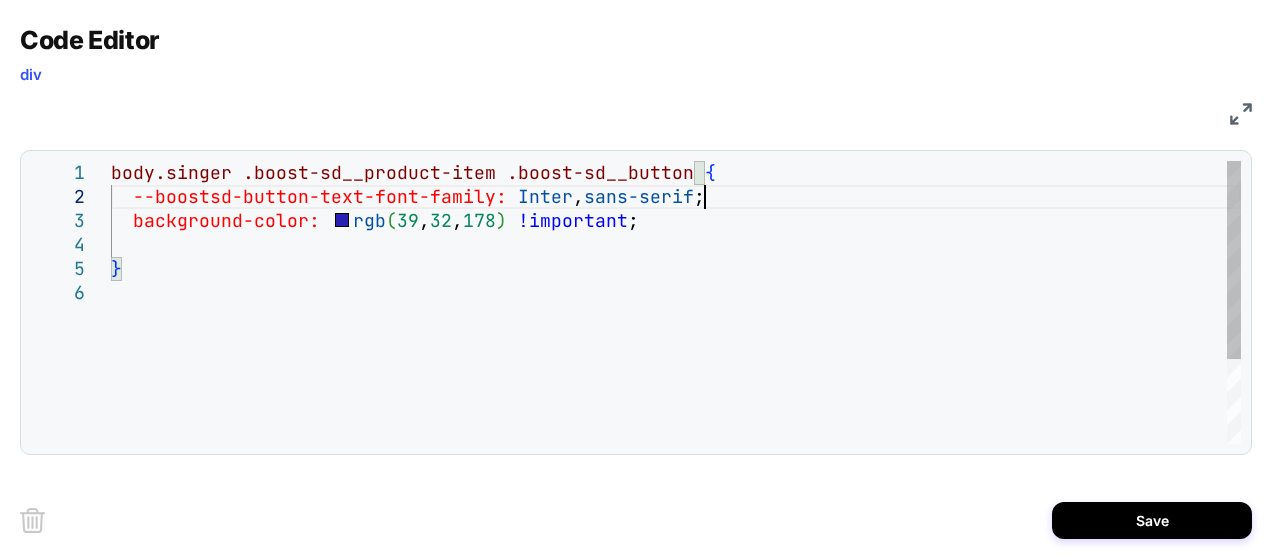click on "body.singer   .boost-sd__product-item   .boost-sd__button   {    --boostsd-button-text-font-family:   Inter ,  sans-serif ;    background-color:     rgb ( 39 ,  32 ,  178 )   !important ;    }" at bounding box center [676, 362] 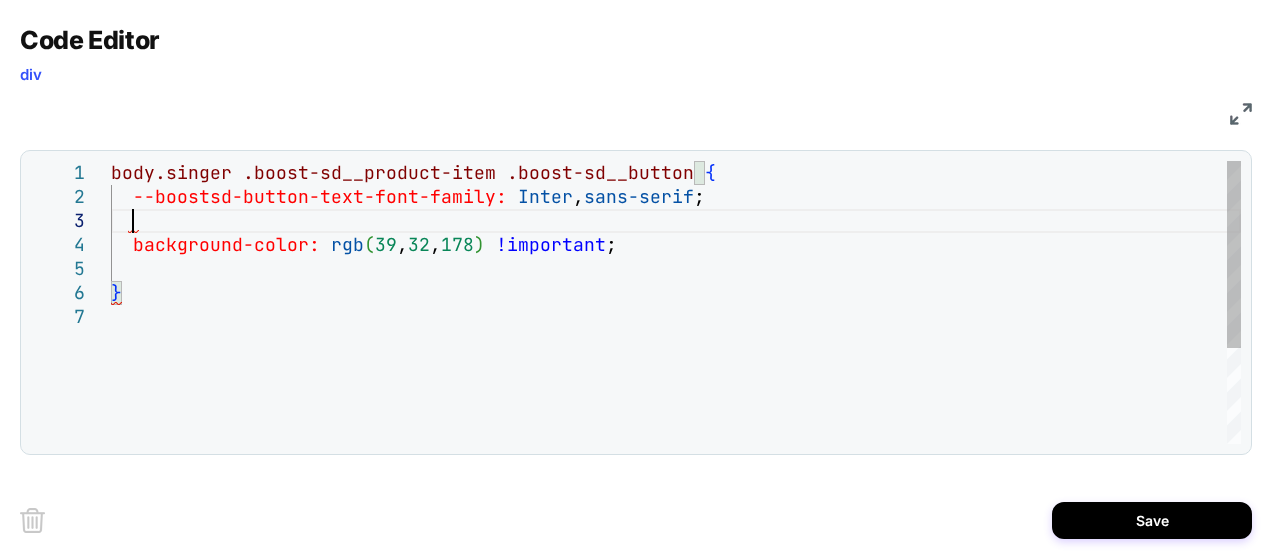 scroll, scrollTop: 48, scrollLeft: 20, axis: both 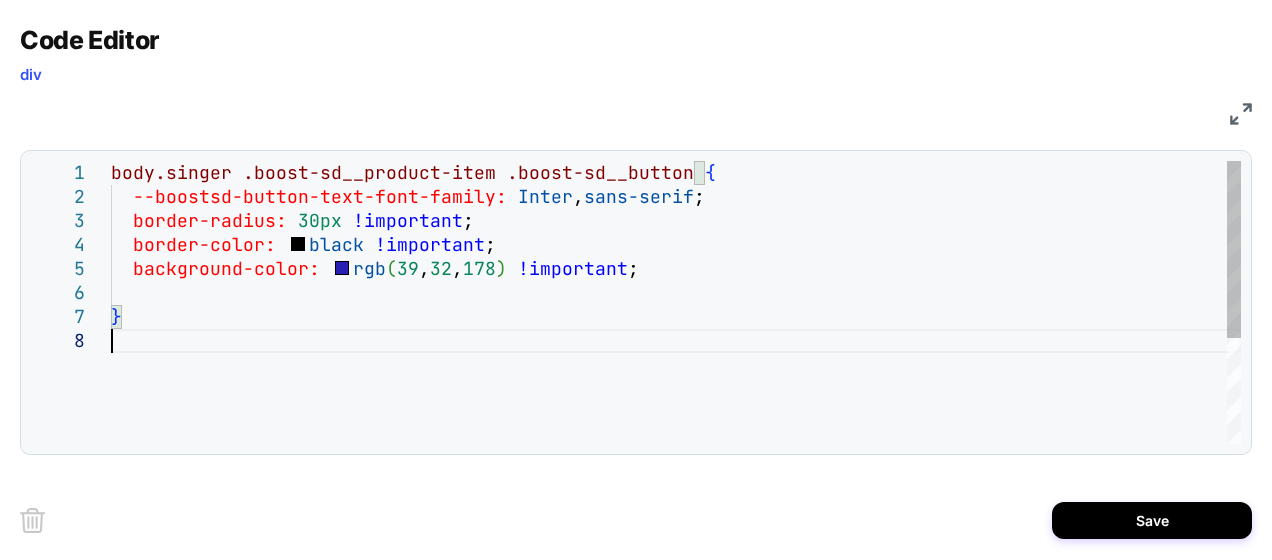 click on "body.singer   .boost-sd__product-item   .boost-sd__button   {    --boostsd-button-text-font-family:   Inter ,  sans-serif ;    background-color:     rgb ( 39 ,  32 ,  178 )   !important ;    }    border-radius:   30px   !important ;    border-color:     black   !important ;" at bounding box center (676, 386) 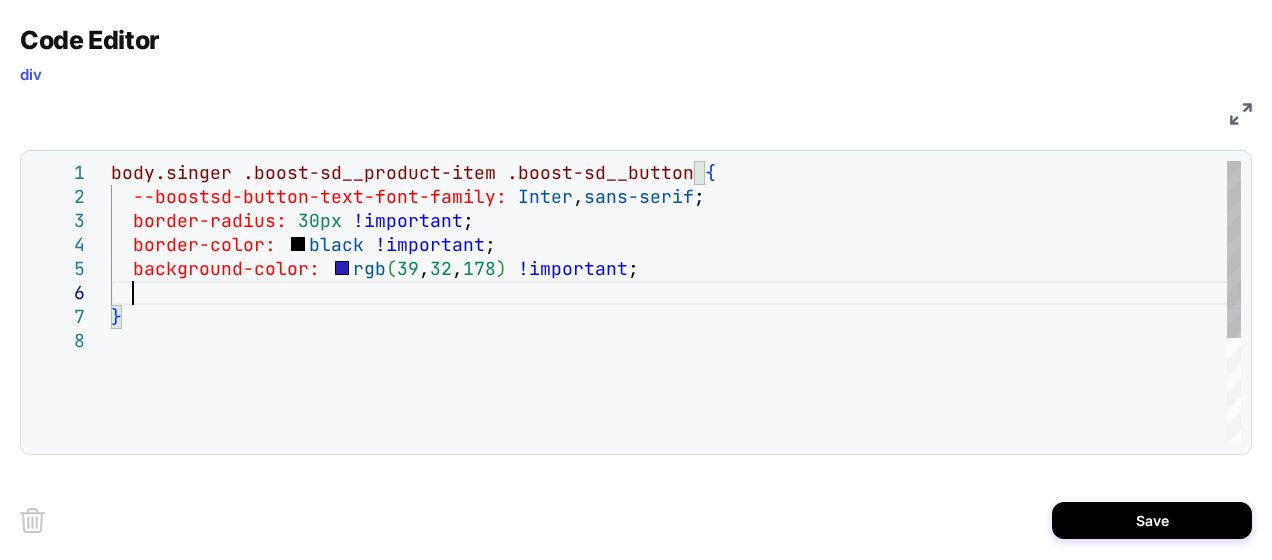 click on "body.singer   .boost-sd__product-item   .boost-sd__button   {    --boostsd-button-text-font-family:   Inter ,  sans-serif ;    background-color:     rgb ( 39 ,  32 ,  178 )   !important ;    }    border-radius:   30px   !important ;    border-color:     black   !important ;" at bounding box center (676, 386) 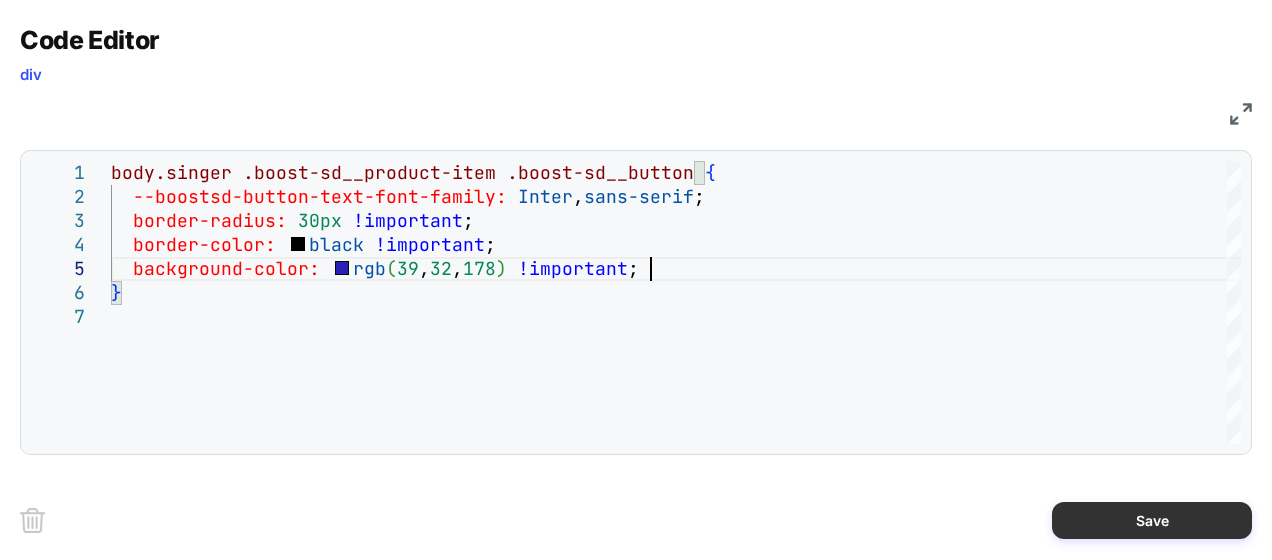 type on "**********" 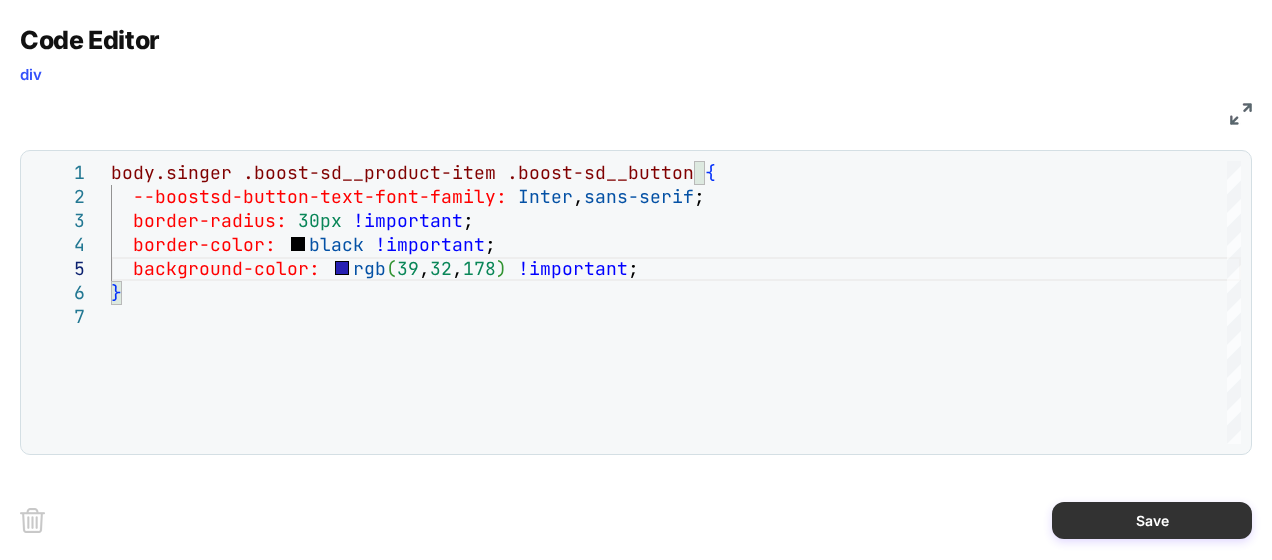 click on "Save" at bounding box center (1152, 520) 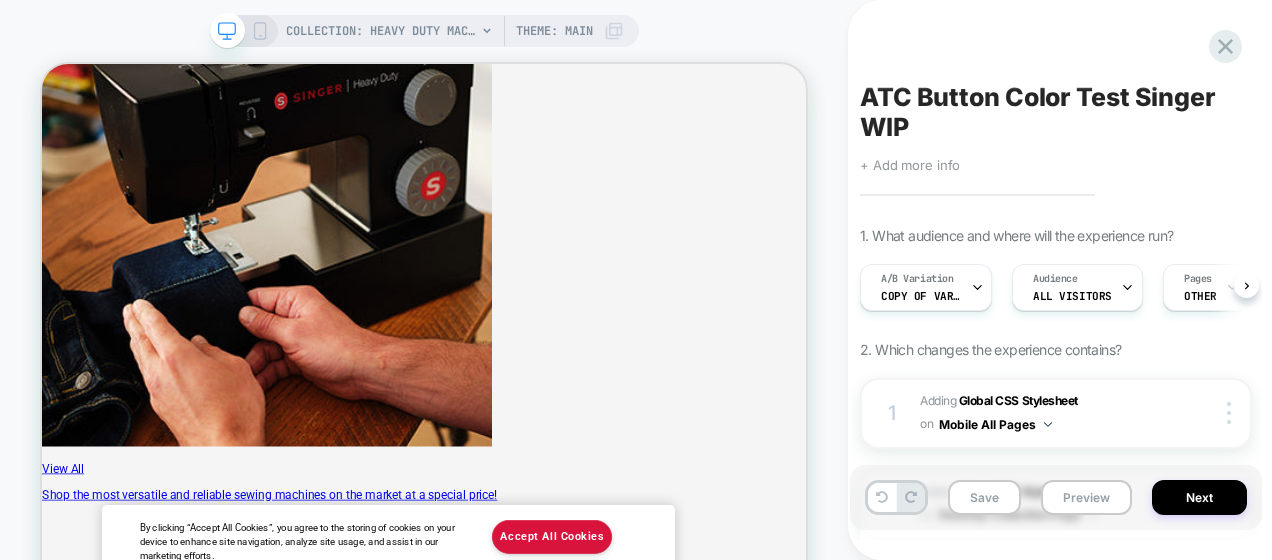 scroll, scrollTop: 0, scrollLeft: 1, axis: horizontal 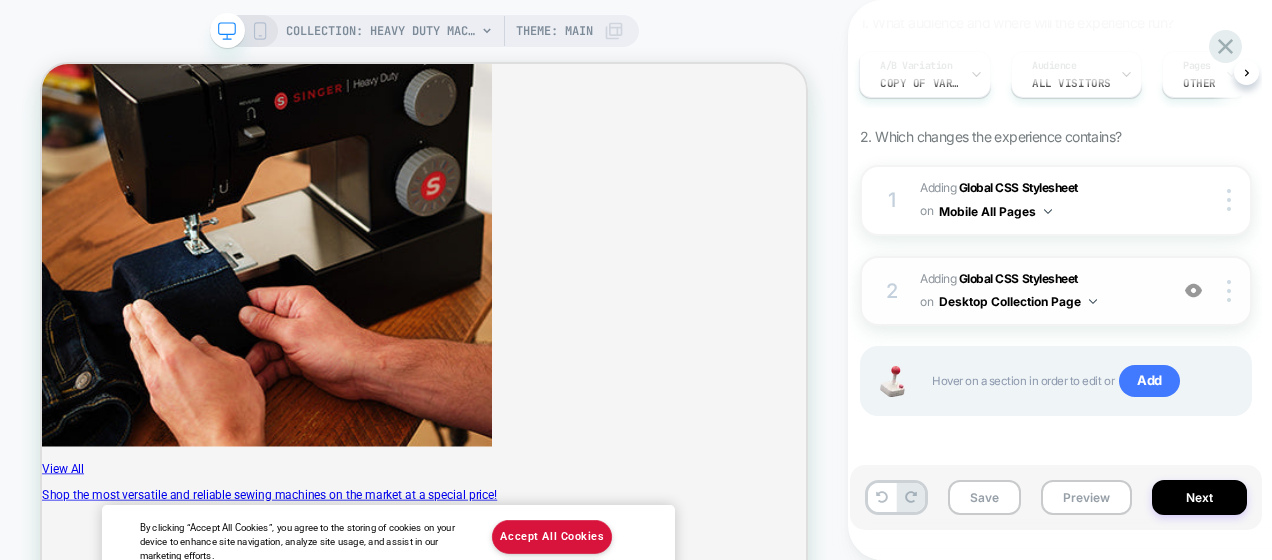 click on "2 Adding   Global CSS Stylesheet   on Desktop Collection Page Add Before Add After Copy to   Mobile Target   All Devices Delete" at bounding box center (1056, 291) 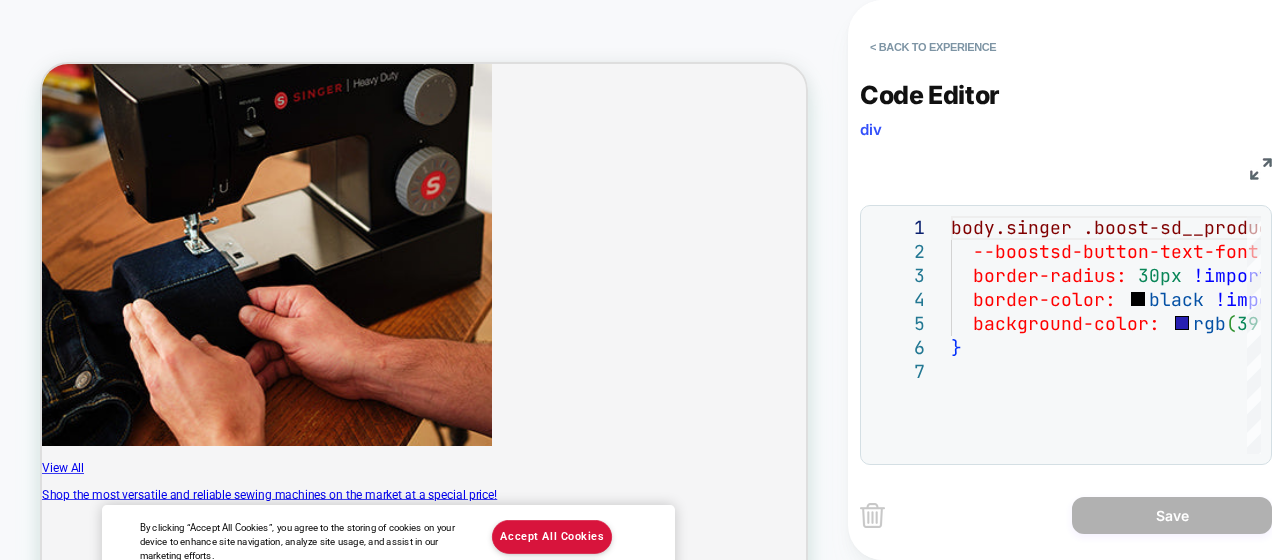 click at bounding box center [1261, 169] 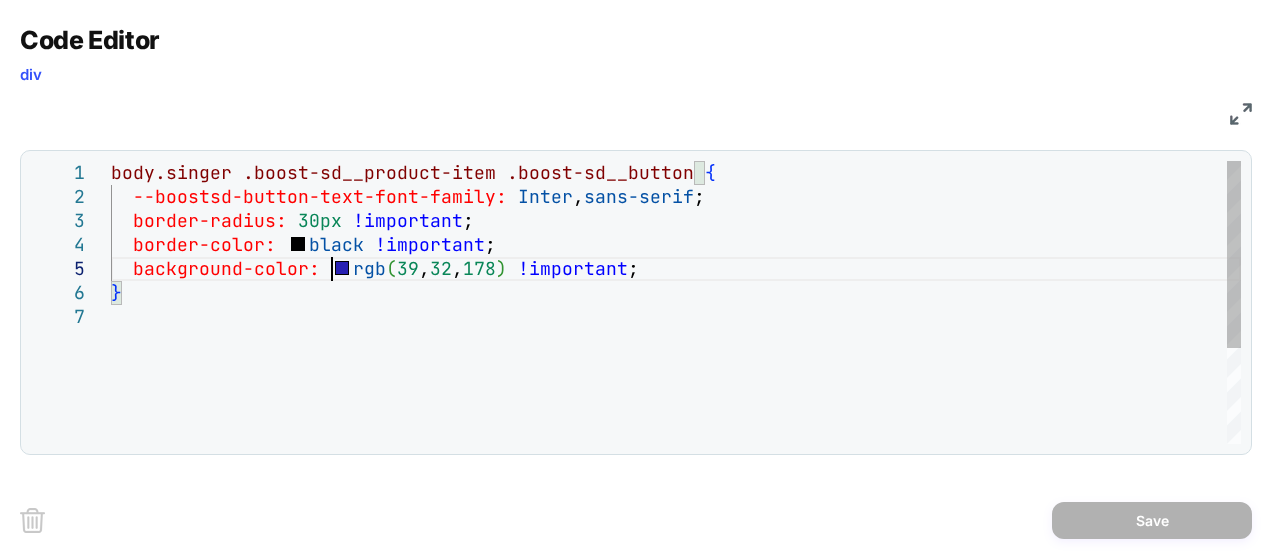 scroll, scrollTop: 0, scrollLeft: 0, axis: both 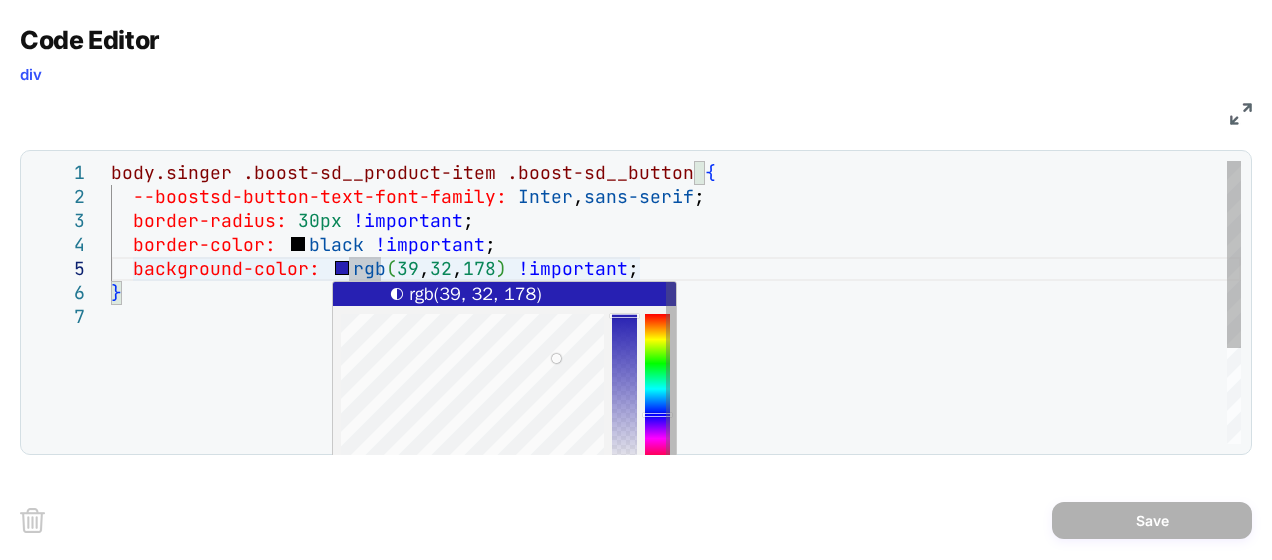 click on "body.singer   .boost-sd__product-item   .boost-sd__button   {    --boostsd-button-text-font-family:   Inter ,  sans-serif ;    border-radius:   30px   !important ;    border-color:     black   !important ;    background-color:     rgb ( 39 ,  32 ,  178 )   !important ; }" at bounding box center [676, 374] 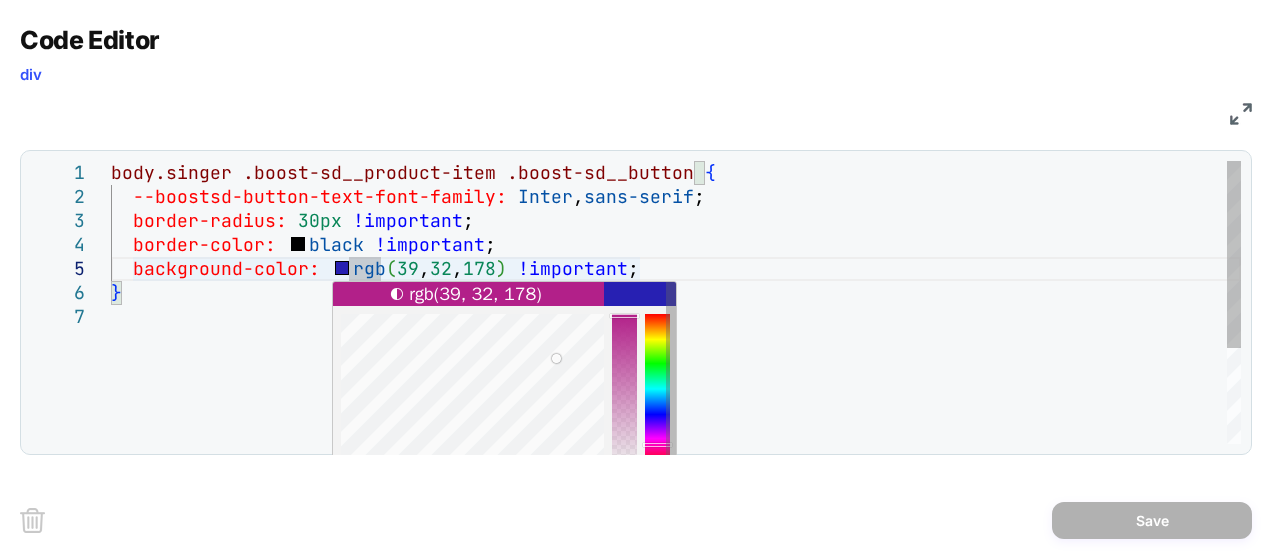 click at bounding box center (657, 389) 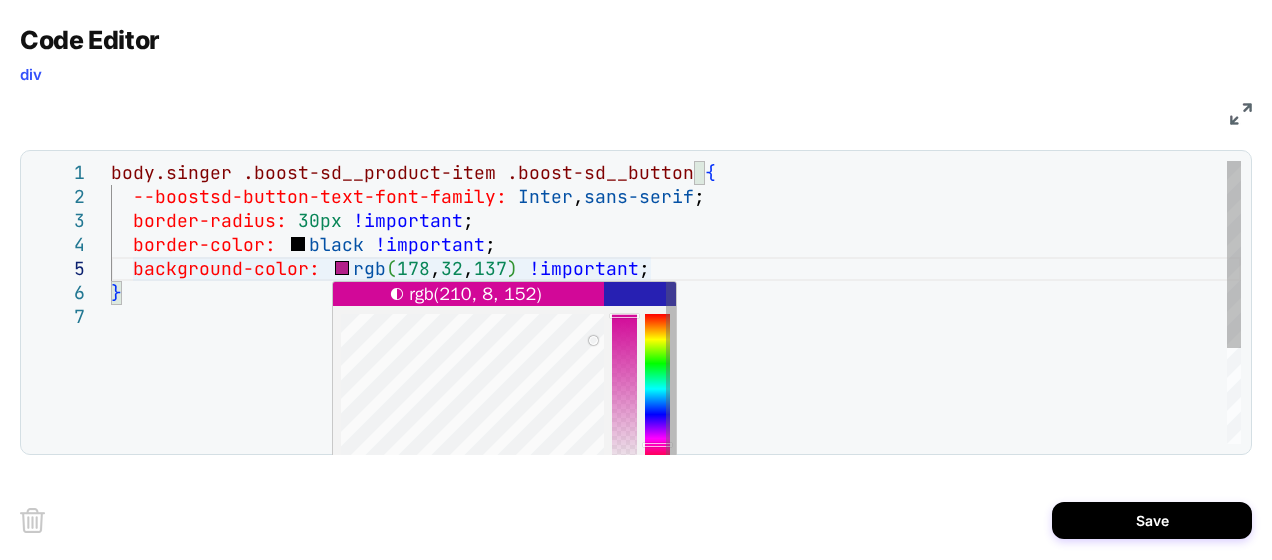 type on "**********" 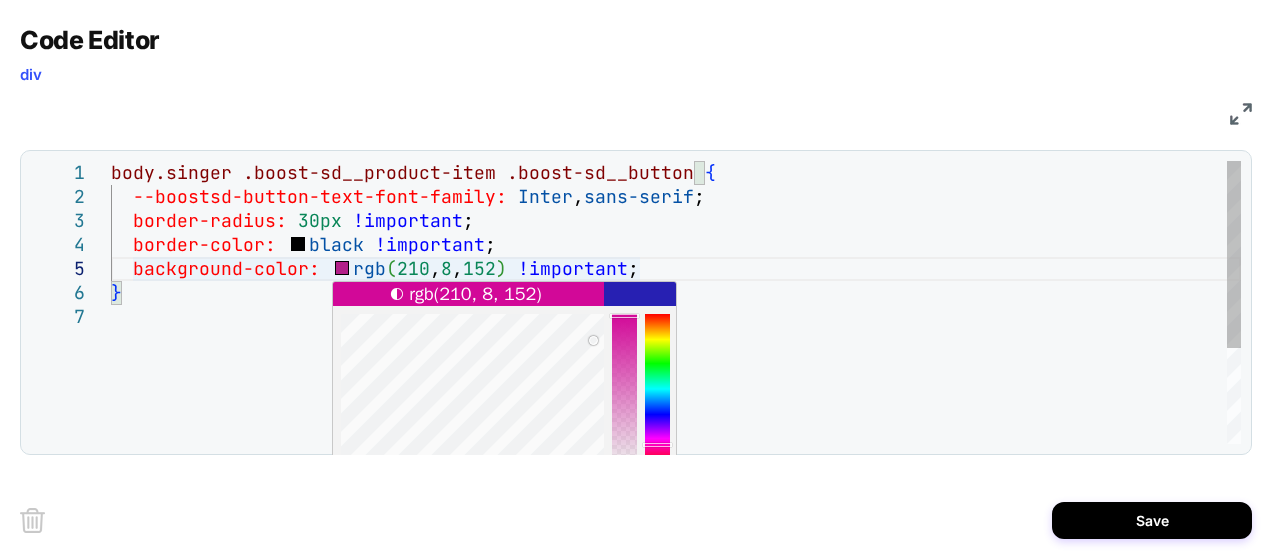 scroll, scrollTop: 0, scrollLeft: 0, axis: both 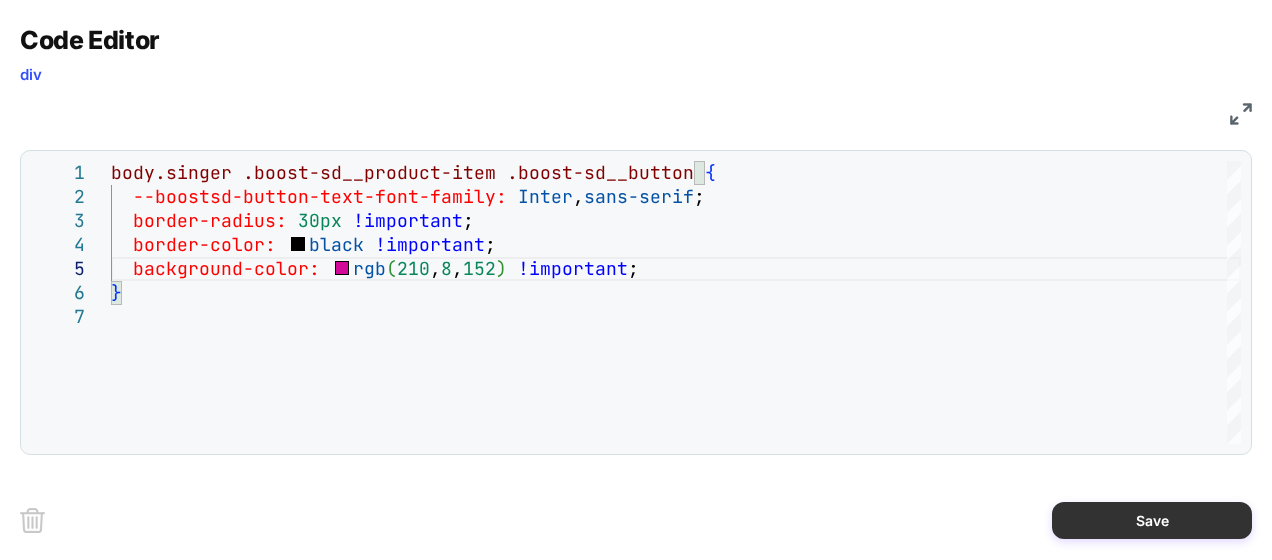 click on "Save" at bounding box center [1152, 520] 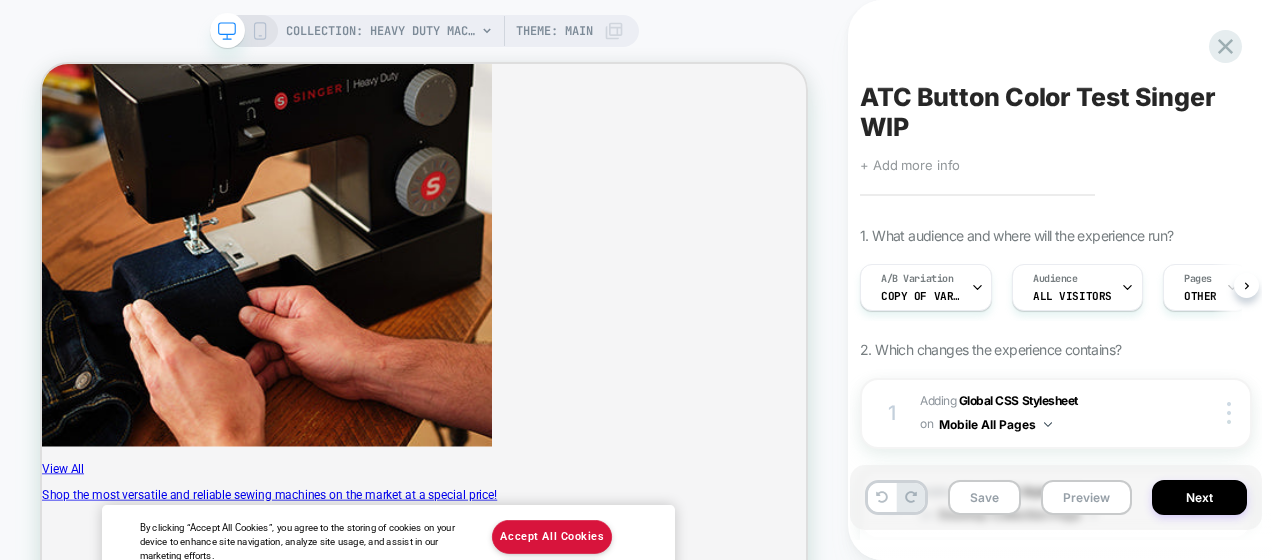scroll, scrollTop: 0, scrollLeft: 1, axis: horizontal 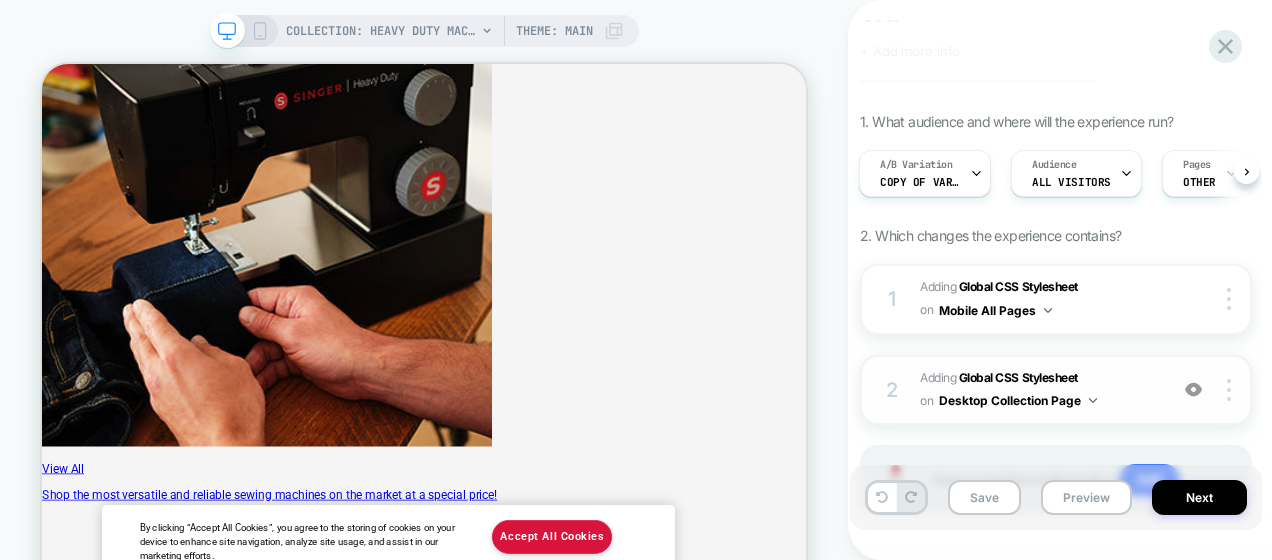 click on "Adding   Global CSS Stylesheet   on Desktop Collection Page" at bounding box center (1038, 390) 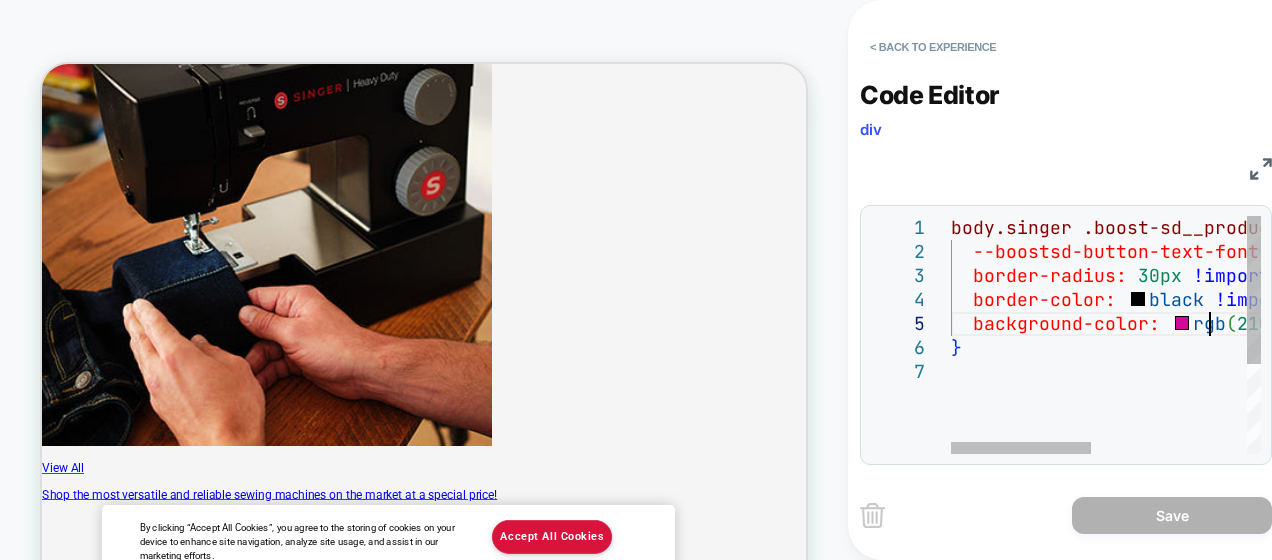 scroll, scrollTop: 0, scrollLeft: 0, axis: both 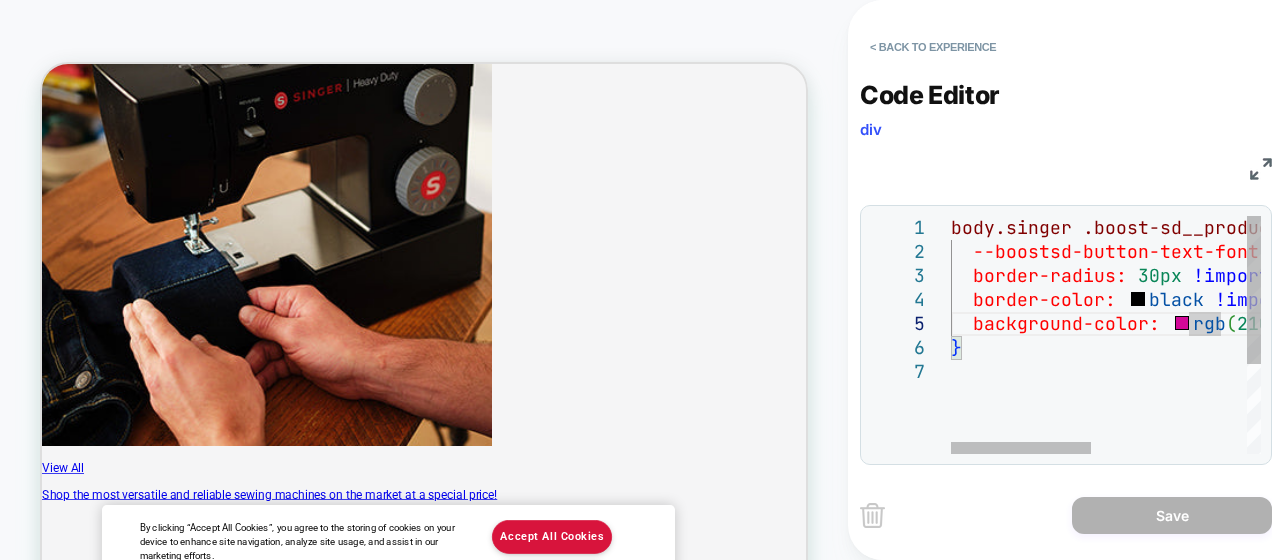 click on "body.singer   .boost-sd__product-item   .boost-sd__button   {    --boostsd-button-text-font-family:   Inter ,  sans-serif ;    border-radius:   30px   !important ;    border-color:     black   !important ;    background-color:     rgb ( 210 ,  8 ,  152 )   !important ; }" at bounding box center (1276, 407) 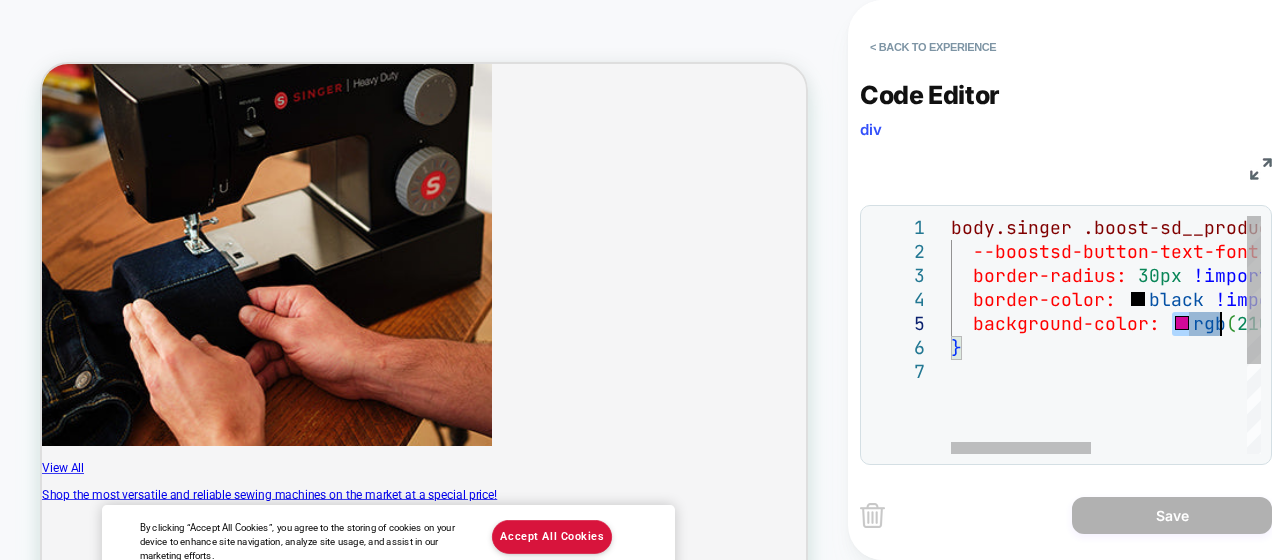 click on "body.singer   .boost-sd__product-item   .boost-sd__button   {    --boostsd-button-text-font-family:   Inter ,  sans-serif ;    border-radius:   30px   !important ;    border-color:     black   !important ;    background-color:     rgb ( 210 ,  8 ,  152 )   !important ; }" at bounding box center [1276, 407] 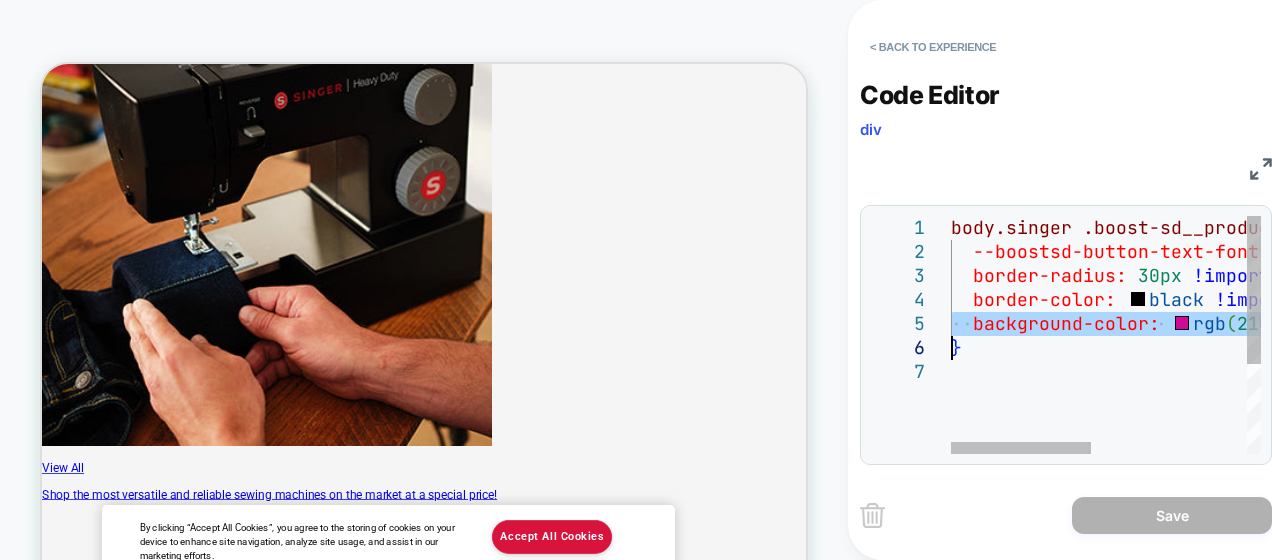click on "body.singer   .boost-sd__product-item   .boost-sd__button   {    --boostsd-button-text-font-family:   Inter ,  sans-serif ;    border-radius:   30px   !important ;    border-color:     black   !important ;    background-color:     rgb ( 210 ,  8 ,  152 )   !important ; }" at bounding box center [1276, 407] 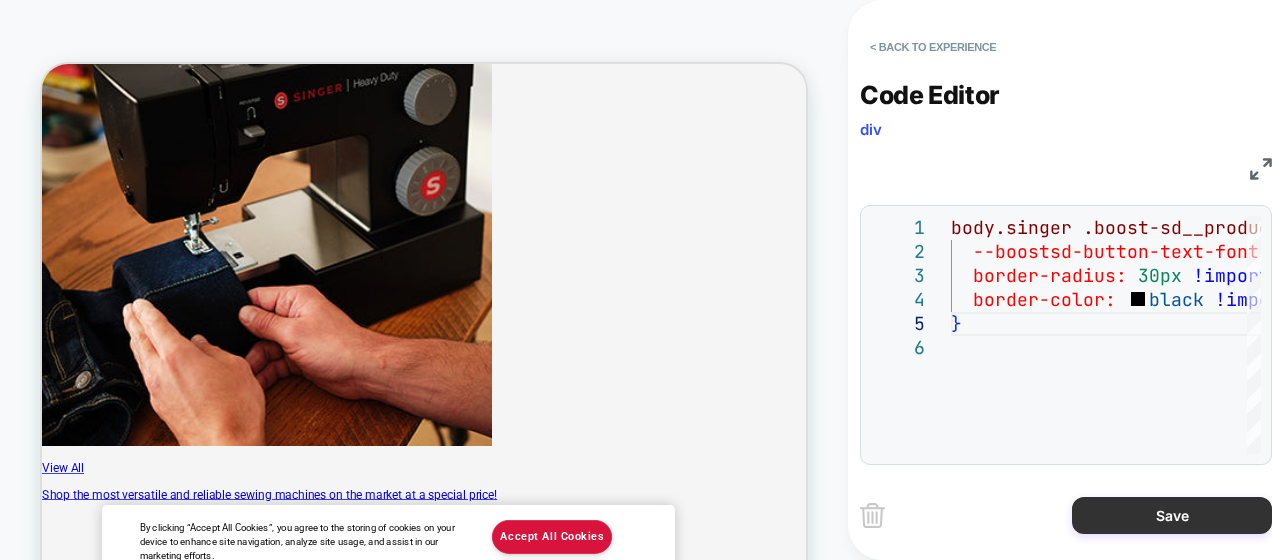 click on "Save" at bounding box center [1172, 515] 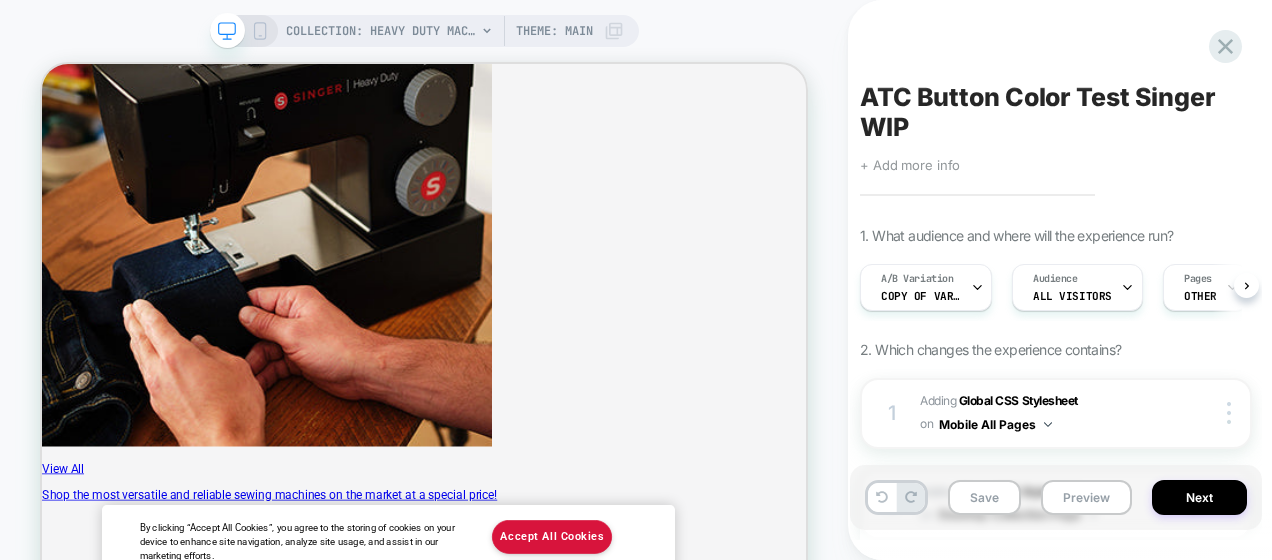 scroll, scrollTop: 0, scrollLeft: 1, axis: horizontal 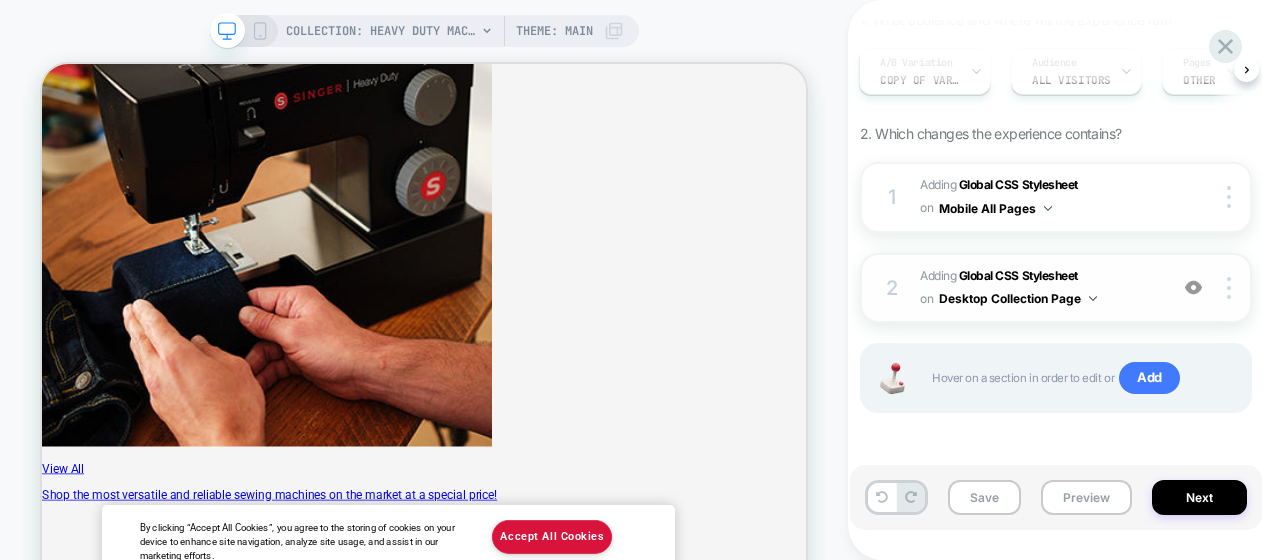 click on "Adding   Global CSS Stylesheet   on Desktop Collection Page" at bounding box center [1038, 288] 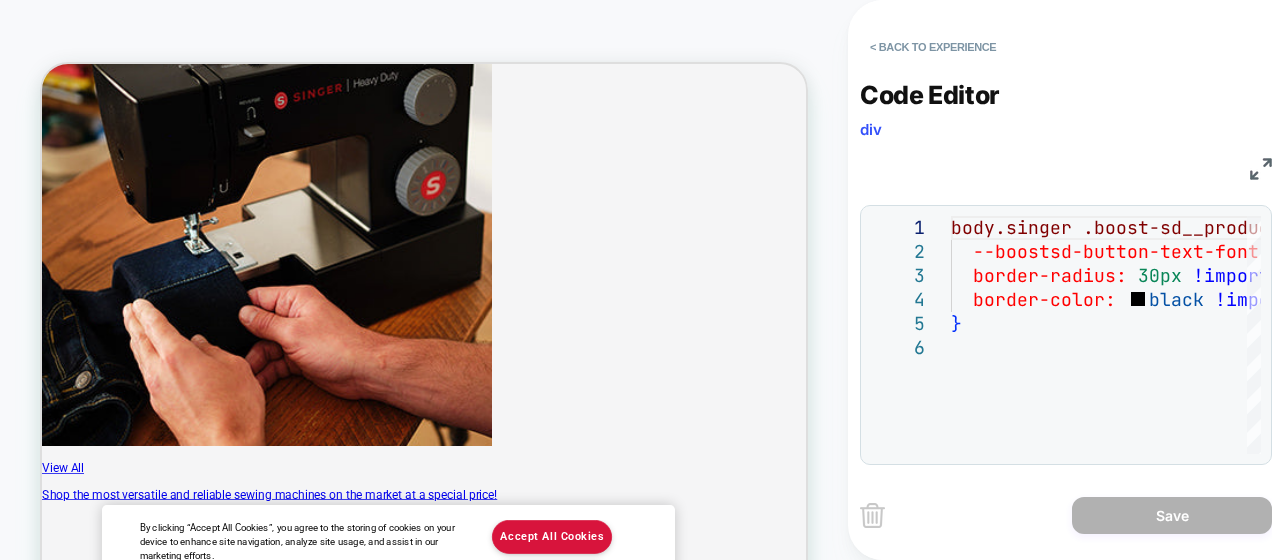 click at bounding box center (1261, 169) 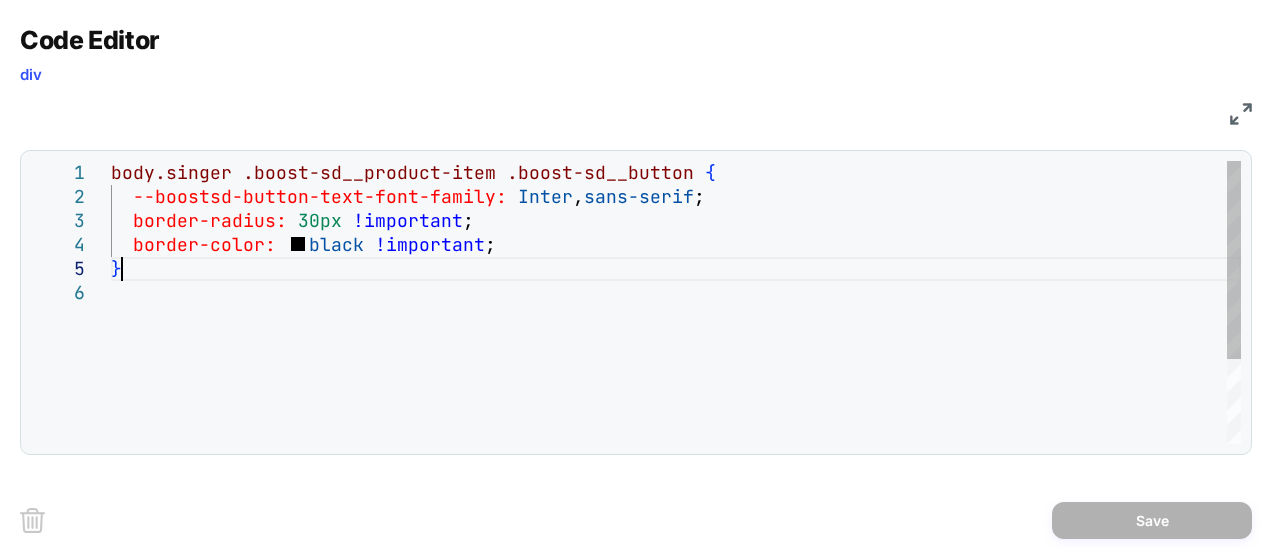 scroll, scrollTop: 0, scrollLeft: 0, axis: both 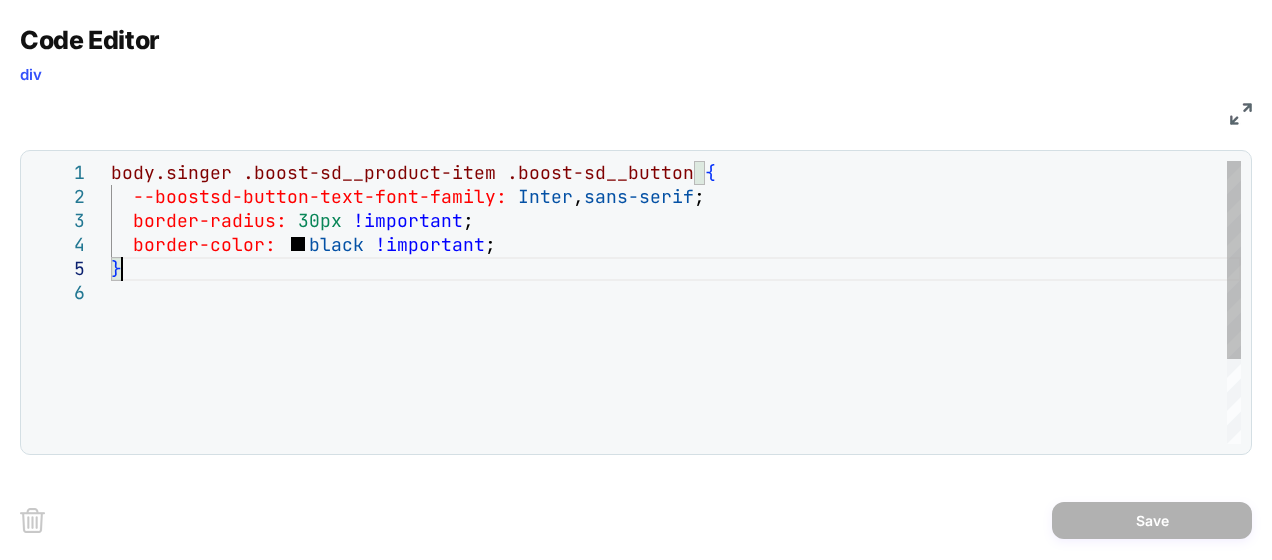 click on "body.singer   .boost-sd__product-item   .boost-sd__button   {    --boostsd-button-text-font-family:   Inter ,  sans-serif ;    border-radius:   30px   !important ;    border-color:     black   !important ; }" at bounding box center [676, 362] 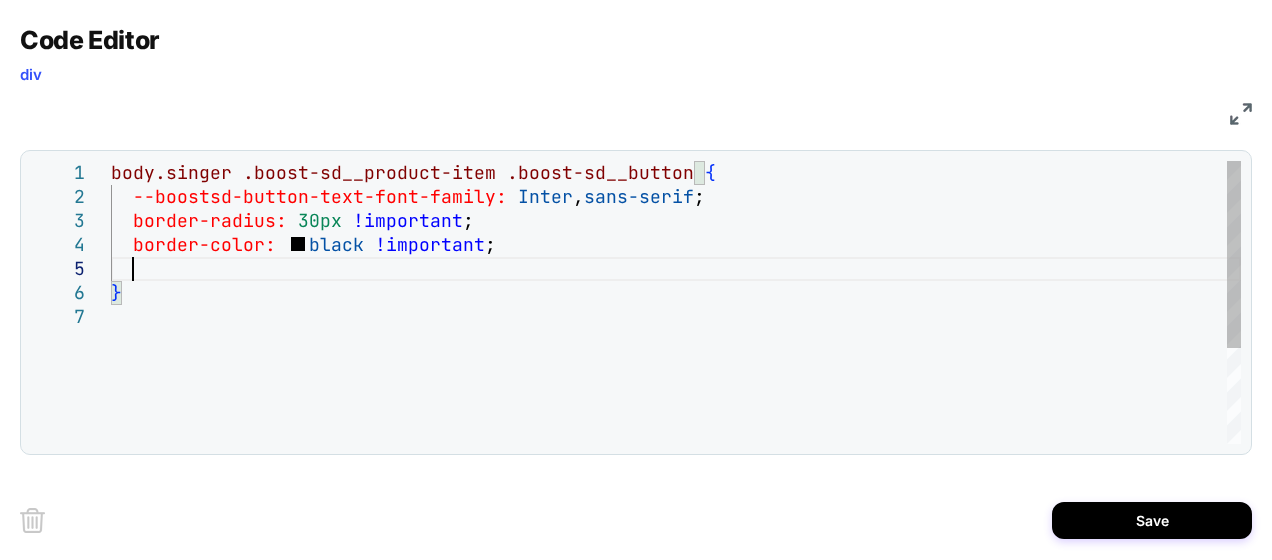 scroll, scrollTop: 96, scrollLeft: 20, axis: both 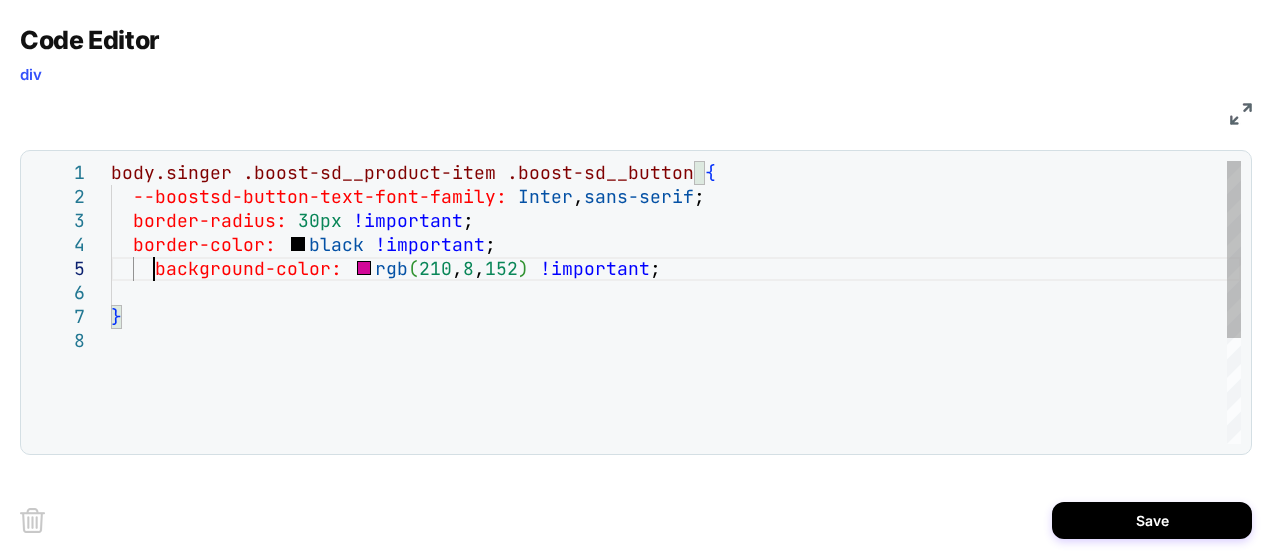click on "body.singer   .boost-sd__product-item   .boost-sd__button   {    --boostsd-button-text-font-family:   Inter ,  sans-serif ;    border-radius:   30px   !important ;    border-color:     black   !important ; }      background-color:     rgb ( 210 ,  8 ,  152 )   !important ;" at bounding box center [676, 386] 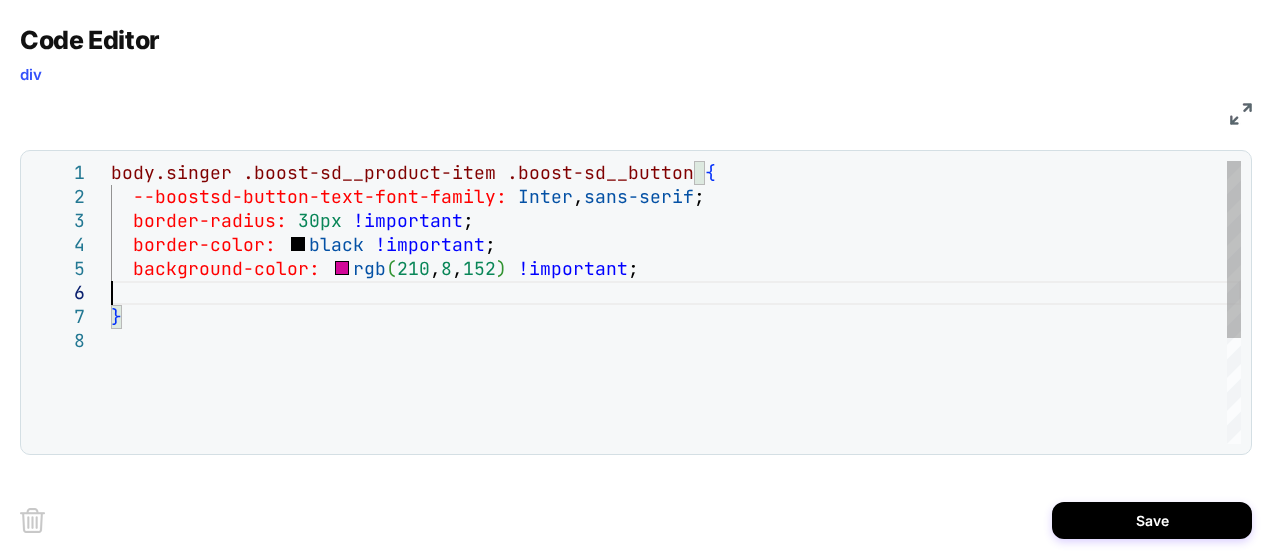 click at bounding box center (676, 293) 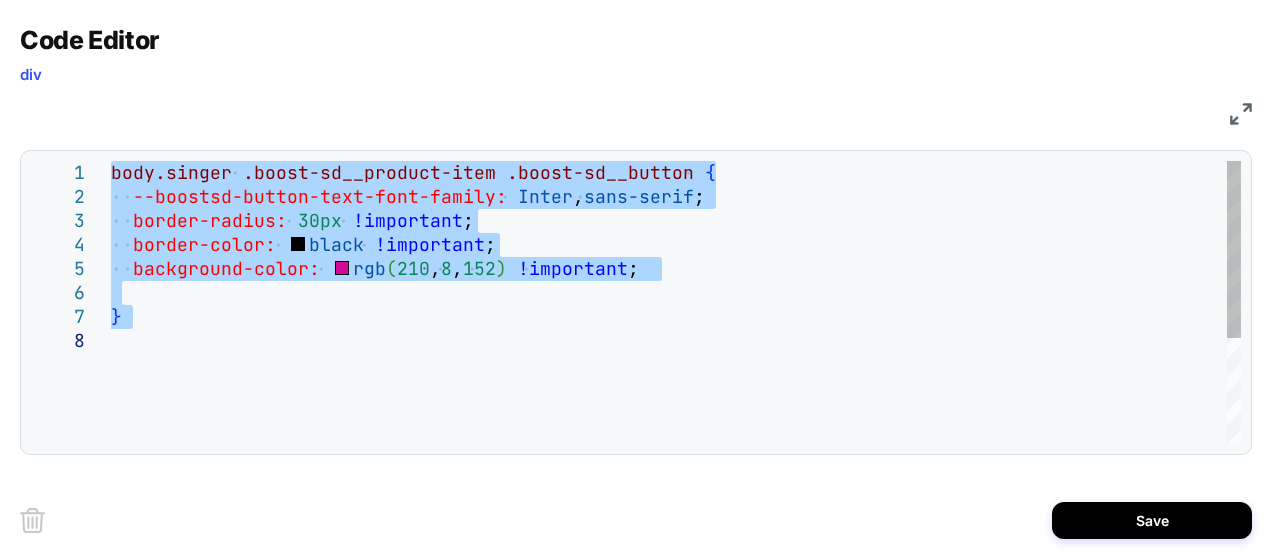 type on "**********" 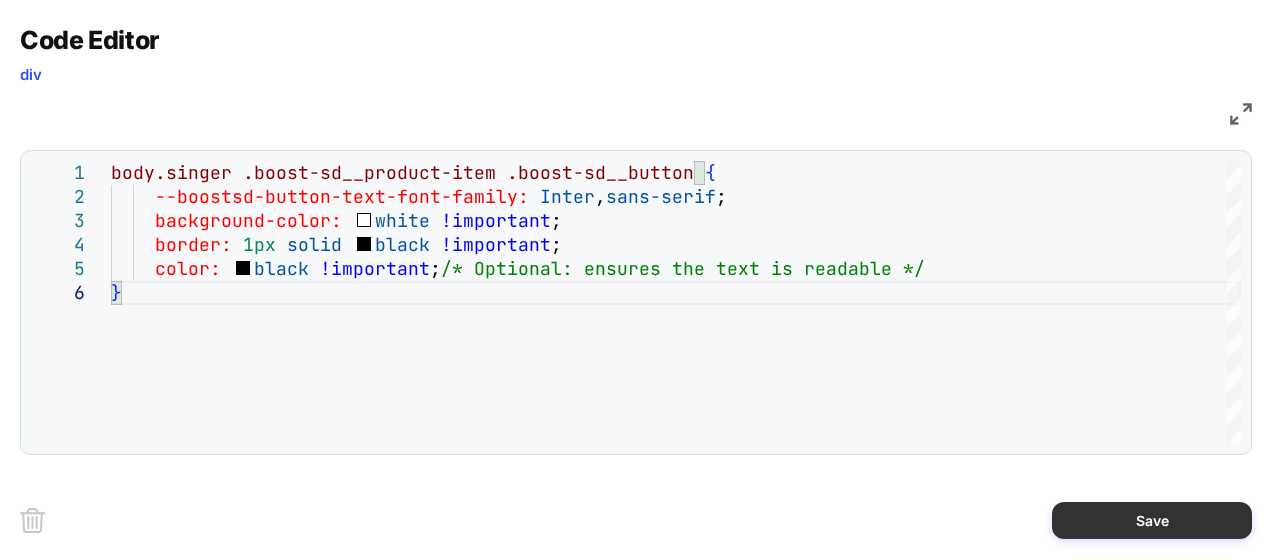 click on "Save" at bounding box center [1152, 520] 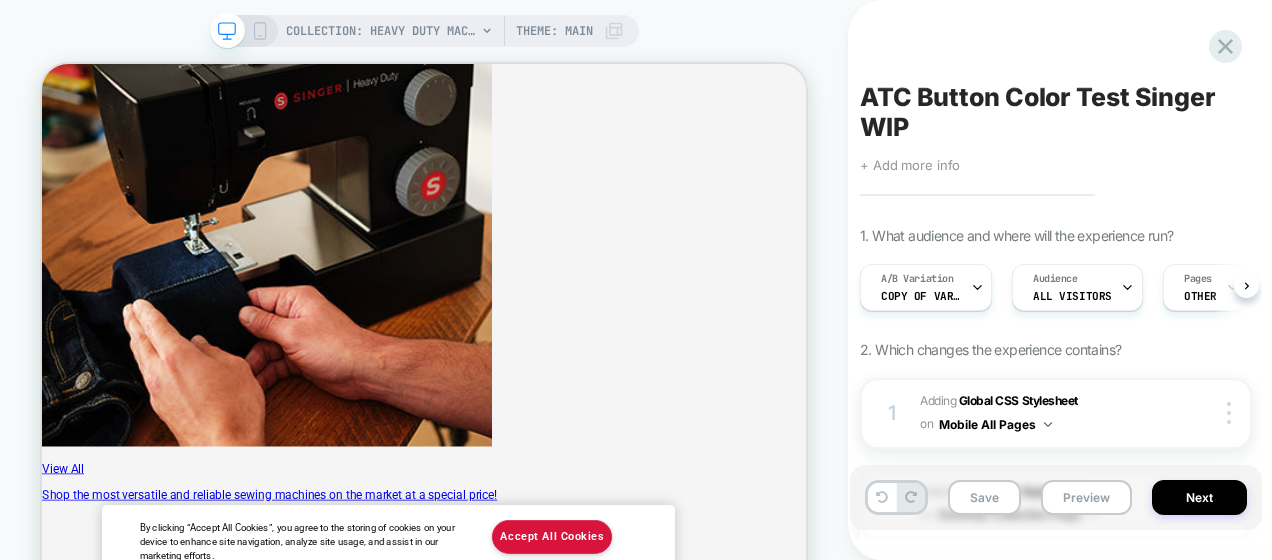 scroll, scrollTop: 0, scrollLeft: 1, axis: horizontal 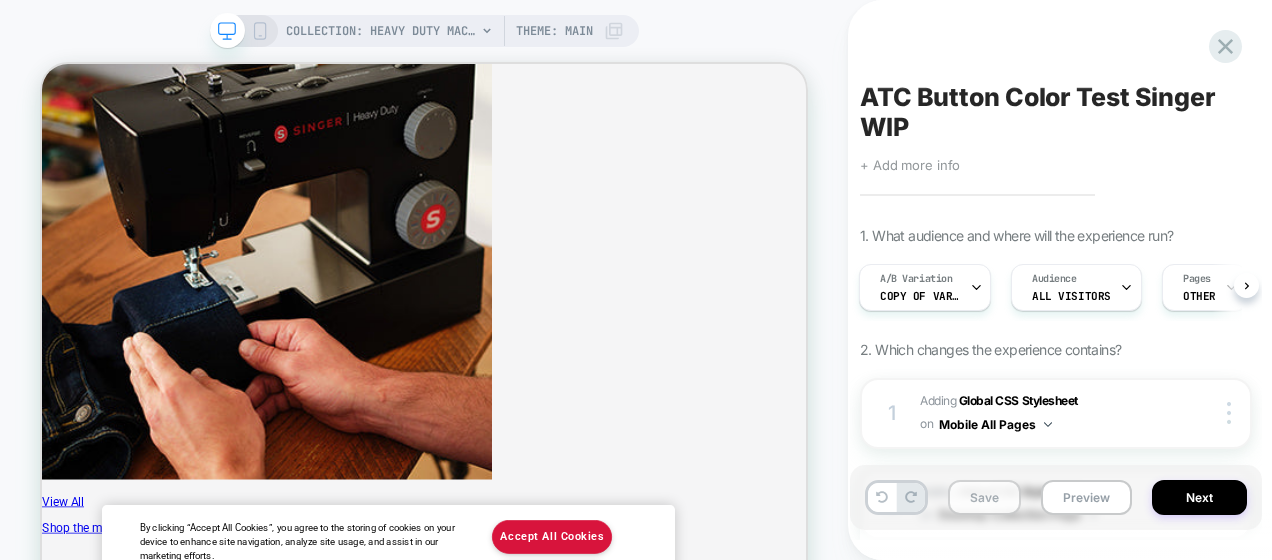 click on "Save" at bounding box center [984, 497] 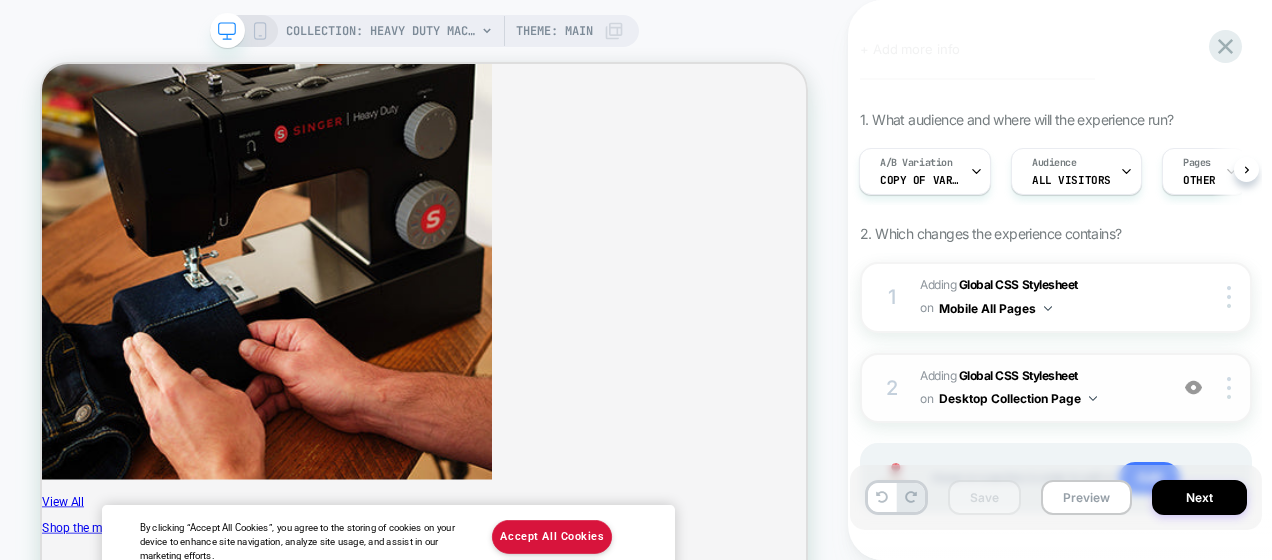 scroll, scrollTop: 186, scrollLeft: 0, axis: vertical 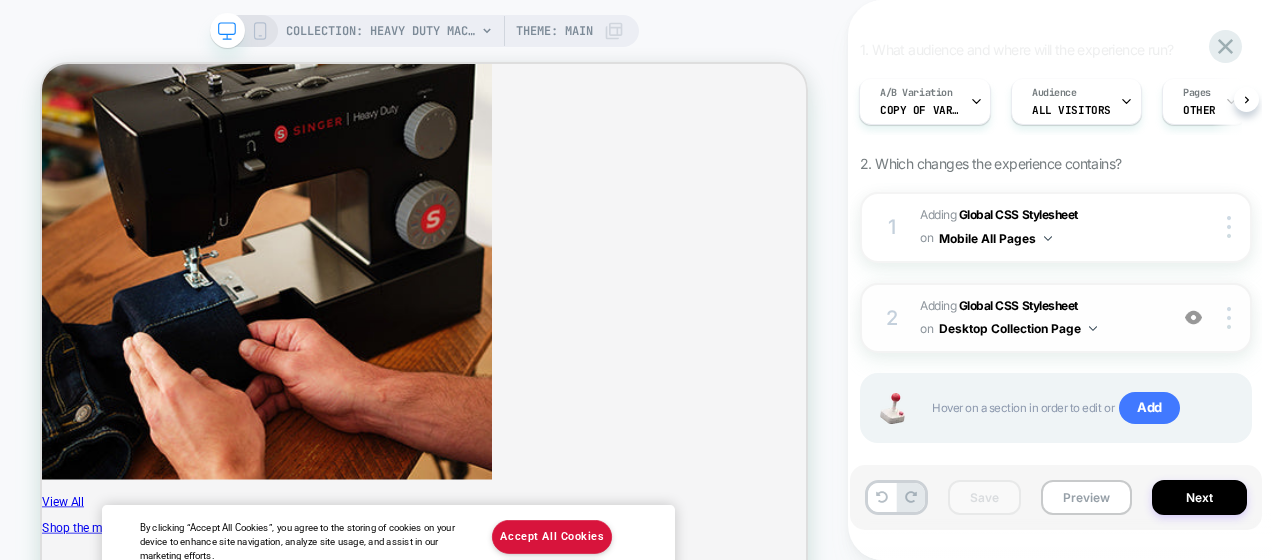 click on "Adding   Global CSS Stylesheet   on Desktop Collection Page" at bounding box center [1038, 318] 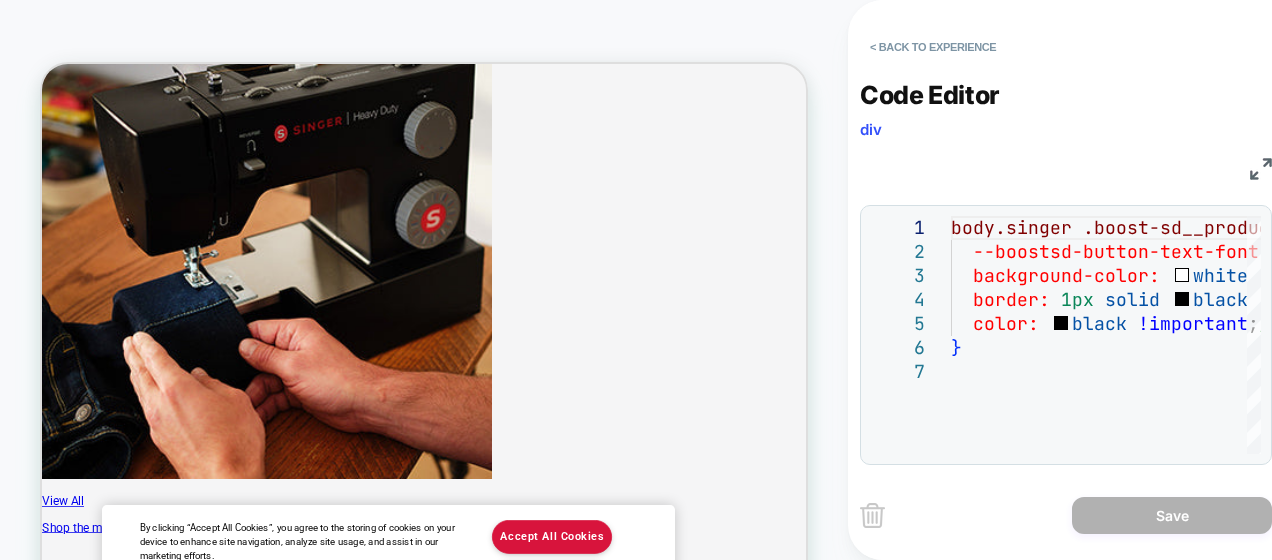 click on "CSS" at bounding box center (1066, 166) 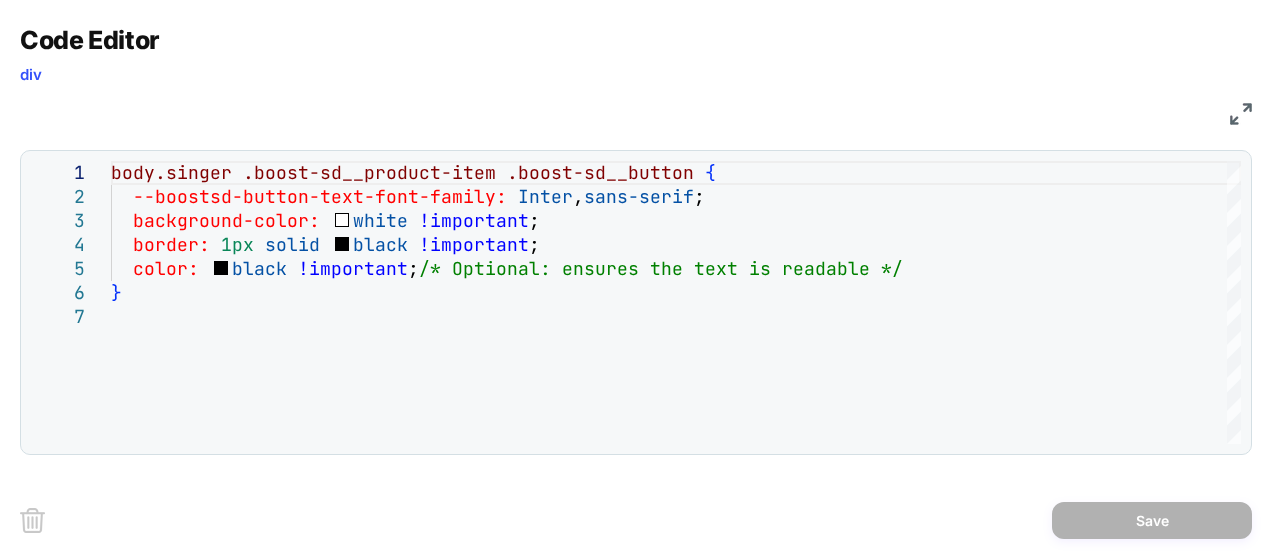 click at bounding box center [1241, 114] 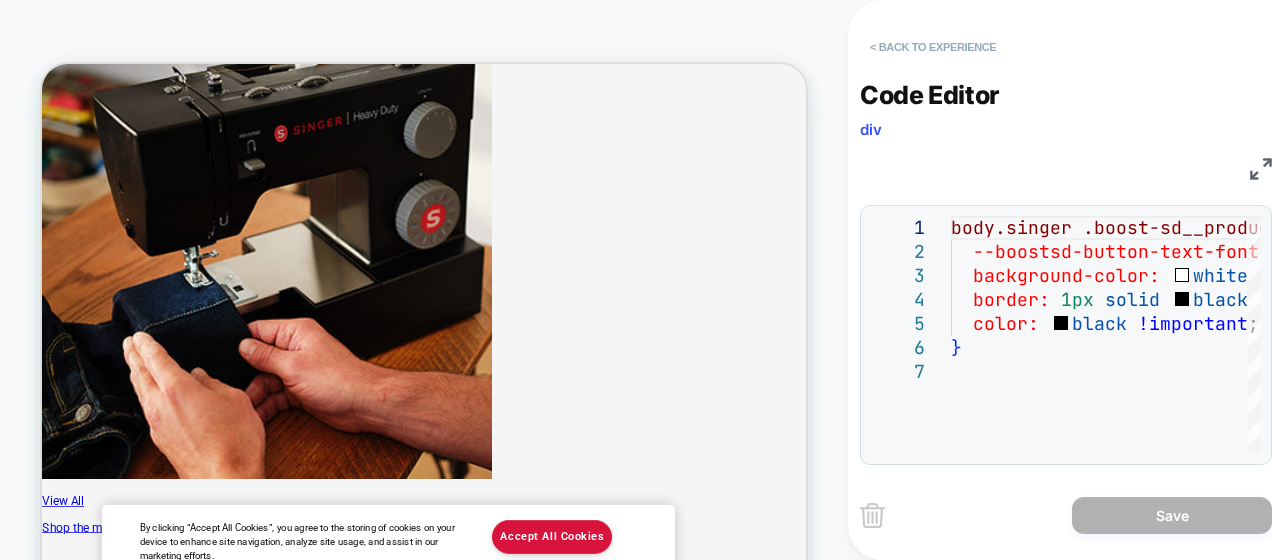 click on "< Back to experience" at bounding box center (933, 47) 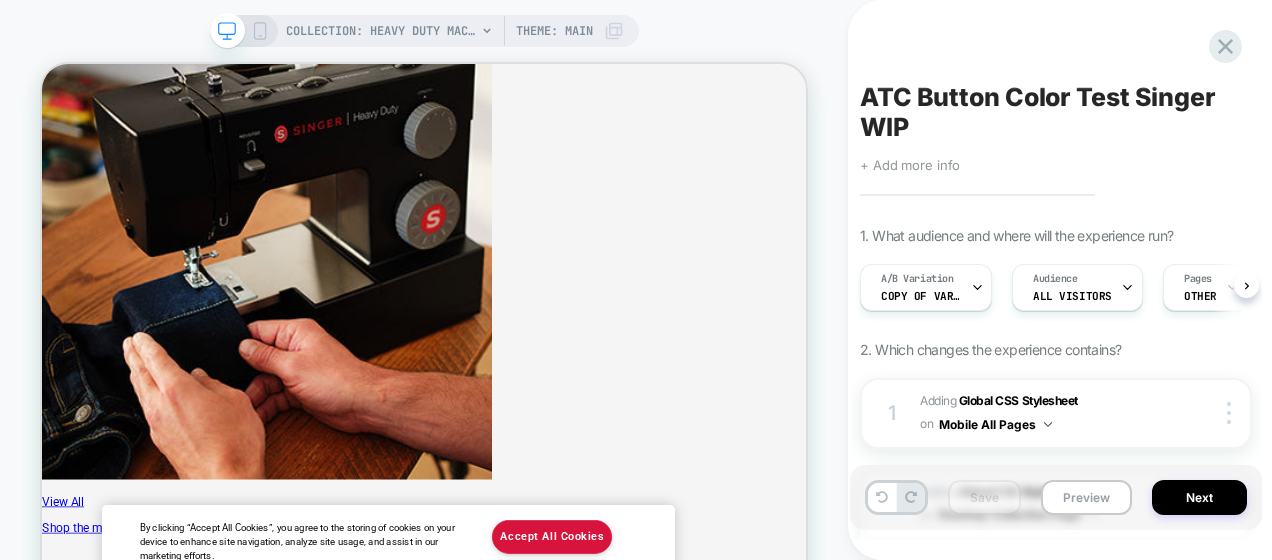 scroll, scrollTop: 0, scrollLeft: 1, axis: horizontal 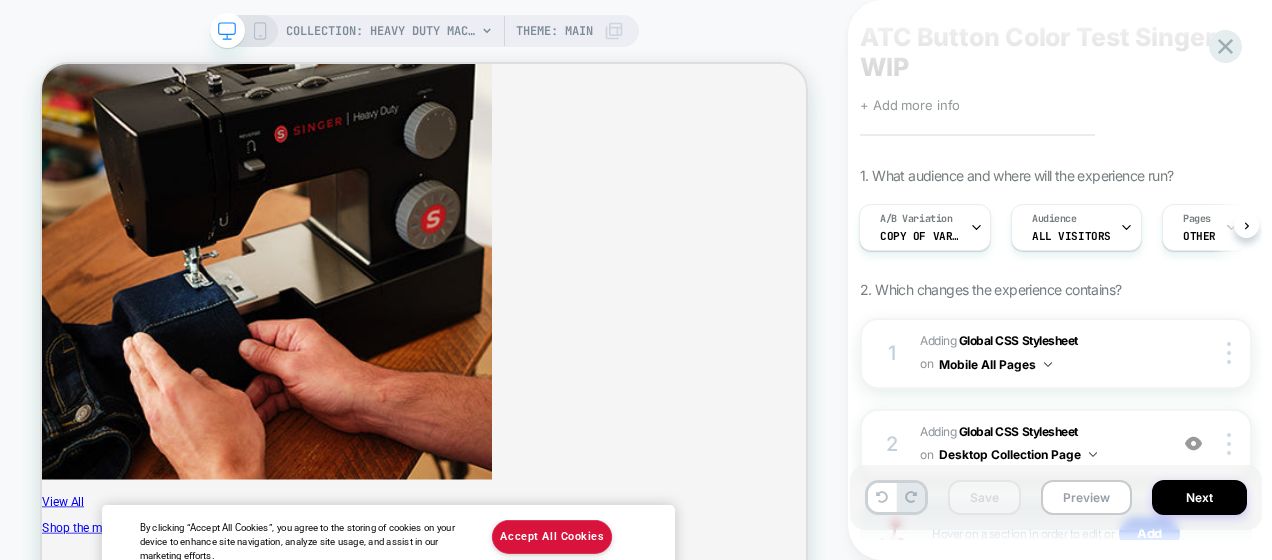 click 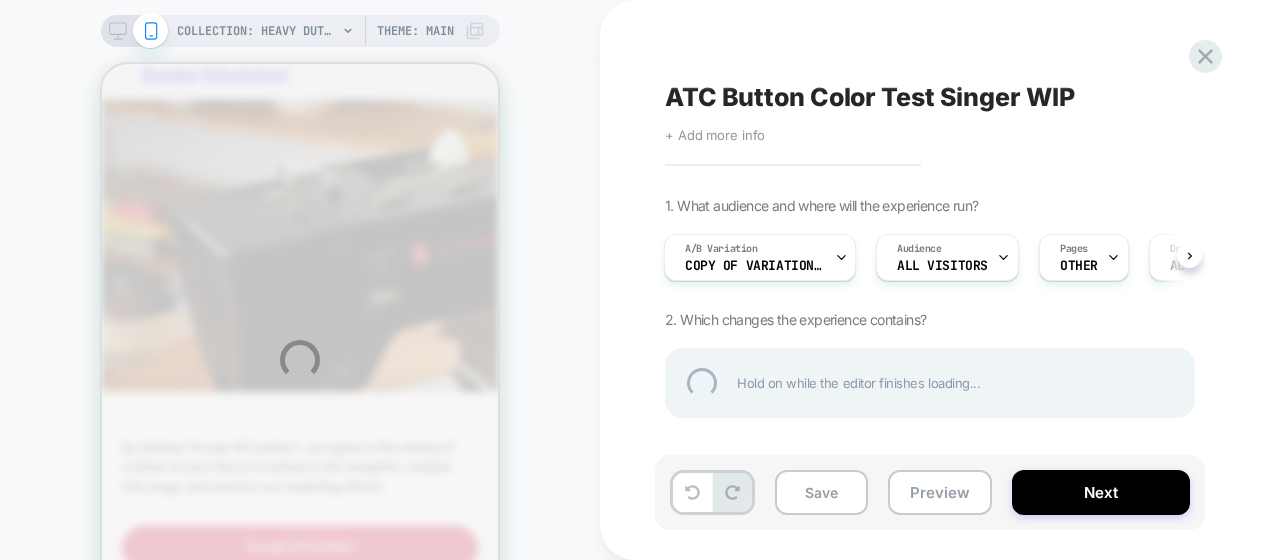 scroll, scrollTop: 0, scrollLeft: 0, axis: both 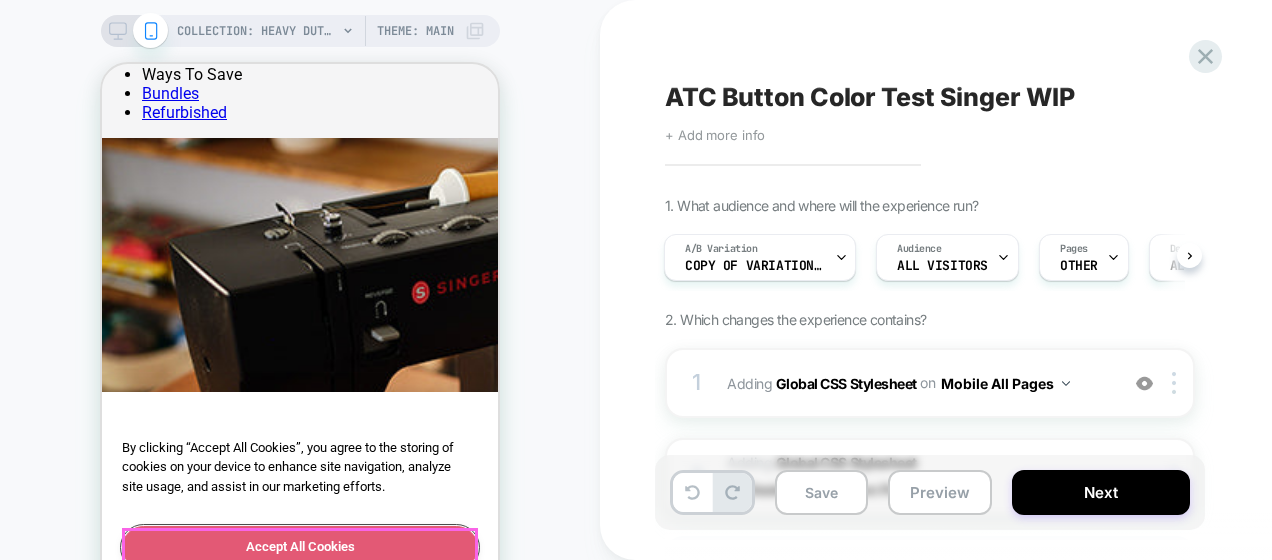 click on "Accept All Cookies" at bounding box center [300, 547] 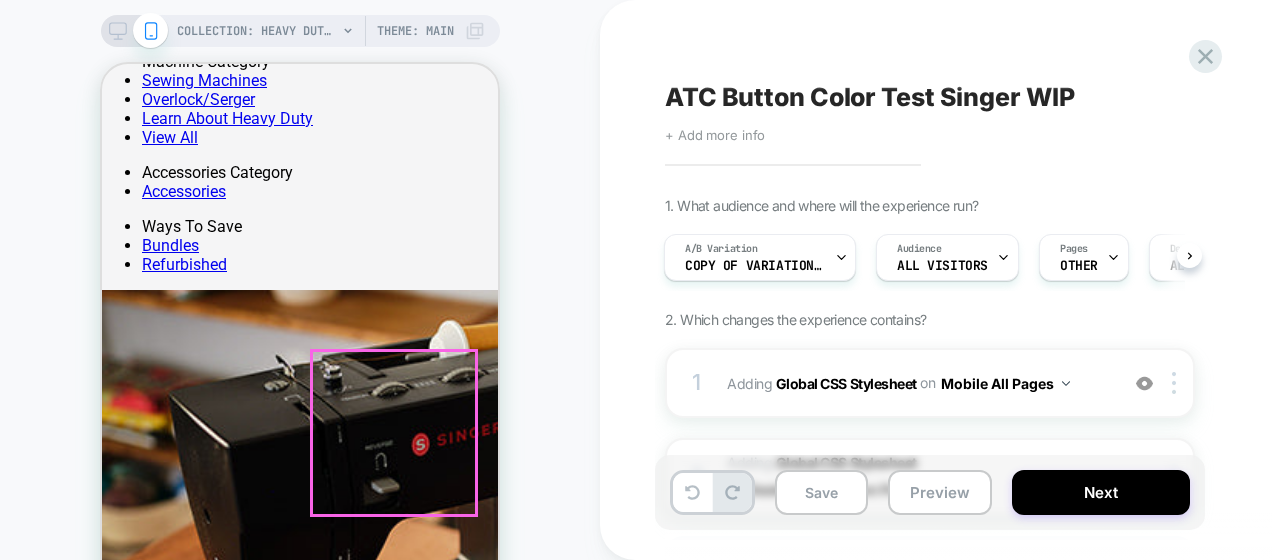 scroll, scrollTop: 545, scrollLeft: 0, axis: vertical 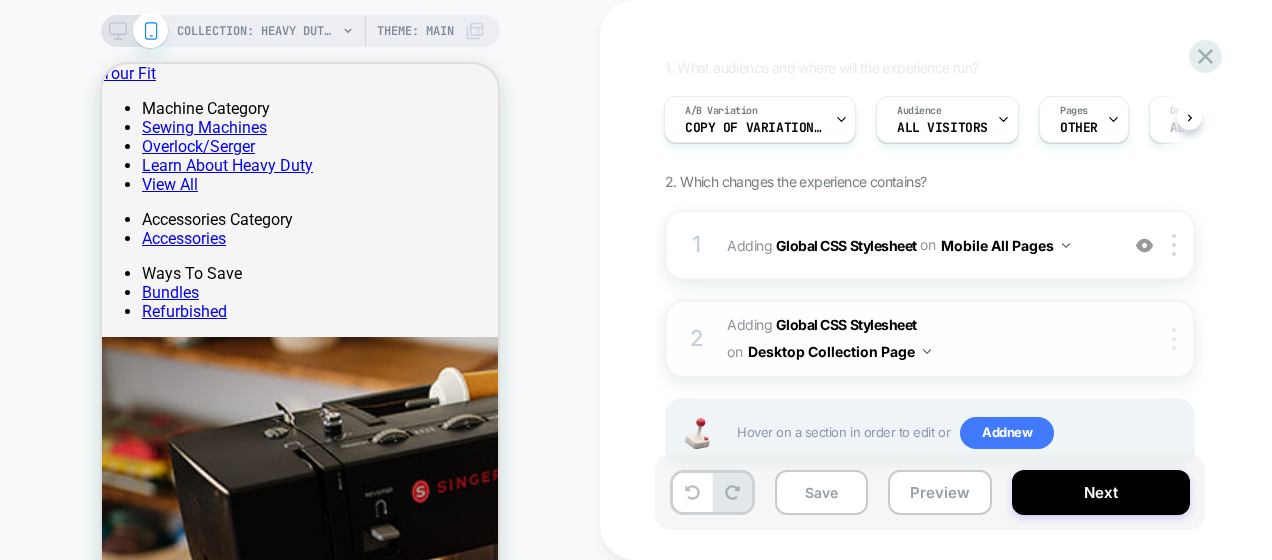 click at bounding box center [1177, 339] 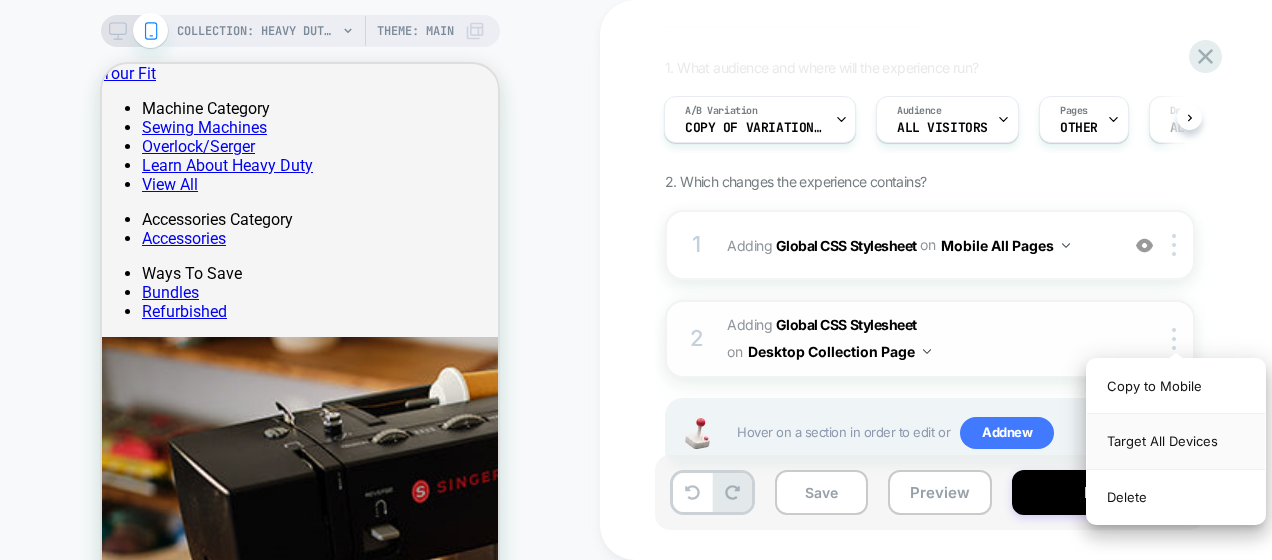 click on "Target   All Devices" at bounding box center (1176, 441) 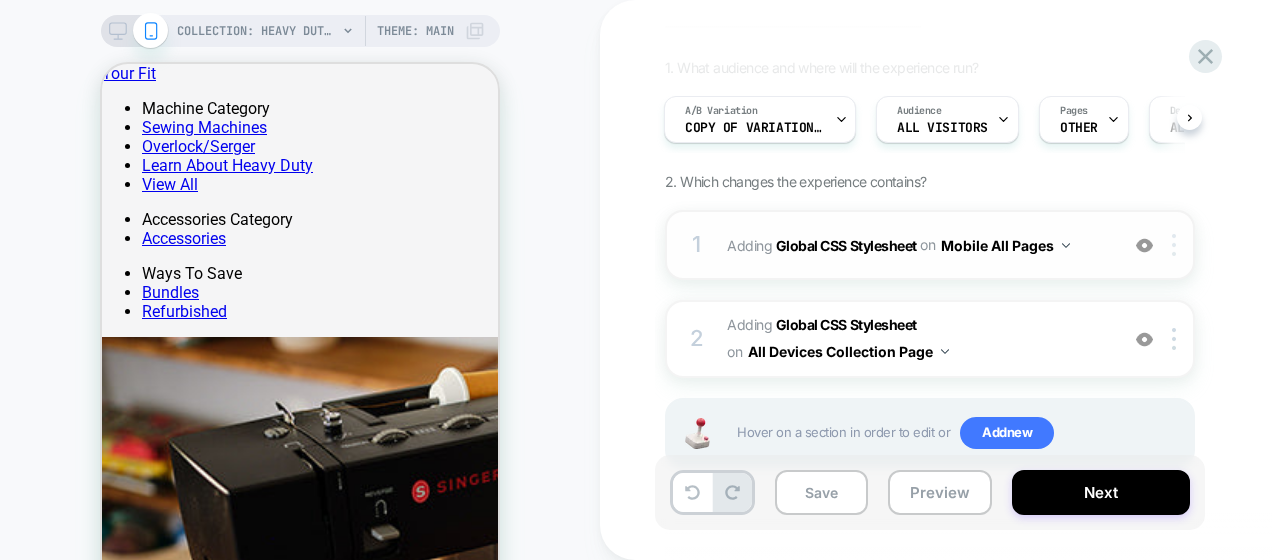 click at bounding box center (1174, 245) 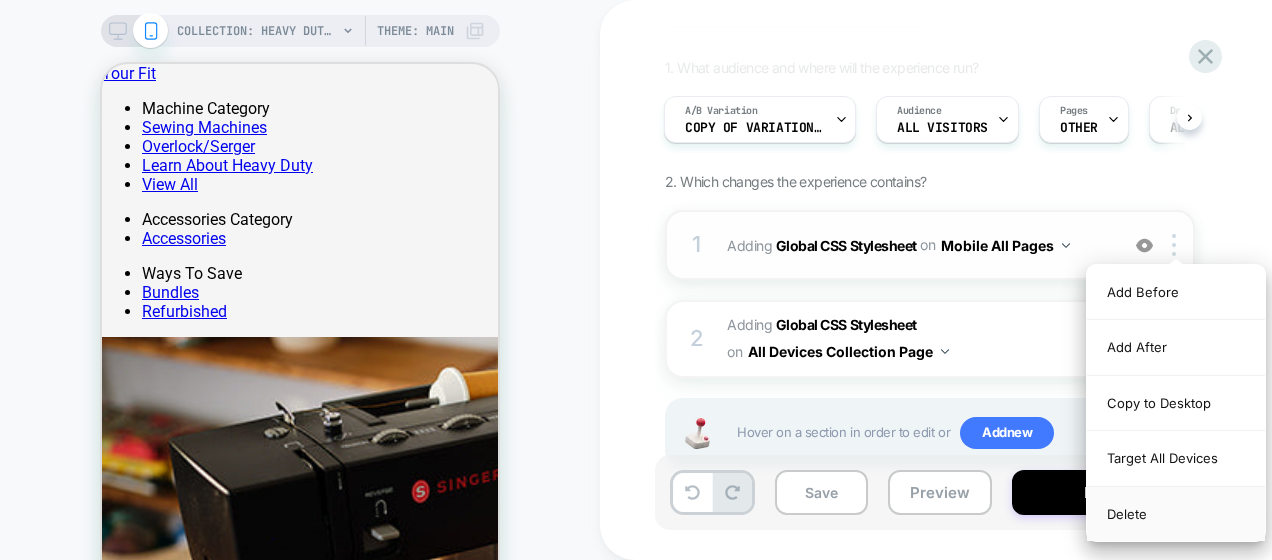 click on "Delete" at bounding box center [1176, 514] 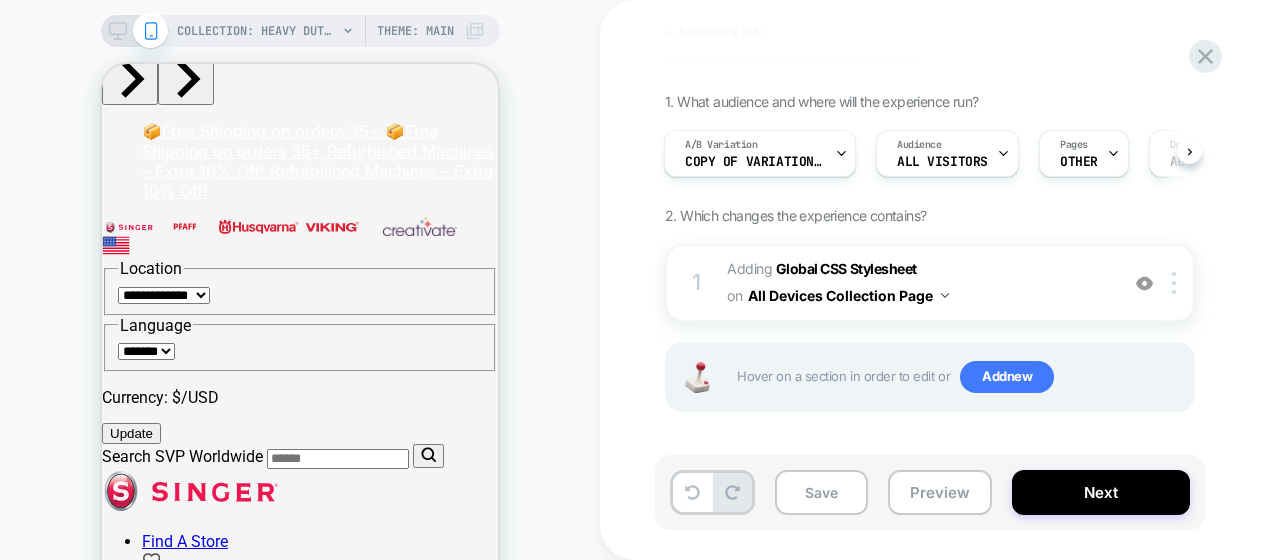 scroll, scrollTop: 0, scrollLeft: 0, axis: both 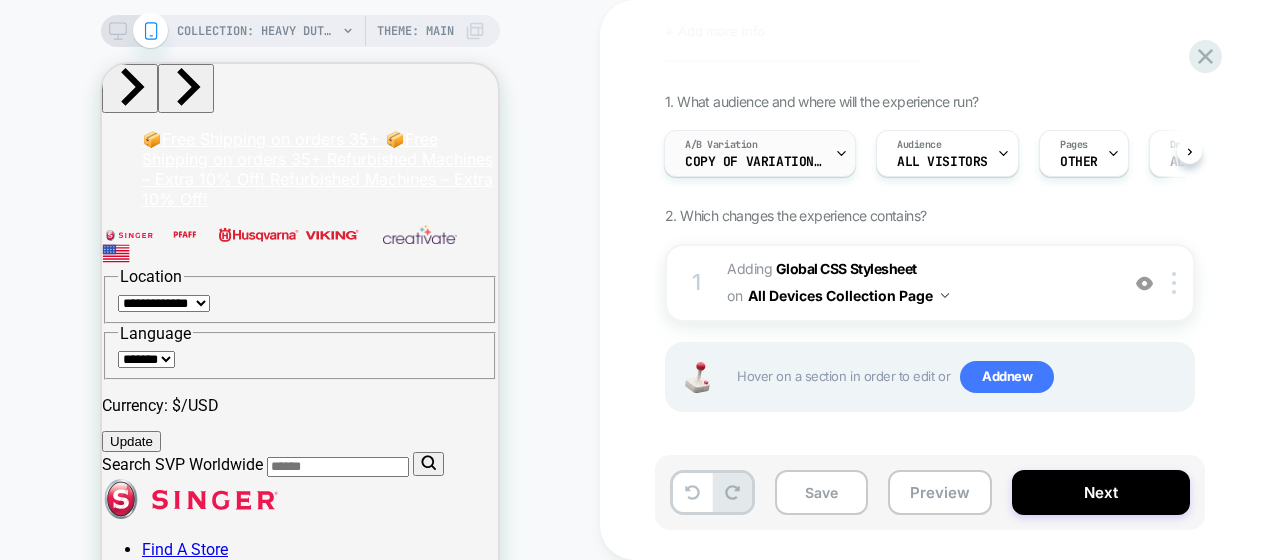 click at bounding box center [841, 153] 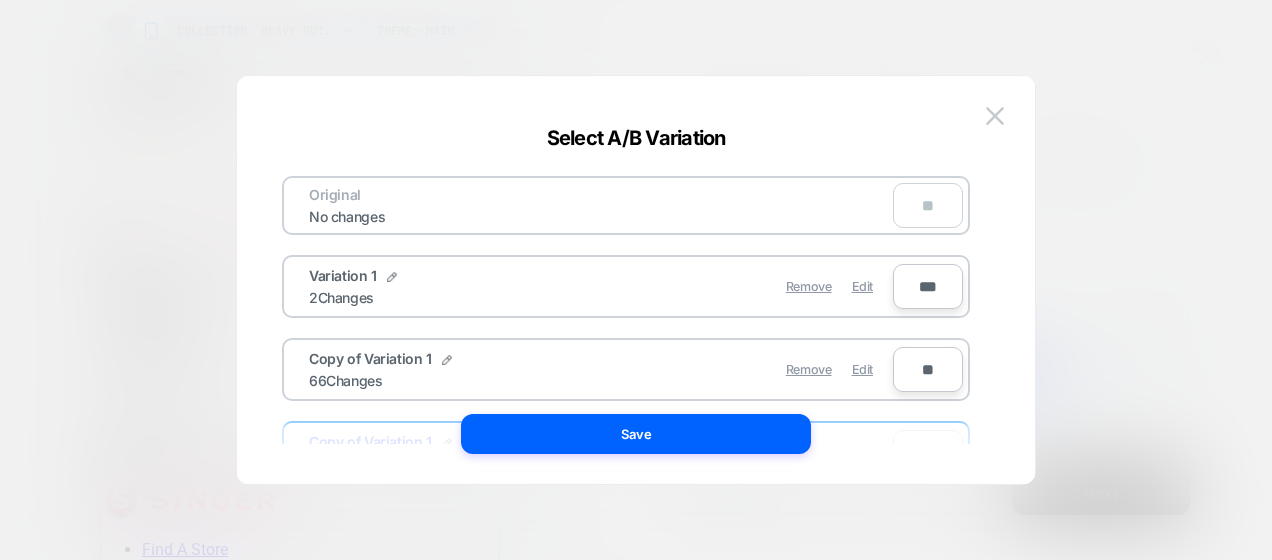 scroll, scrollTop: 178, scrollLeft: 0, axis: vertical 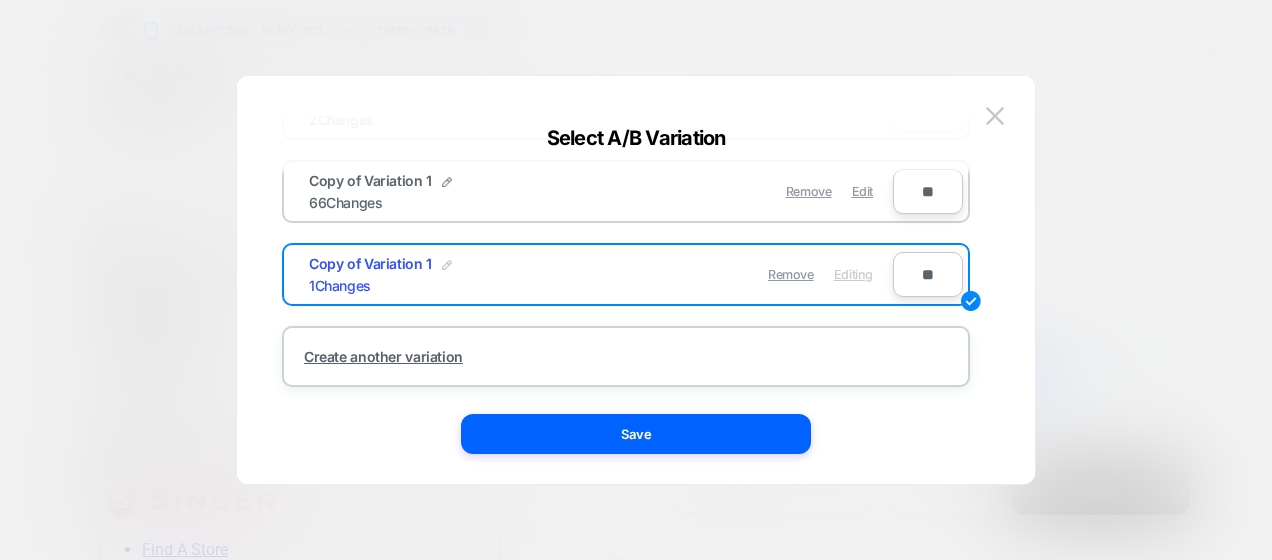 click at bounding box center [447, 265] 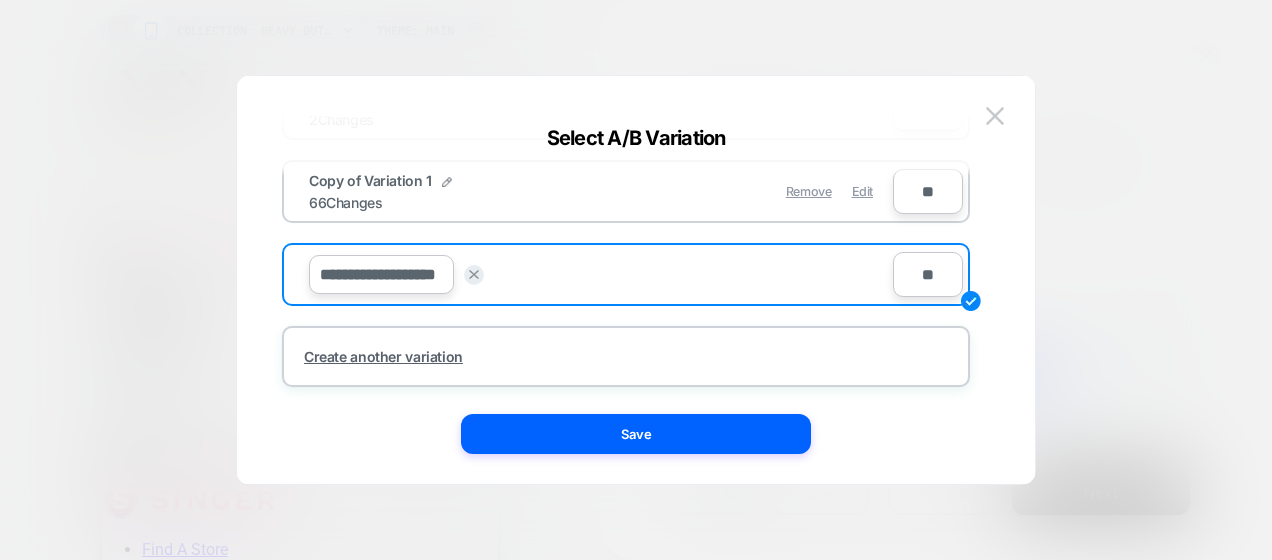 click on "**********" at bounding box center (381, 274) 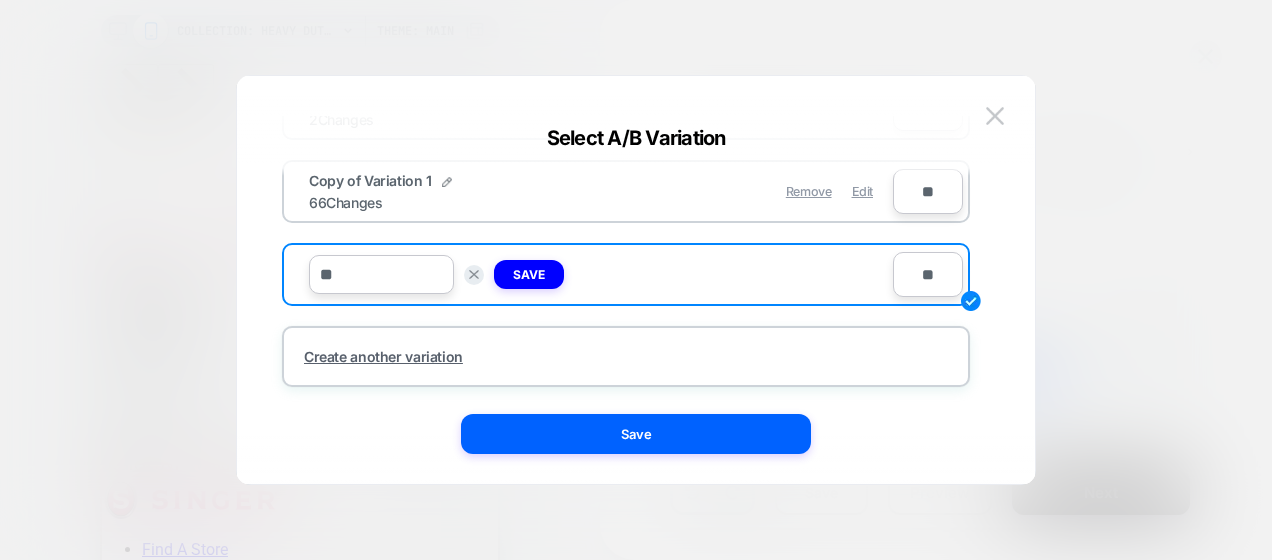 type on "*" 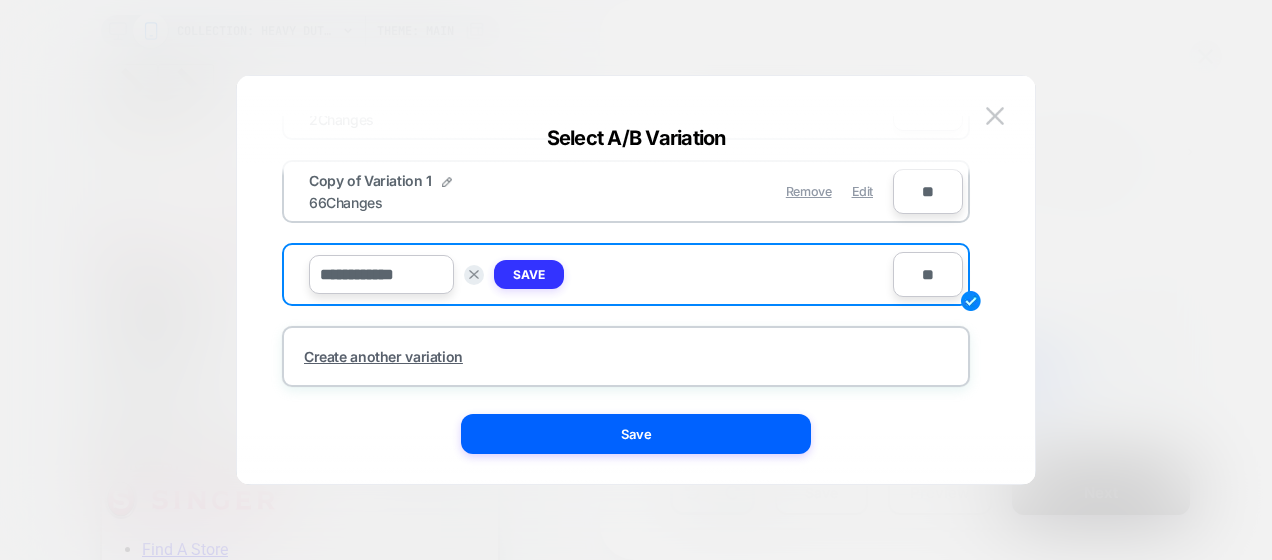 type on "**********" 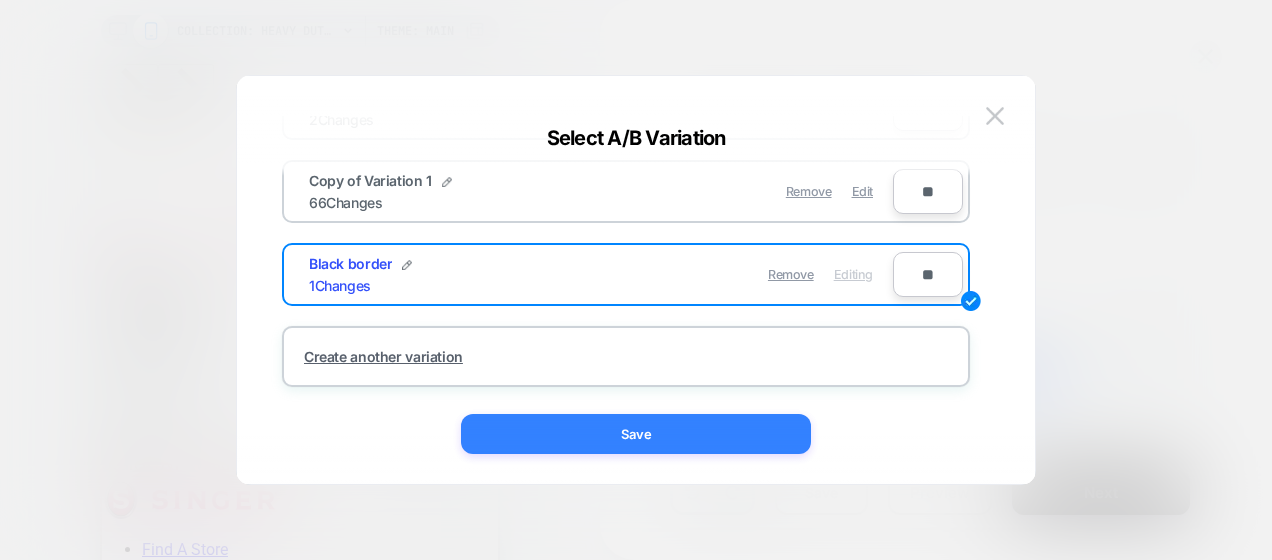 click on "Save" at bounding box center [636, 434] 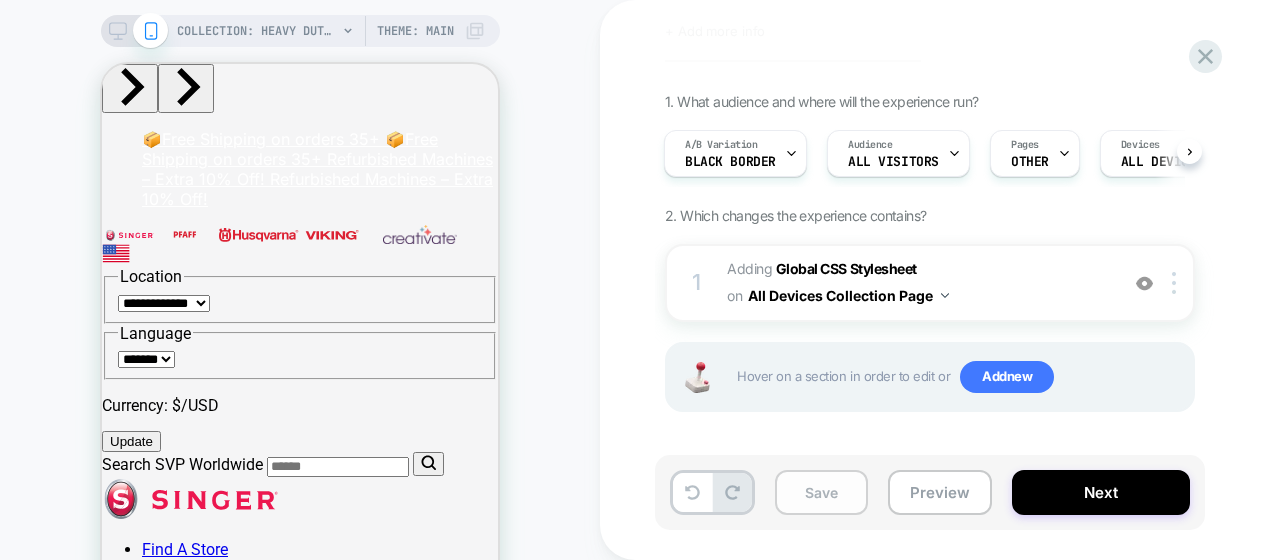 click on "Save" at bounding box center [821, 492] 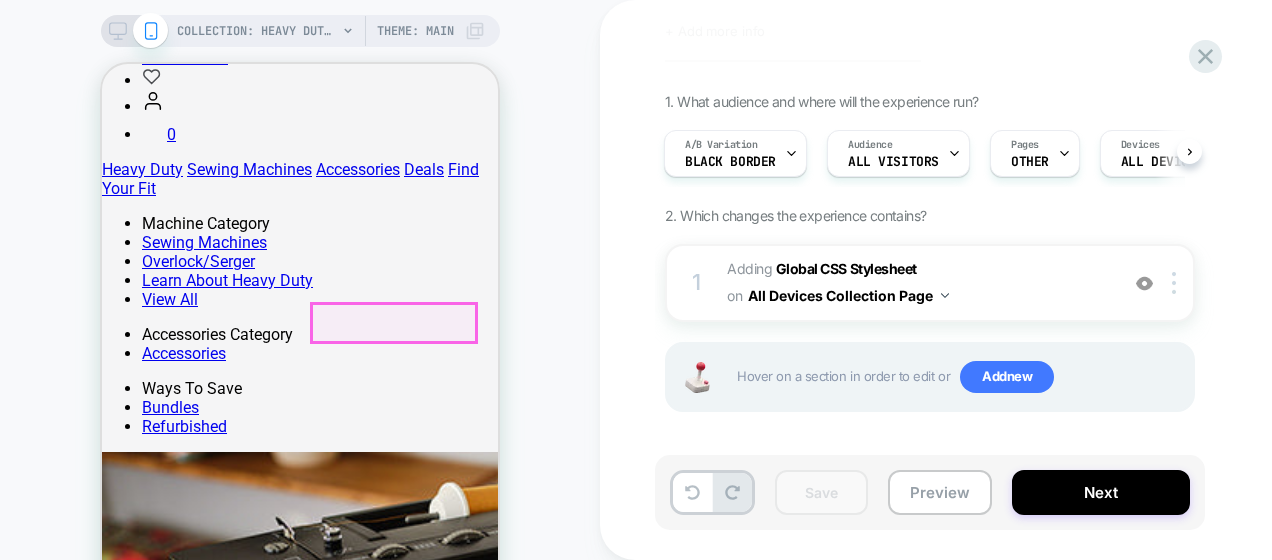 scroll, scrollTop: 510, scrollLeft: 0, axis: vertical 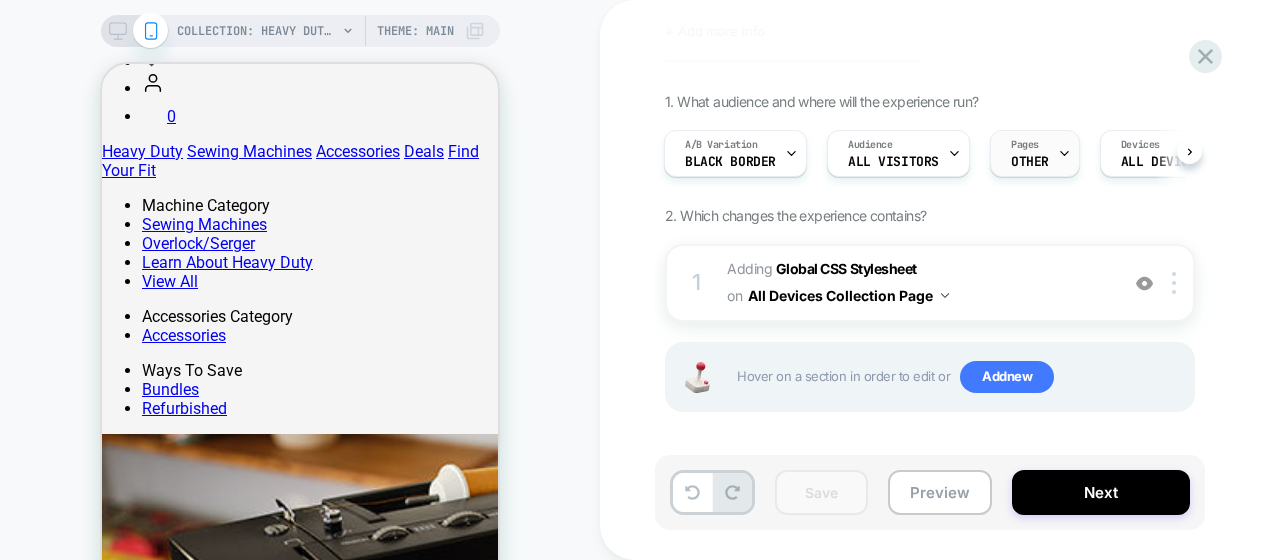 click on "Pages OTHER" at bounding box center [1030, 153] 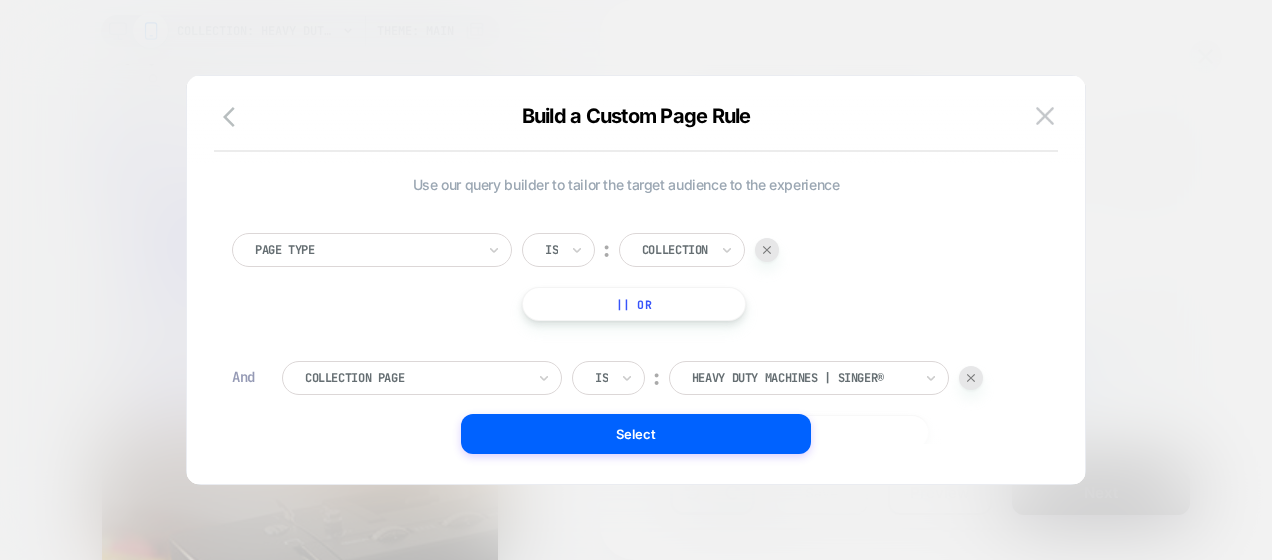 scroll, scrollTop: 20, scrollLeft: 0, axis: vertical 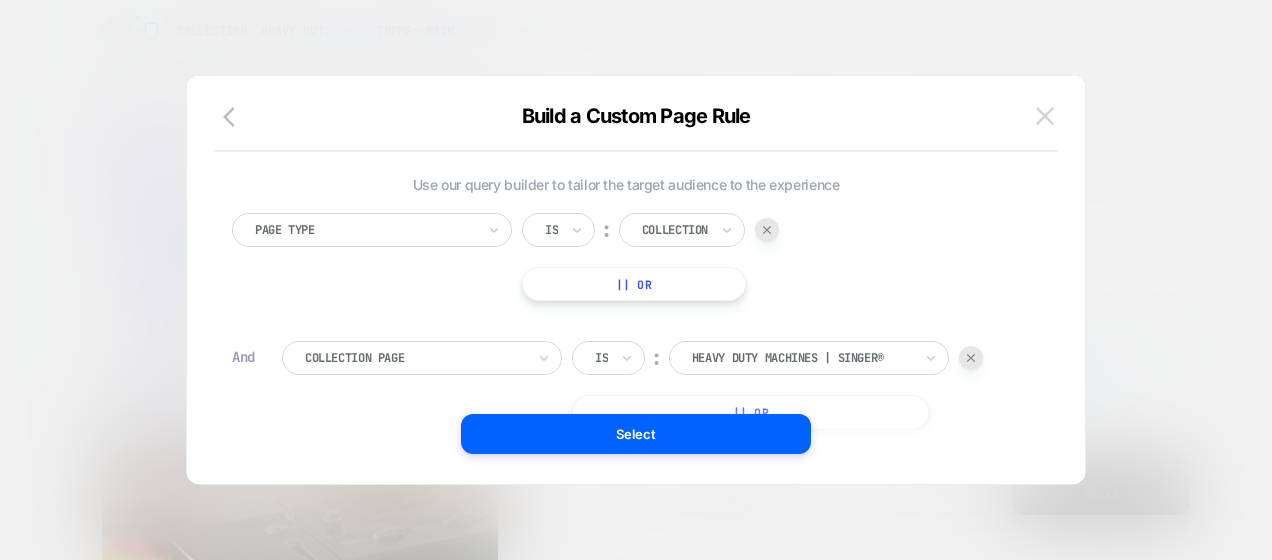 click at bounding box center [1045, 116] 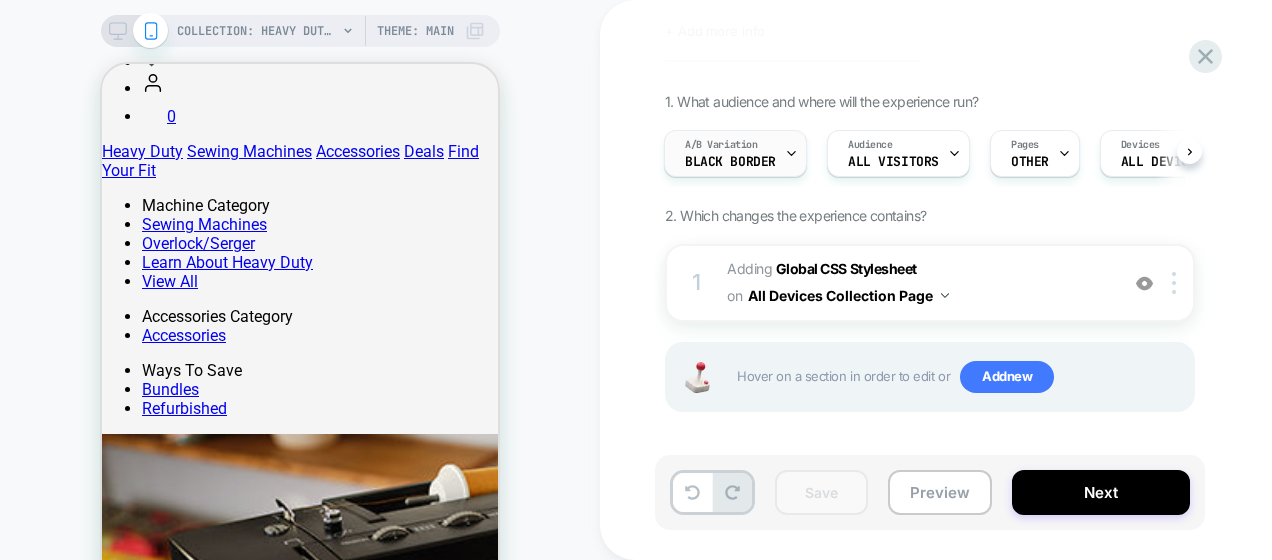 click 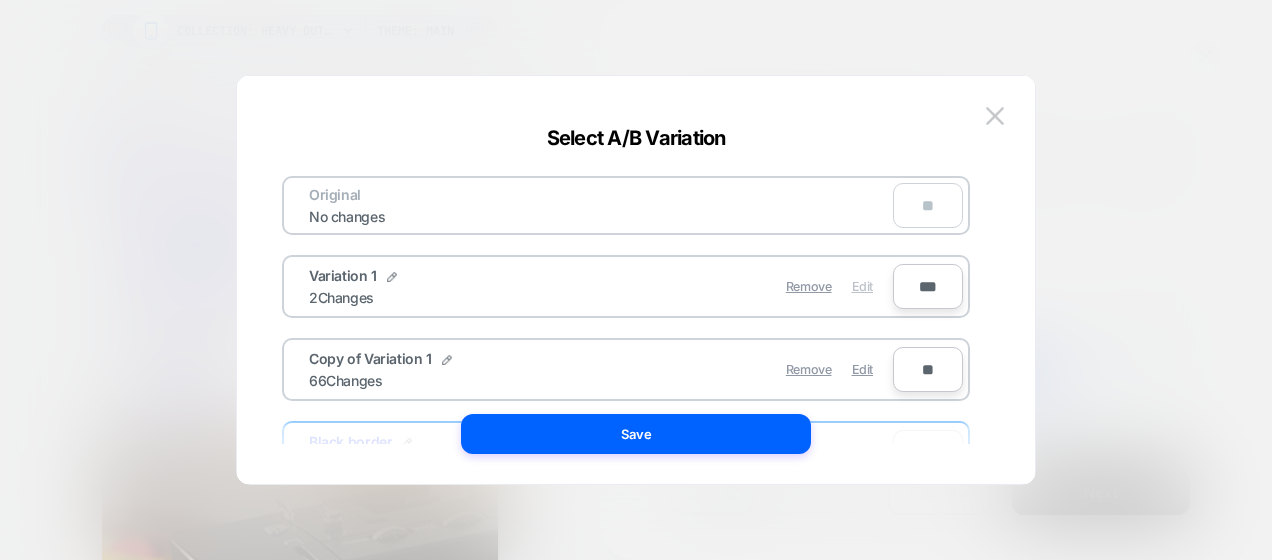 click on "Edit" at bounding box center [862, 286] 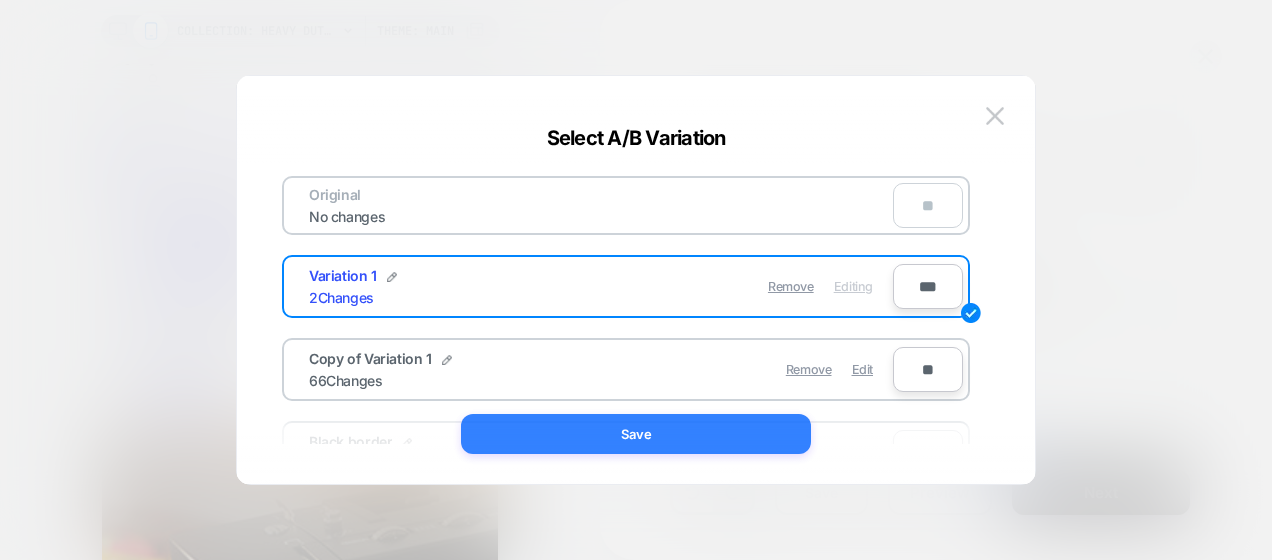 click on "Save" at bounding box center (636, 434) 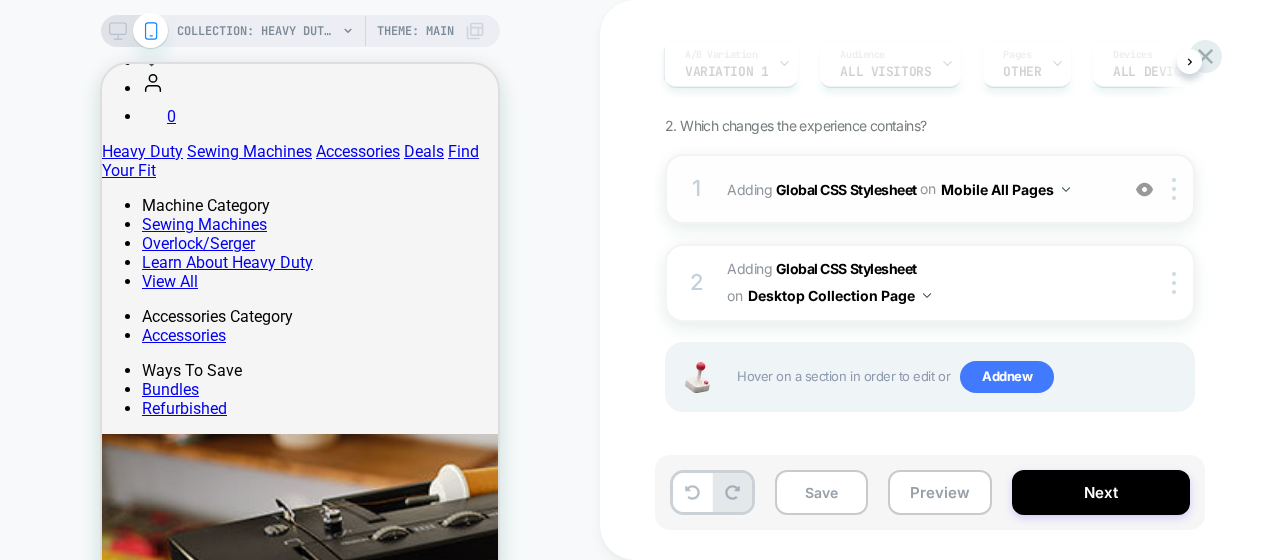 scroll, scrollTop: 108, scrollLeft: 0, axis: vertical 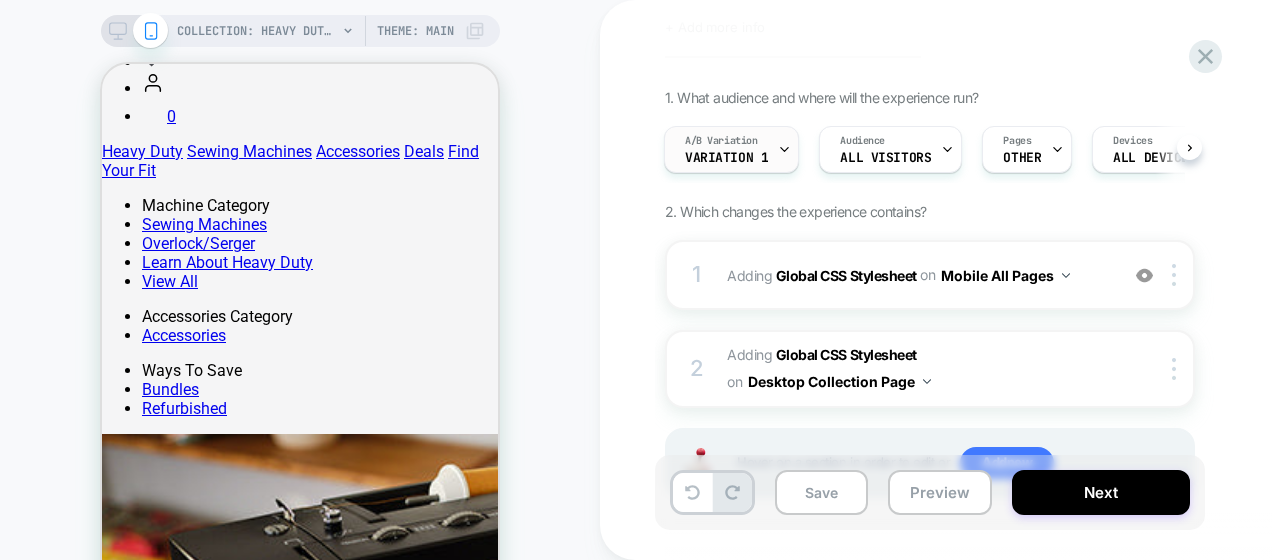click 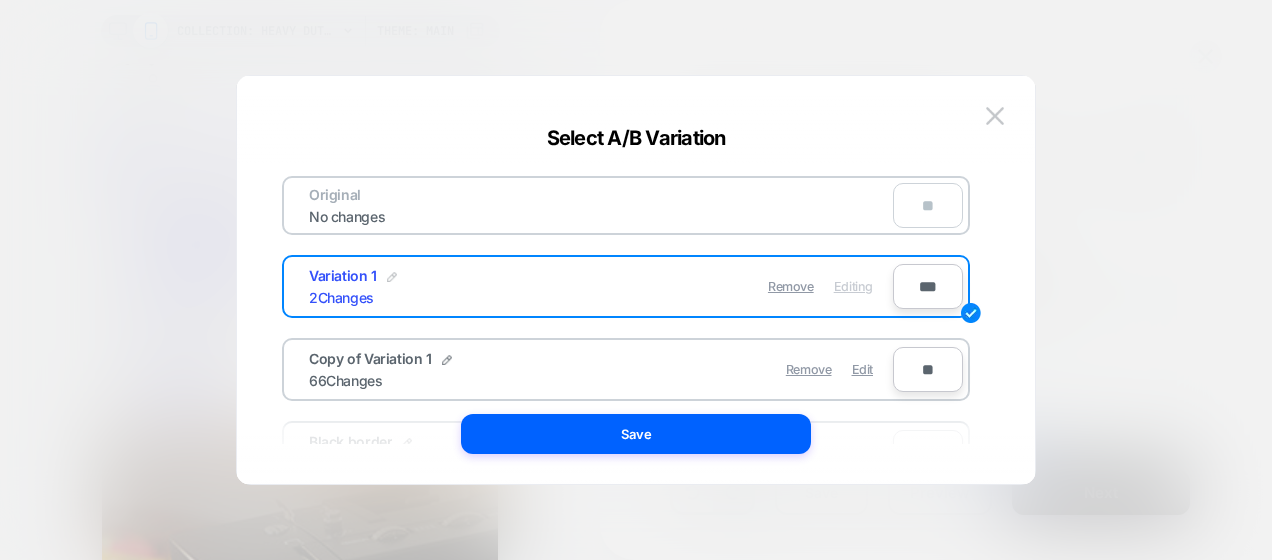 click at bounding box center (392, 277) 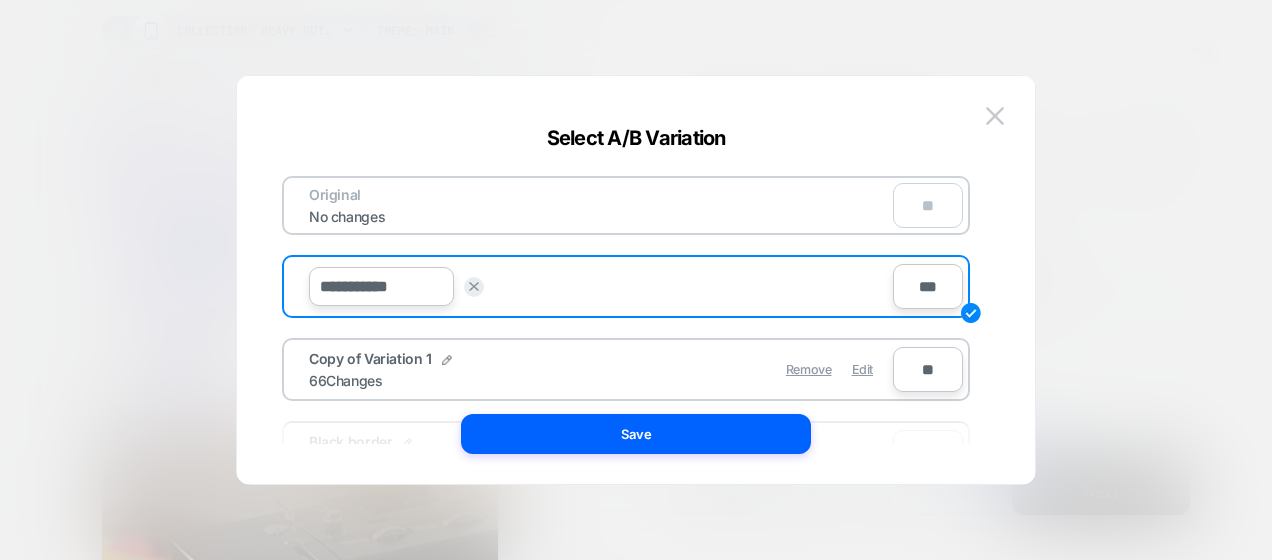 click on "**********" at bounding box center (381, 286) 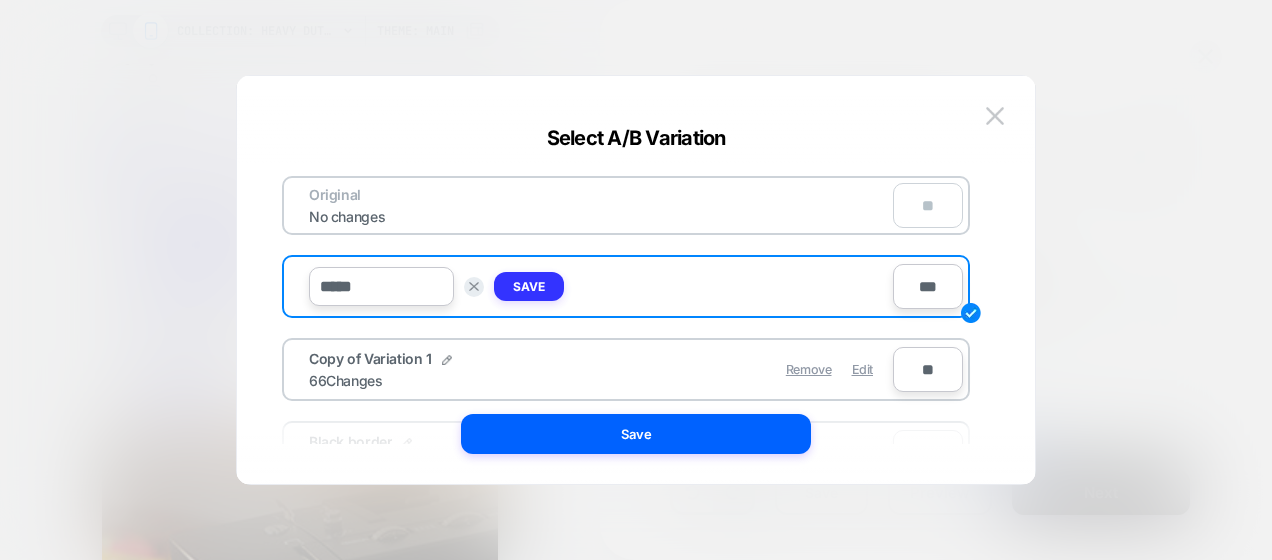type on "*****" 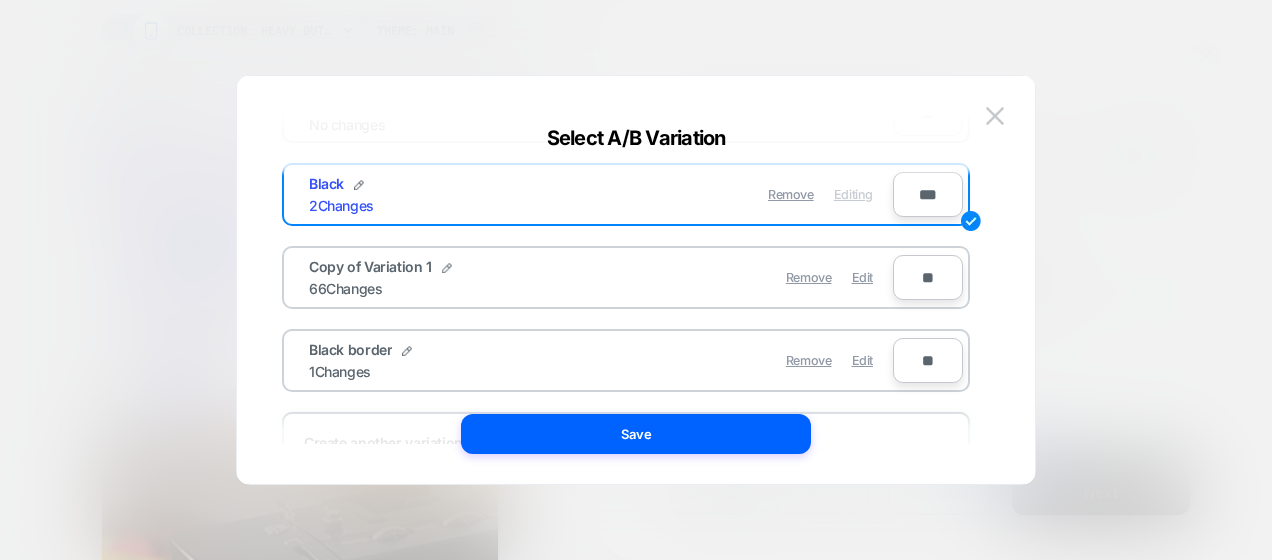 scroll, scrollTop: 83, scrollLeft: 0, axis: vertical 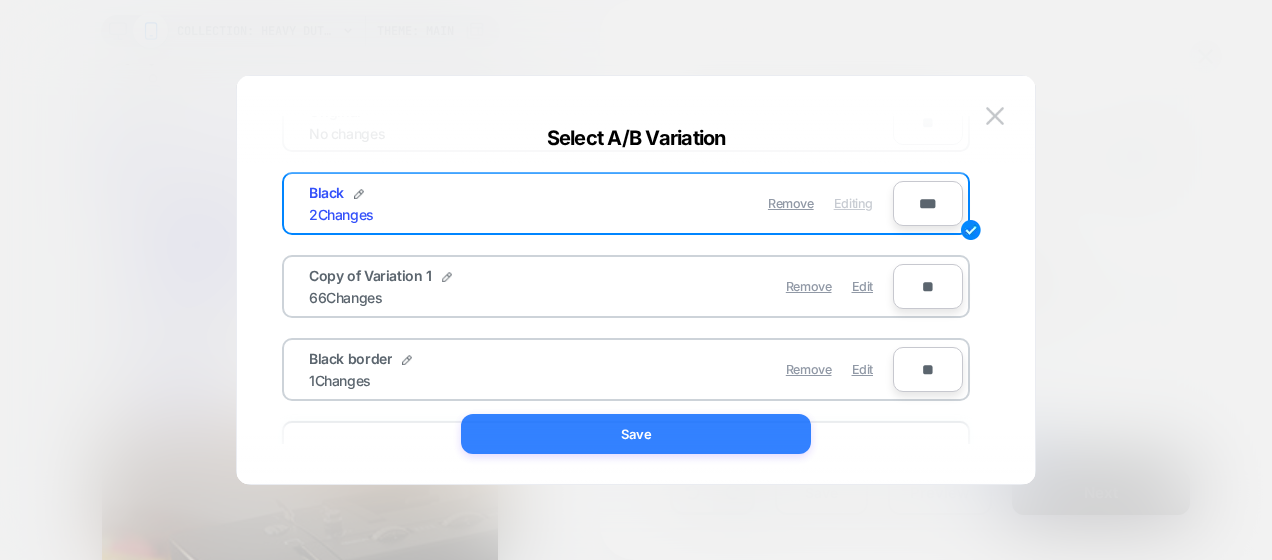 click on "Save" at bounding box center [636, 434] 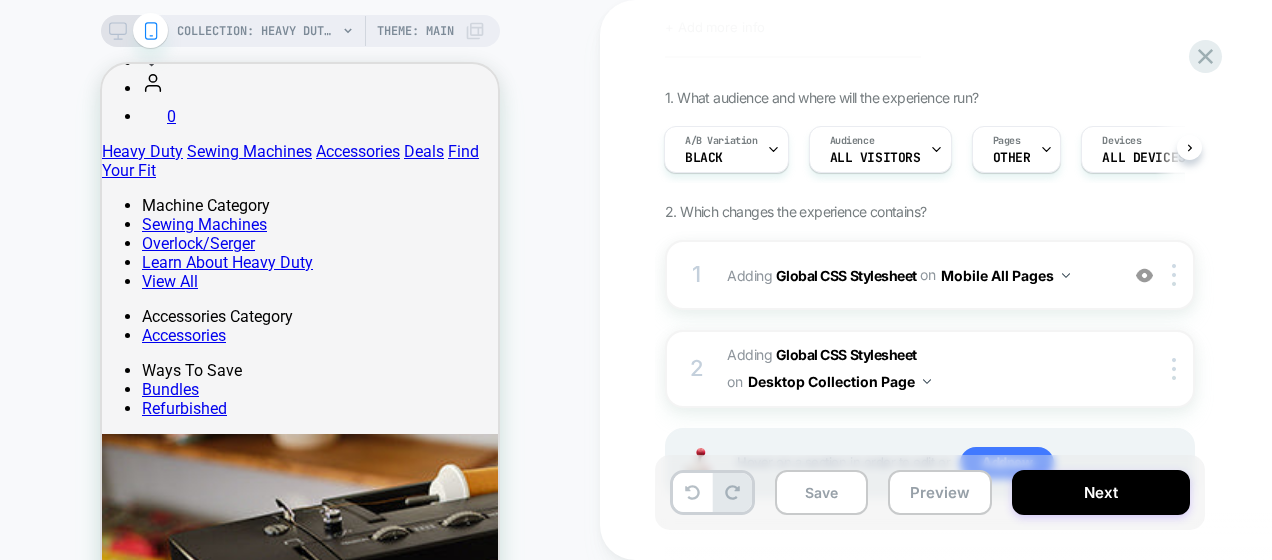 drag, startPoint x: 110, startPoint y: 30, endPoint x: 939, endPoint y: 232, distance: 853.25555 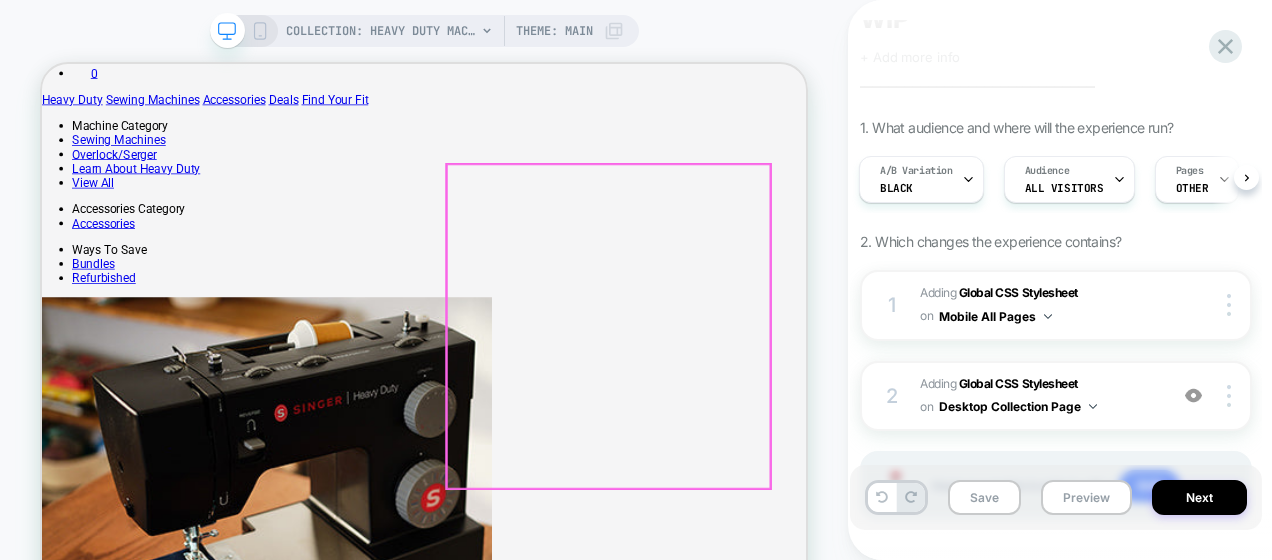 scroll, scrollTop: 0, scrollLeft: 0, axis: both 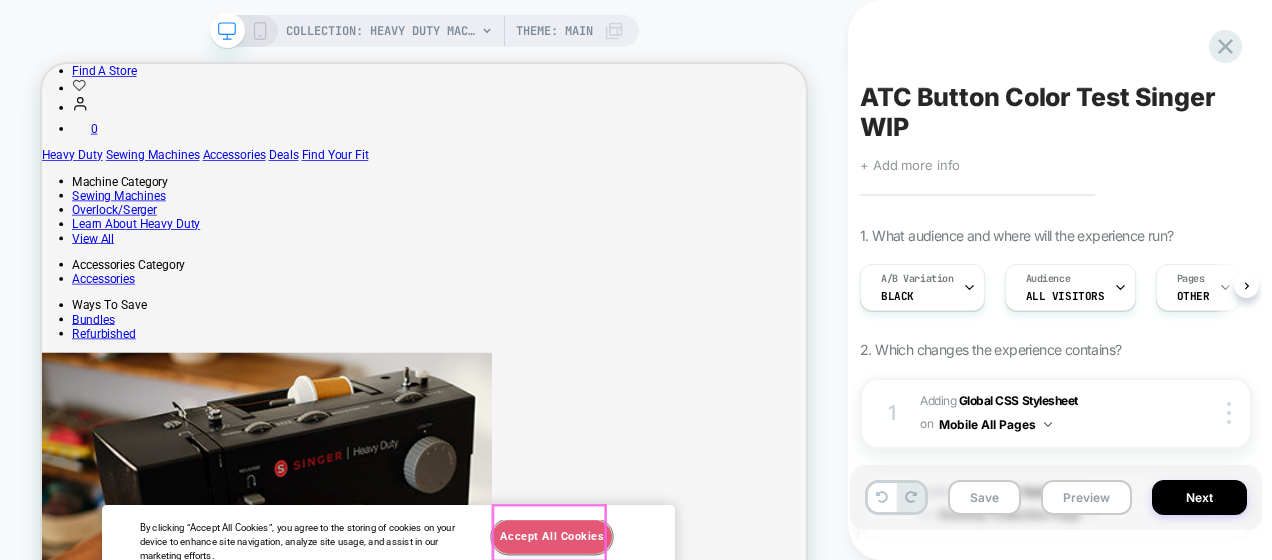 click on "Accept All Cookies" at bounding box center [722, 694] 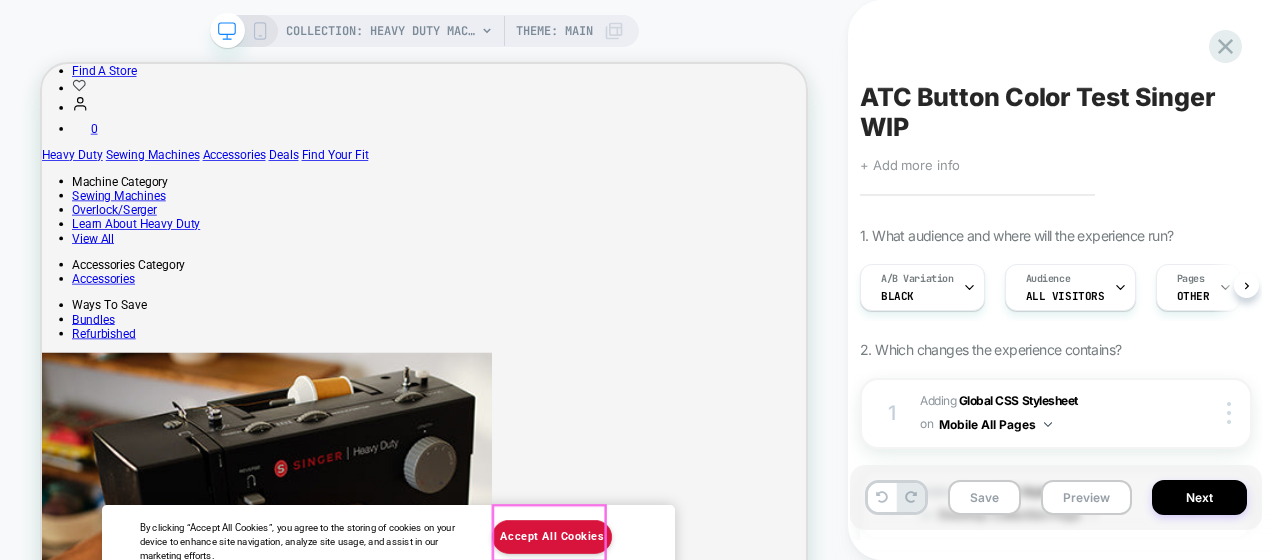 scroll, scrollTop: 0, scrollLeft: 1, axis: horizontal 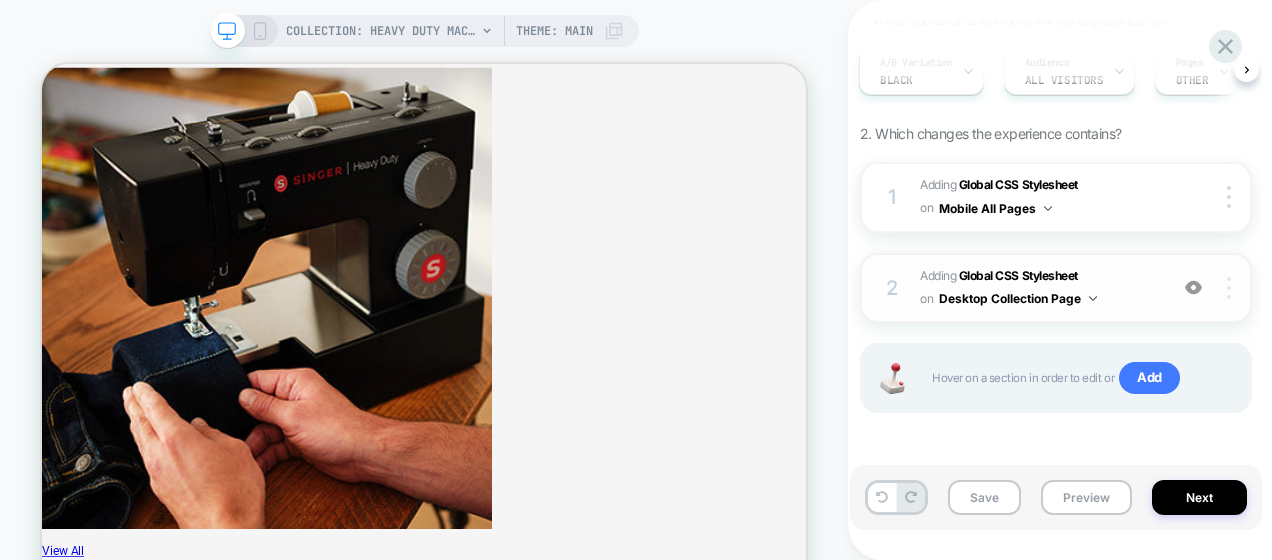click at bounding box center [1229, 288] 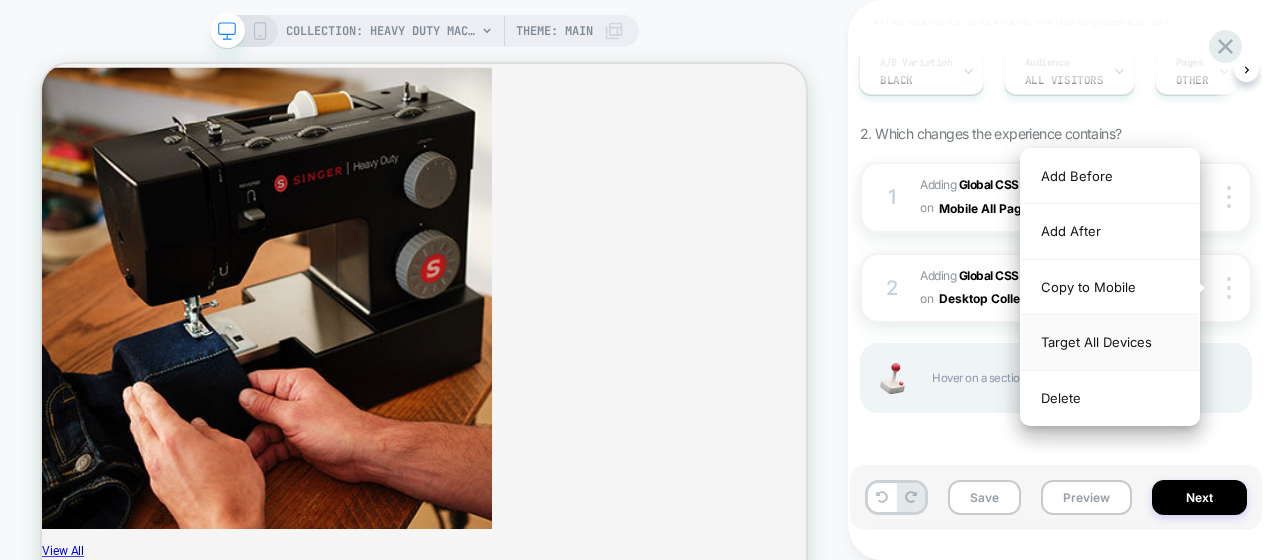 click on "Target   All Devices" at bounding box center (1110, 342) 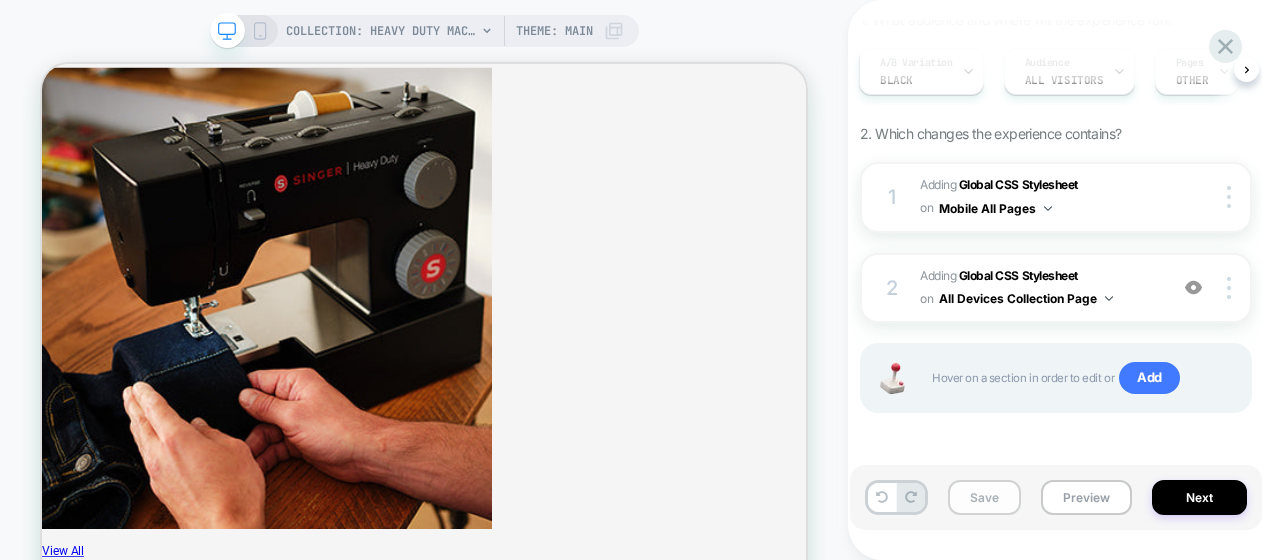 click on "Save" at bounding box center (984, 497) 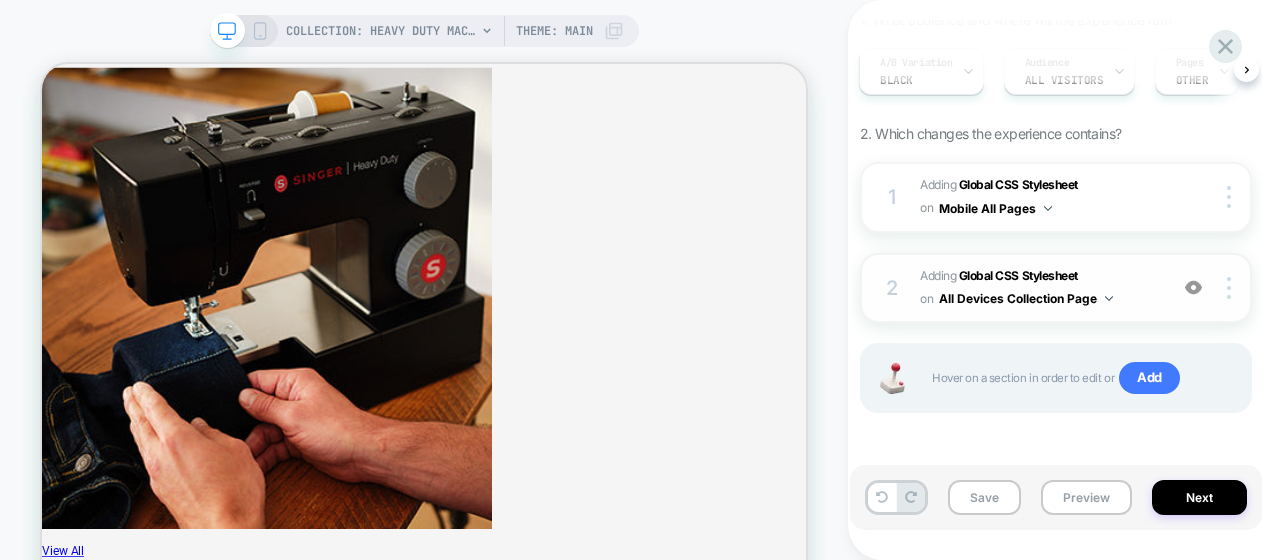 click on "Adding   Global CSS Stylesheet   on All Devices Collection Page" at bounding box center (1038, 288) 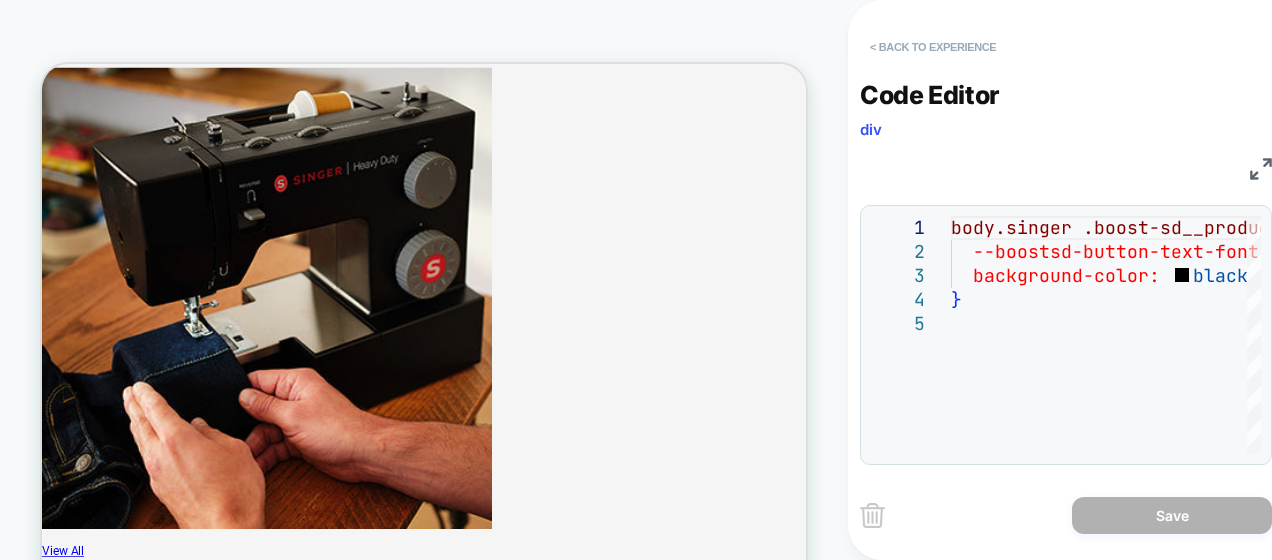 click on "< Back to experience" at bounding box center [933, 47] 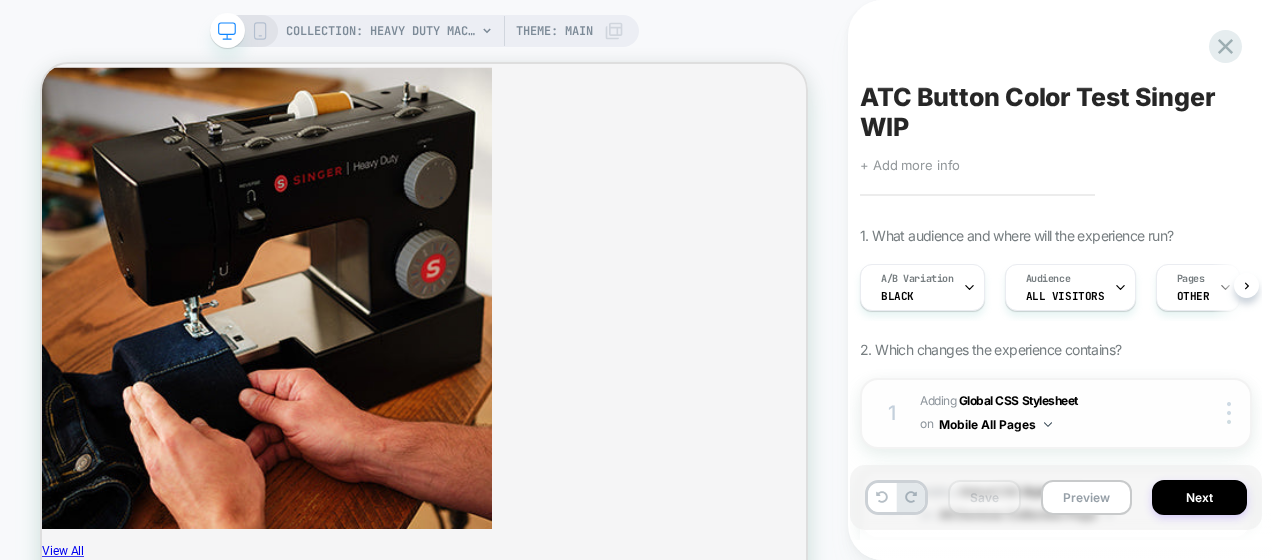 scroll, scrollTop: 0, scrollLeft: 1, axis: horizontal 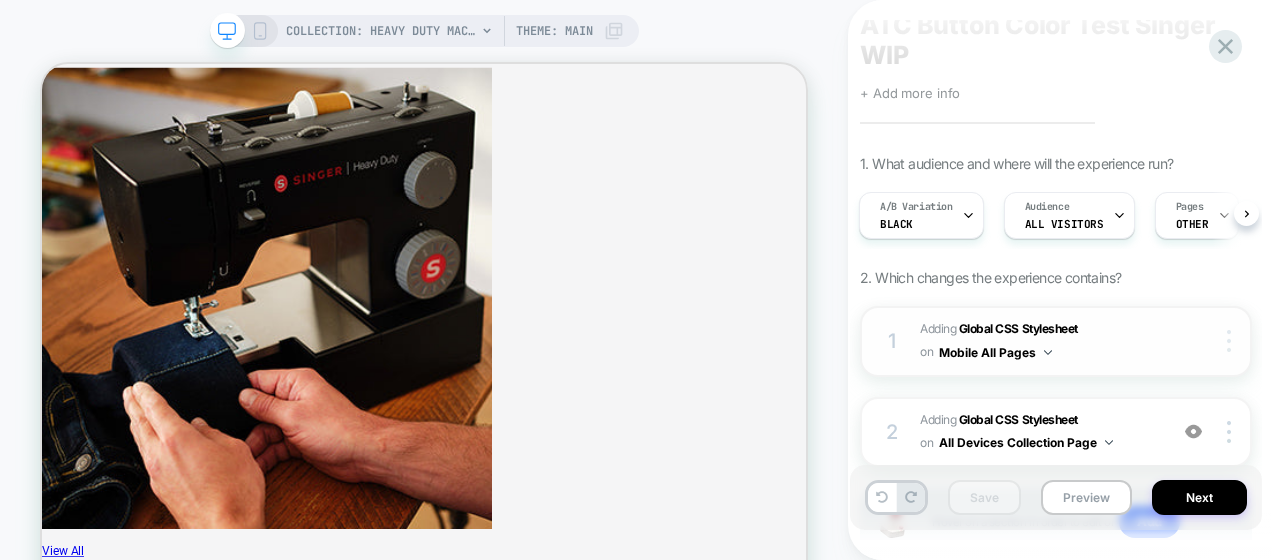 click at bounding box center (1229, 341) 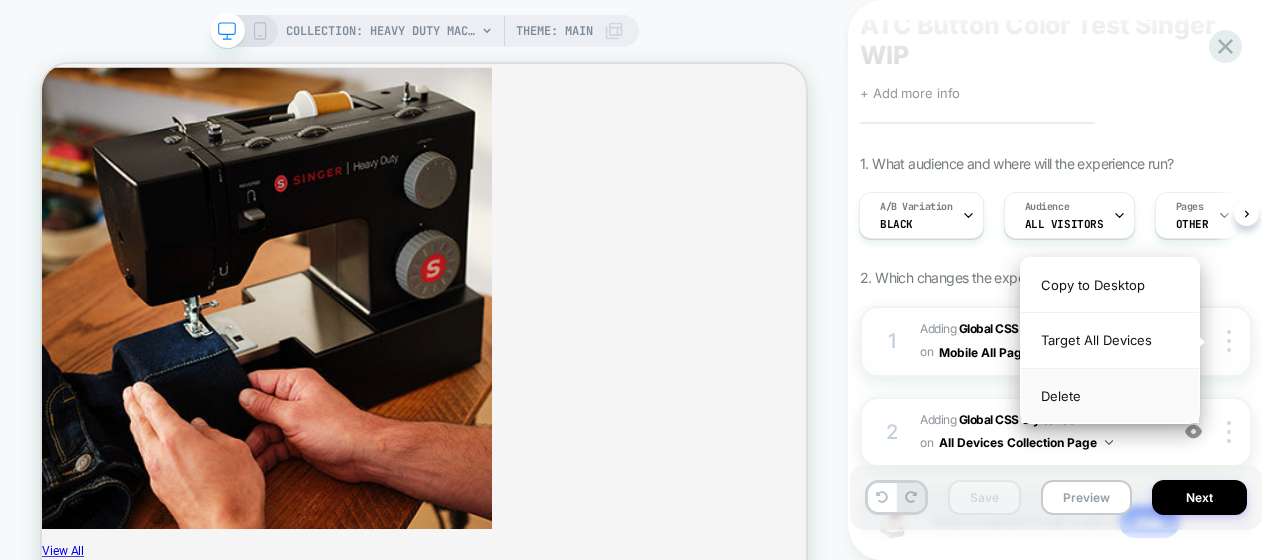 click on "Delete" at bounding box center (1110, 396) 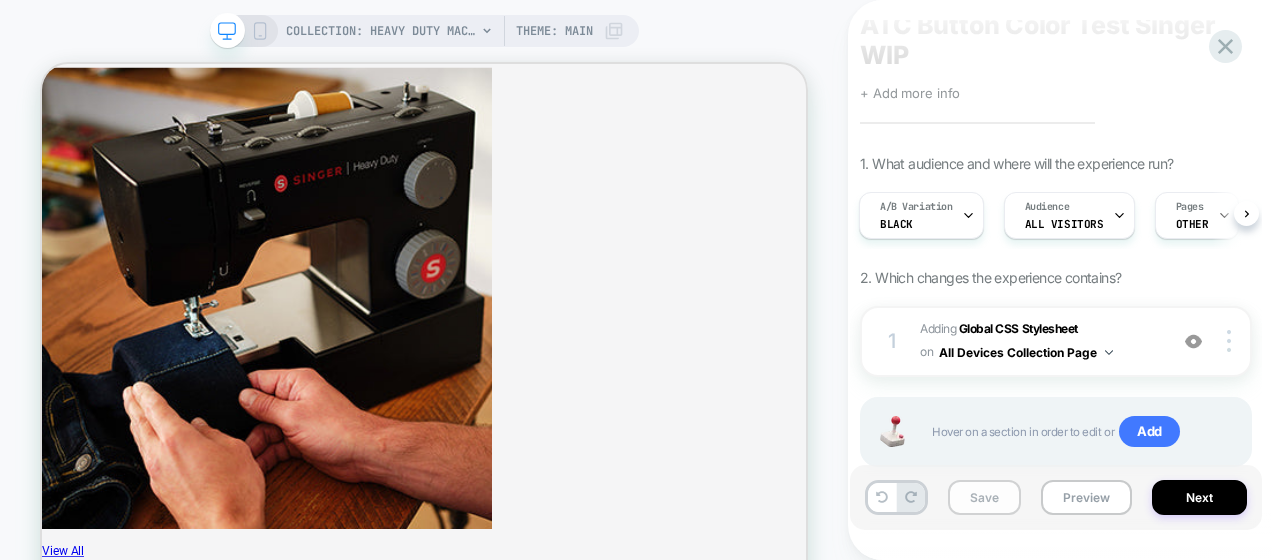 click on "Save" at bounding box center [984, 497] 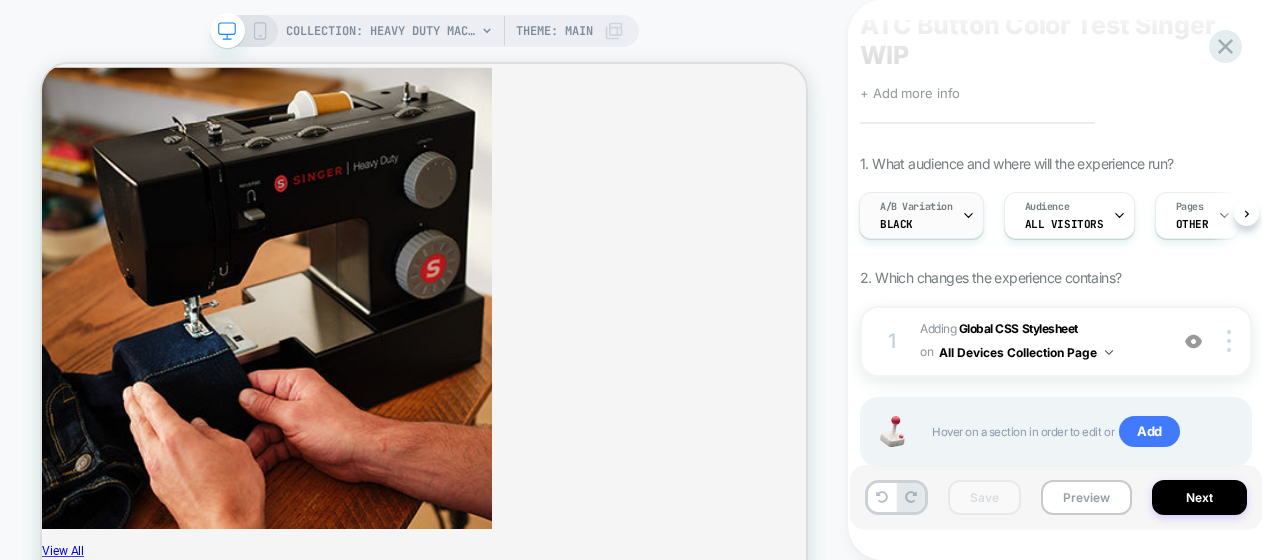 click on "A/B Variation Black" at bounding box center [916, 215] 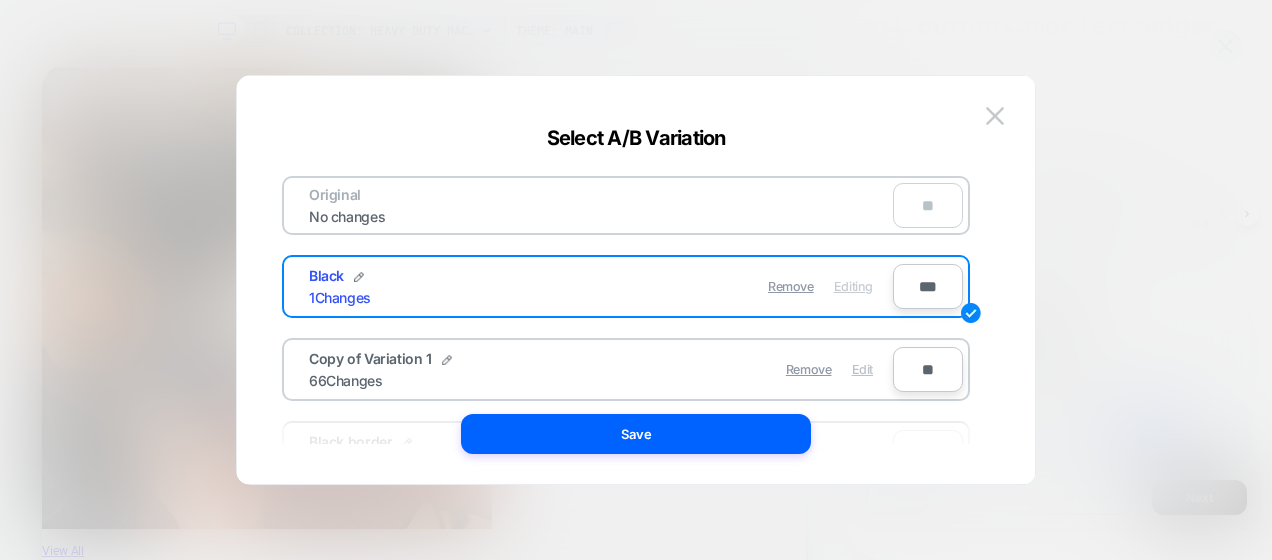 click on "Edit" at bounding box center [862, 369] 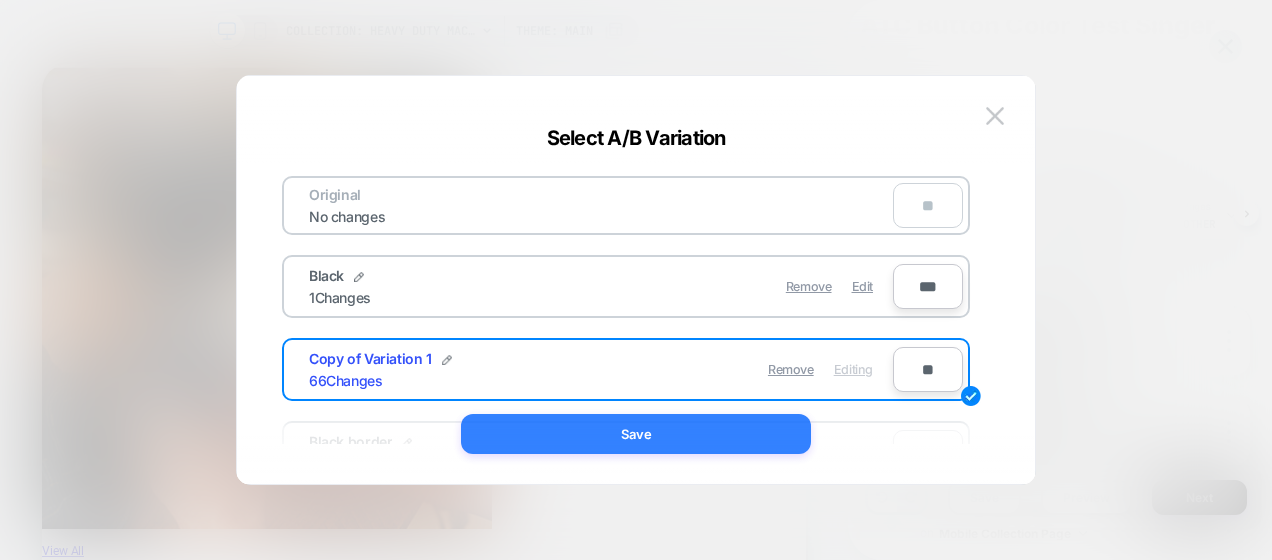 click on "Save" at bounding box center [636, 434] 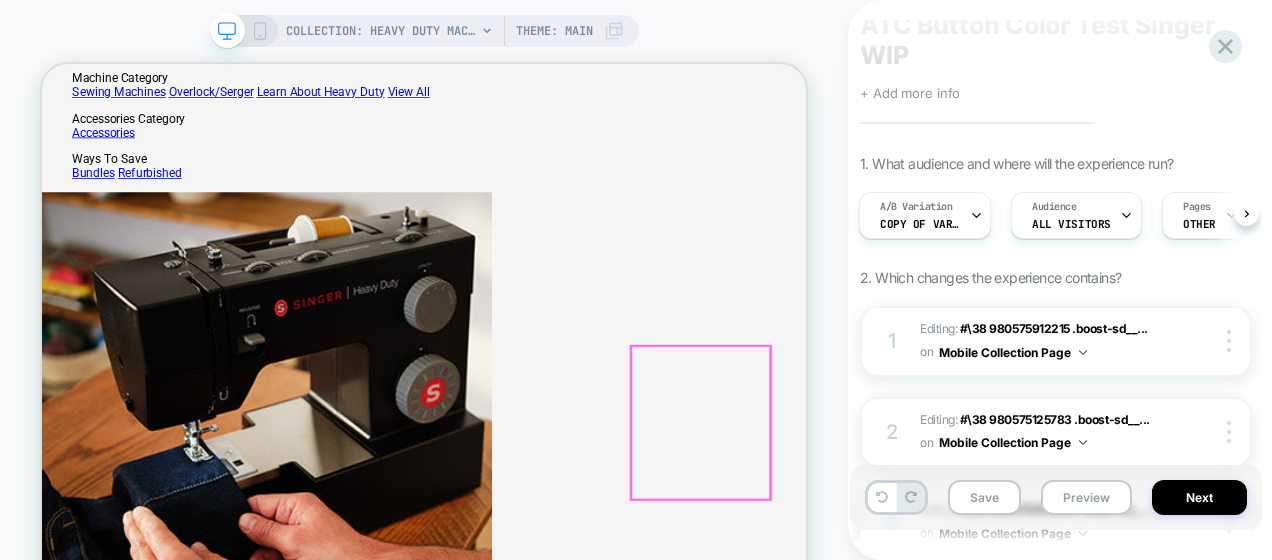 scroll, scrollTop: 662, scrollLeft: 0, axis: vertical 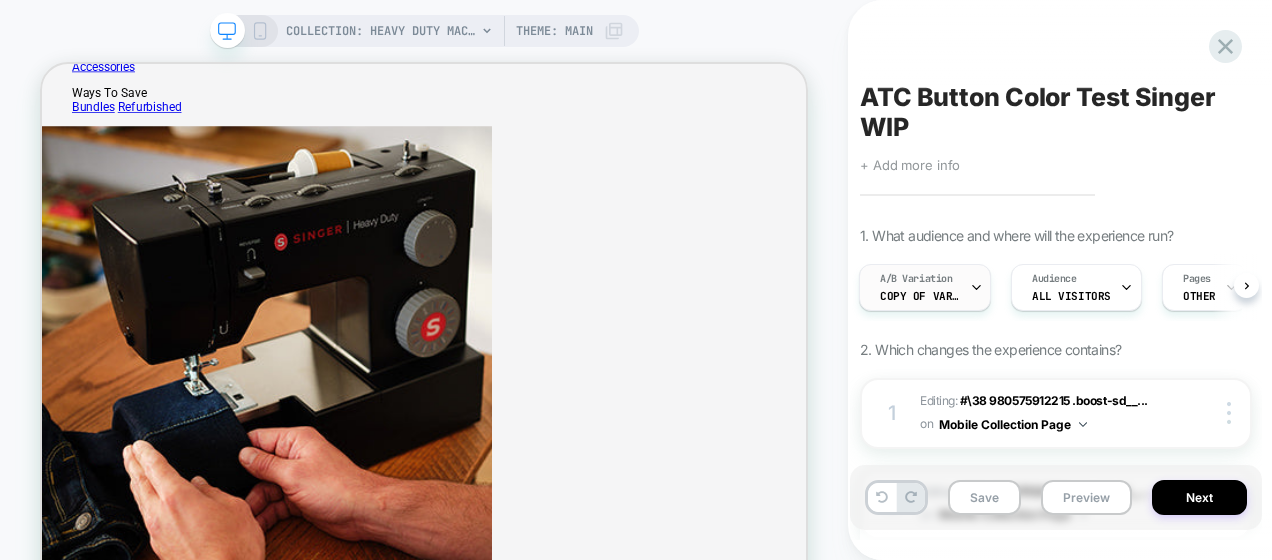 click 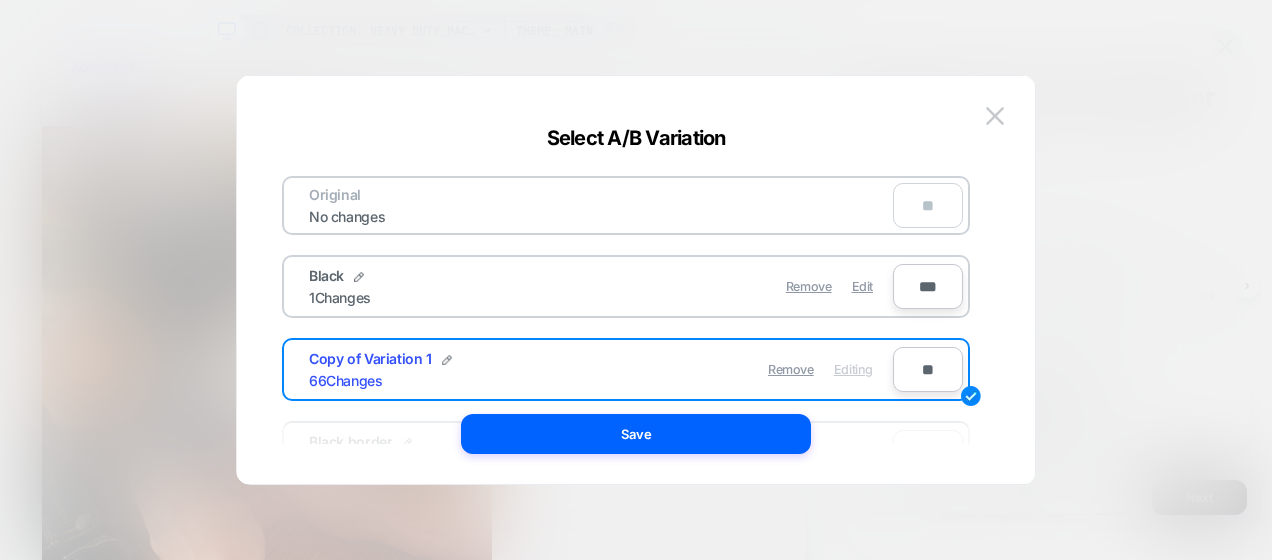 scroll, scrollTop: 178, scrollLeft: 0, axis: vertical 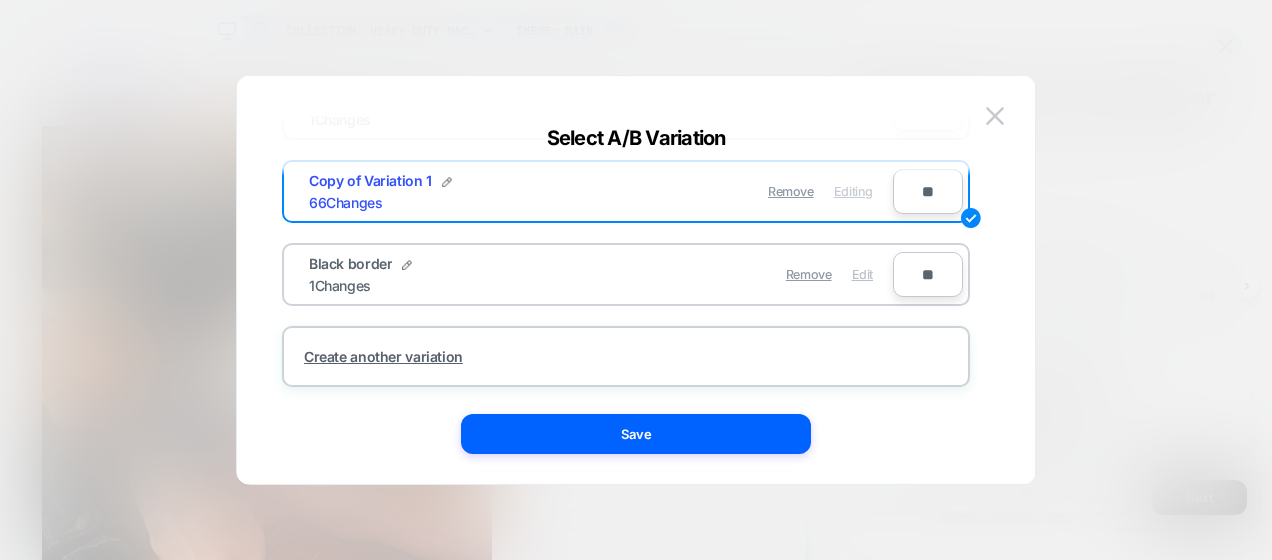 click on "Edit" at bounding box center (862, 274) 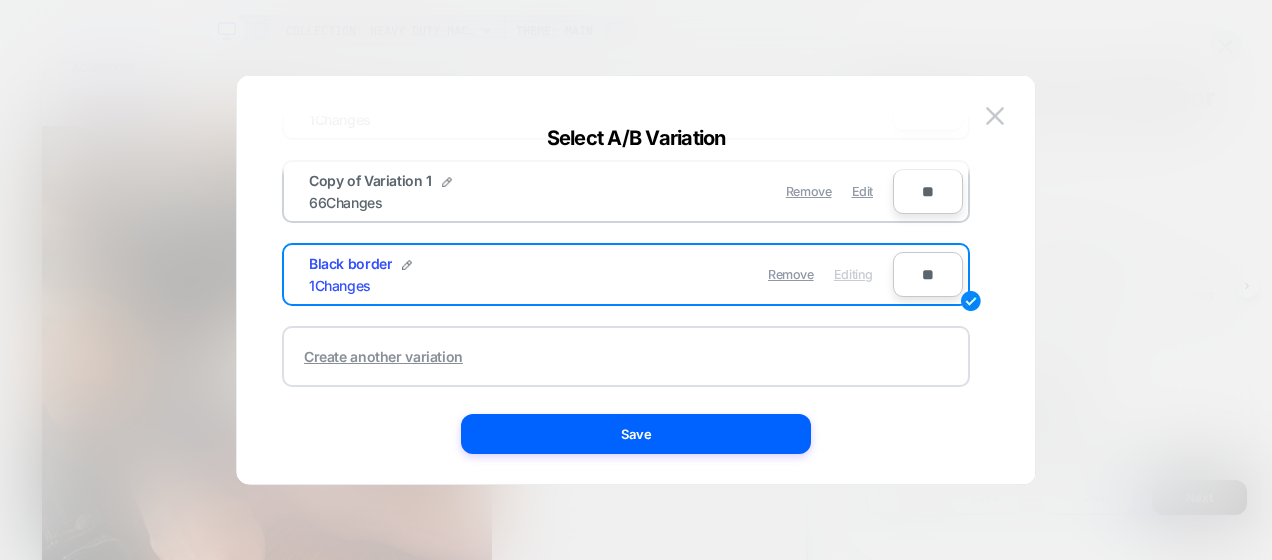 click on "Create another variation" at bounding box center [383, 356] 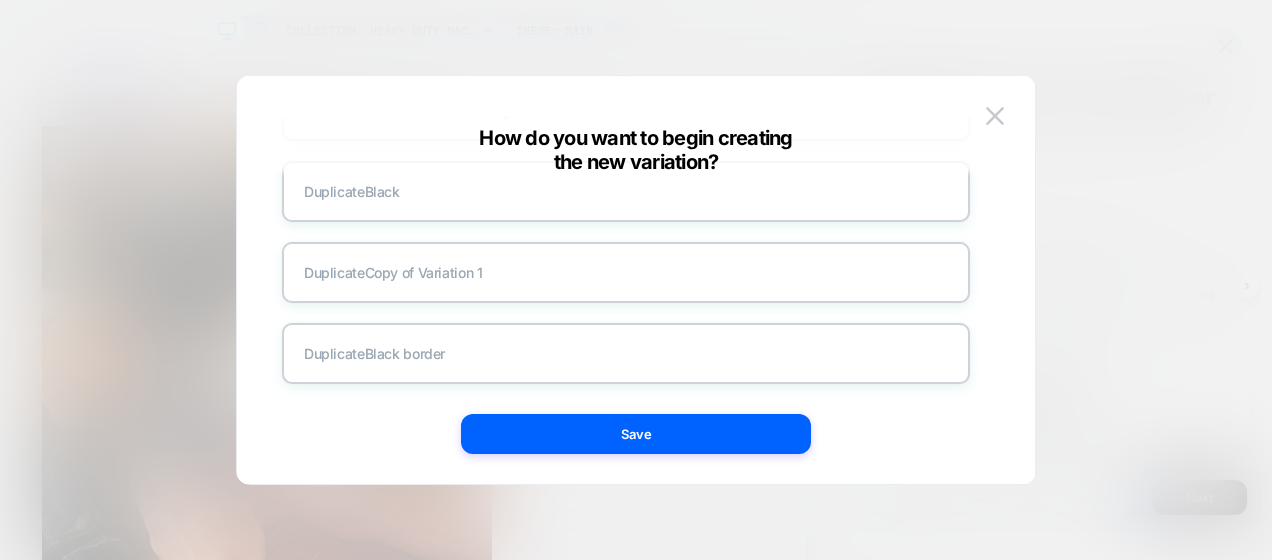 scroll, scrollTop: 134, scrollLeft: 0, axis: vertical 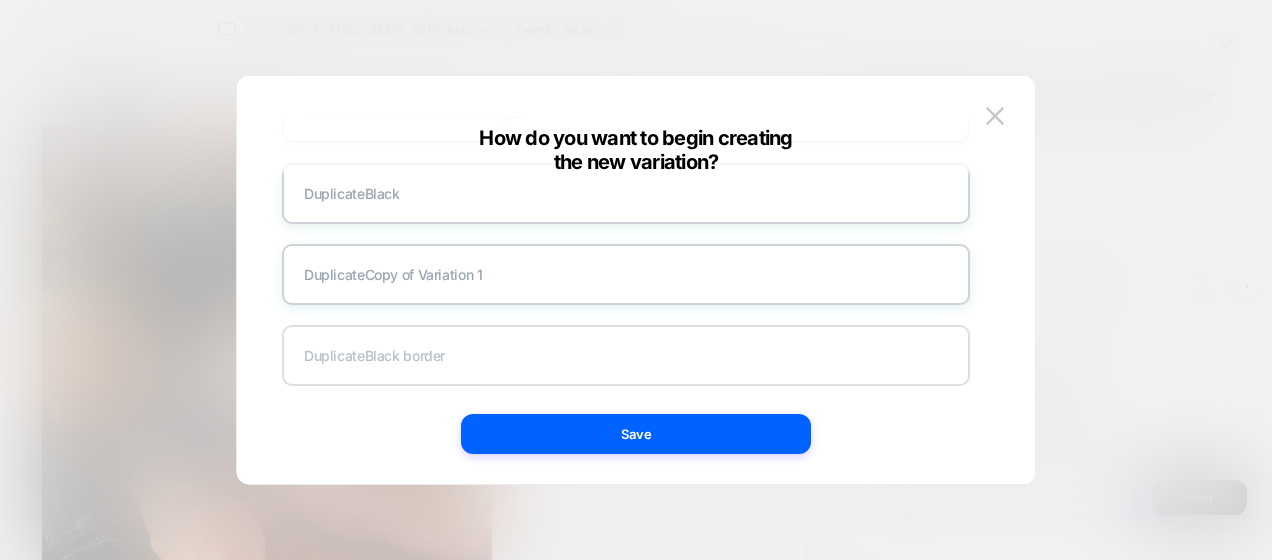 click on "Duplicate  Black border" at bounding box center [626, 355] 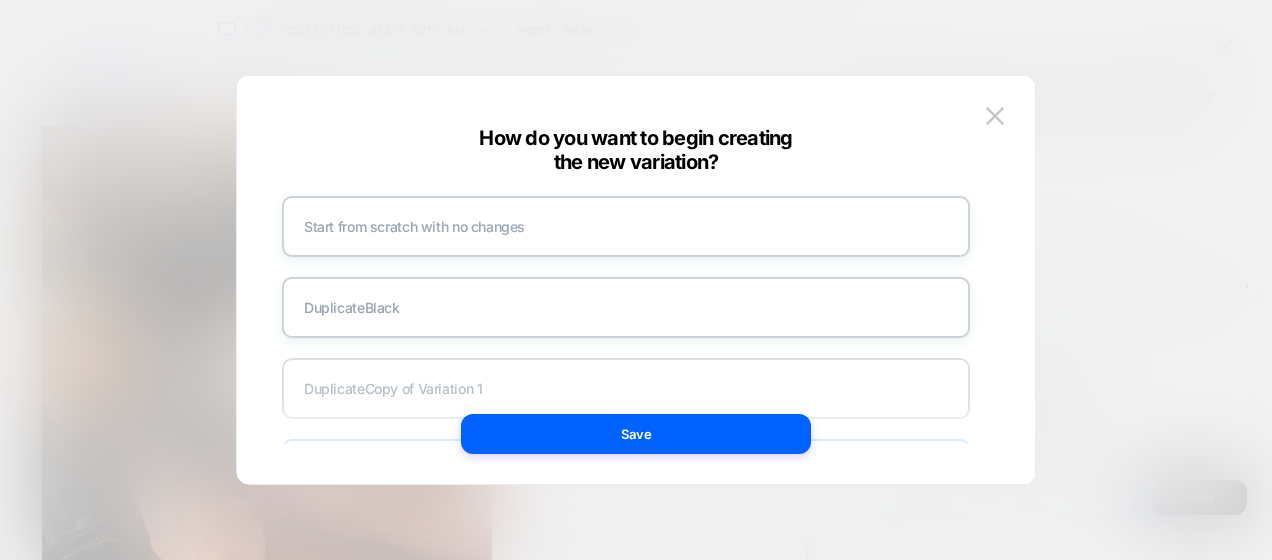 scroll, scrollTop: 18, scrollLeft: 0, axis: vertical 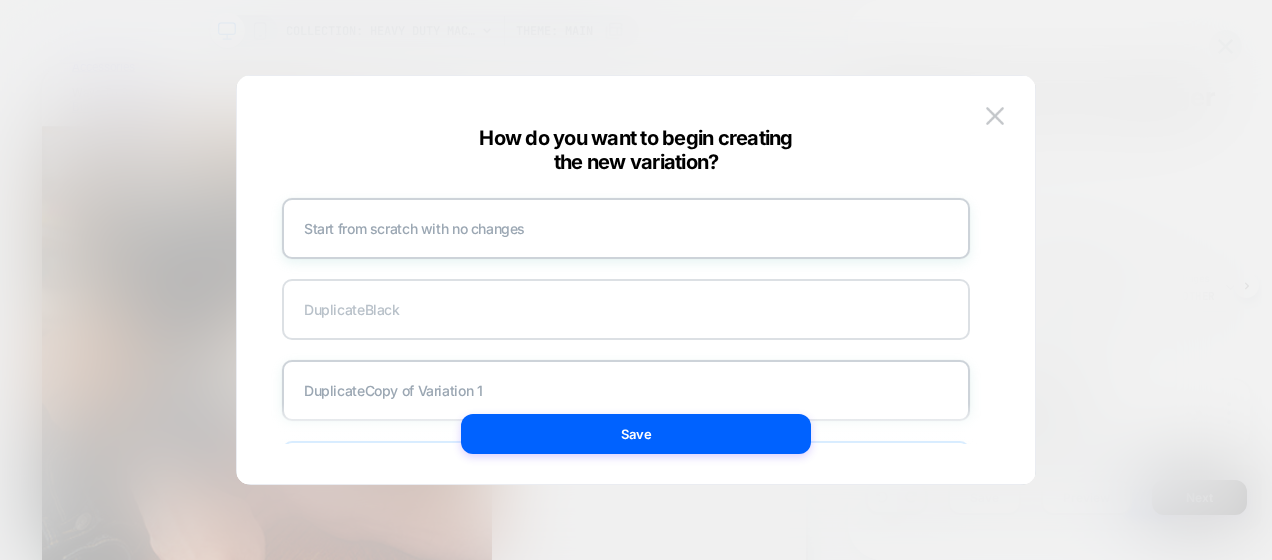 click on "Duplicate  Black" at bounding box center [626, 309] 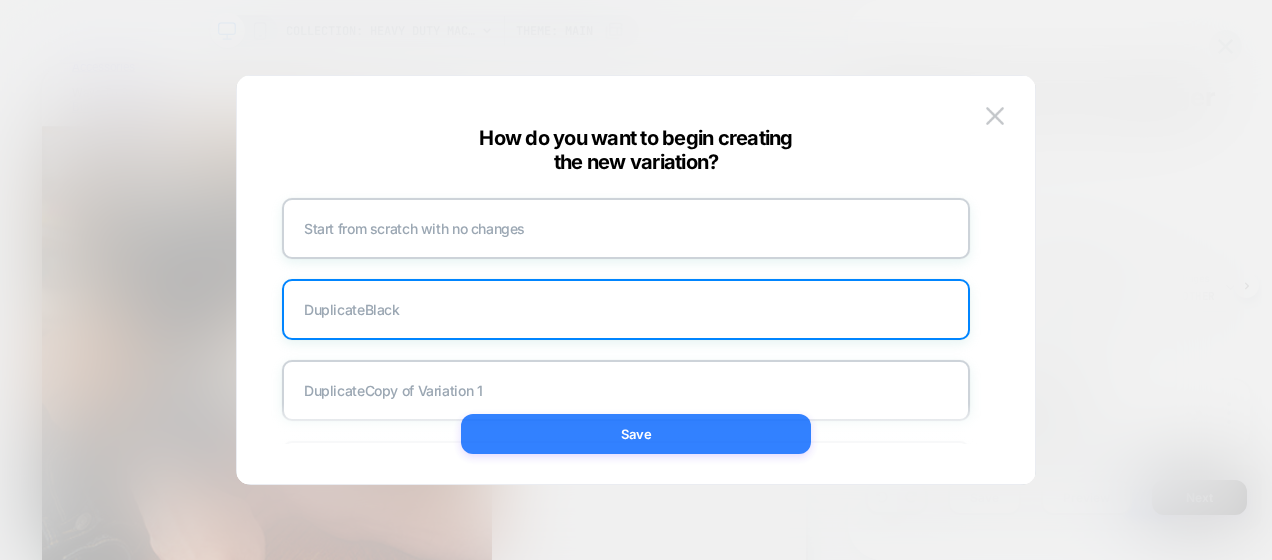 click on "Save" at bounding box center (636, 434) 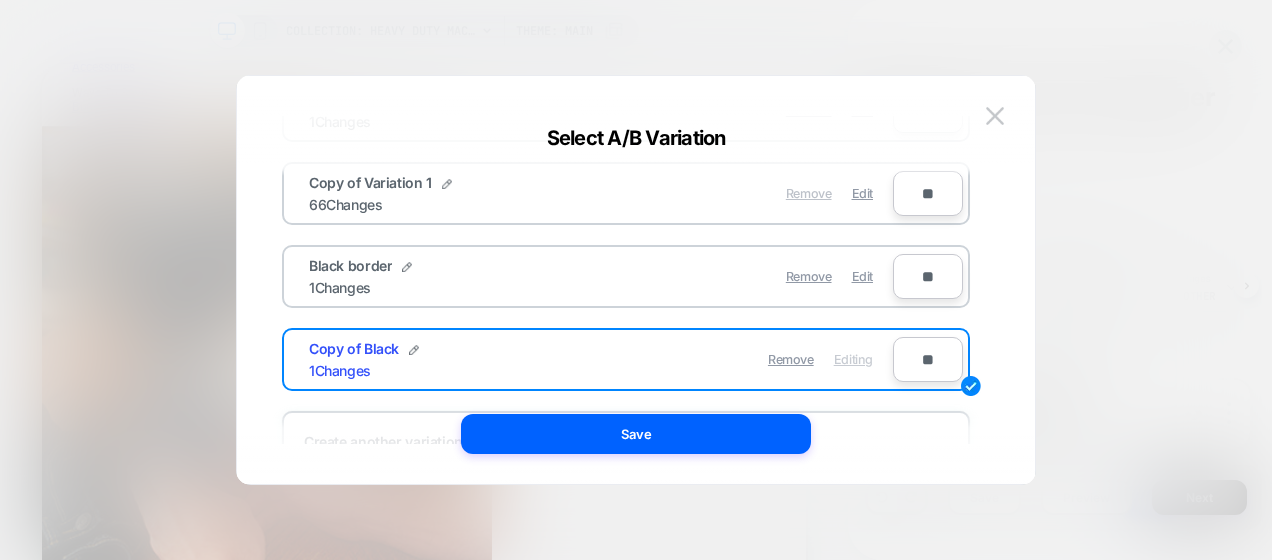 scroll, scrollTop: 225, scrollLeft: 0, axis: vertical 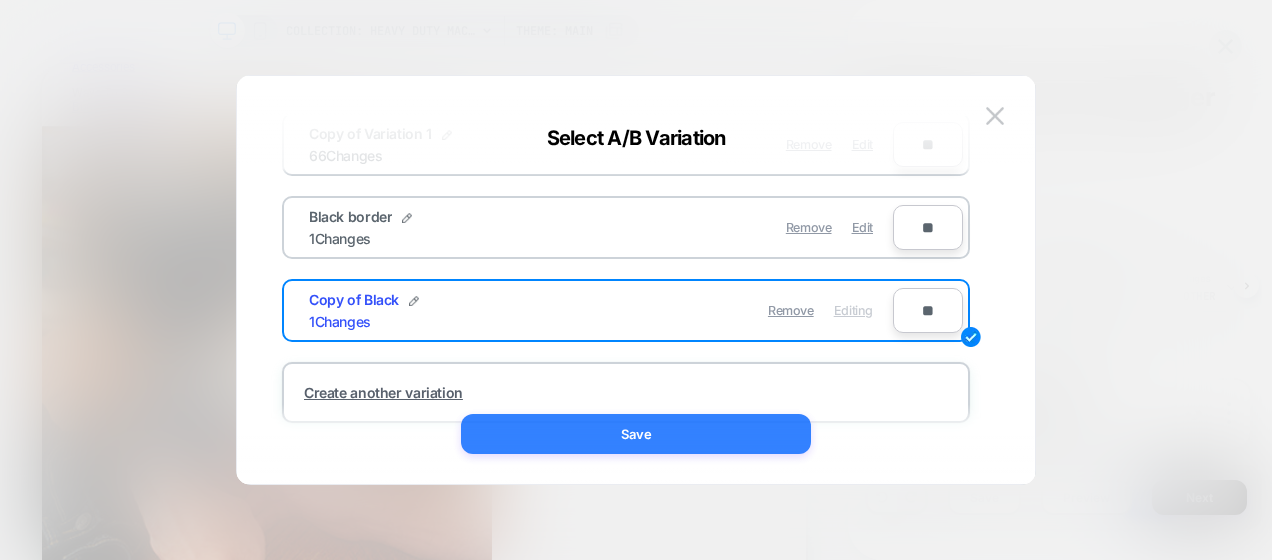 click on "Save" at bounding box center [636, 434] 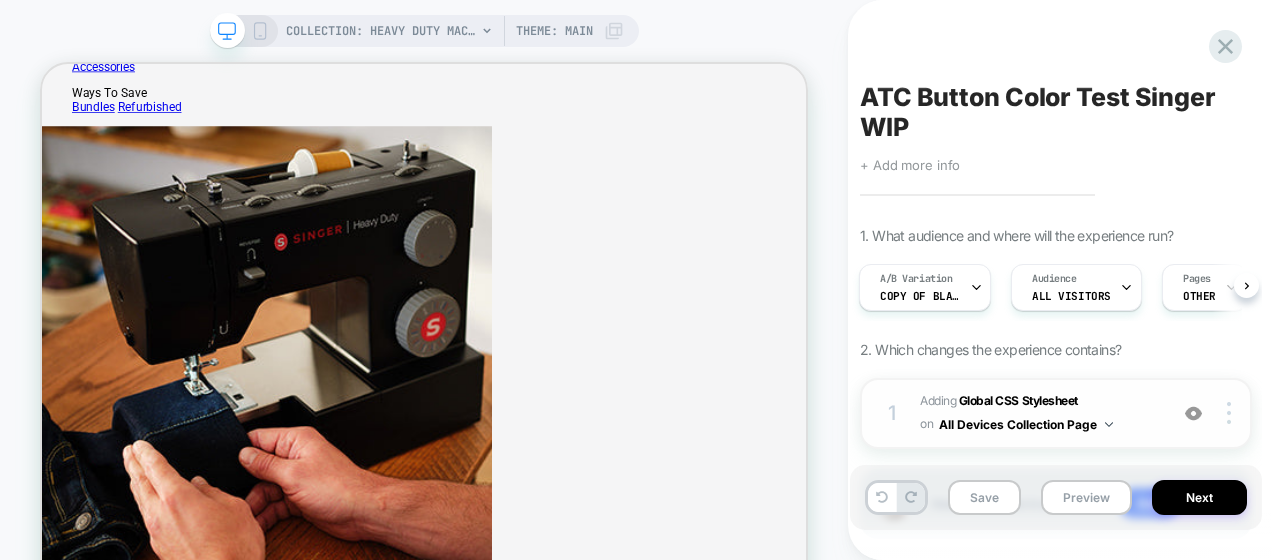 click on "Adding   Global CSS Stylesheet   on All Devices Collection Page" at bounding box center [1038, 413] 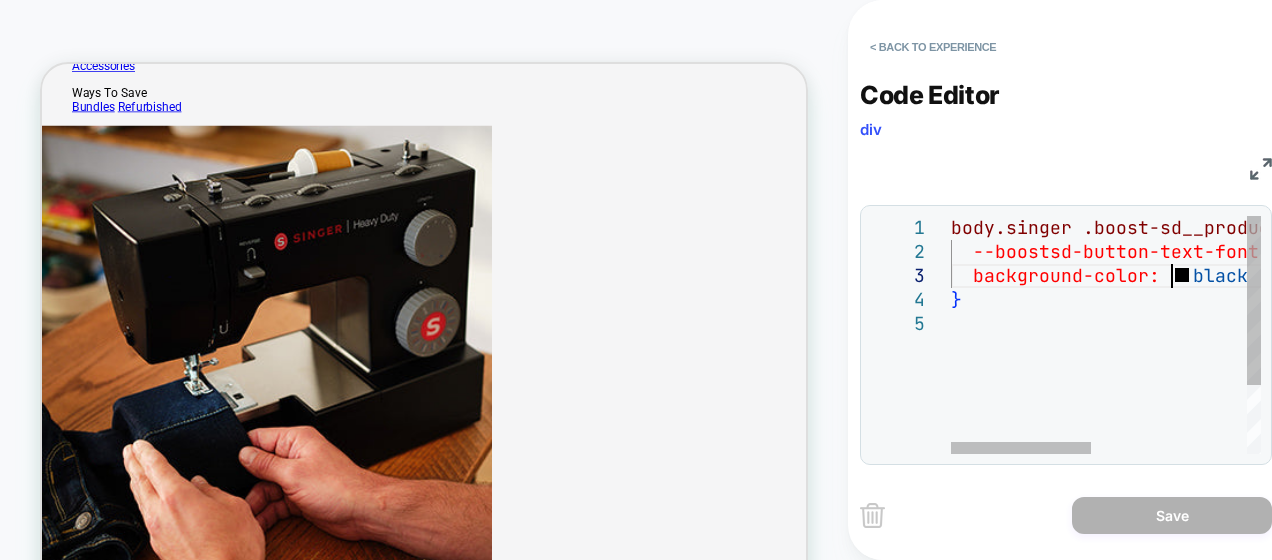 scroll, scrollTop: 0, scrollLeft: 0, axis: both 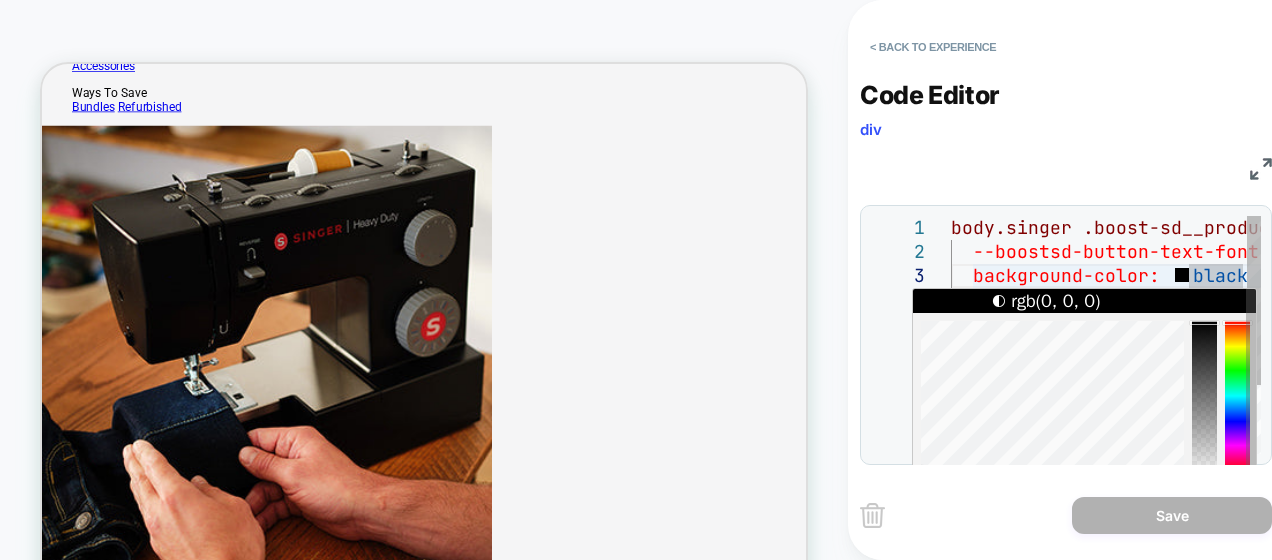 click on "body.singer   .boost-sd__product-item   .boost-sd__button   {    --boostsd-button-text-font-family:   Inter ,  sans-serif ;    background-color:     black   !important ; }" at bounding box center (1276, 383) 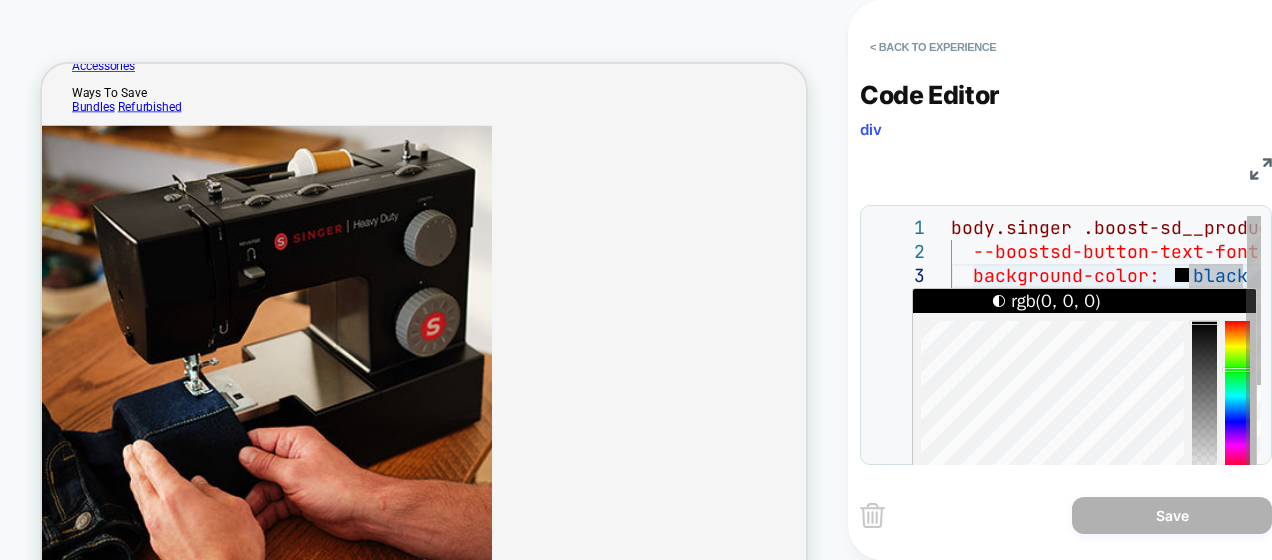click at bounding box center (1237, 396) 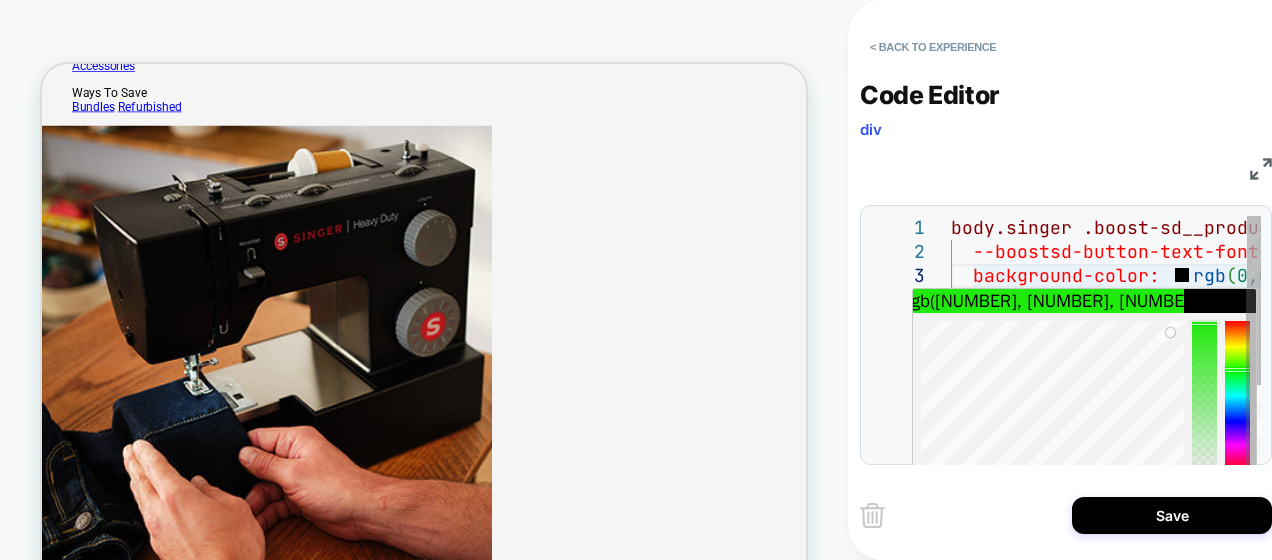 type on "**********" 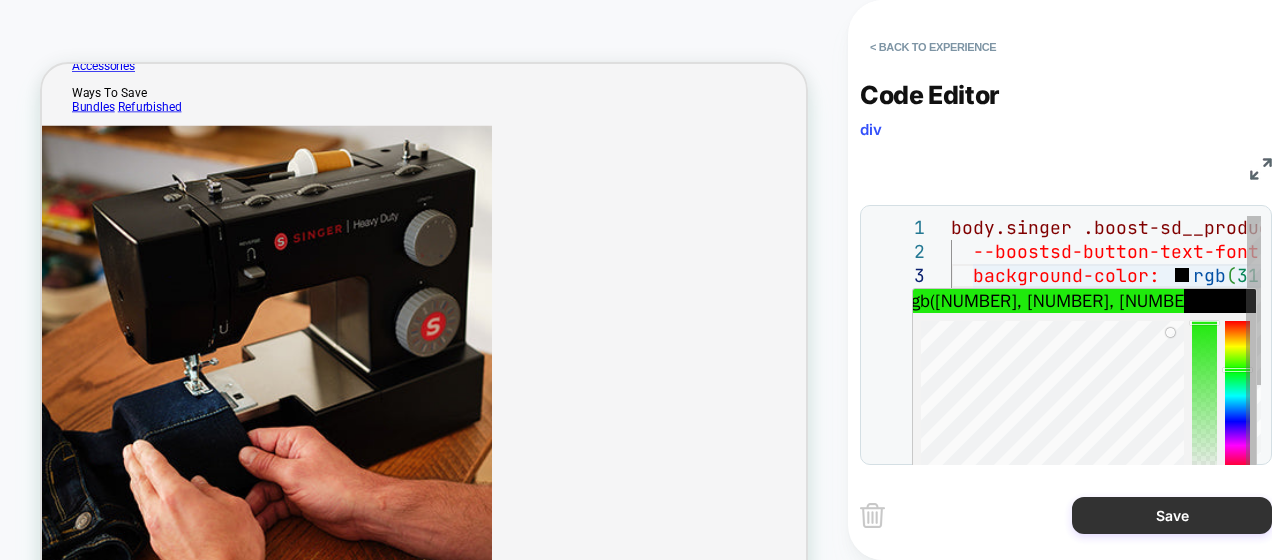scroll, scrollTop: 0, scrollLeft: 0, axis: both 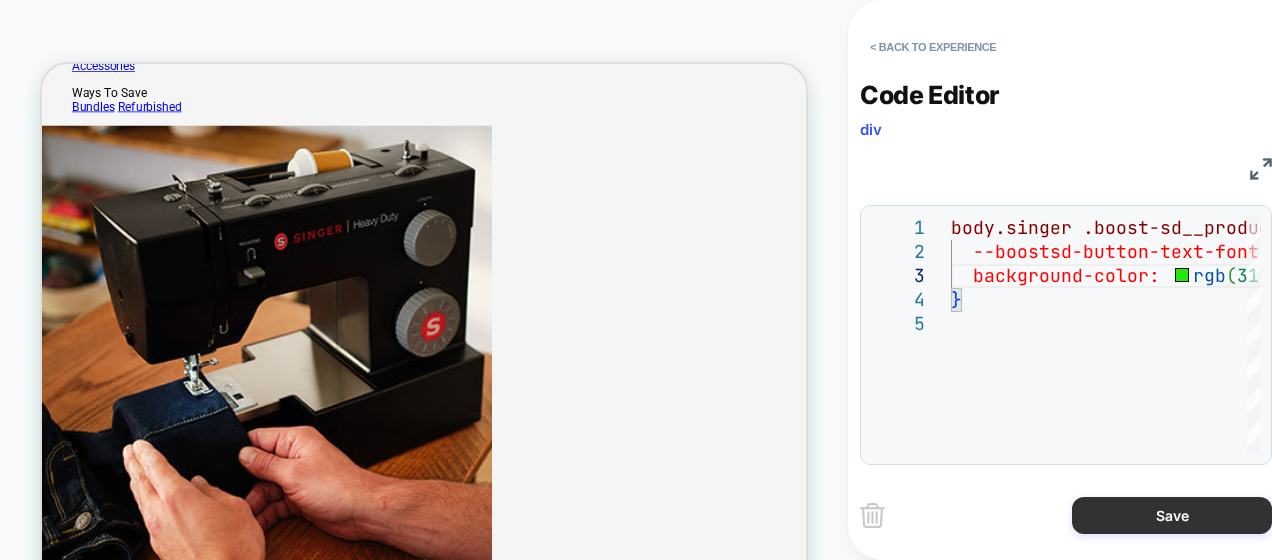 click on "Save" at bounding box center [1172, 515] 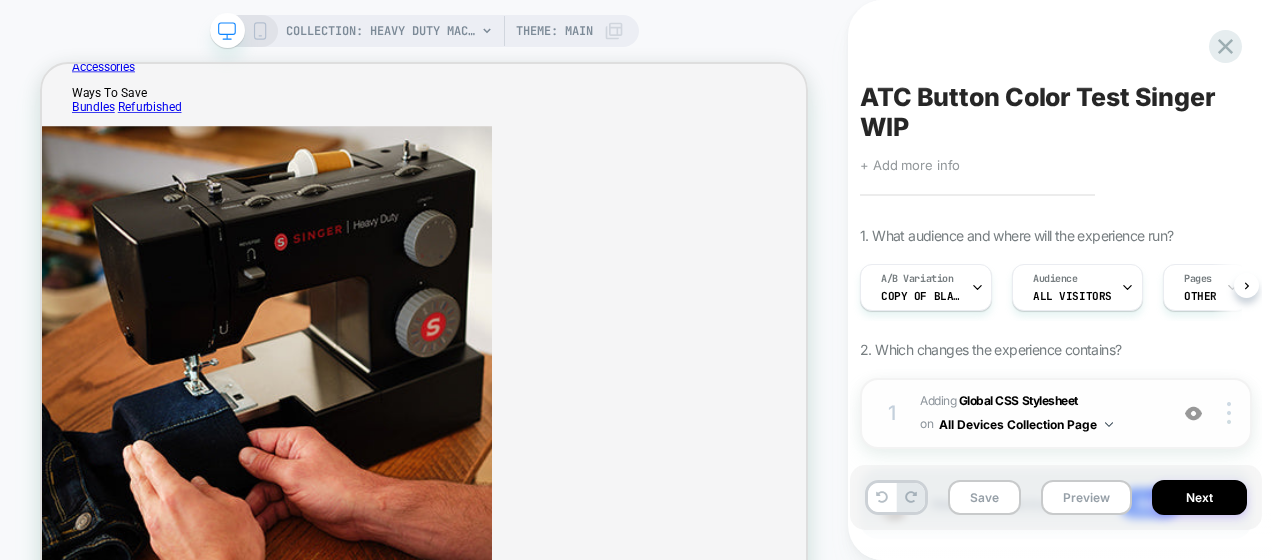 scroll, scrollTop: 0, scrollLeft: 1, axis: horizontal 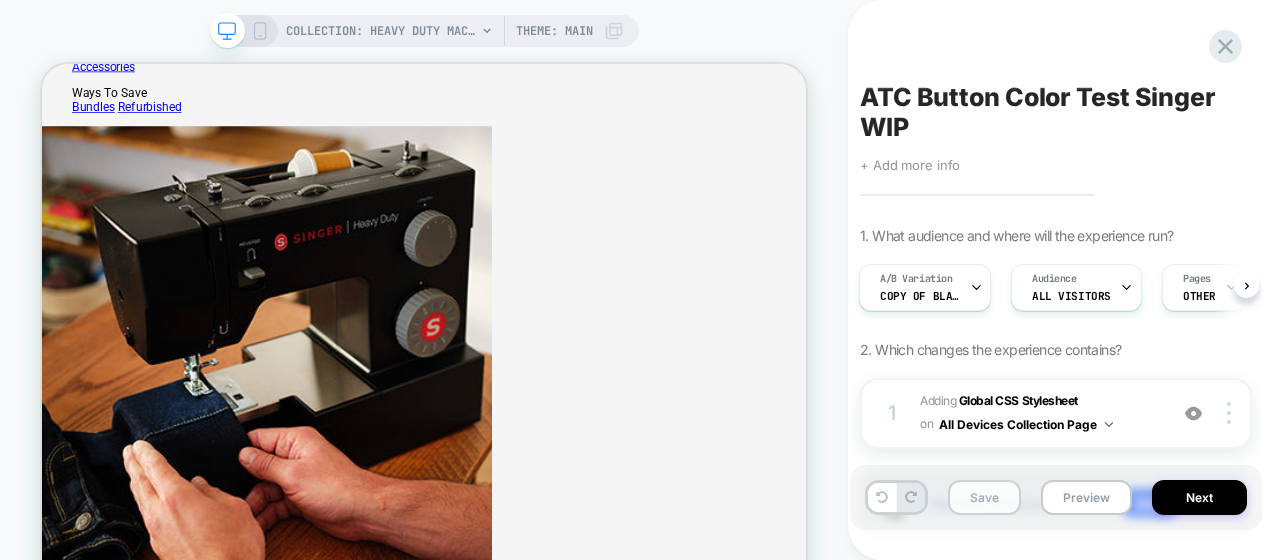 click on "Save" at bounding box center (984, 497) 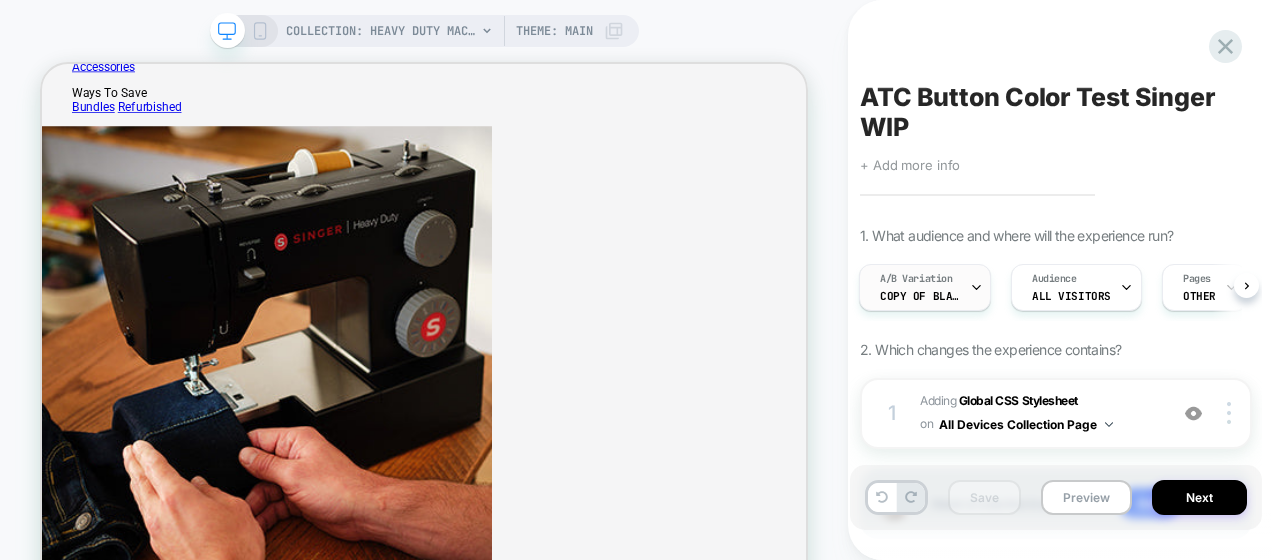 click at bounding box center [976, 287] 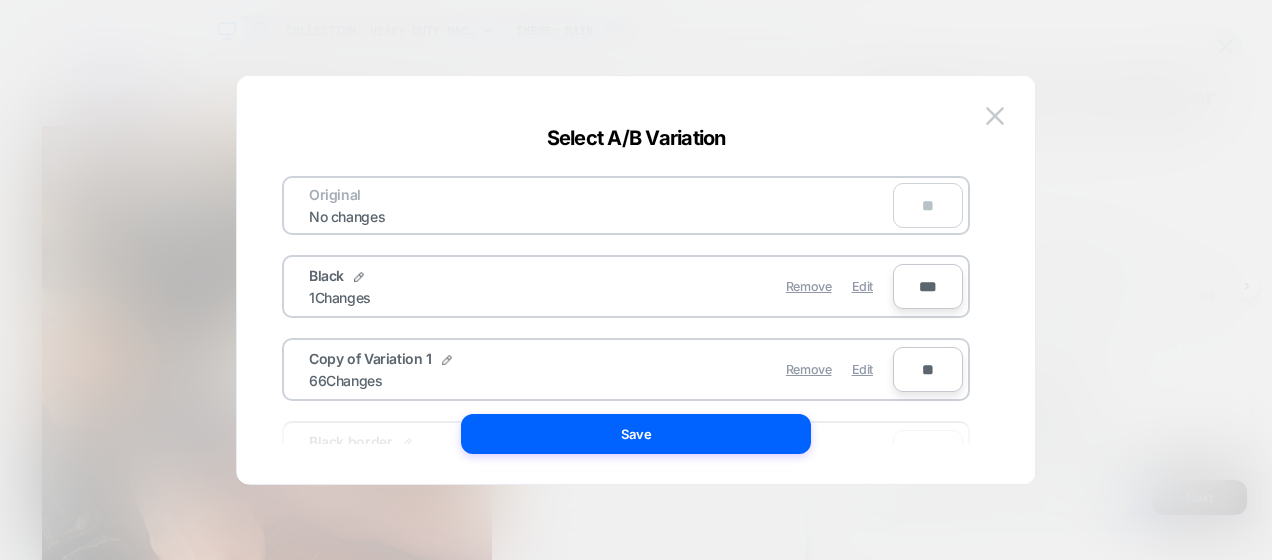 scroll, scrollTop: 260, scrollLeft: 0, axis: vertical 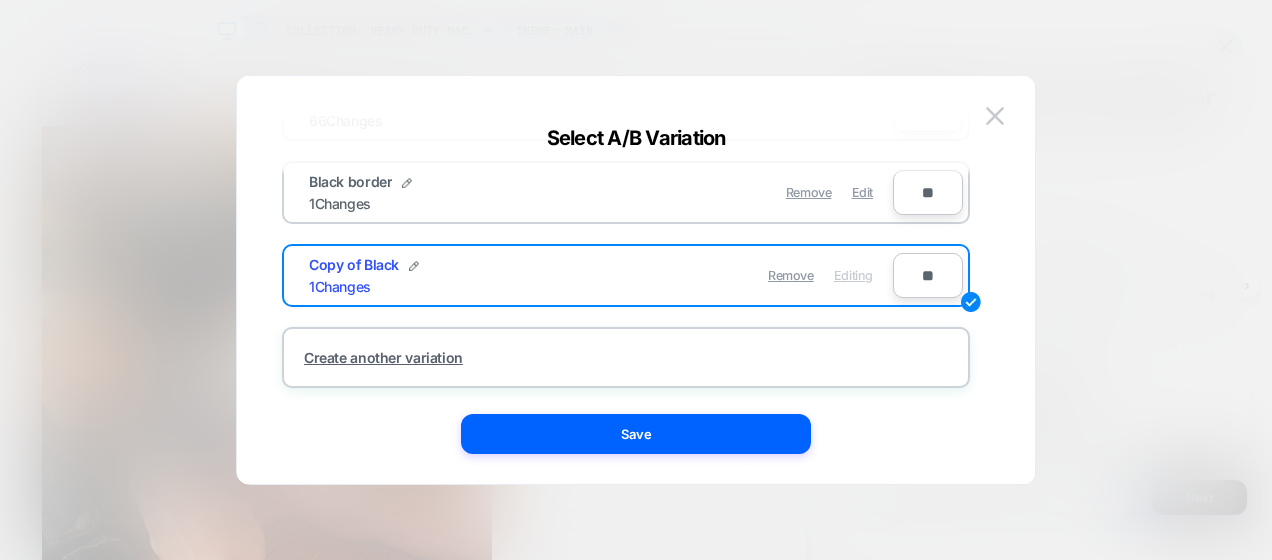 click on "Copy of Black 1  Changes" at bounding box center (455, 275) 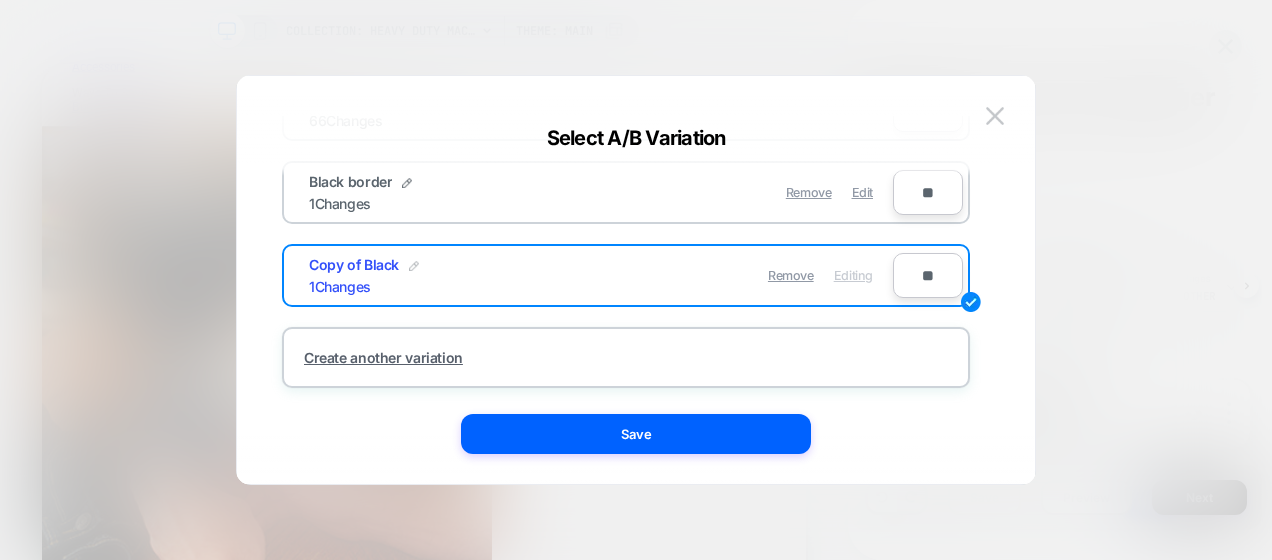 click at bounding box center [414, 266] 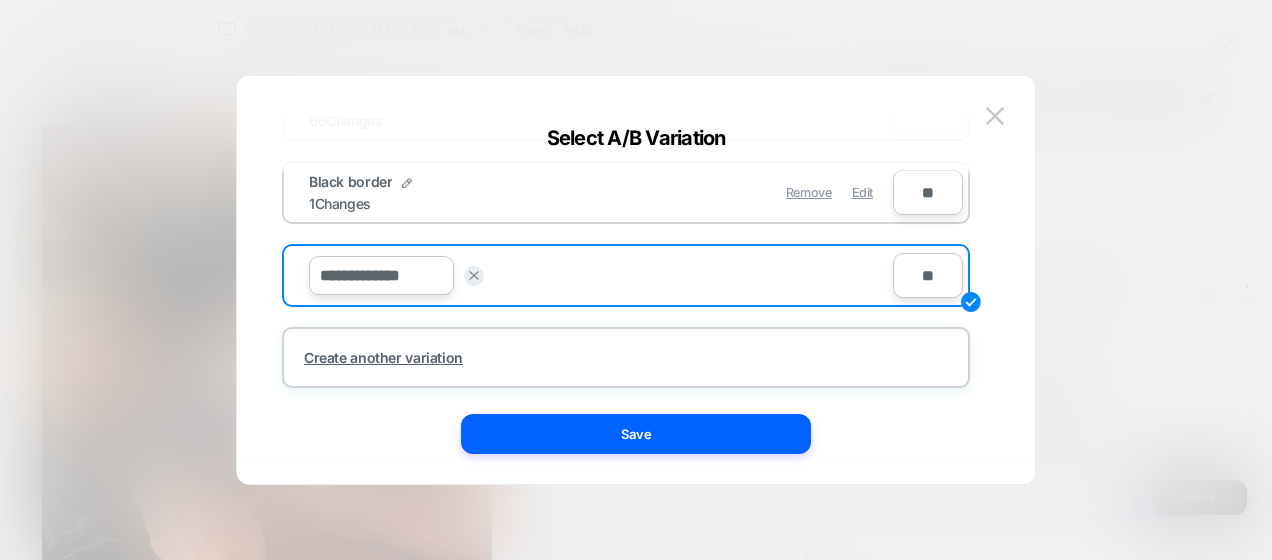 click on "**********" at bounding box center [381, 275] 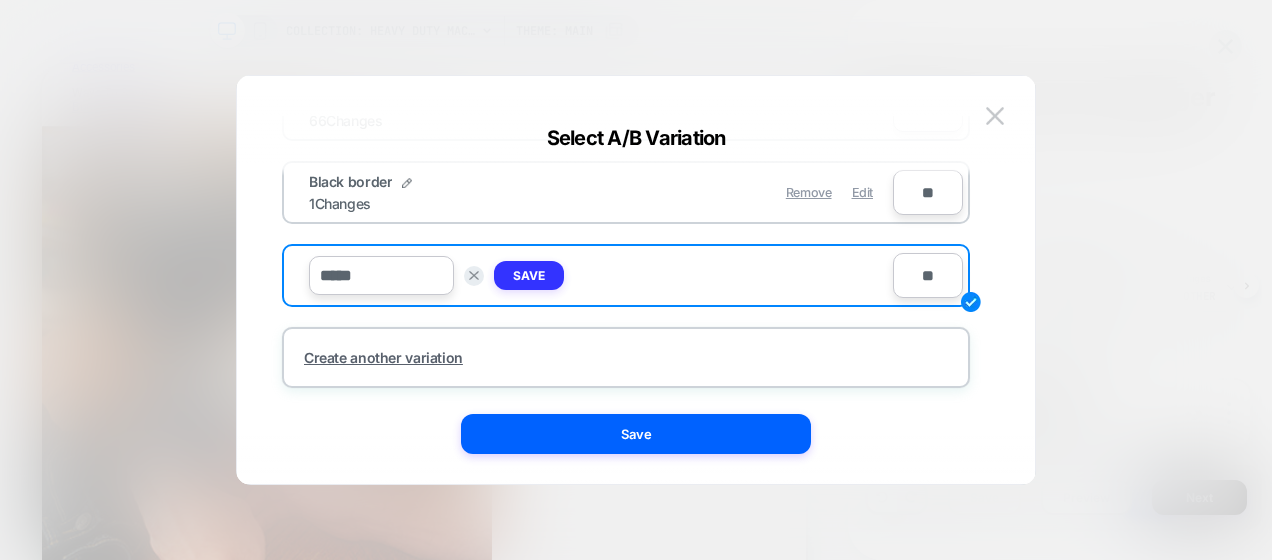 type on "*****" 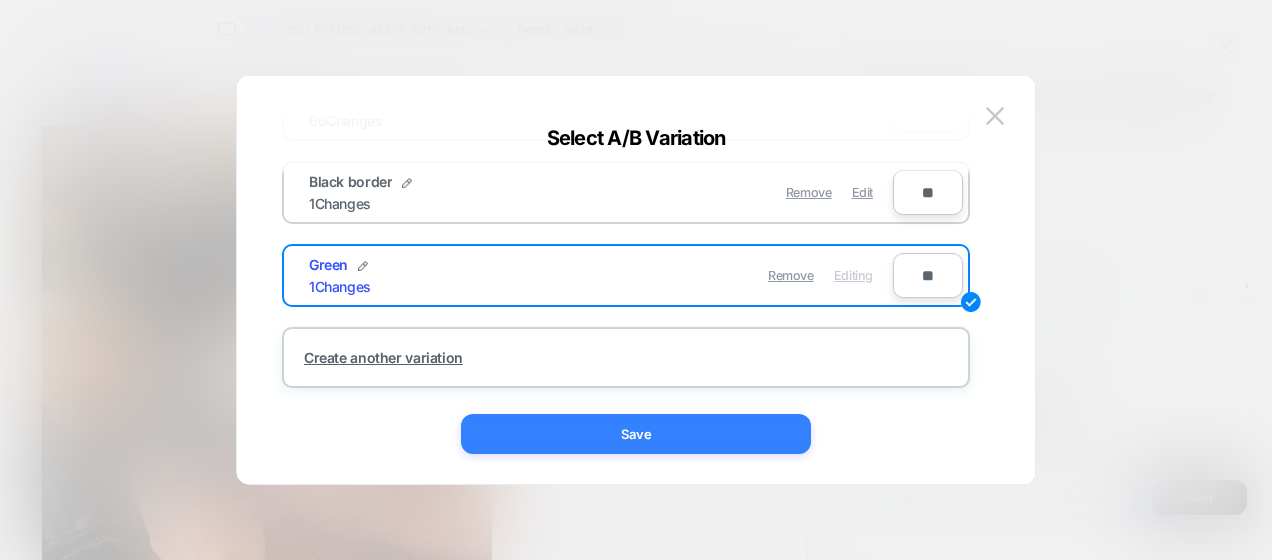 click on "Save" at bounding box center (636, 434) 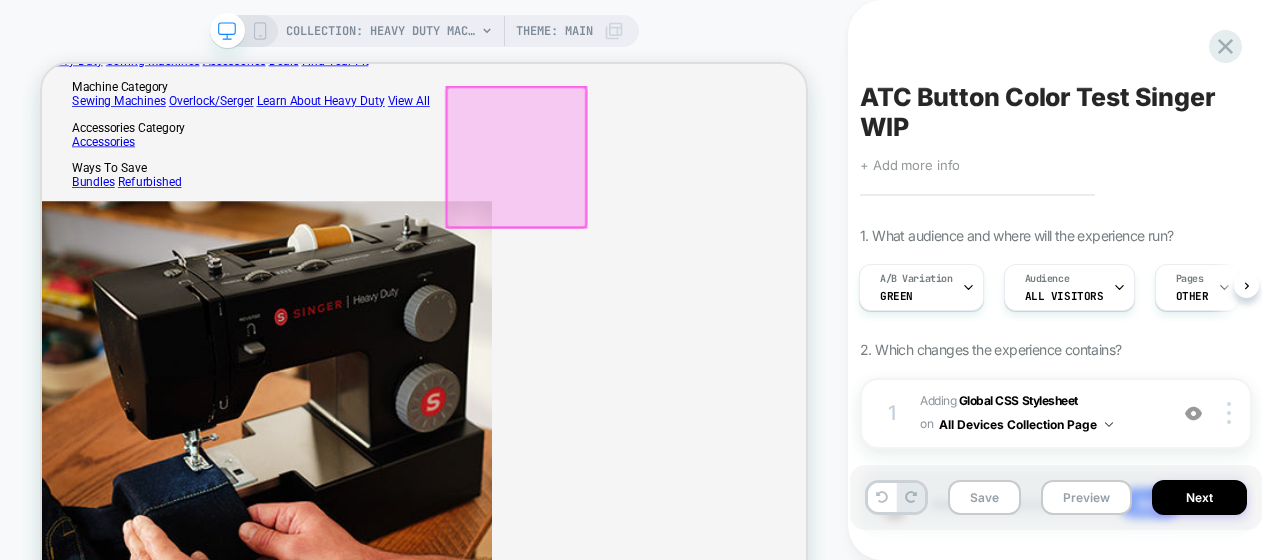 scroll, scrollTop: 586, scrollLeft: 0, axis: vertical 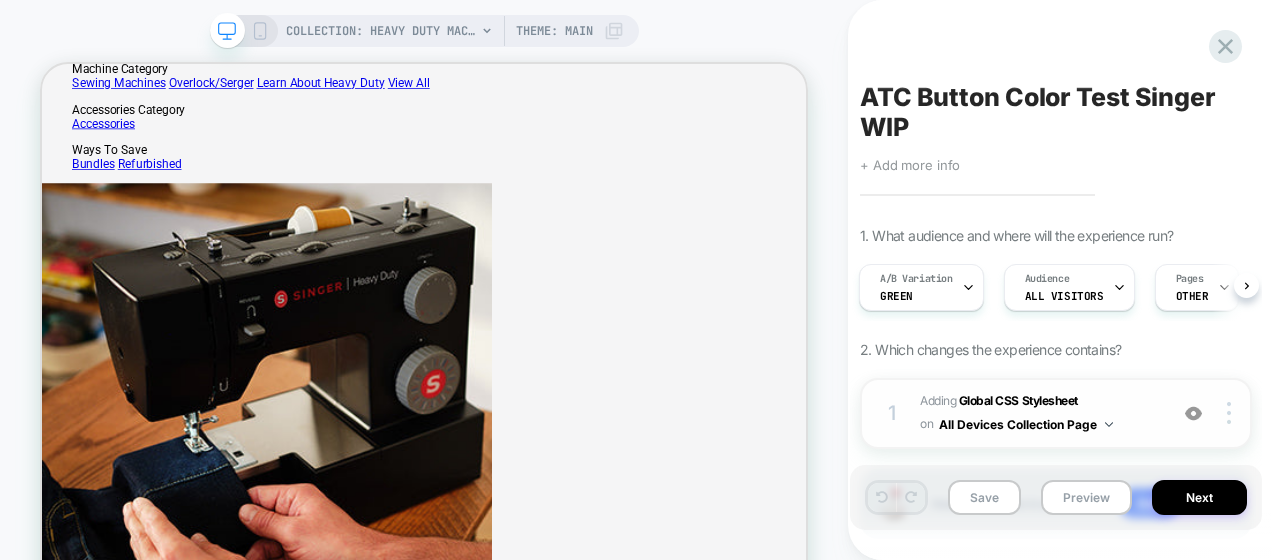 click on "Adding   Global CSS Stylesheet   on All Devices Collection Page" at bounding box center (1038, 413) 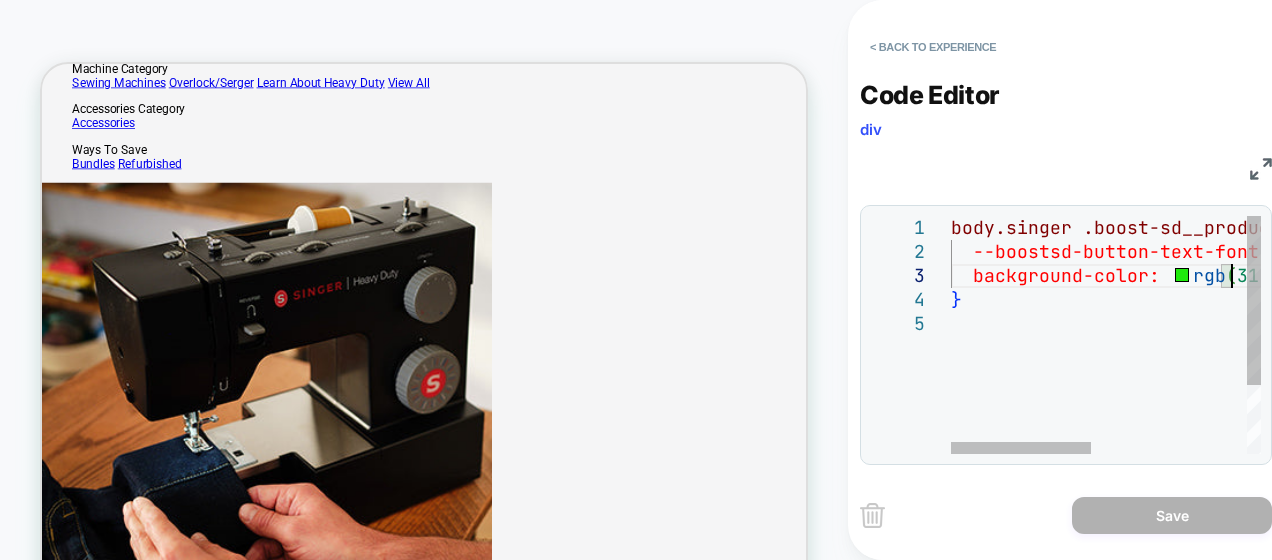 scroll, scrollTop: 0, scrollLeft: 0, axis: both 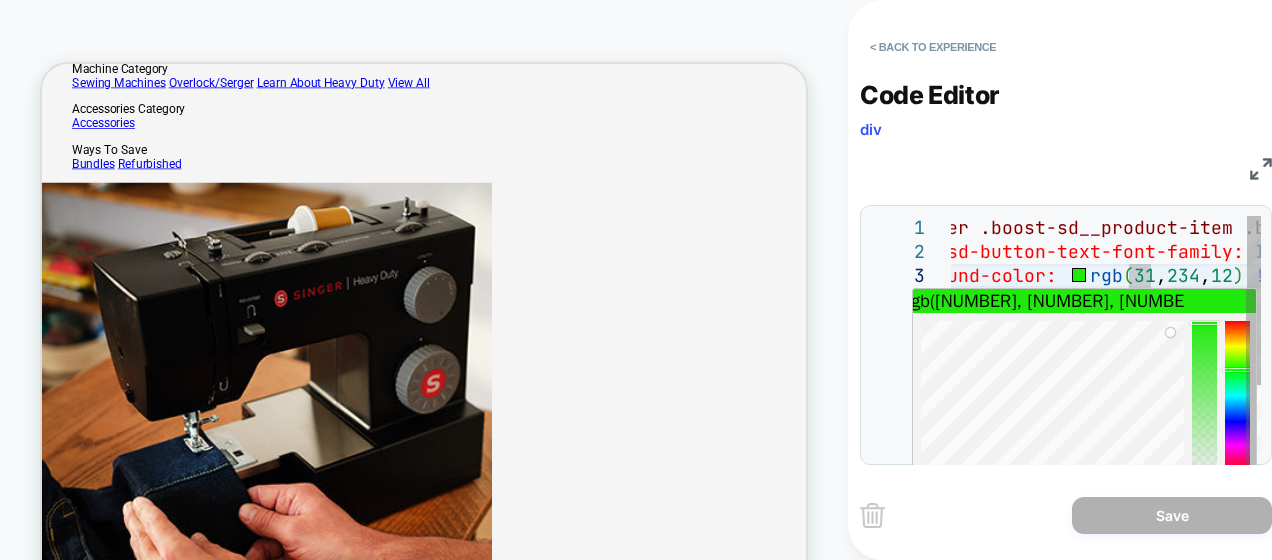 click on "body.singer   .boost-sd__product-item   .boost-sd__button   {    --boostsd-button-text-font-family:   Inter ,  sans-serif ;    background-color:     rgb ( 31 ,  234 ,  12 )   !important ; }" at bounding box center (1173, 383) 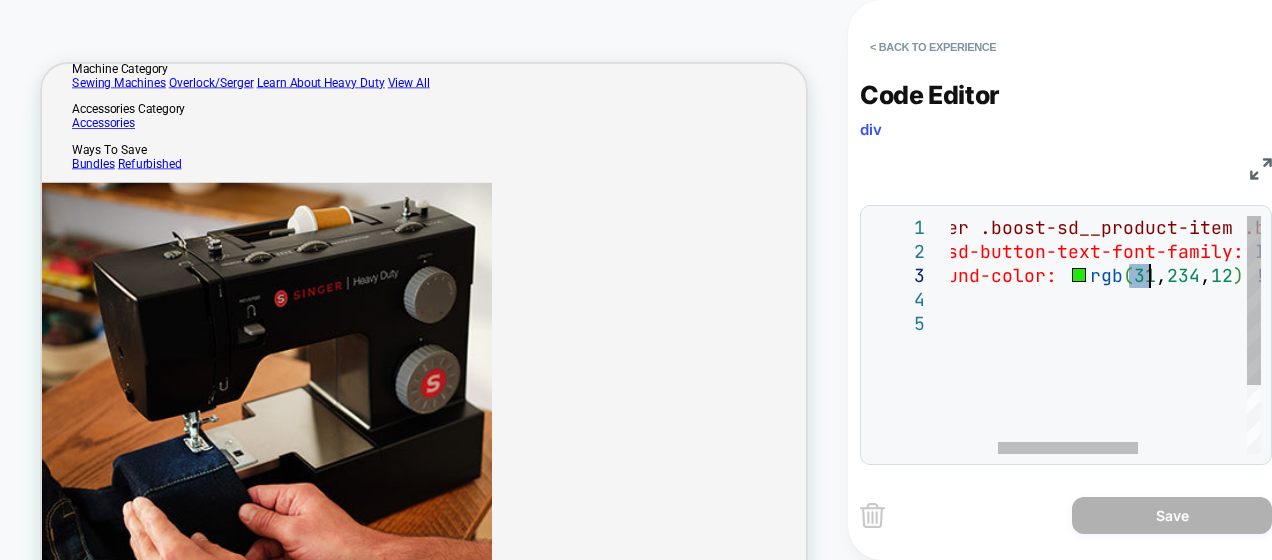 click on "body.singer   .boost-sd__product-item   .boost-sd__button   {    --boostsd-button-text-font-family:   Inter ,  sans-serif ;    background-color:     rgb ( 31 ,  234 ,  12 )   !important ; }" at bounding box center (1173, 383) 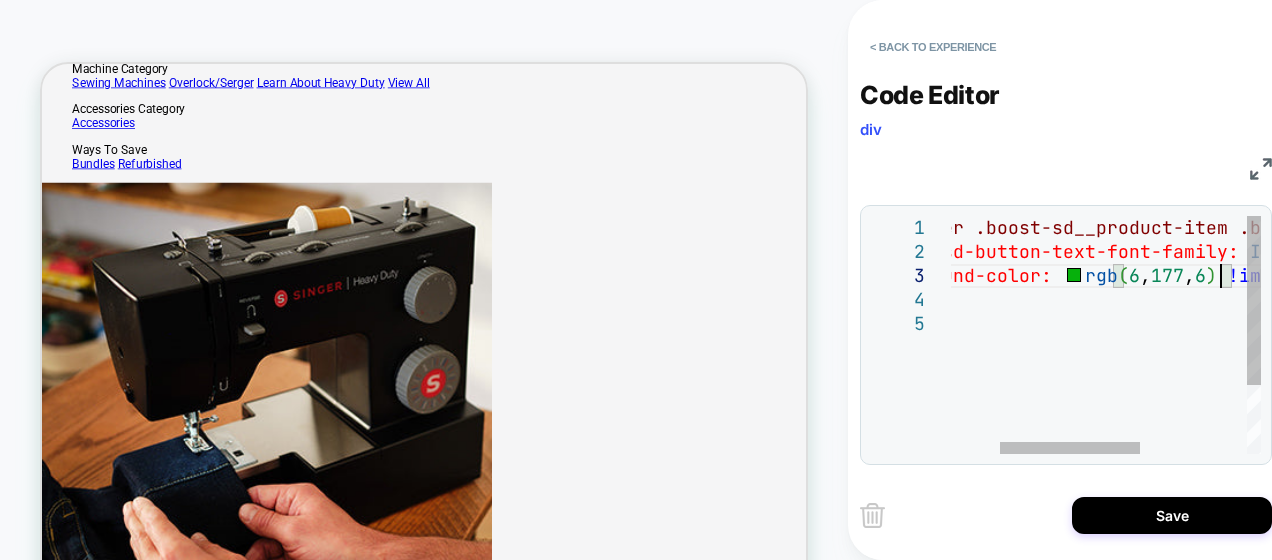 scroll, scrollTop: 48, scrollLeft: 356, axis: both 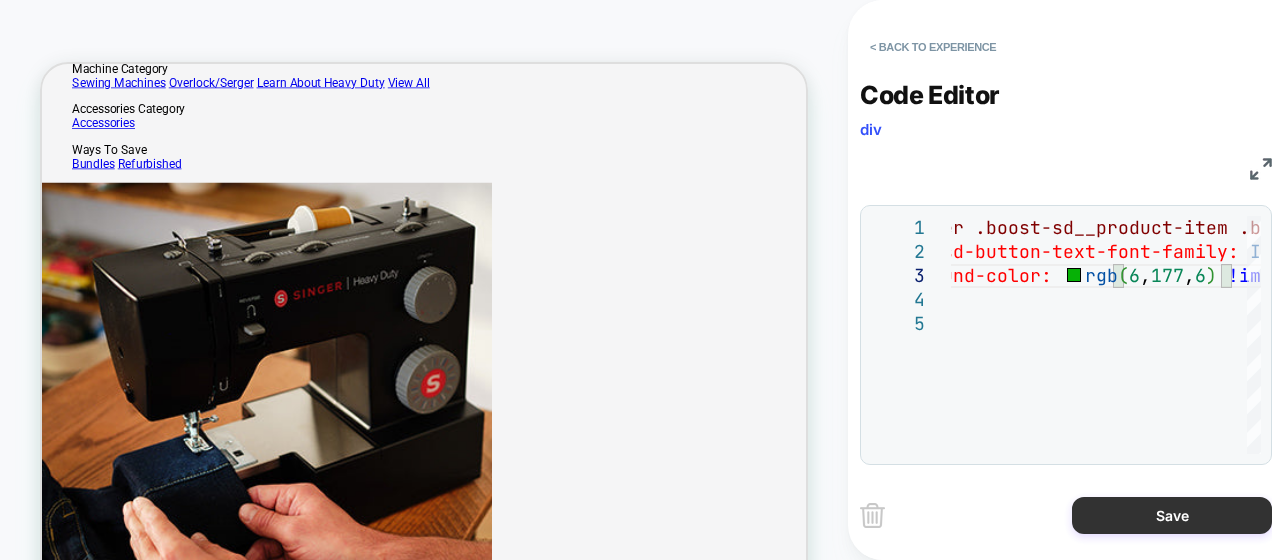 type on "**********" 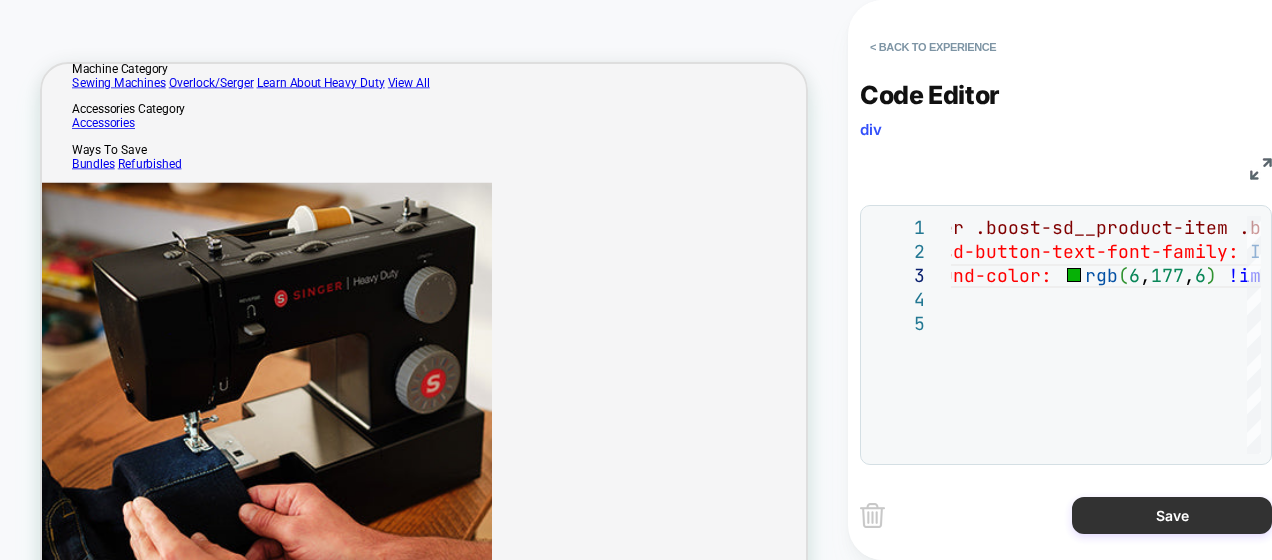 click on "Save" at bounding box center [1172, 515] 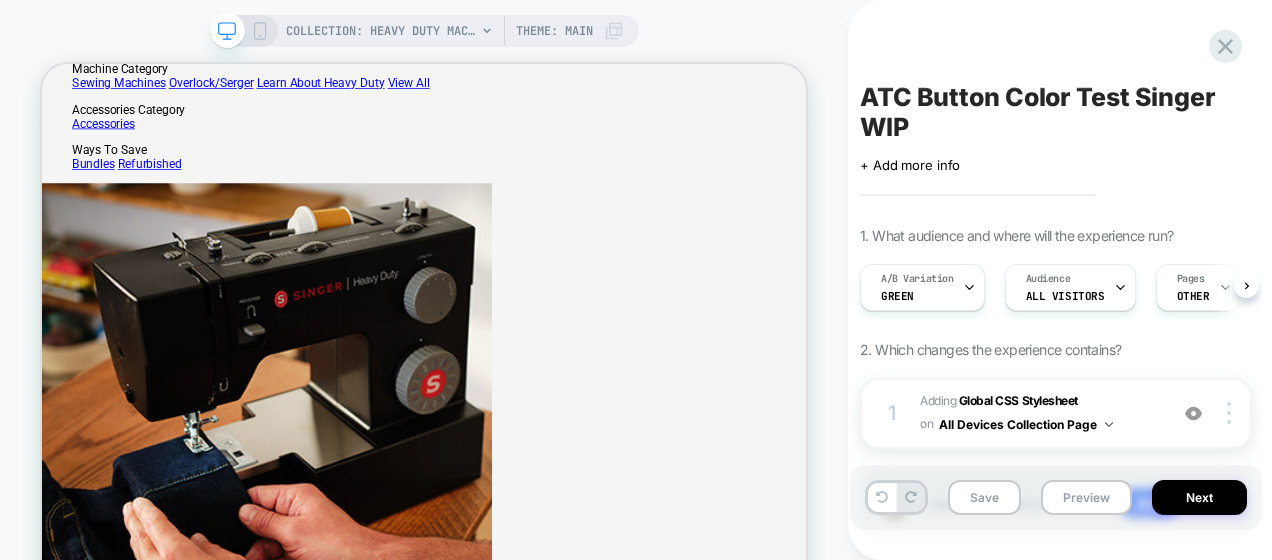 scroll, scrollTop: 0, scrollLeft: 1, axis: horizontal 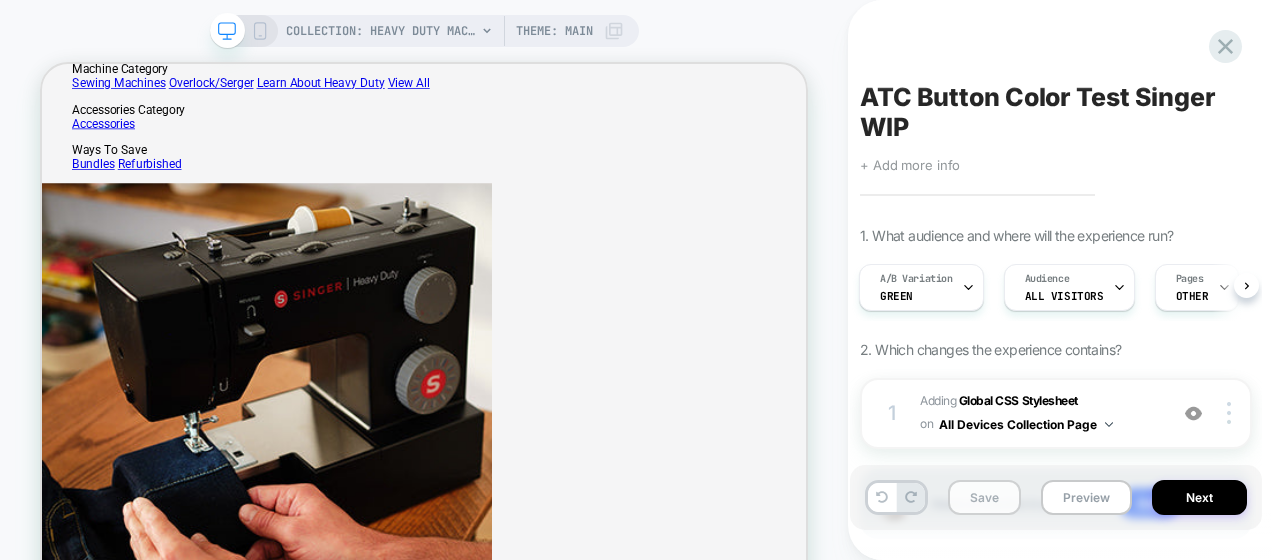 click on "Save" at bounding box center [984, 497] 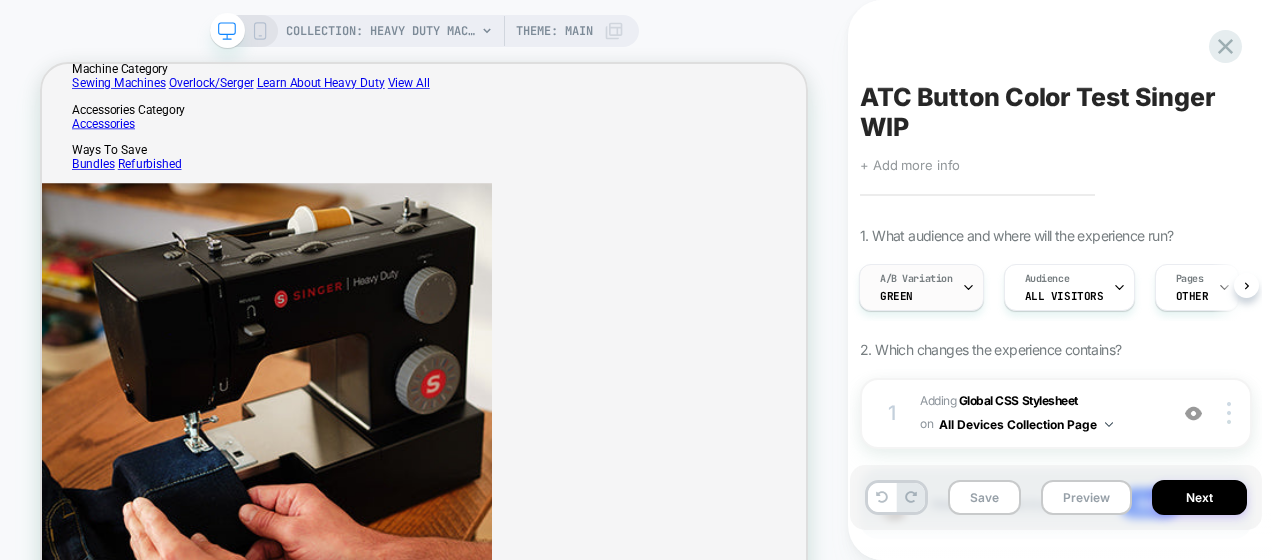 click at bounding box center (968, 287) 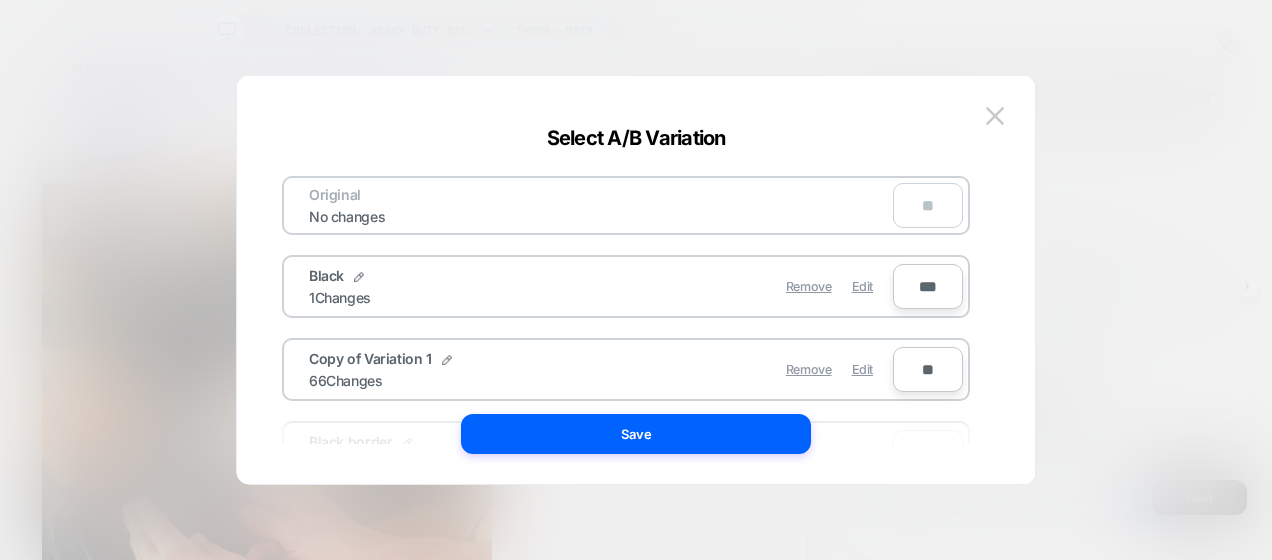 scroll, scrollTop: 204, scrollLeft: 0, axis: vertical 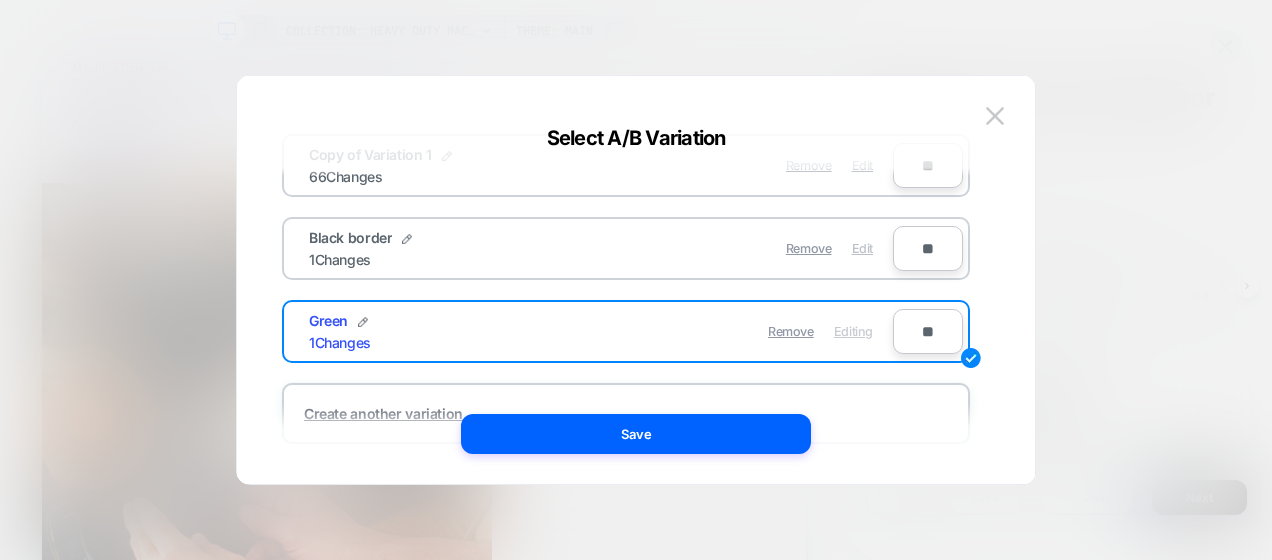 click on "Edit" at bounding box center [862, 248] 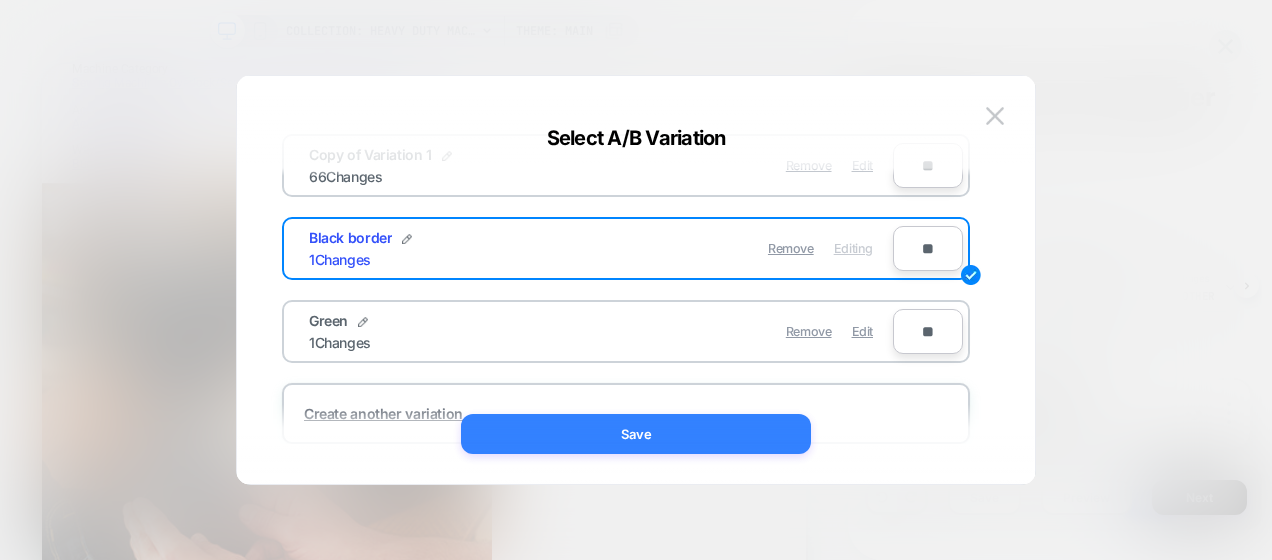 click on "Save" at bounding box center [636, 434] 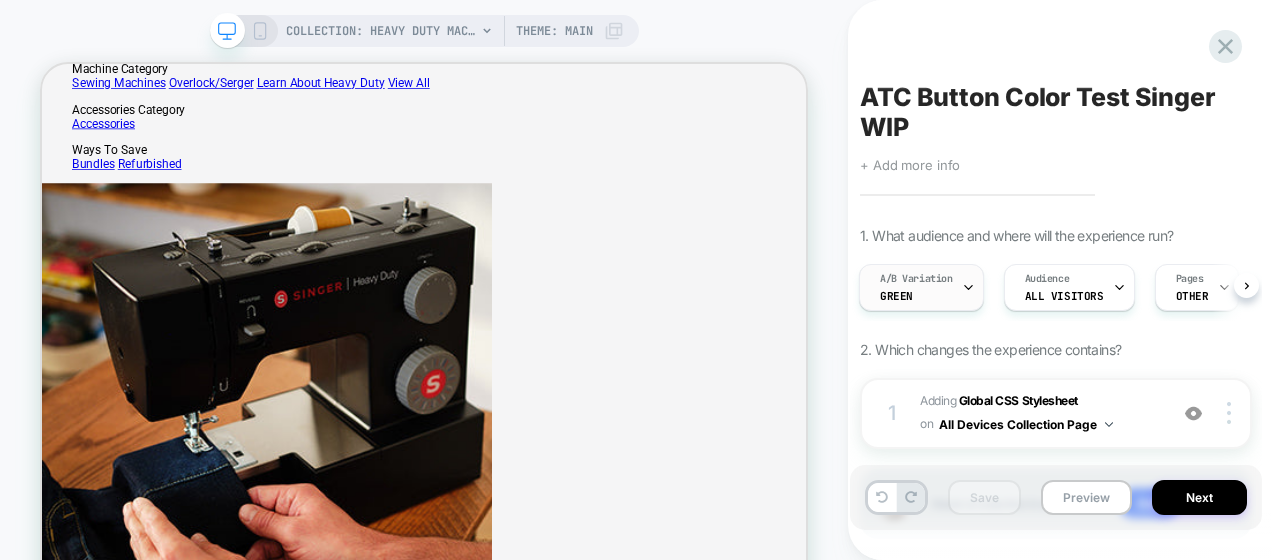 click 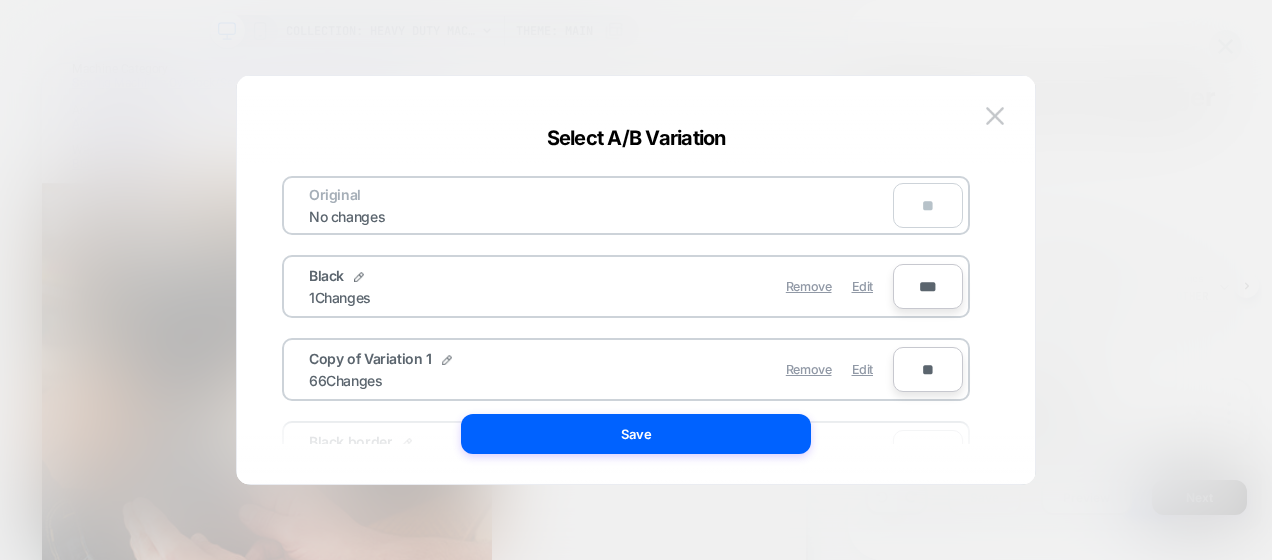 scroll, scrollTop: 183, scrollLeft: 0, axis: vertical 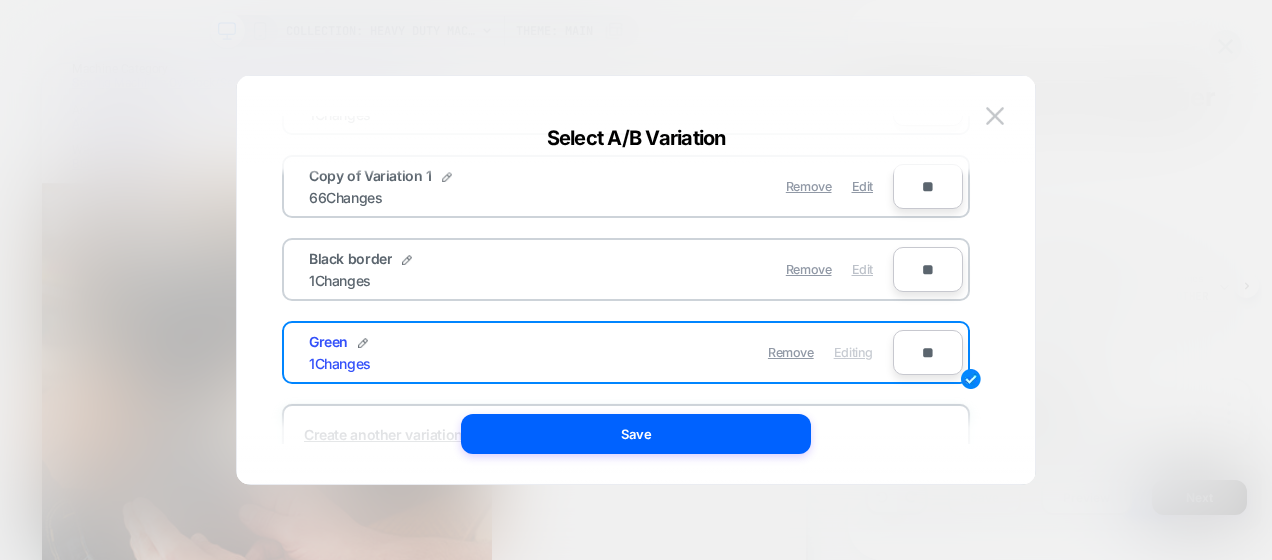 click on "Edit" at bounding box center [862, 269] 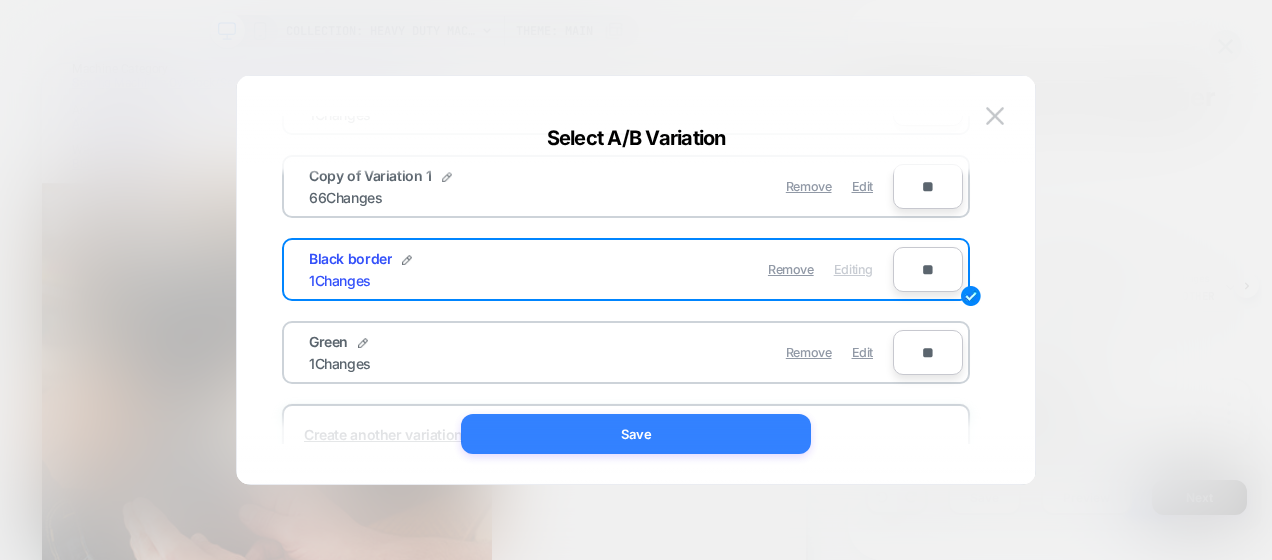 click on "Save" at bounding box center (636, 434) 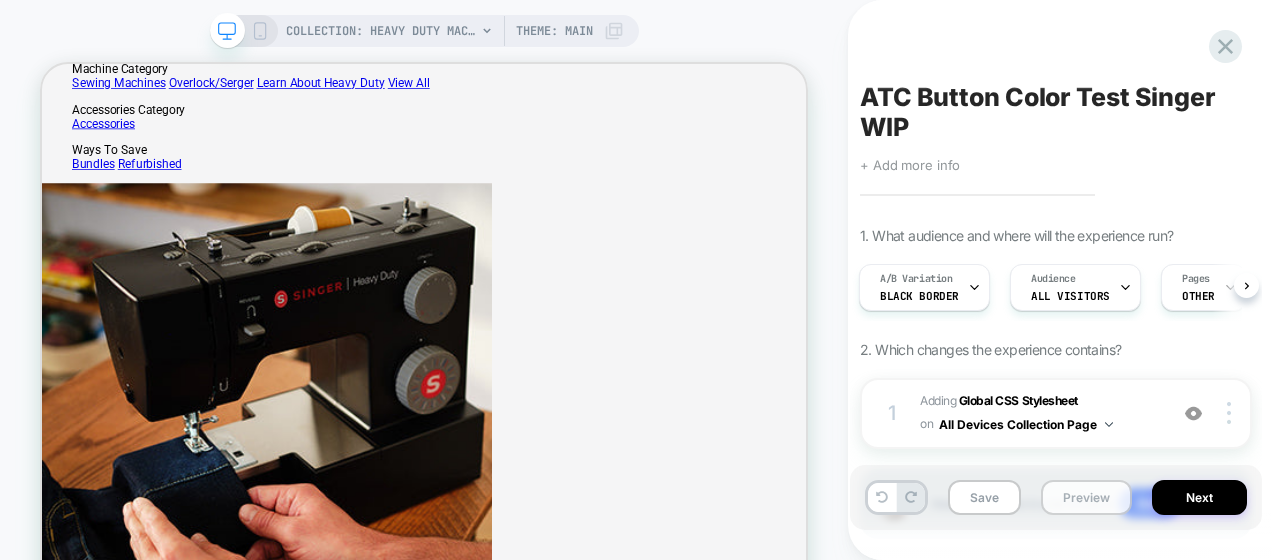 click on "Preview" at bounding box center [1086, 497] 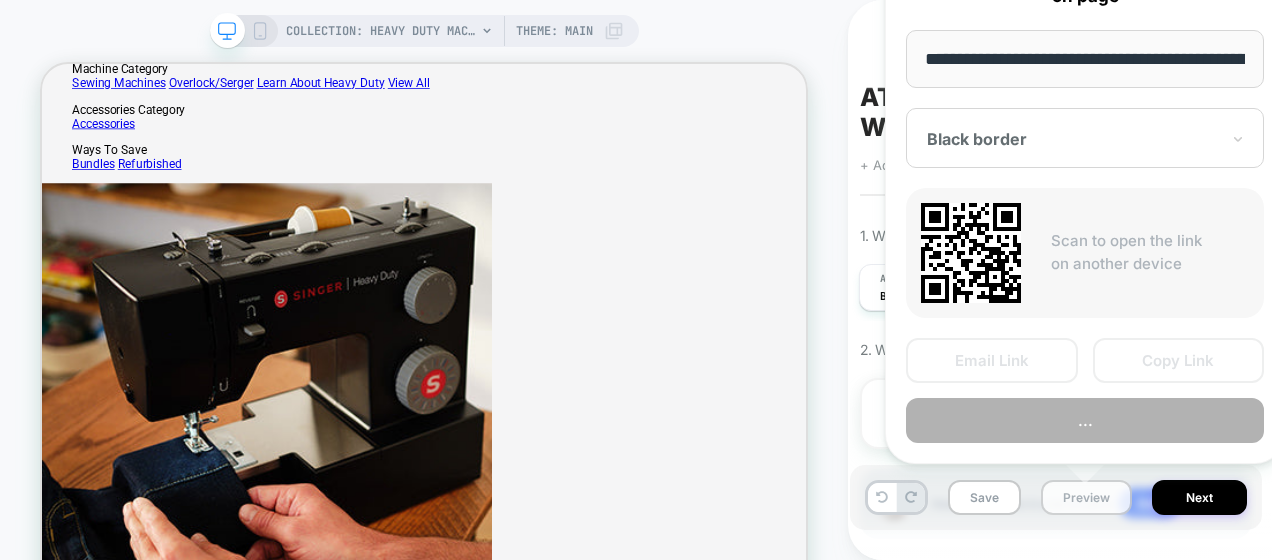 scroll, scrollTop: 0, scrollLeft: 349, axis: horizontal 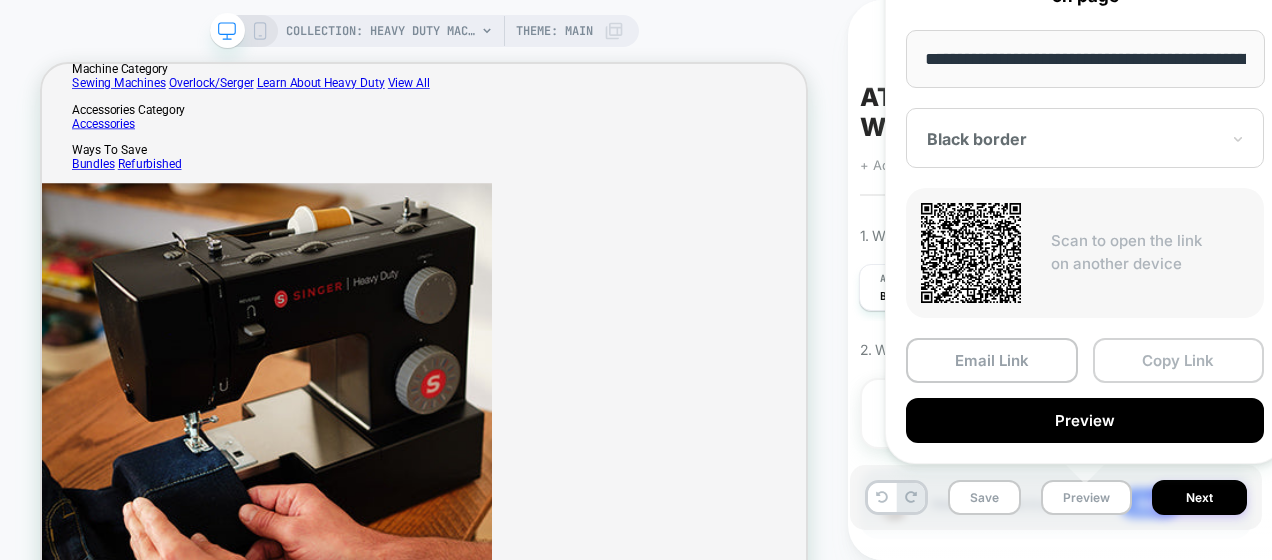 click on "Copy Link" at bounding box center (1179, 360) 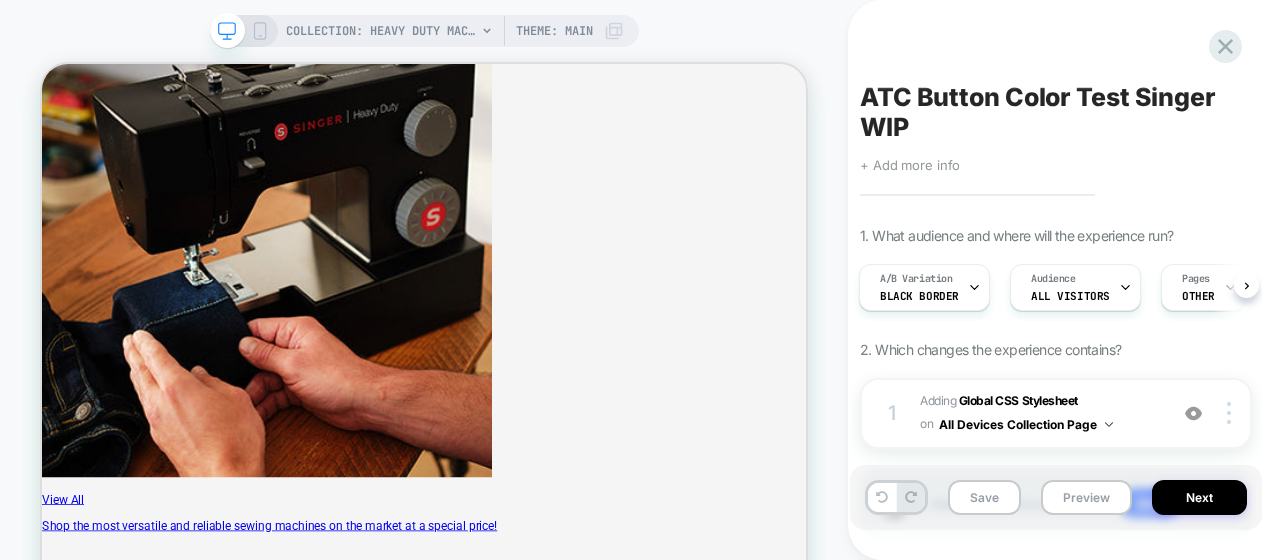 scroll, scrollTop: 802, scrollLeft: 0, axis: vertical 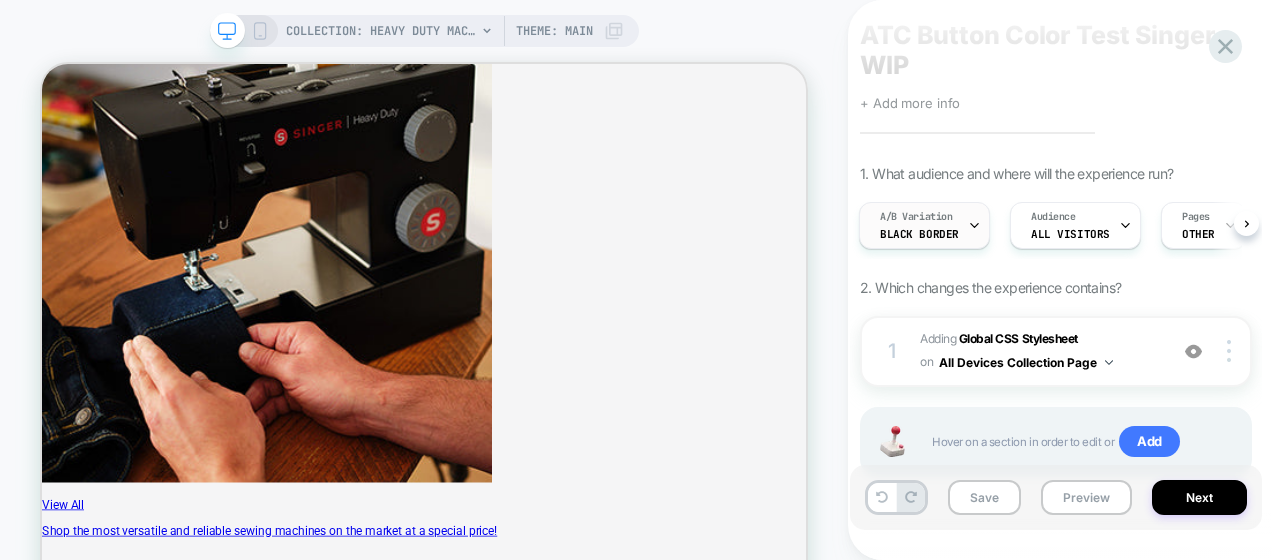 click 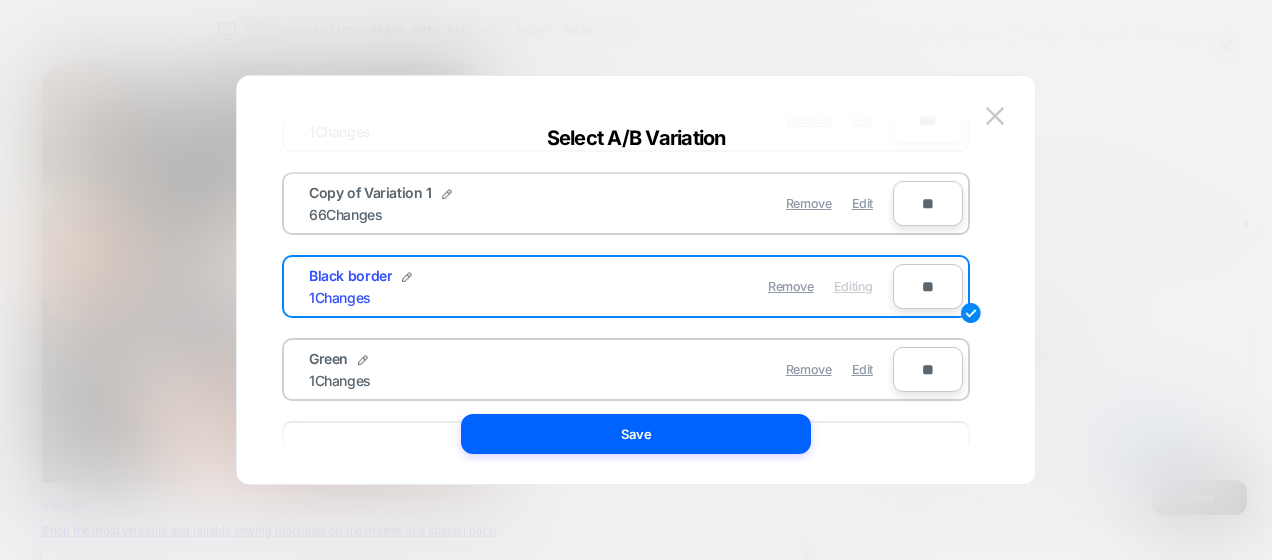 scroll, scrollTop: 260, scrollLeft: 0, axis: vertical 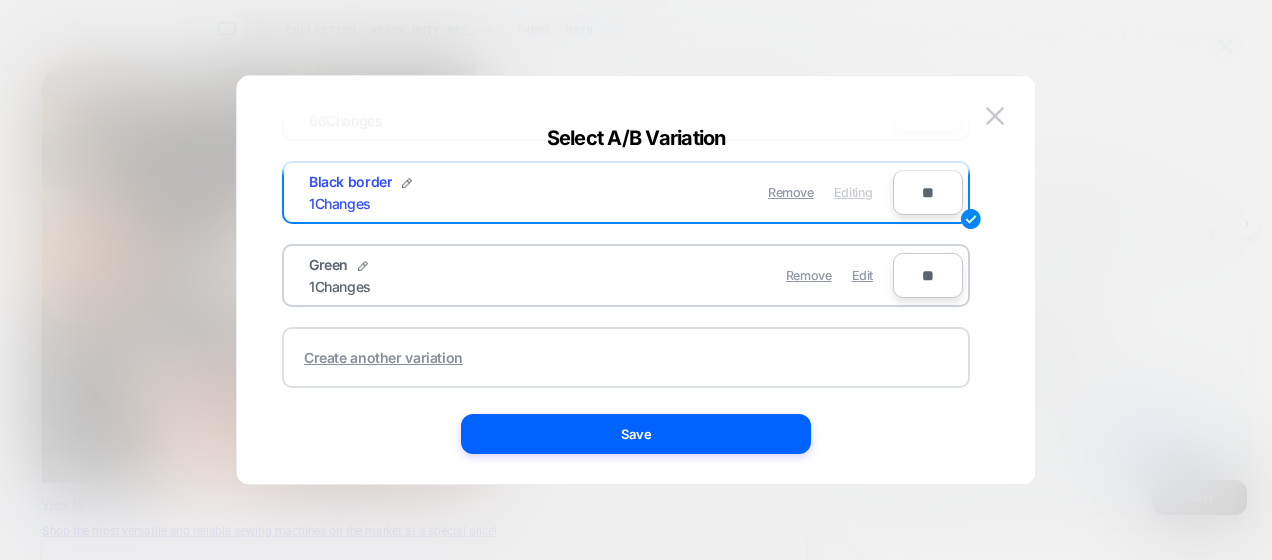 click on "Create another variation" at bounding box center [383, 357] 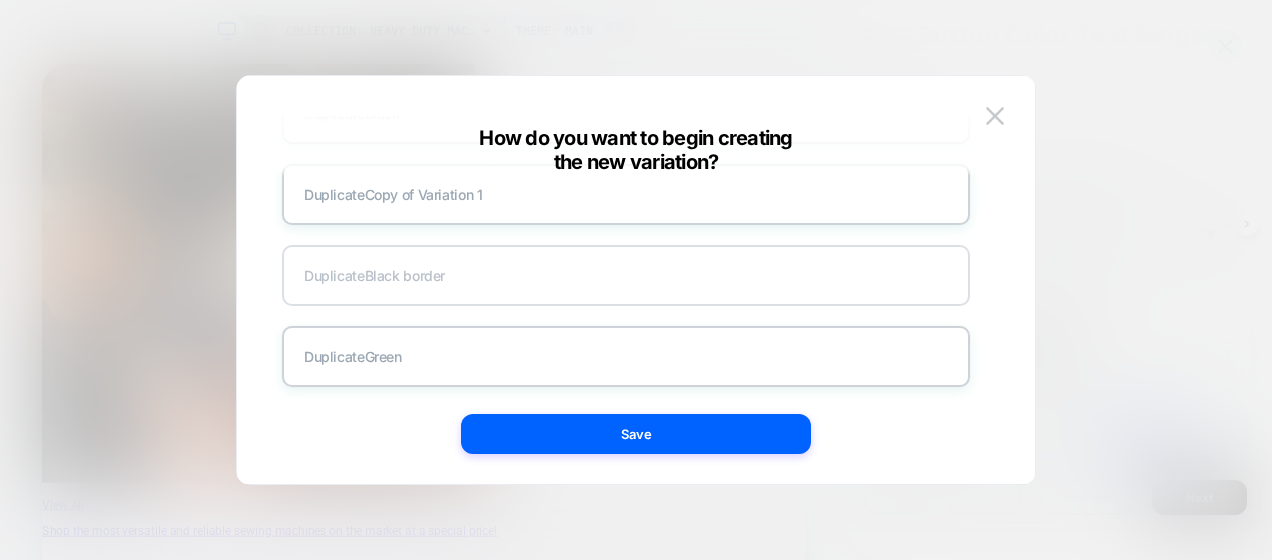 click on "Duplicate  Black border" at bounding box center [626, 275] 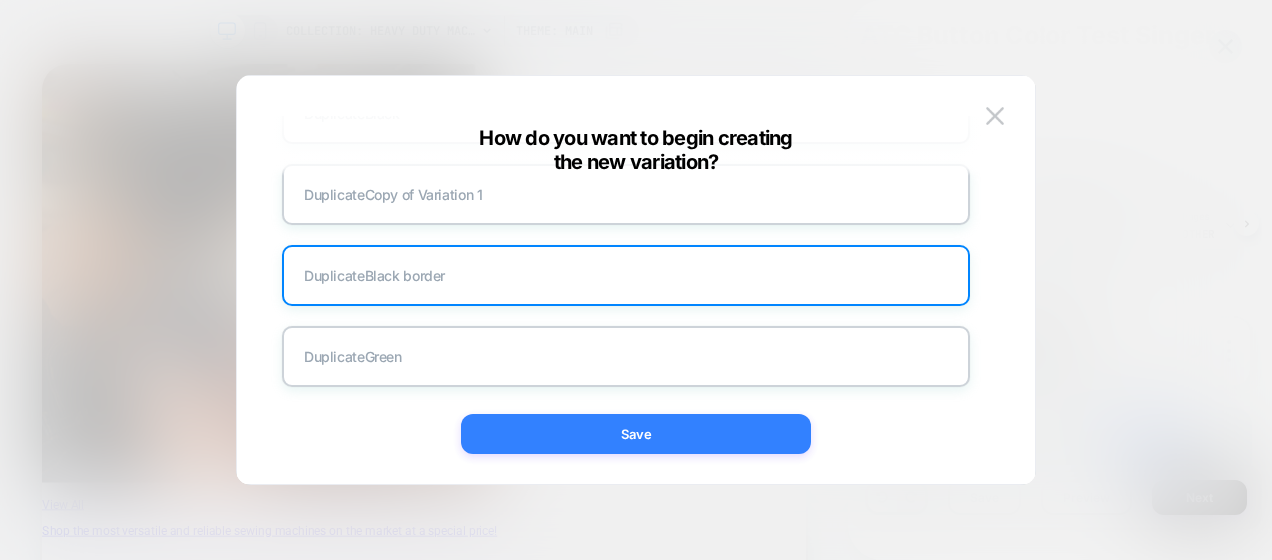 click on "Save" at bounding box center (636, 434) 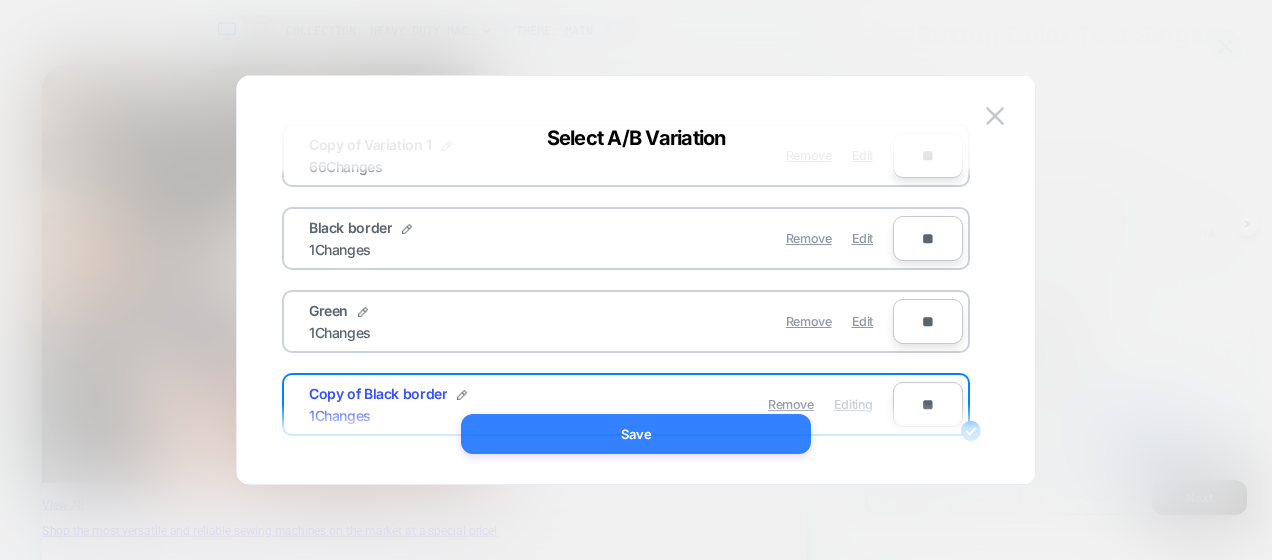 scroll, scrollTop: 260, scrollLeft: 0, axis: vertical 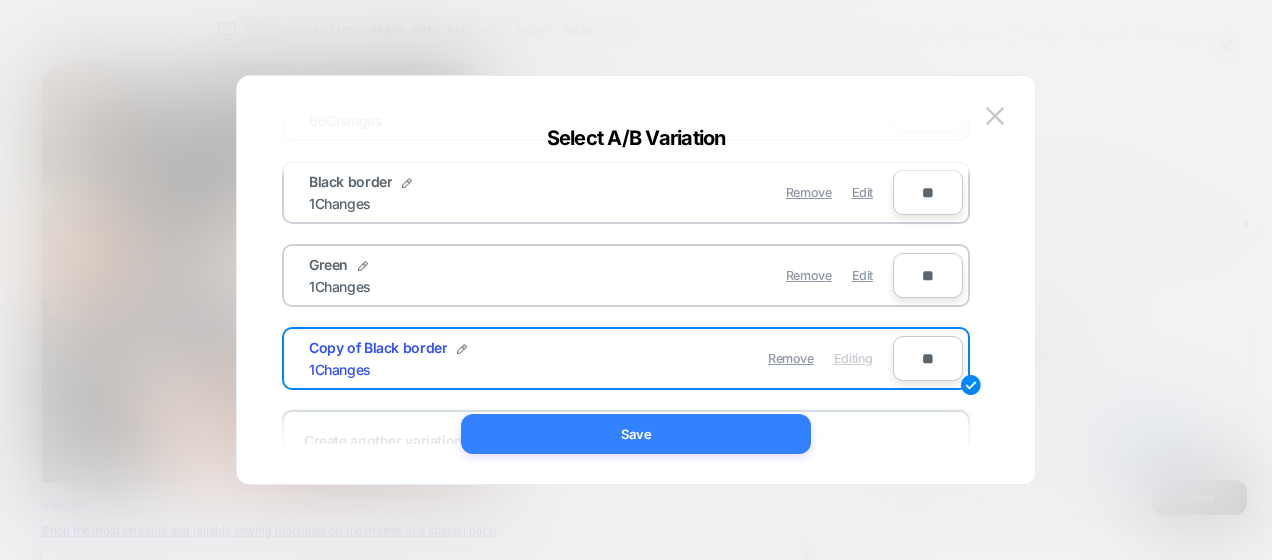 click on "Save" at bounding box center [636, 434] 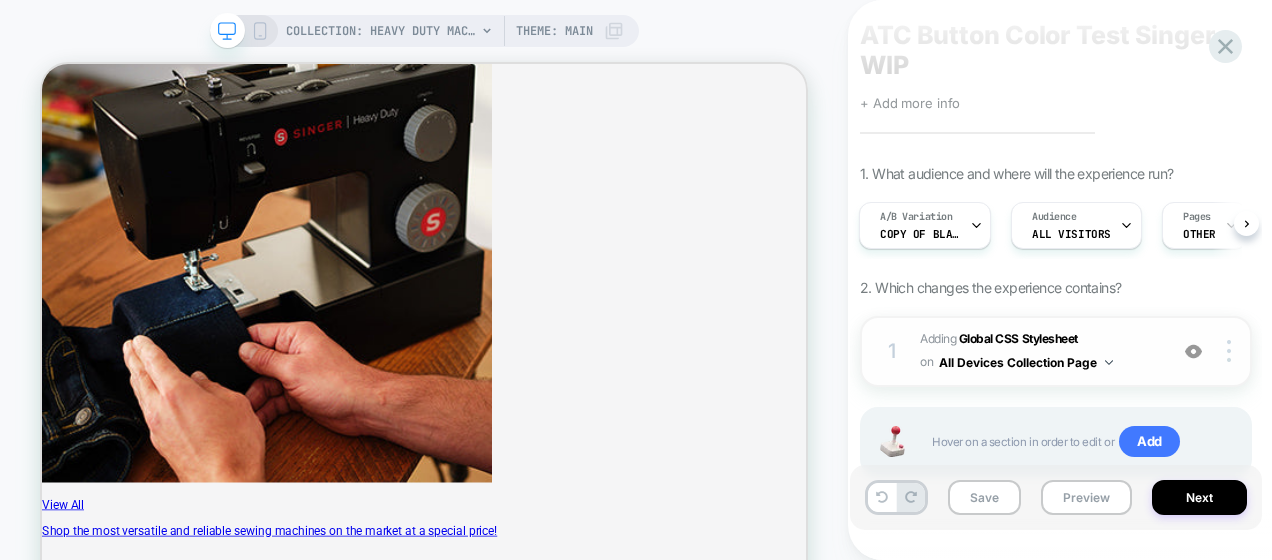 click on "Adding   Global CSS Stylesheet   on All Devices Collection Page" at bounding box center [1038, 351] 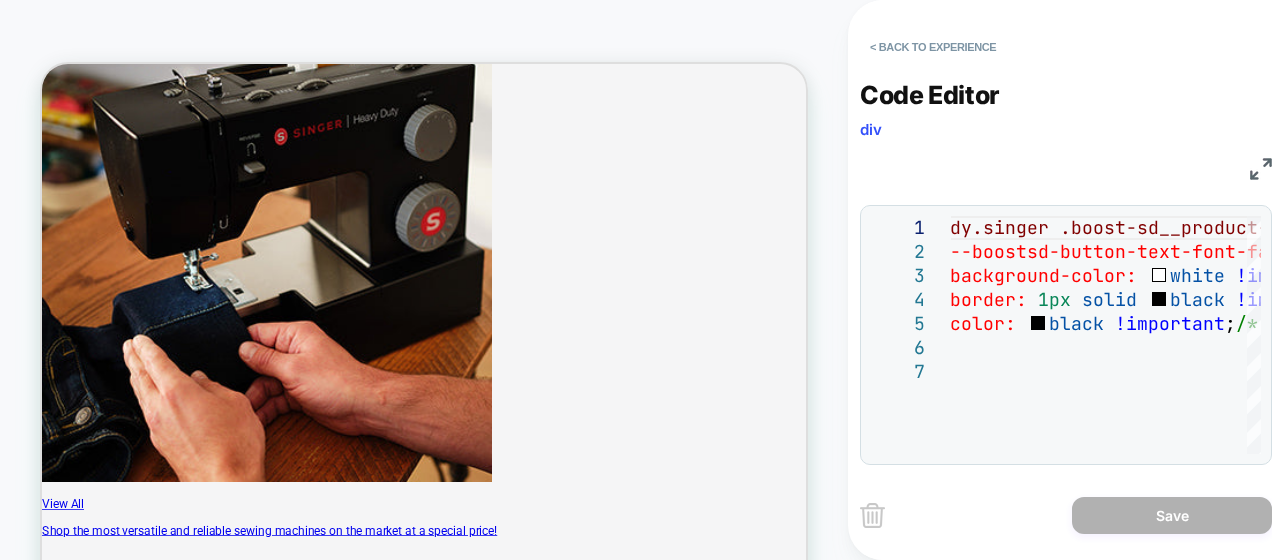 click at bounding box center [1261, 169] 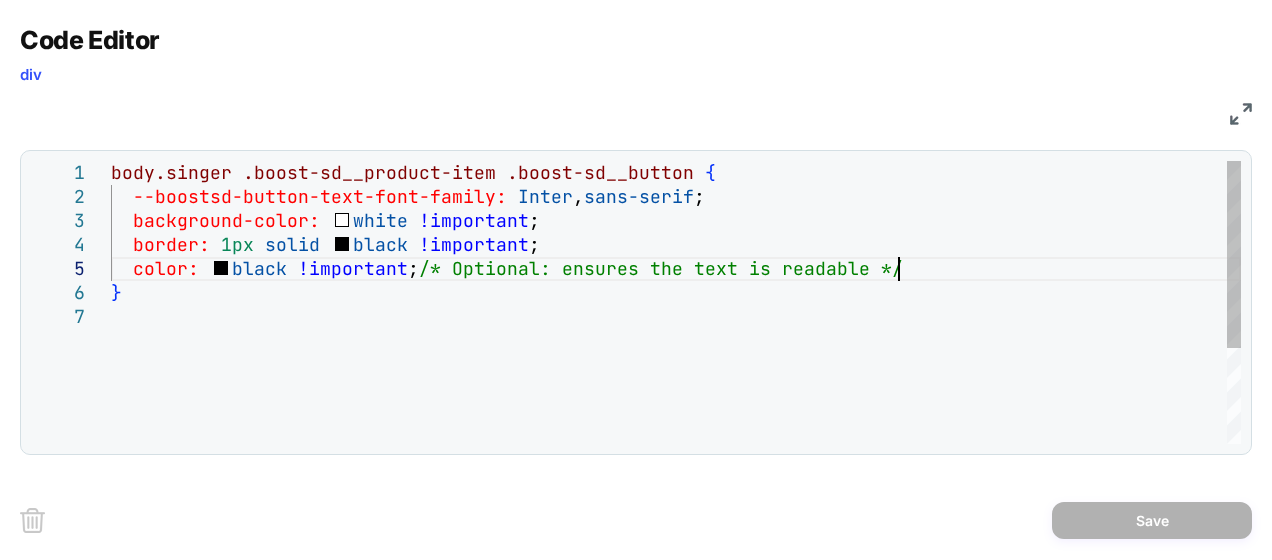 scroll, scrollTop: 0, scrollLeft: 0, axis: both 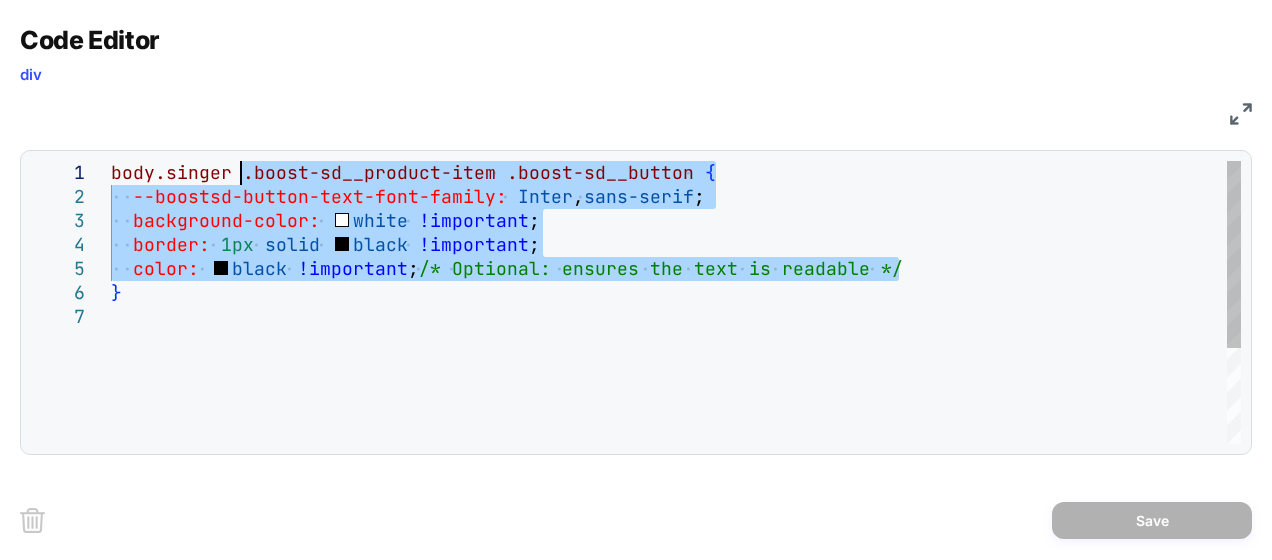 drag, startPoint x: 929, startPoint y: 268, endPoint x: 236, endPoint y: 170, distance: 699.895 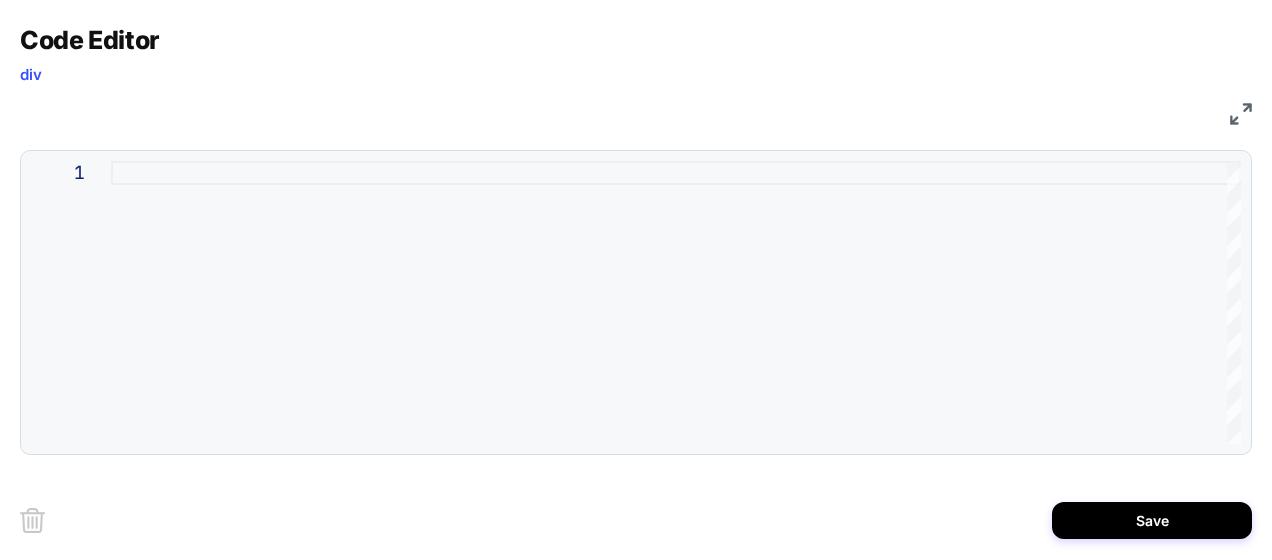 type on "**********" 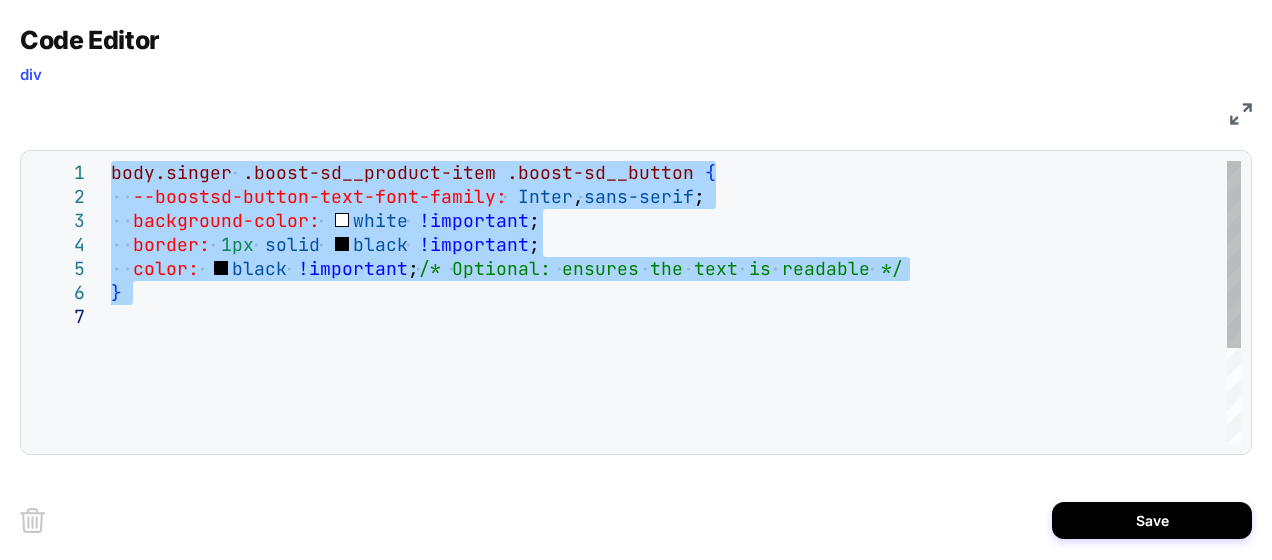 type 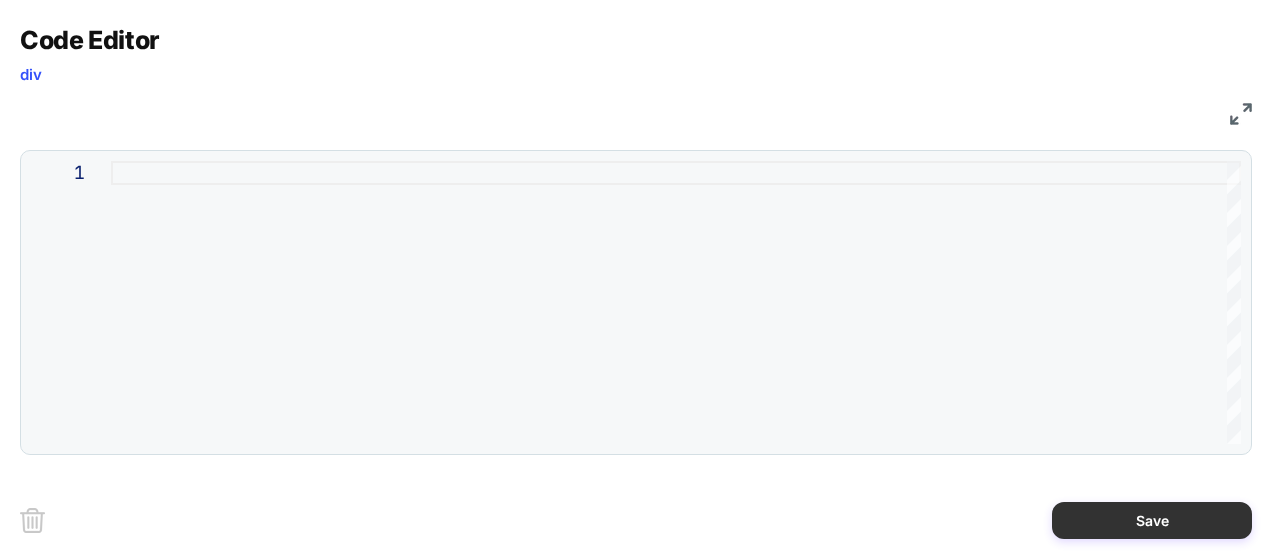 click on "Save" at bounding box center [1152, 520] 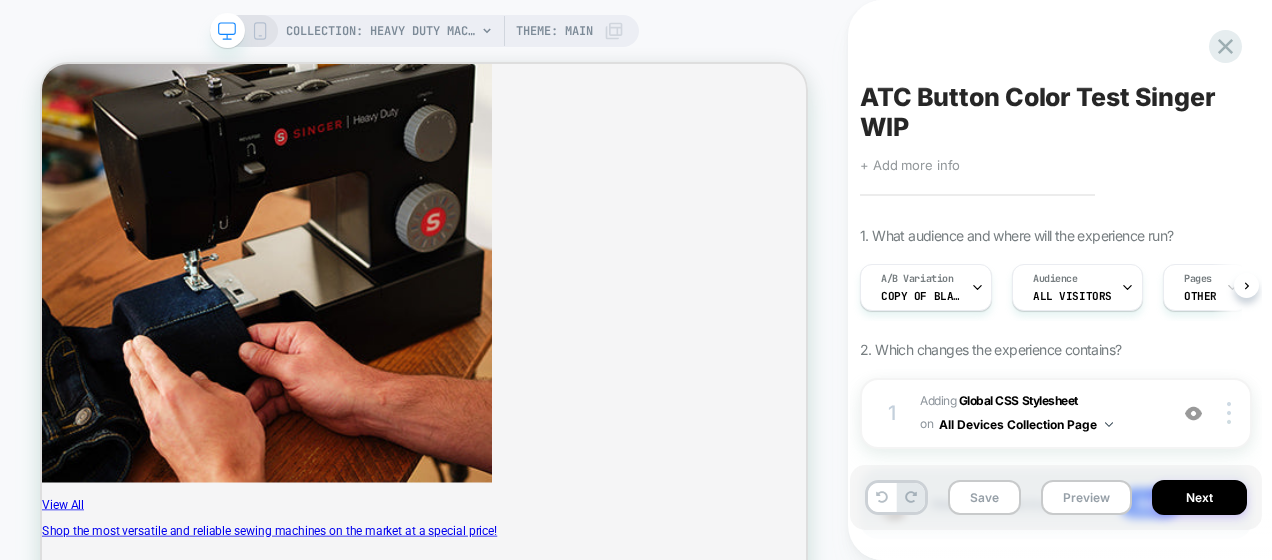 scroll, scrollTop: 0, scrollLeft: 1, axis: horizontal 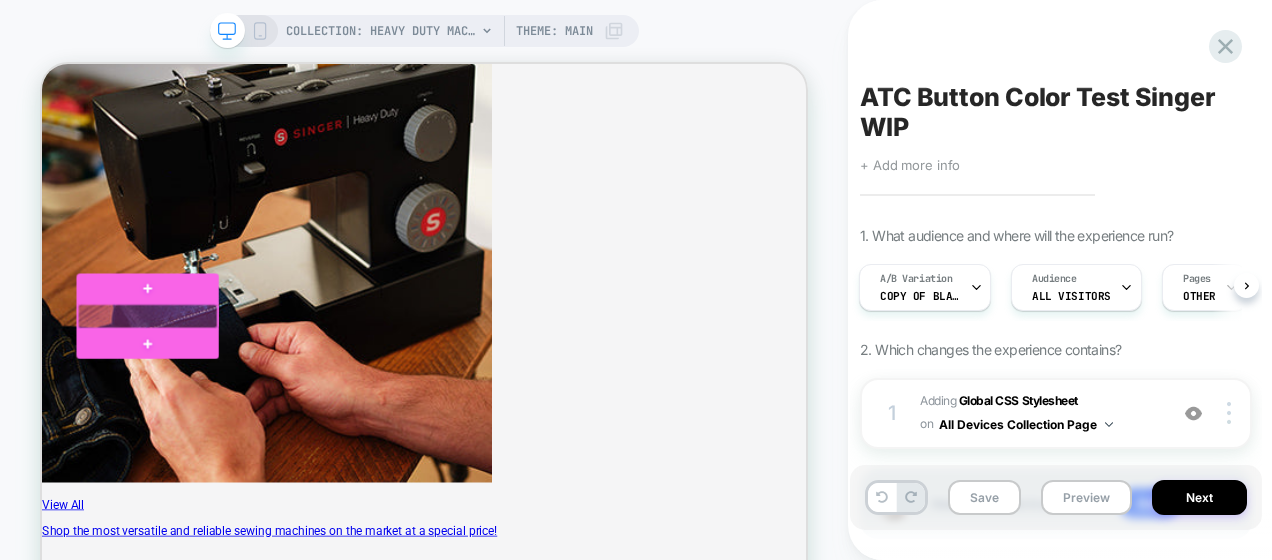 drag, startPoint x: 93, startPoint y: 387, endPoint x: 56, endPoint y: 433, distance: 59.03389 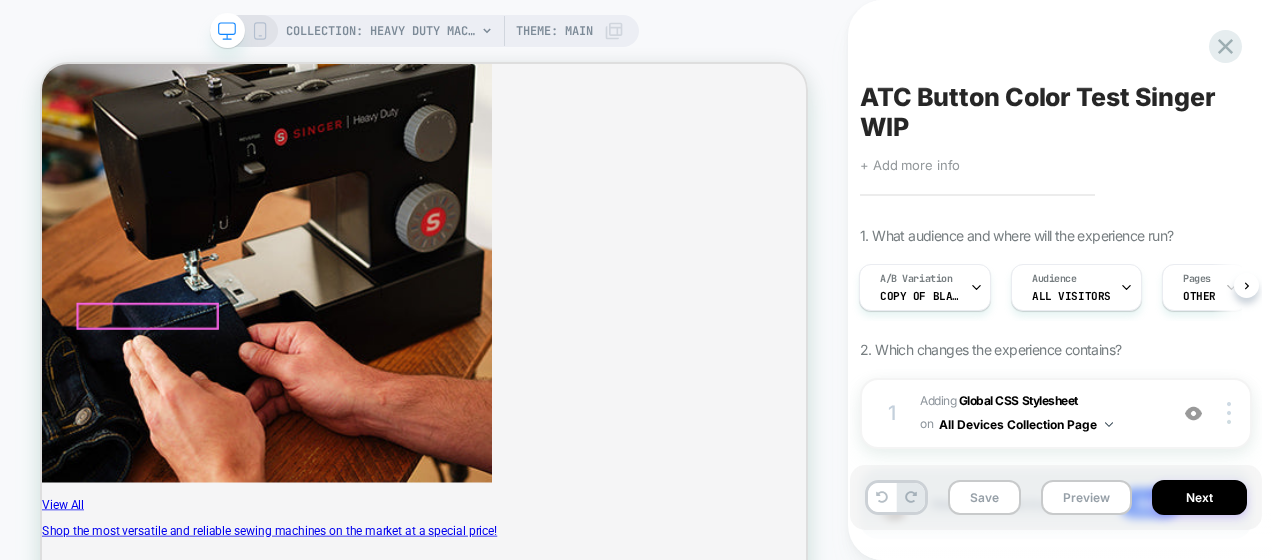 click on "Add to cart" at bounding box center (157, 13125) 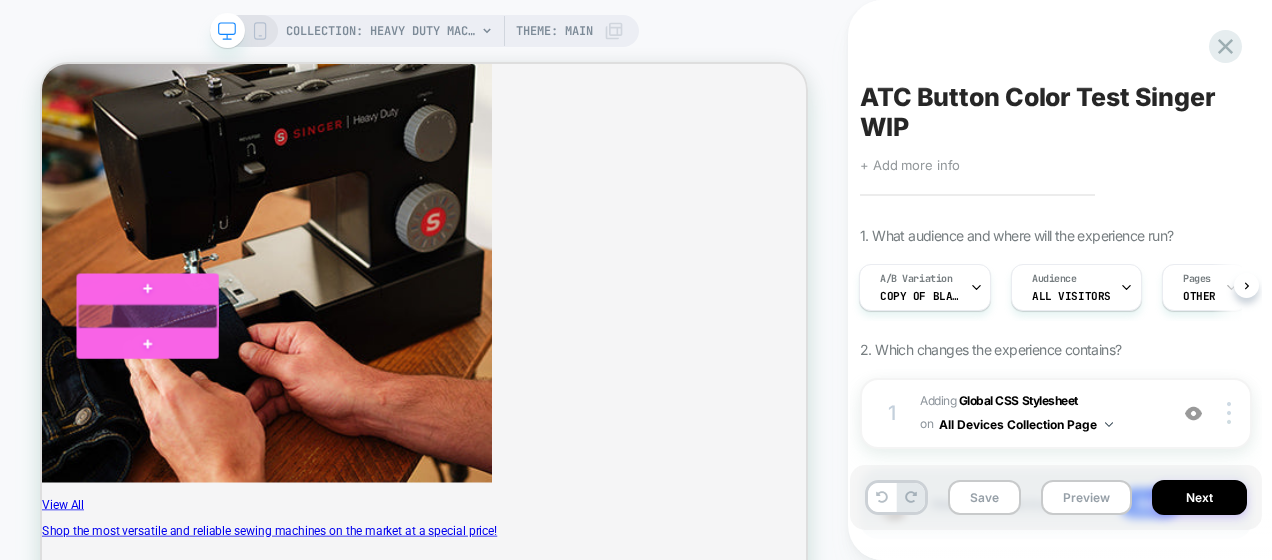 click at bounding box center (183, 401) 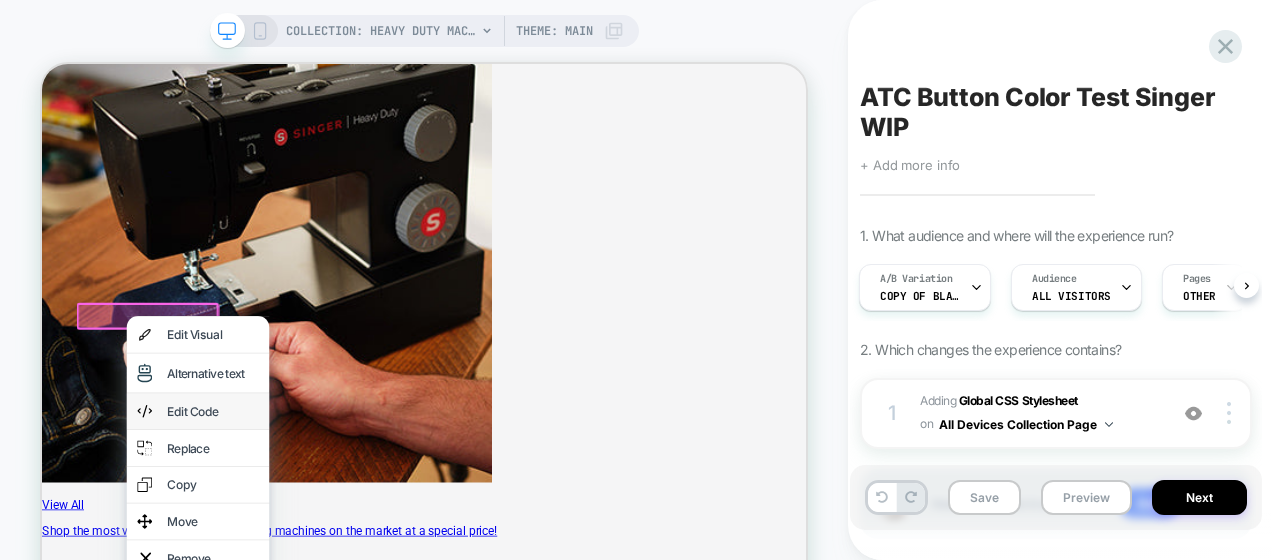 click on "Edit Code" at bounding box center [270, 527] 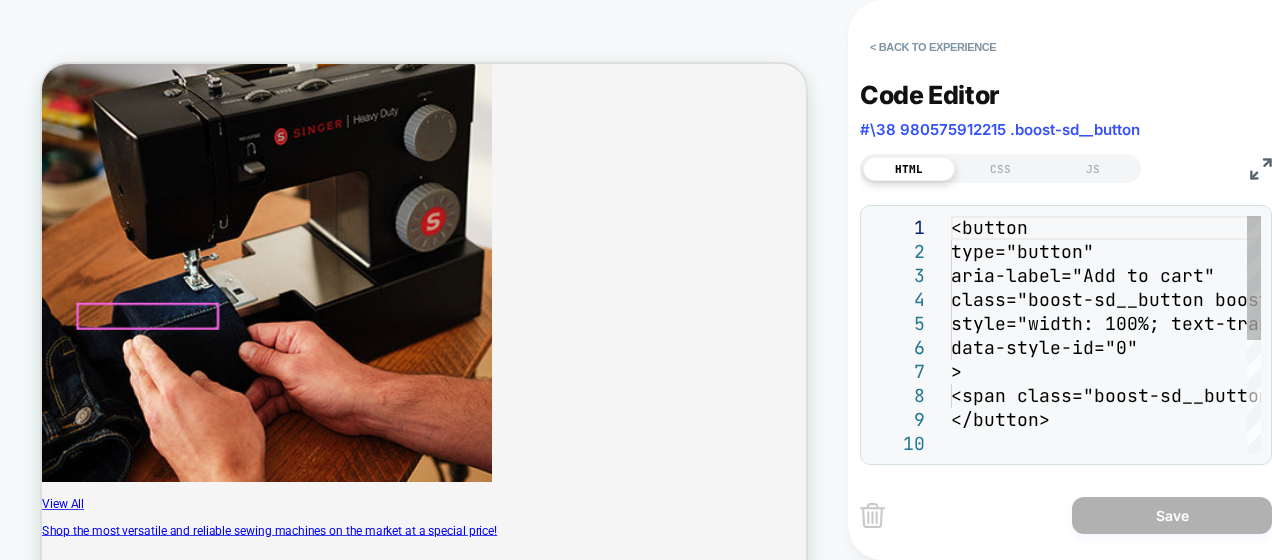 scroll, scrollTop: 723, scrollLeft: 0, axis: vertical 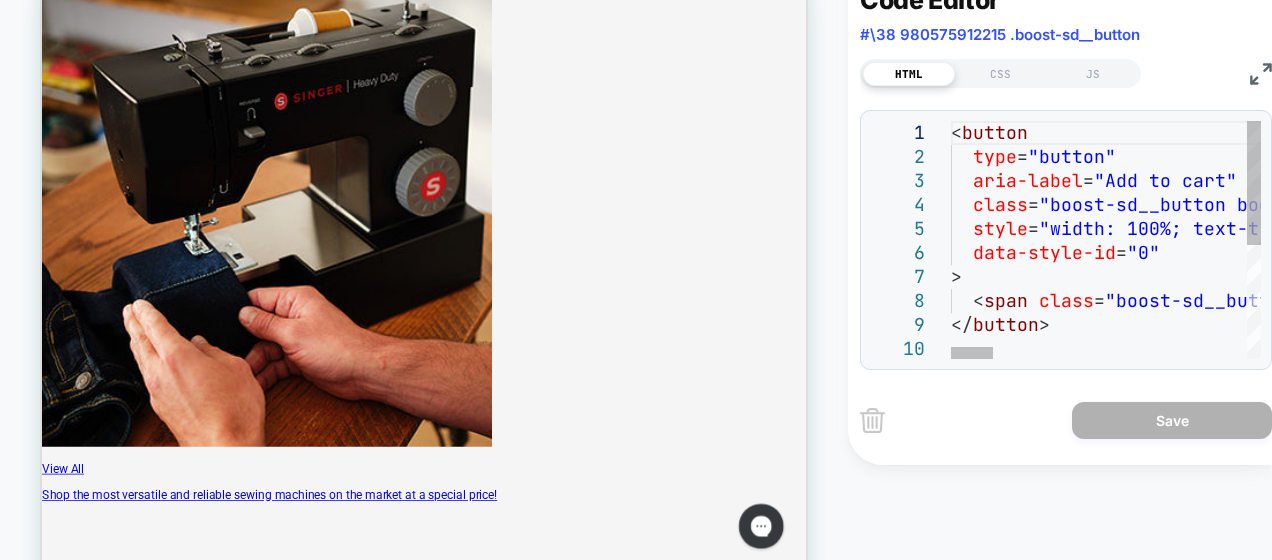 click on "< button    type = "button"    aria-label = "Add to cart"    class = "boost-sd__button boost-sd__button--border boost-s d__button--left boost-sd__button--height-fit-conte nt boost-sd__button--full-width boost-sd__button-- no-minwidth boost-sd__btn-add-to-cart"    style = "width: 100%; text-transform: none; color: rgb ( 255, 255, 255 ) ; border-color: rgb ( 34, 34, 34 ) ; background: rgb ( 34, 34, 34 ) ;"    data-style-id = "0" >    < span   class = "boost-sd__button-text"   data-style-id = "0" > Add to cart </ span > </ button >" at bounding box center [2038, 348] 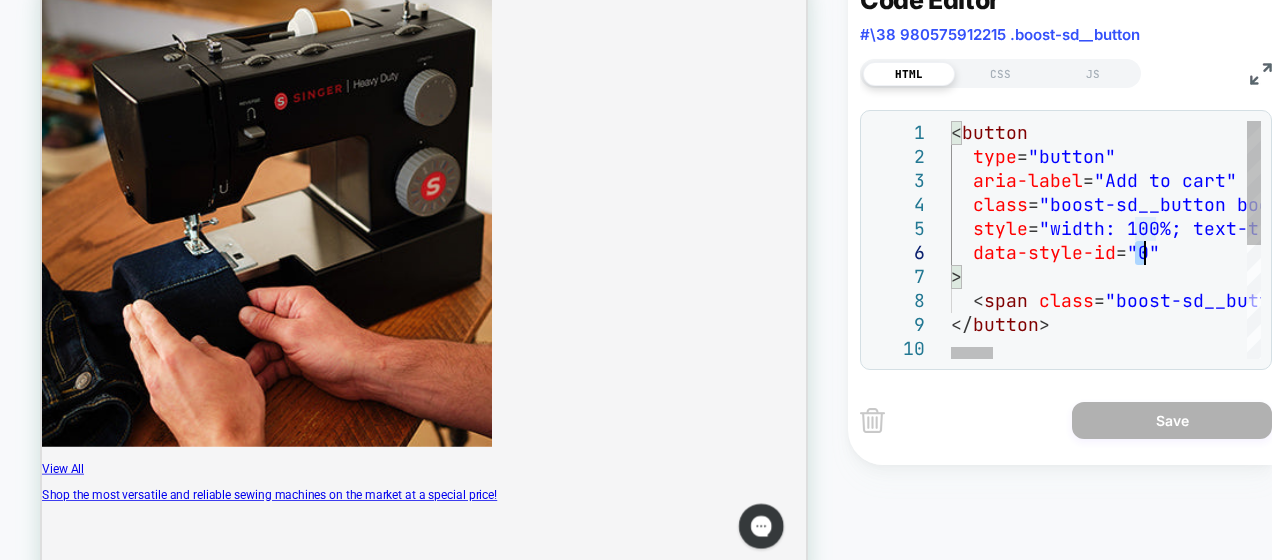 click on "< button    type = "button"    aria-label = "Add to cart"    class = "boost-sd__button boost-sd__button--border boost-s d__button--left boost-sd__button--height-fit-conte nt boost-sd__button--full-width boost-sd__button-- no-minwidth boost-sd__btn-add-to-cart"    style = "width: 100%; text-transform: none; color: rgb ( 255, 255, 255 ) ; border-color: rgb ( 34, 34, 34 ) ; background: rgb ( 34, 34, 34 ) ;"    data-style-id = "0" >    < span   class = "boost-sd__button-text"   data-style-id = "0" > Add to cart </ span > </ button >" at bounding box center (2038, 348) 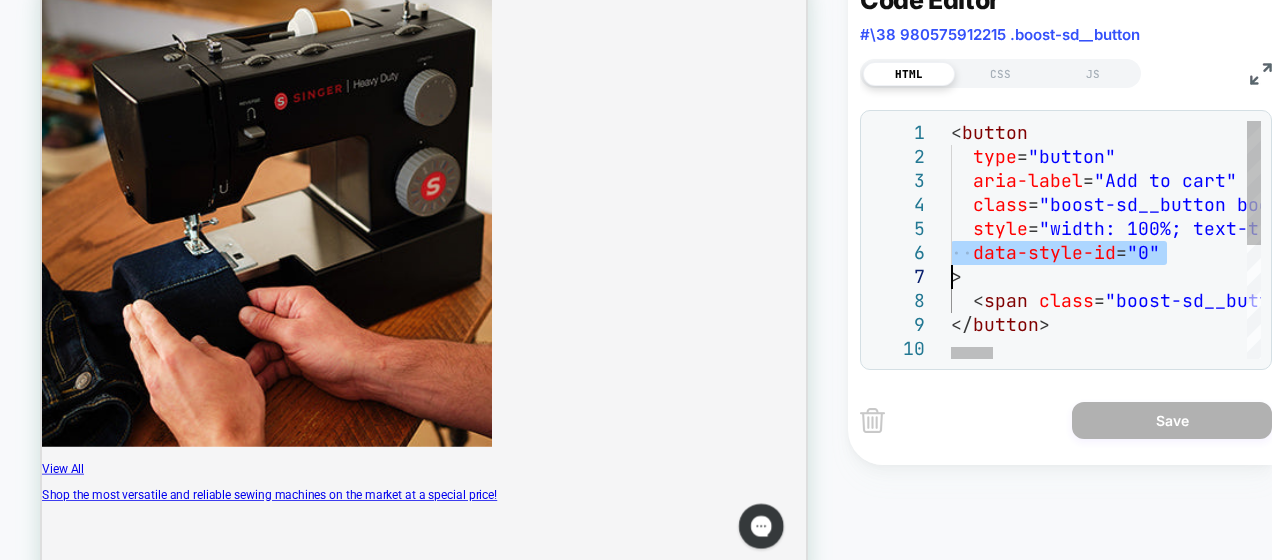 click on "< button    type = "button"    aria-label = "Add to cart"    class = "boost-sd__button boost-sd__button--border boost-s d__button--left boost-sd__button--height-fit-conte nt boost-sd__button--full-width boost-sd__button-- no-minwidth boost-sd__btn-add-to-cart"    style = "width: 100%; text-transform: none; color: rgb ( 255, 255, 255 ) ; border-color: rgb ( 34, 34, 34 ) ; background: rgb ( 34, 34, 34 ) ;"    data-style-id = "0" >    < span   class = "boost-sd__button-text"   data-style-id = "0" > Add to cart </ span > </ button >" at bounding box center [2038, 348] 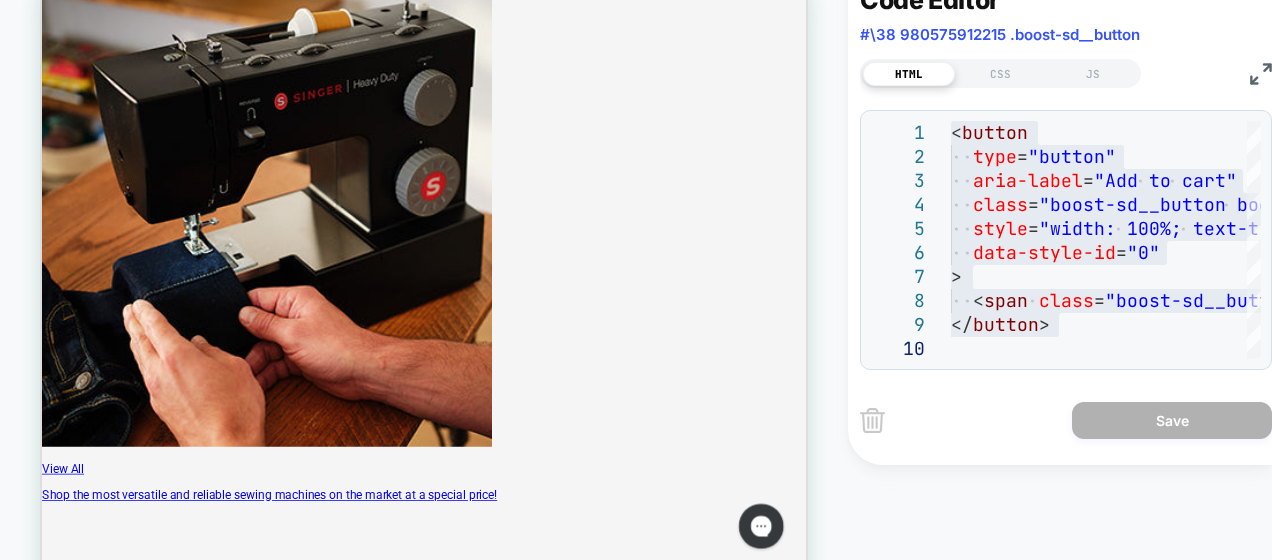 click at bounding box center [1261, 74] 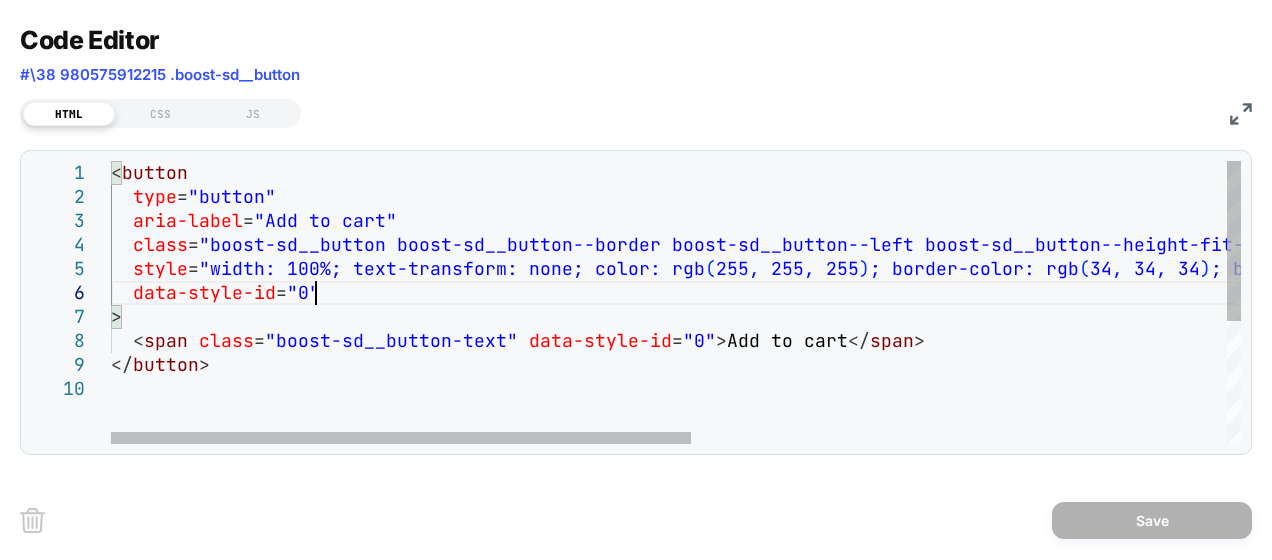 click on "< button    type = "button"    aria-label = "Add to cart"    class = "boost-sd__button boost-sd__button--border boost-s d__button--left boost-sd__button--height-fit-conte nt boost-sd__button--full-width boost-sd__button-- no-minwidth boost-sd__btn-add-to-cart"    style = "width: 100%; text-transform: none; color: rgb ( 255, 255, 255 ) ; border-color: rgb ( 34, 34, 34 ) ; background: rgb ( 34, 34, 34 ) ;"    data-style-id = "0" >    < span   class = "boost-sd__button-text"   data-style-id = "0" > Add to cart </ span > </ button >" at bounding box center [1198, 410] 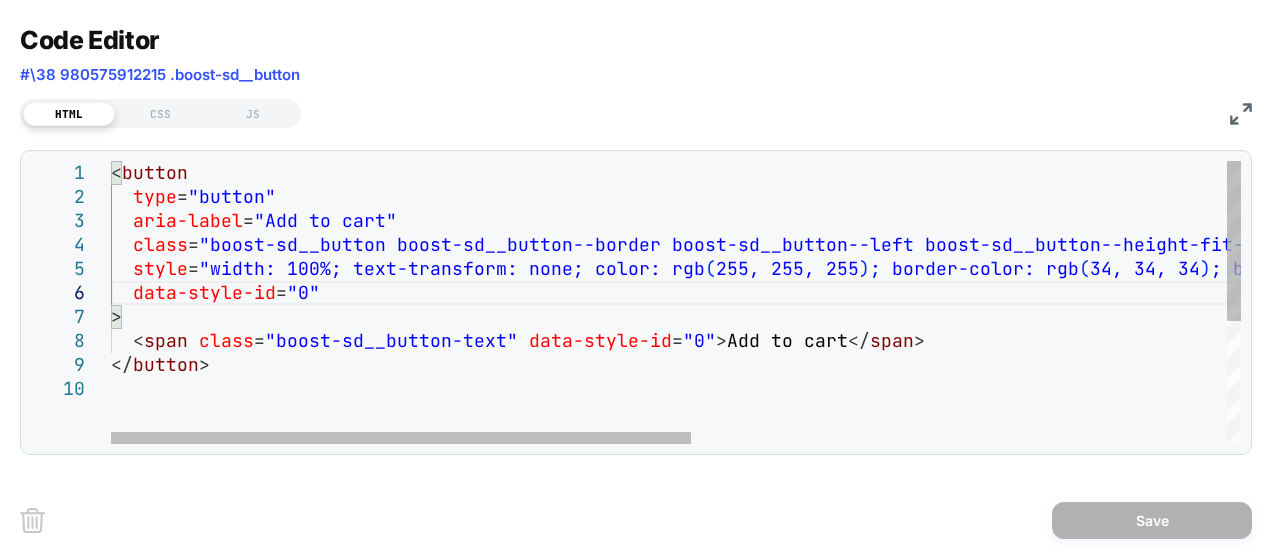 click on "< button    type = "button"    aria-label = "Add to cart"    class = "boost-sd__button boost-sd__button--border boost-s d__button--left boost-sd__button--height-fit-conte nt boost-sd__button--full-width boost-sd__button-- no-minwidth boost-sd__btn-add-to-cart"    style = "width: 100%; text-transform: none; color: rgb ( 255, 255, 255 ) ; border-color: rgb ( 34, 34, 34 ) ; background: rgb ( 34, 34, 34 ) ;"    data-style-id = "0" >    < span   class = "boost-sd__button-text"   data-style-id = "0" > Add to cart </ span > </ button >" at bounding box center (1198, 410) 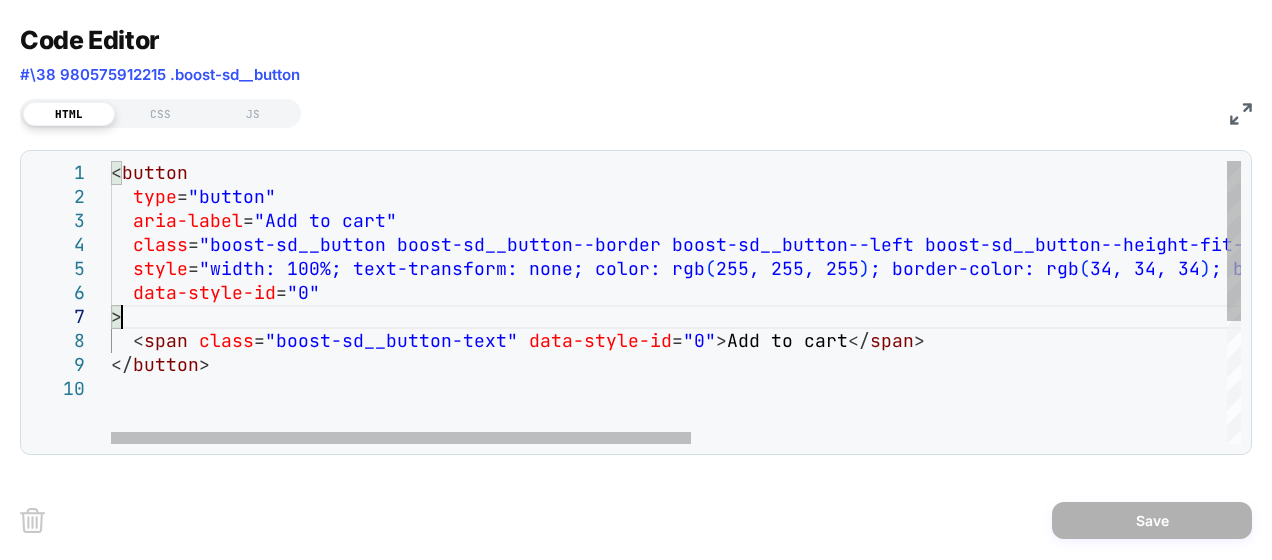 click on "< button    type = "button"    aria-label = "Add to cart"    class = "boost-sd__button boost-sd__button--border boost-s d__button--left boost-sd__button--height-fit-conte nt boost-sd__button--full-width boost-sd__button-- no-minwidth boost-sd__btn-add-to-cart"    style = "width: 100%; text-transform: none; color: rgb ( 255, 255, 255 ) ; border-color: rgb ( 34, 34, 34 ) ; background: rgb ( 34, 34, 34 ) ;"    data-style-id = "0" >    < span   class = "boost-sd__button-text"   data-style-id = "0" > Add to cart </ span > </ button >" at bounding box center (1198, 410) 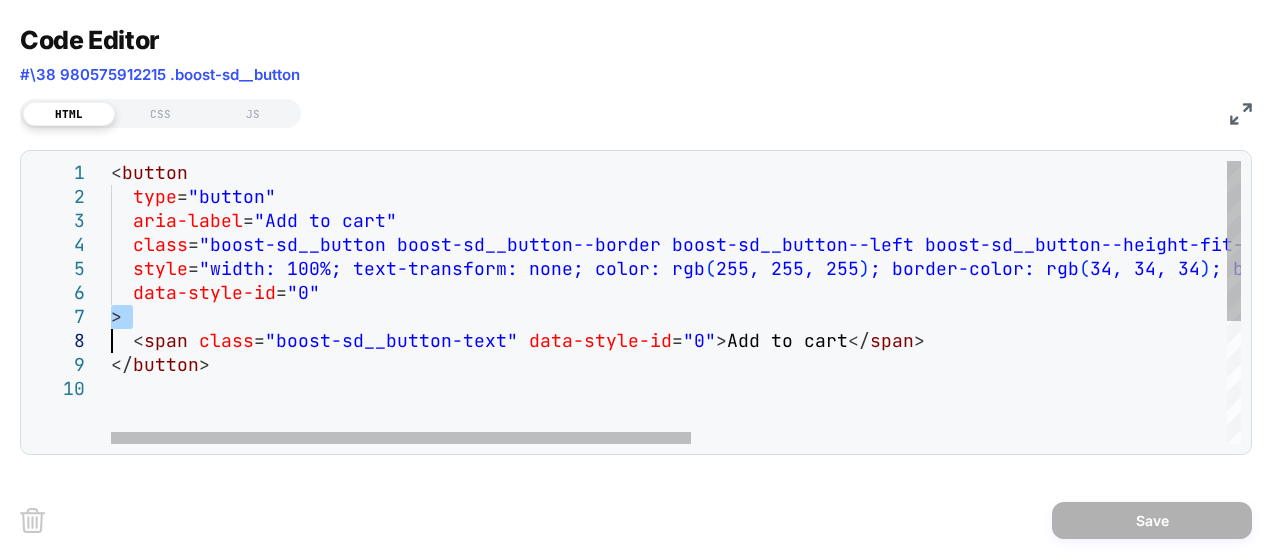 click on "< button    type = "button"    aria-label = "Add to cart"    class = "boost-sd__button boost-sd__button--border boost-s d__button--left boost-sd__button--height-fit-conte nt boost-sd__button--full-width boost-sd__button-- no-minwidth boost-sd__btn-add-to-cart"    style = "width: 100%; text-transform: none; color: rgb ( 255, 255, 255 ) ; border-color: rgb ( 34, 34, 34 ) ; background: rgb ( 34, 34, 34 ) ;"    data-style-id = "0" >    < span   class = "boost-sd__button-text"   data-style-id = "0" > Add to cart </ span > </ button >" at bounding box center [1198, 410] 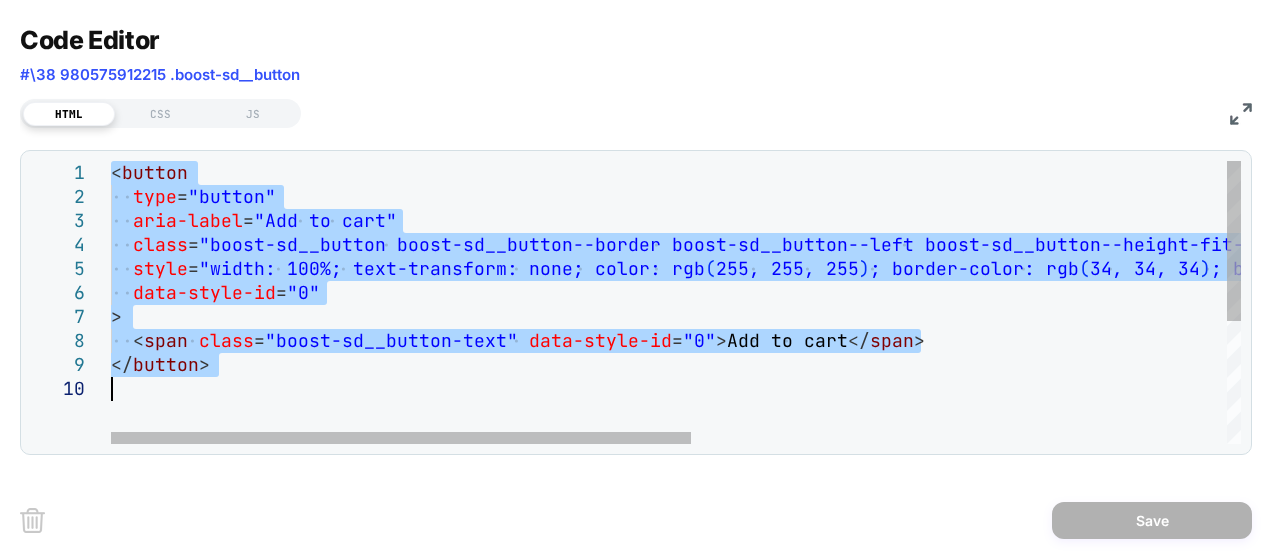 click on "< button    type = "button"    aria-label = "Add to cart"    class = "boost-sd__button boost-sd__button--border boost-s d__button--left boost-sd__button--height-fit-conte nt boost-sd__button--full-width boost-sd__button-- no-minwidth boost-sd__btn-add-to-cart"    style = "width: 100%; text-transform: none; color: rgb ( 255, 255, 255 ) ; border-color: rgb ( 34, 34, 34 ) ; background: rgb ( 34, 34, 34 ) ;"    data-style-id = "0" >    < span   class = "boost-sd__button-text"   data-style-id = "0" > Add to cart </ span > </ button >" at bounding box center (1198, 410) 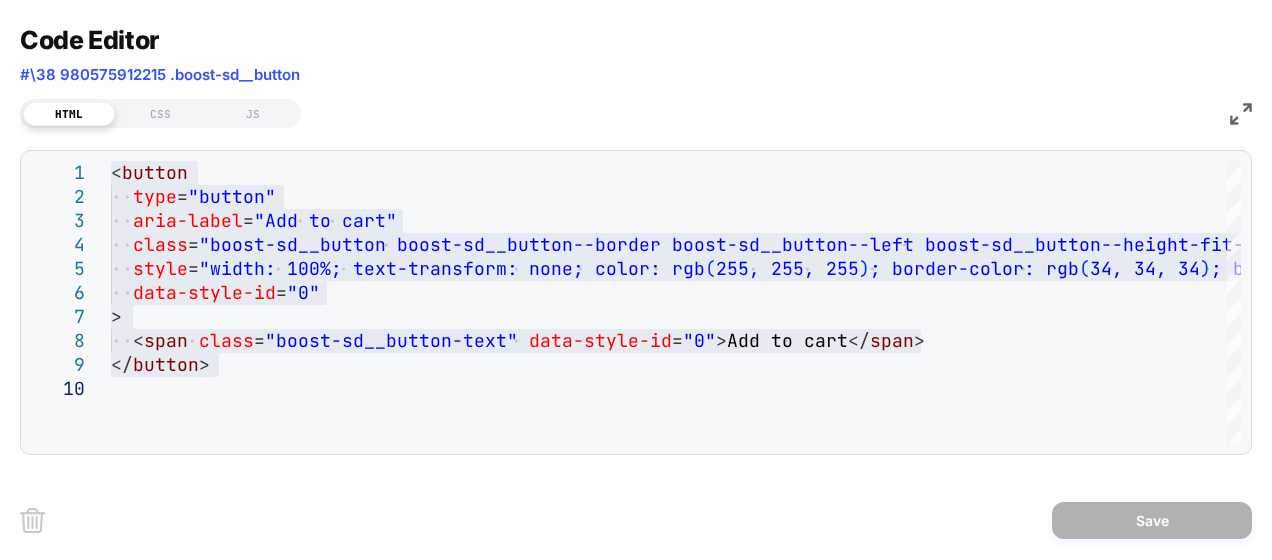 click on "Code Editor #\38 980575912215 .boost-sd__button" at bounding box center [636, 59] 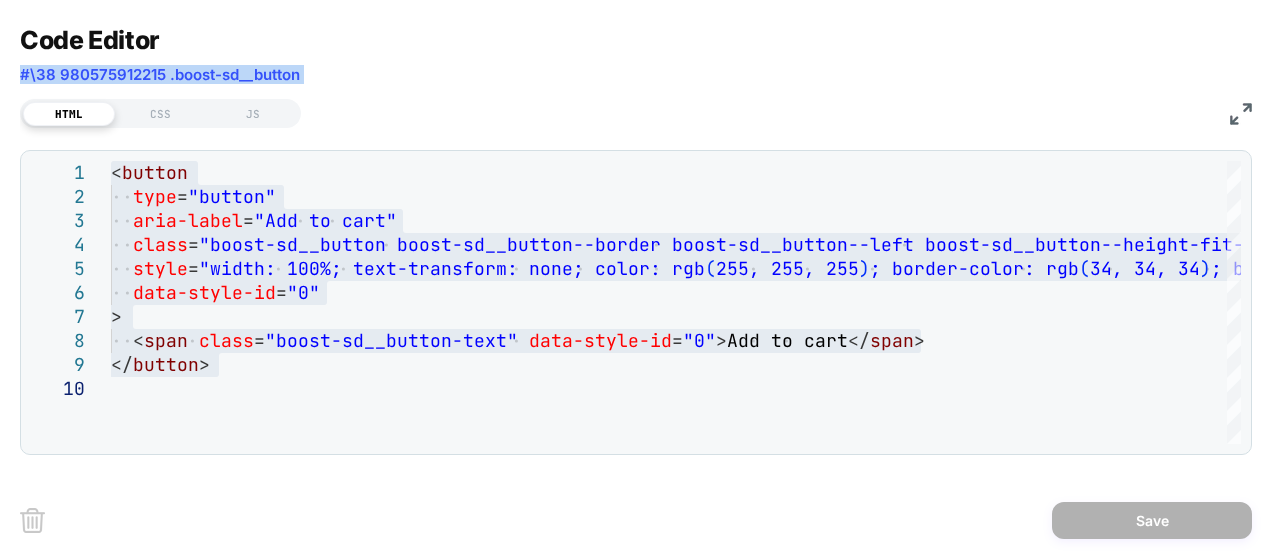 click on "Code Editor #\38 980575912215 .boost-sd__button" at bounding box center [636, 59] 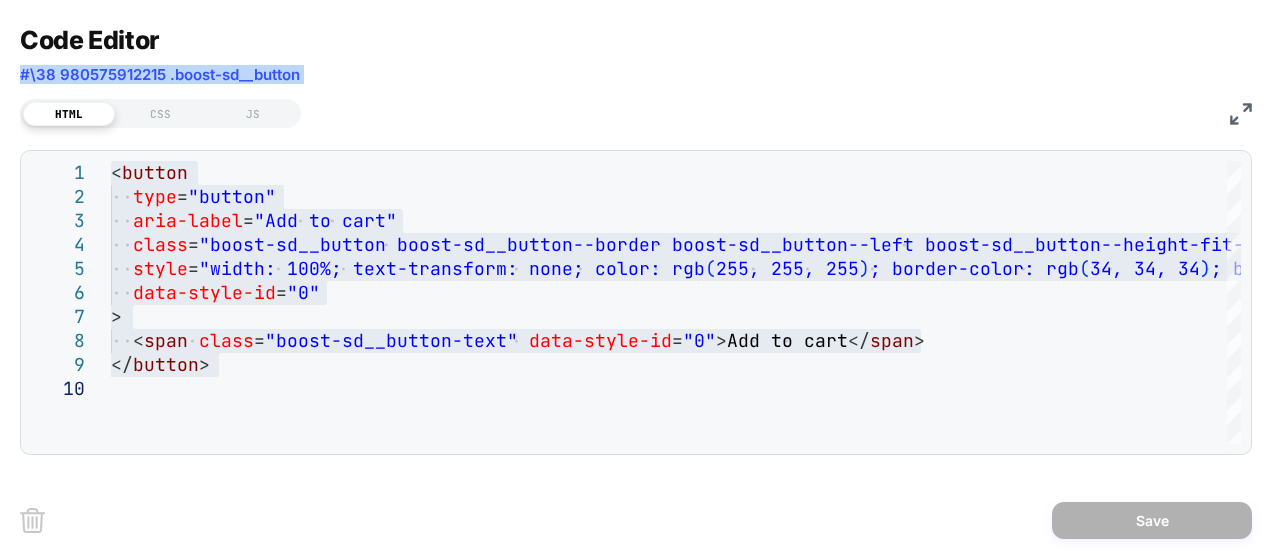 click on "Code Editor #\38 980575912215 .boost-sd__button" at bounding box center (636, 59) 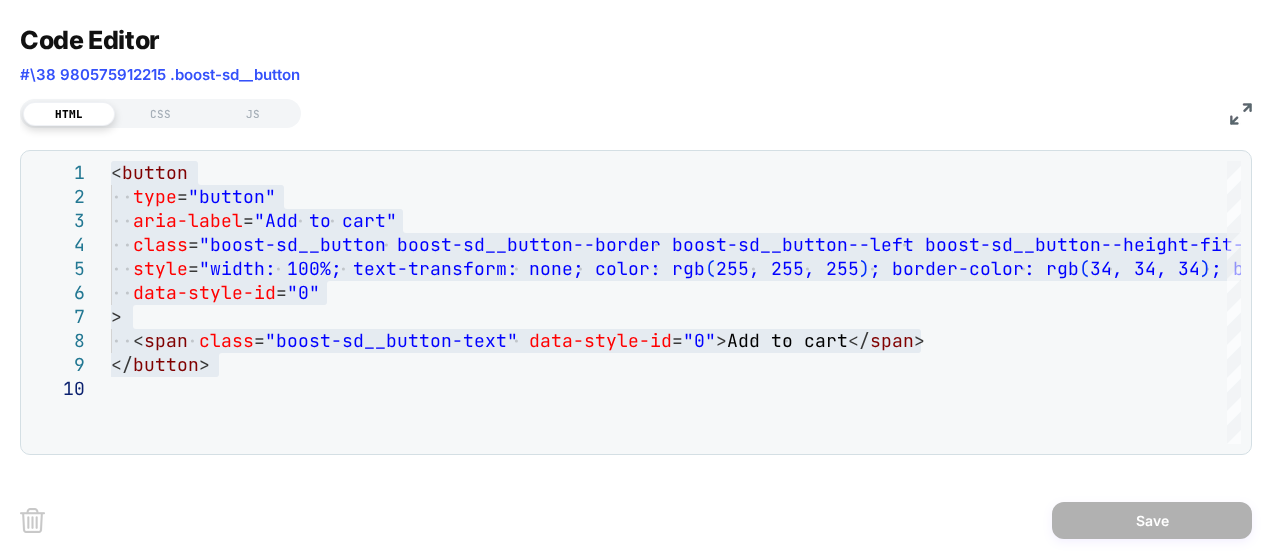 click on "Code Editor #\38 980575912215 .boost-sd__button" at bounding box center (636, 59) 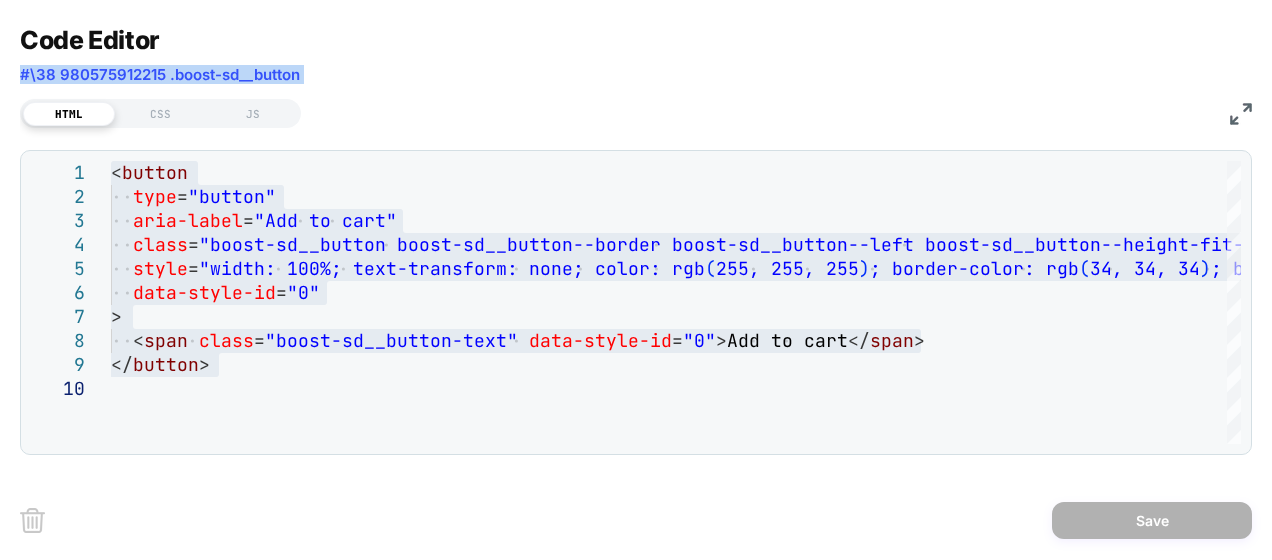 click on "Code Editor #\38 980575912215 .boost-sd__button" at bounding box center [636, 59] 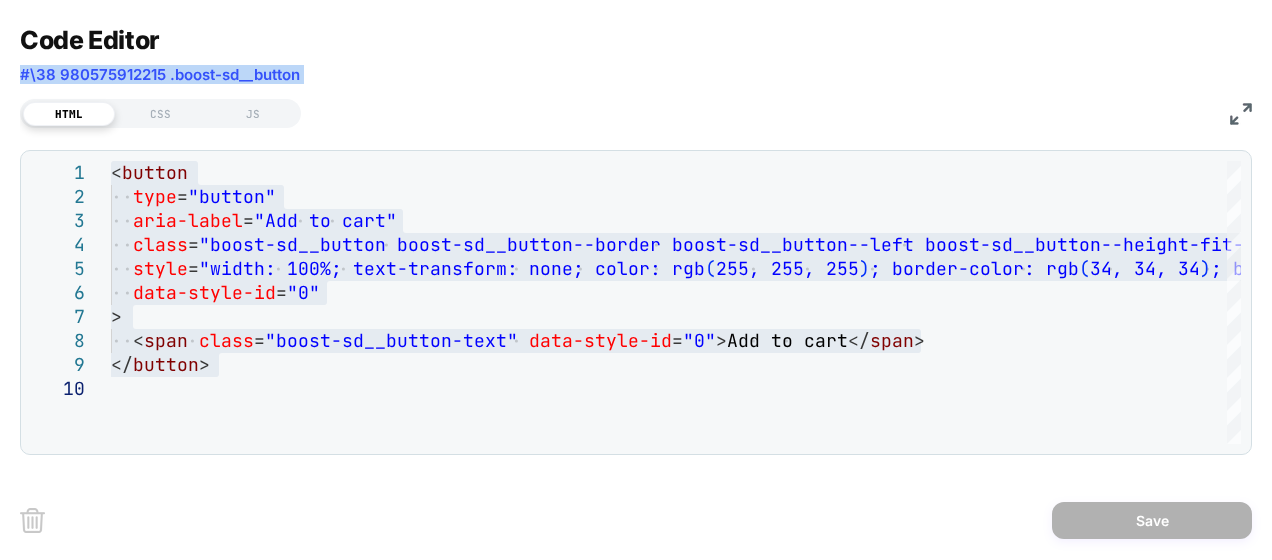 click on "#\38 980575912215 .boost-sd__button" at bounding box center (160, 74) 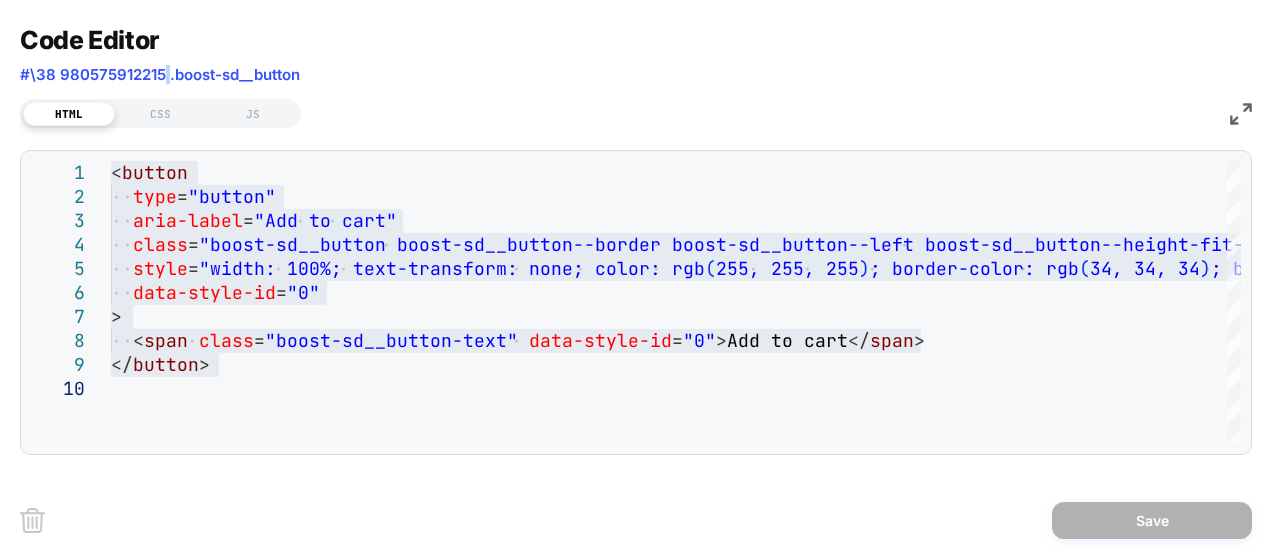 click on "#\38 980575912215 .boost-sd__button" at bounding box center (160, 74) 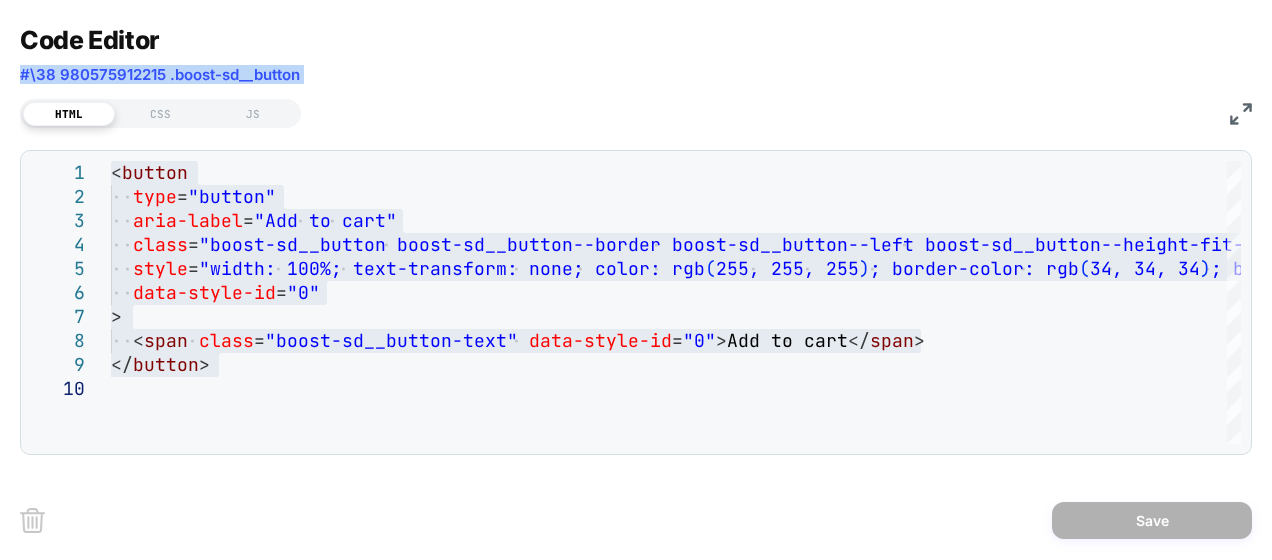 click on "#\38 980575912215 .boost-sd__button" at bounding box center [160, 74] 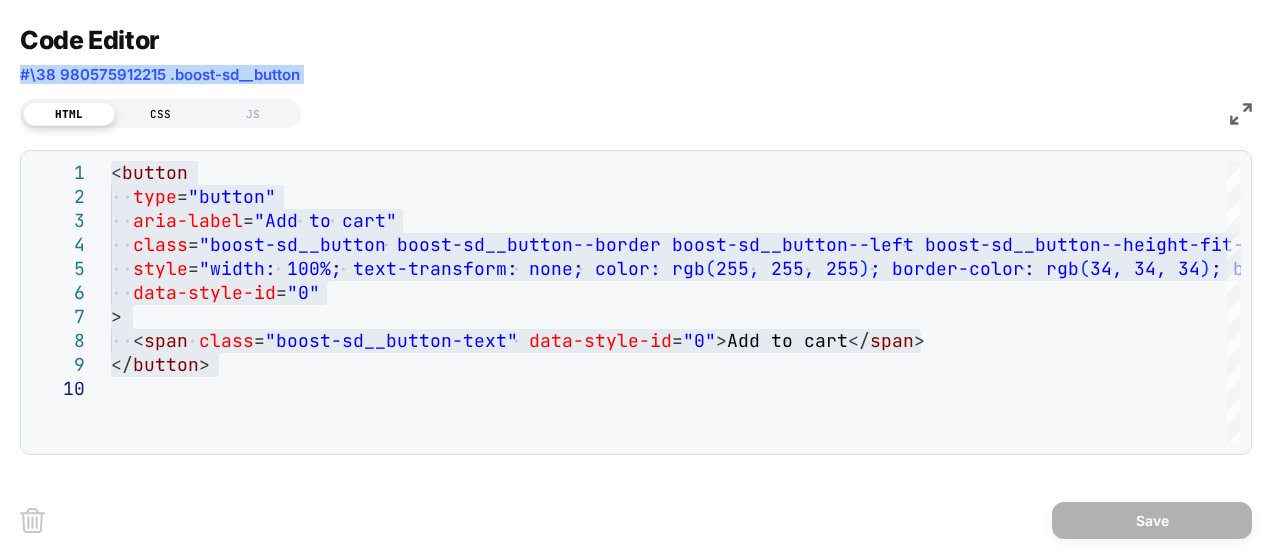 click on "CSS" at bounding box center (161, 114) 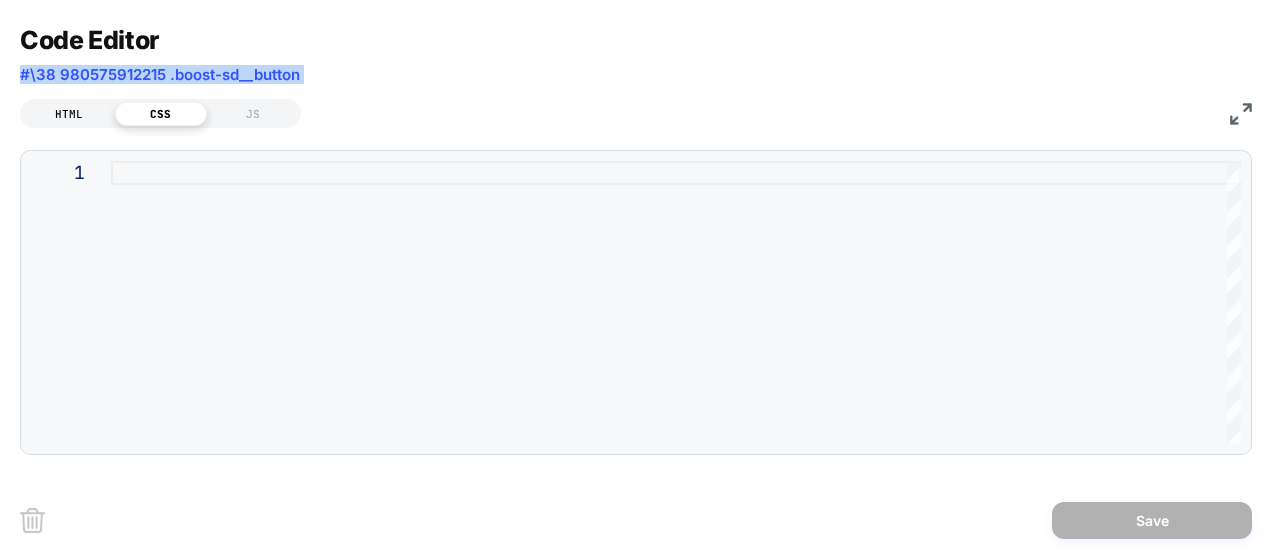 click on "HTML" at bounding box center (69, 114) 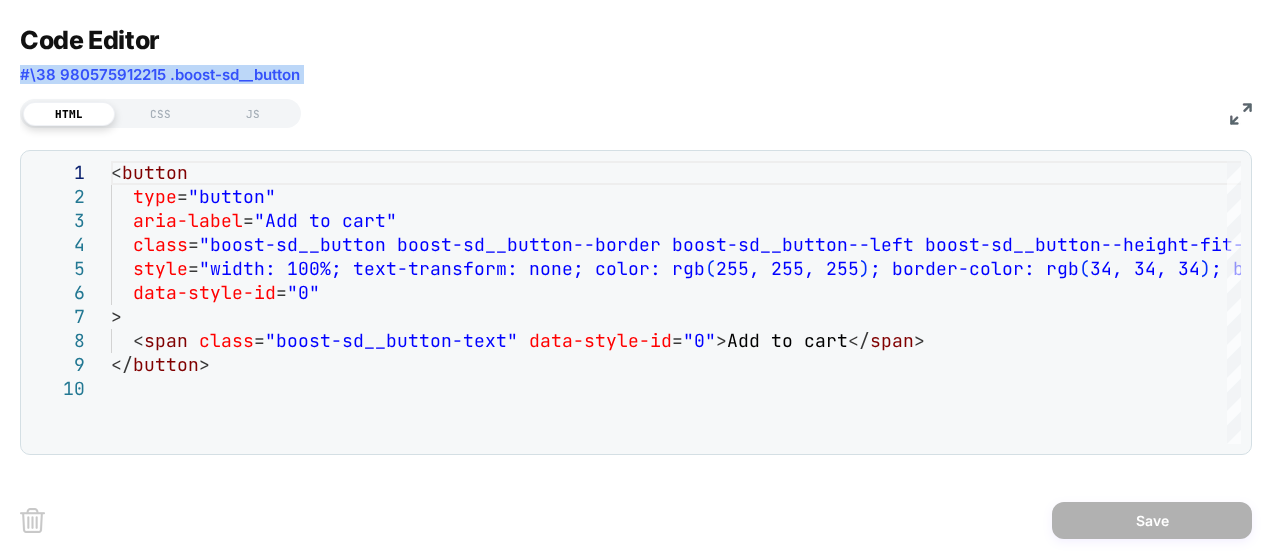 click at bounding box center [1241, 114] 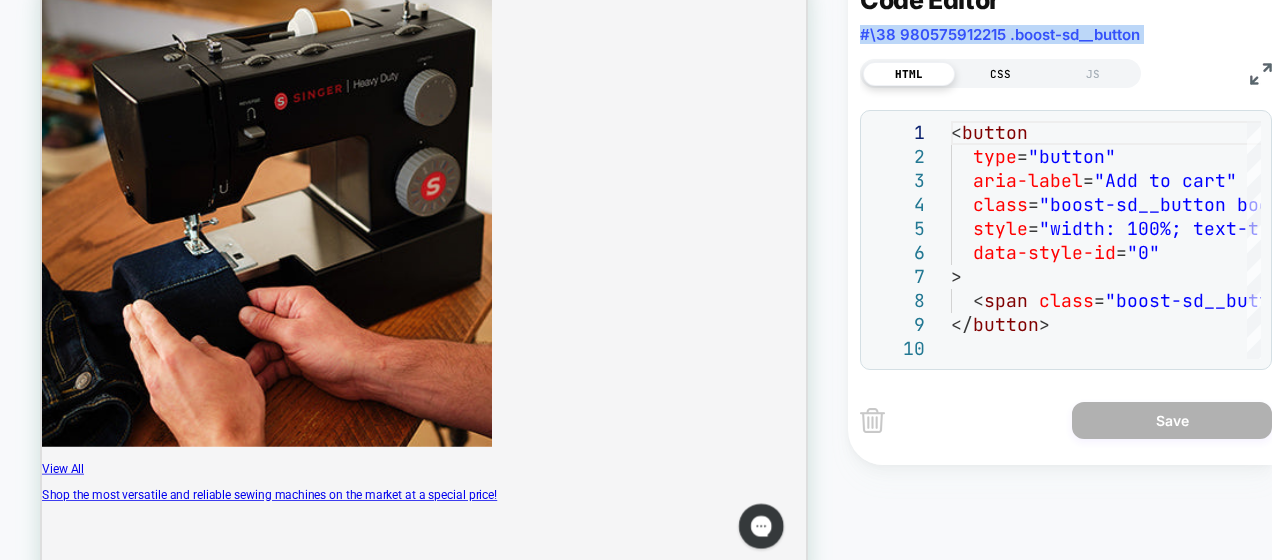 click on "CSS" at bounding box center [1001, 74] 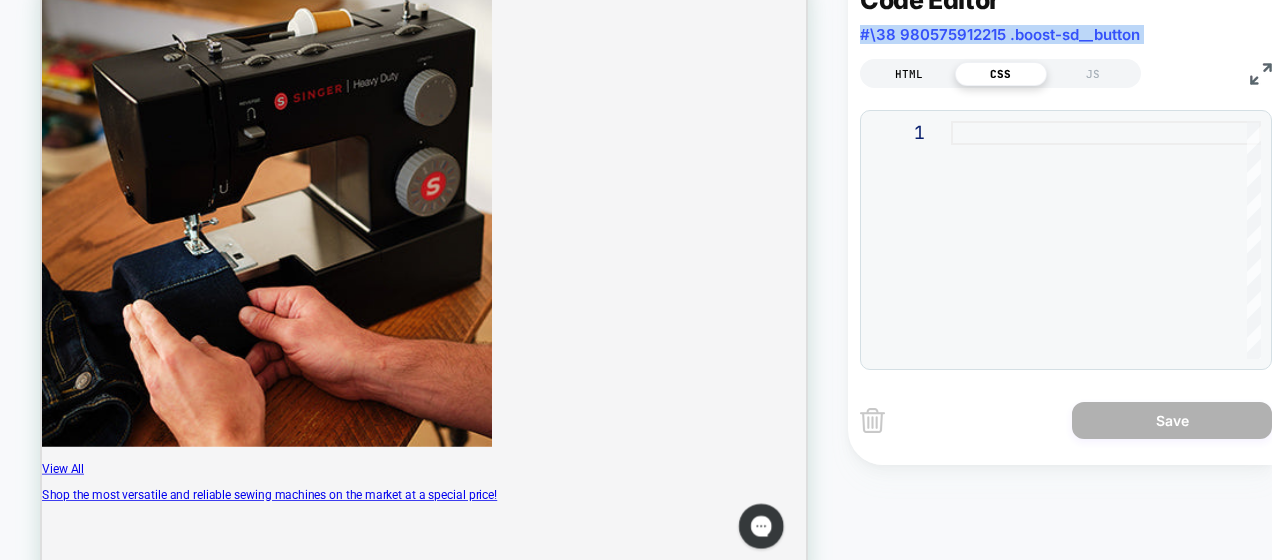 click on "HTML" at bounding box center (909, 74) 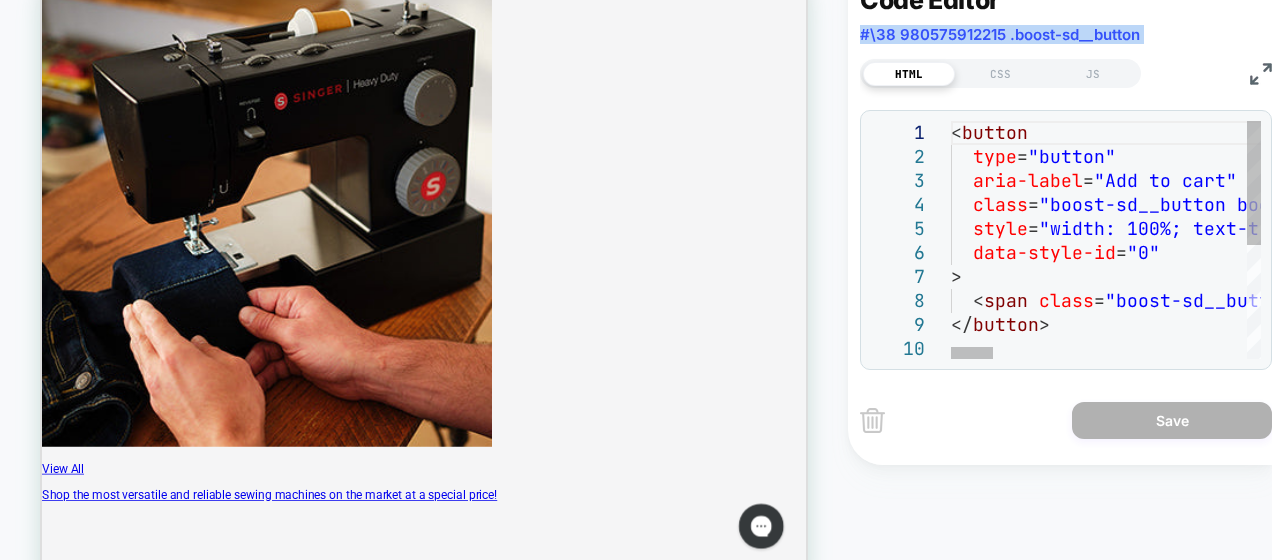 scroll, scrollTop: 0, scrollLeft: 0, axis: both 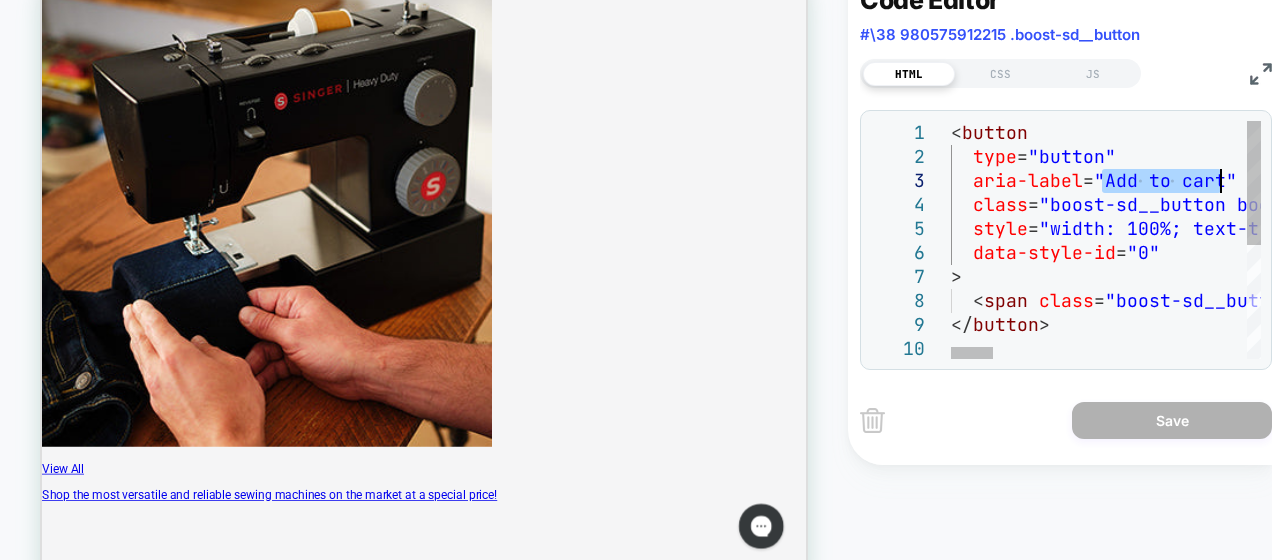 drag, startPoint x: 1104, startPoint y: 184, endPoint x: 1220, endPoint y: 187, distance: 116.03879 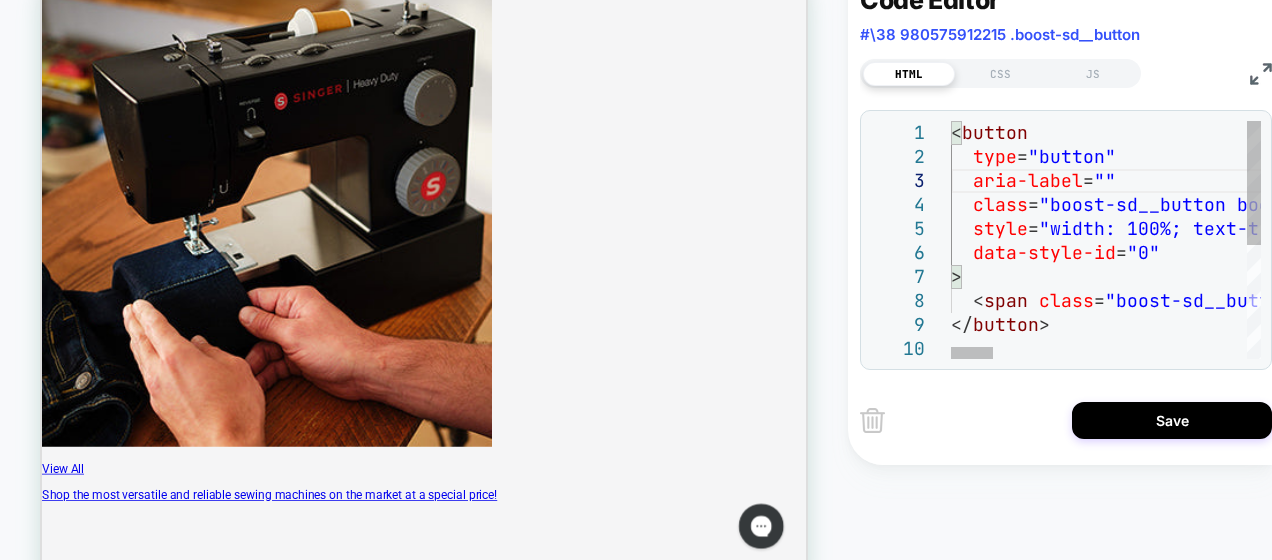 type on "**********" 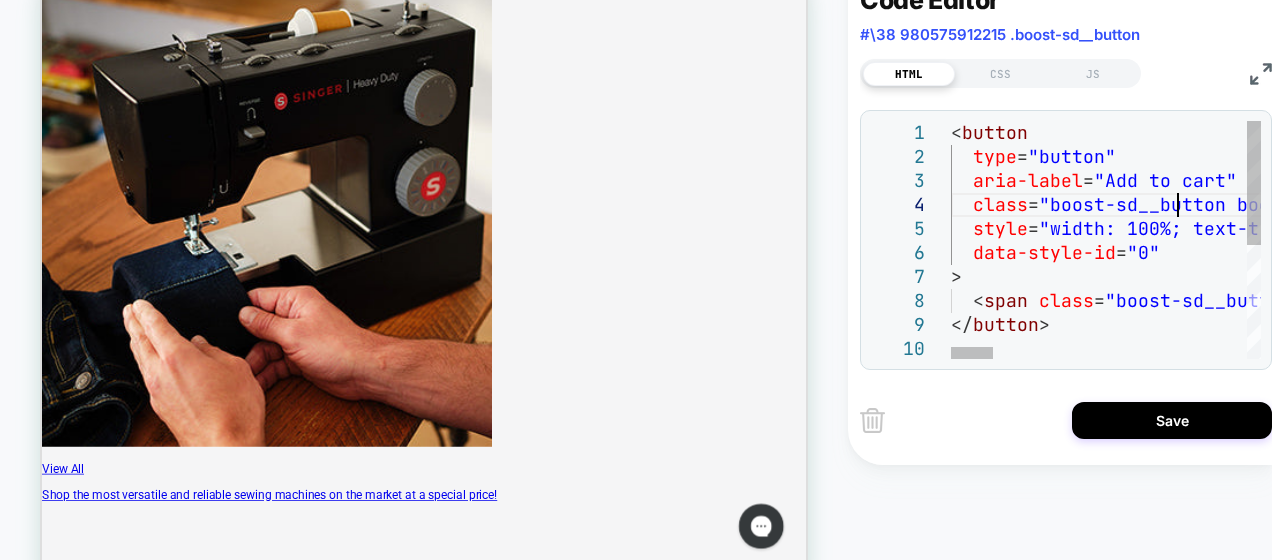 click on "< button    type = "button"    aria-label = "Add to cart"    class = "boost-sd__button boost-sd__button--border boost-s d__button--left boost-sd__button--height-fit-conte nt boost-sd__button--full-width boost-sd__button-- no-minwidth boost-sd__btn-add-to-cart"    style = "width: 100%; text-transform: none; color: rgb ( 255, 255, 255 ) ; border-color: rgb ( 34, 34, 34 ) ; background: rgb ( 34, 34, 34 ) ;"    data-style-id = "0" >    < span   class = "boost-sd__button-text"   data-style-id = "0" > Add to cart </ span > </ button >" at bounding box center (2038, 348) 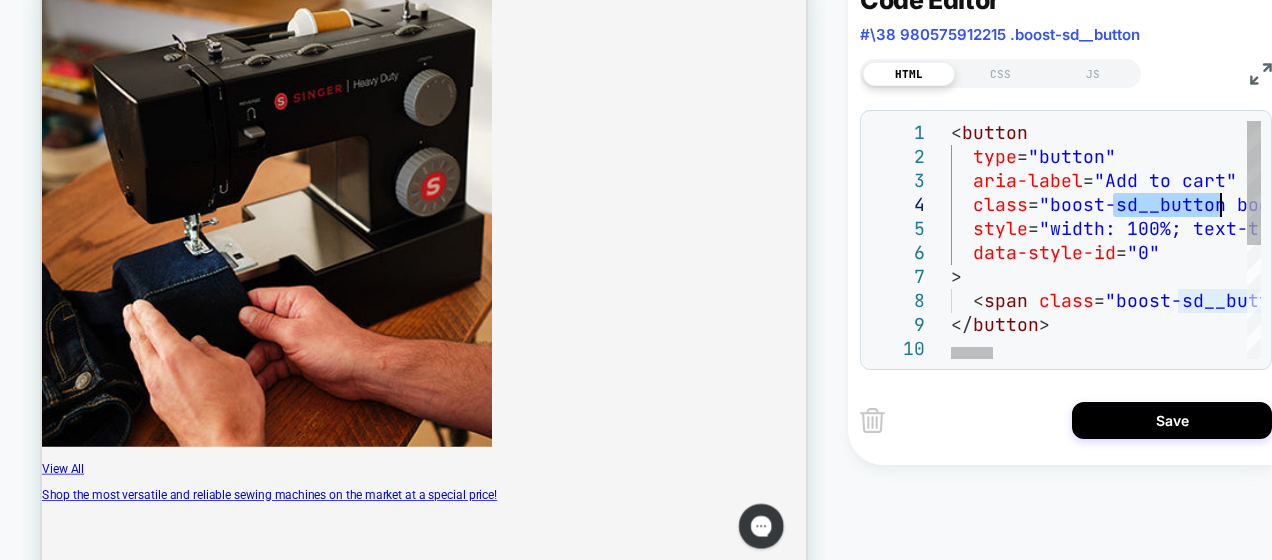 click on "< button    type = "button"    aria-label = "Add to cart"    class = "boost-sd__button boost-sd__button--border boost-s d__button--left boost-sd__button--height-fit-conte nt boost-sd__button--full-width boost-sd__button-- no-minwidth boost-sd__btn-add-to-cart"    style = "width: 100%; text-transform: none; color: rgb ( 255, 255, 255 ) ; border-color: rgb ( 34, 34, 34 ) ; background: rgb ( 34, 34, 34 ) ;"    data-style-id = "0" >    < span   class = "boost-sd__button-text"   data-style-id = "0" > Add to cart </ span > </ button >" at bounding box center [2038, 348] 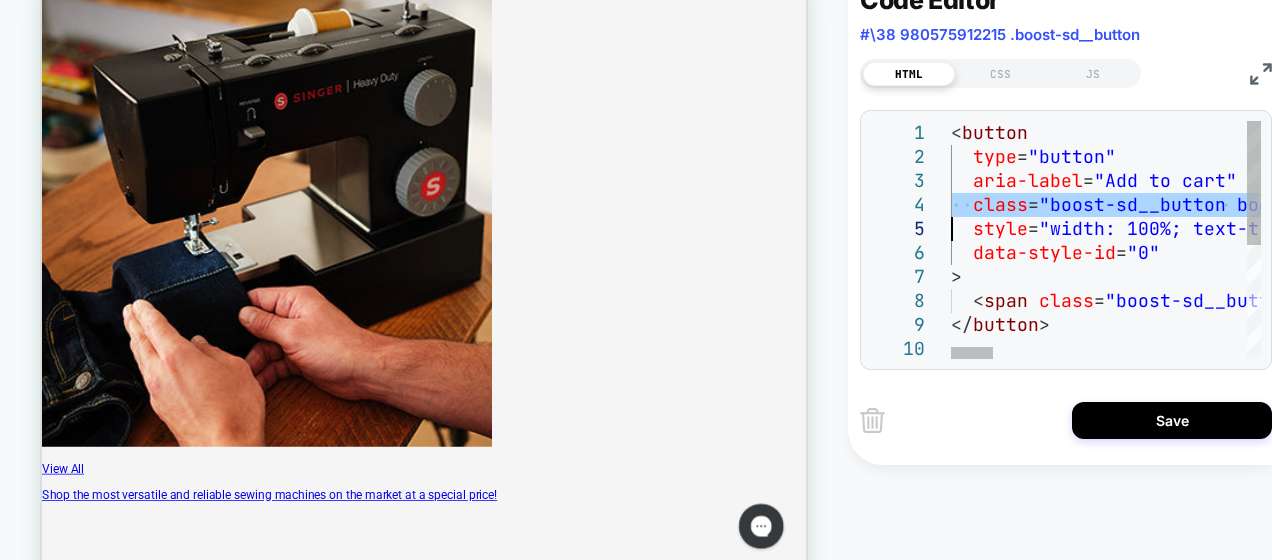 click on "< button    type = "button"    aria-label = "Add to cart"    class = "boost-sd__button boost-sd__button--border boost-s d__button--left boost-sd__button--height-fit-conte nt boost-sd__button--full-width boost-sd__button-- no-minwidth boost-sd__btn-add-to-cart"    style = "width: 100%; text-transform: none; color: rgb ( 255, 255, 255 ) ; border-color: rgb ( 34, 34, 34 ) ; background: rgb ( 34, 34, 34 ) ;"    data-style-id = "0" >    < span   class = "boost-sd__button-text"   data-style-id = "0" > Add to cart </ span > </ button >" at bounding box center [2038, 348] 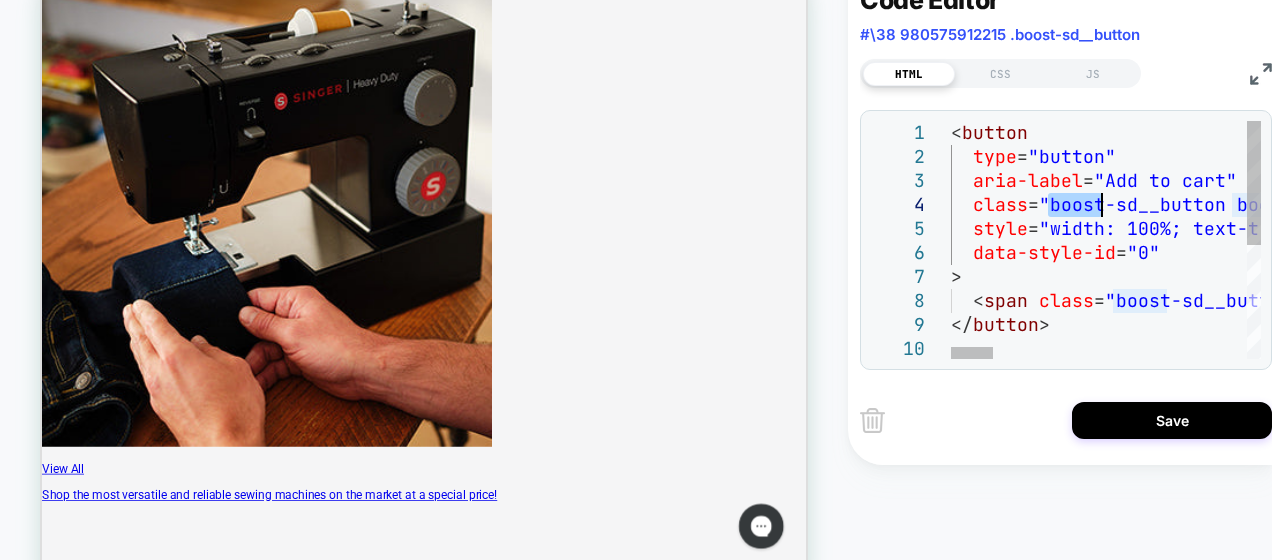 click on "< button    type = "button"    aria-label = "Add to cart"    class = "boost-sd__button boost-sd__button--border boost-s d__button--left boost-sd__button--height-fit-conte nt boost-sd__button--full-width boost-sd__button-- no-minwidth boost-sd__btn-add-to-cart"    style = "width: 100%; text-transform: none; color: rgb ( 255, 255, 255 ) ; border-color: rgb ( 34, 34, 34 ) ; background: rgb ( 34, 34, 34 ) ;"    data-style-id = "0" >    < span   class = "boost-sd__button-text"   data-style-id = "0" > Add to cart </ span > </ button >" at bounding box center [2038, 348] 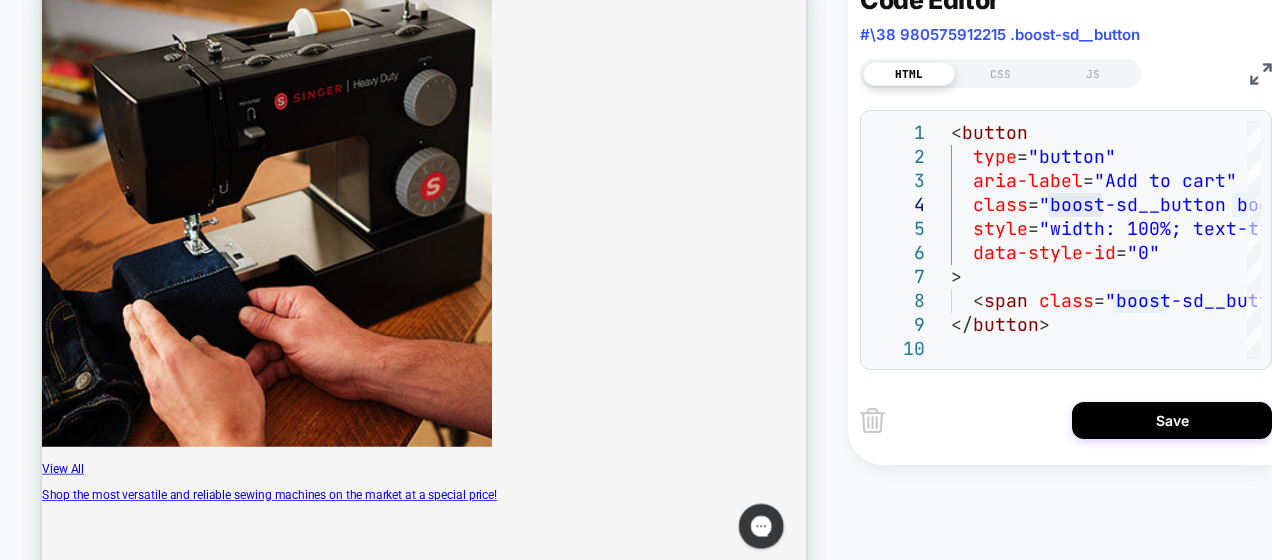 click on "HTML CSS JS" at bounding box center [1066, 71] 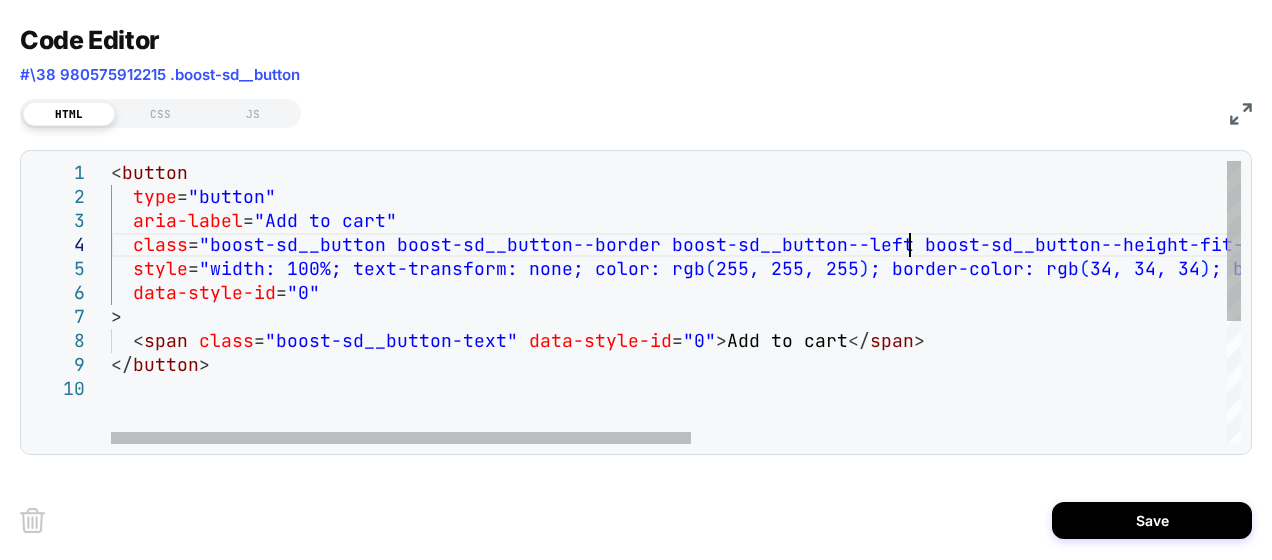 click on "< button    type = "button"    aria-label = "Add to cart"    class = "boost-sd__button boost-sd__button--border boost-s d__button--left boost-sd__button--height-fit-conte nt boost-sd__button--full-width boost-sd__button-- no-minwidth boost-sd__btn-add-to-cart"    style = "width: 100%; text-transform: none; color: rgb ( 255, 255, 255 ) ; border-color: rgb ( 34, 34, 34 ) ; background: rgb ( 34, 34, 34 ) ;"    data-style-id = "0" >    < span   class = "boost-sd__button-text"   data-style-id = "0" > Add to cart </ span > </ button >" at bounding box center [1198, 410] 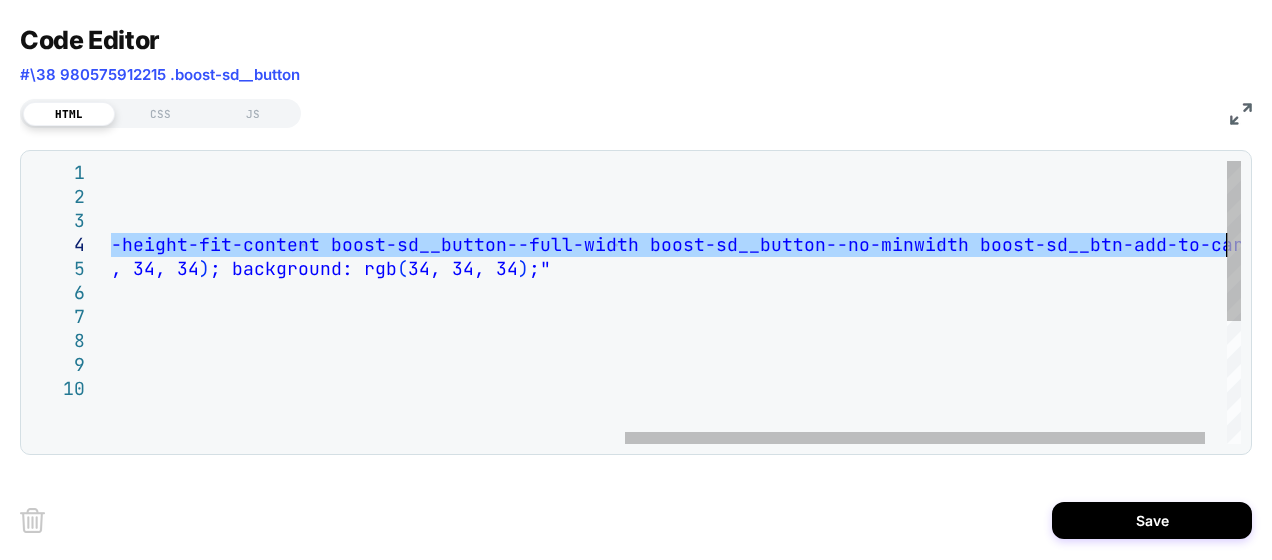 drag, startPoint x: 915, startPoint y: 242, endPoint x: 1227, endPoint y: 250, distance: 312.10254 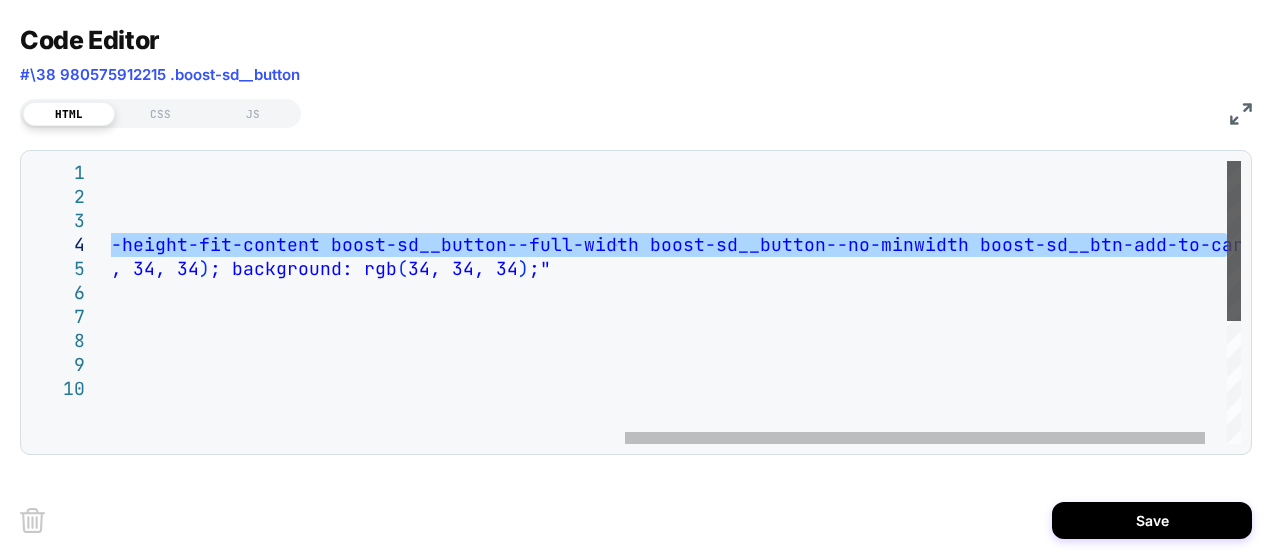 click at bounding box center [1234, 241] 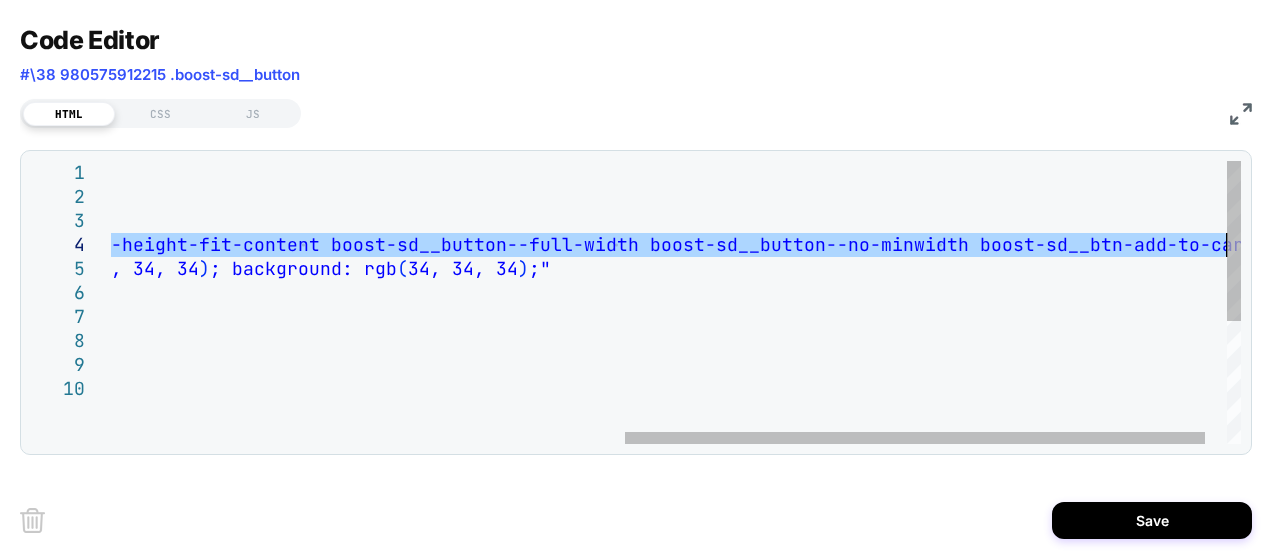 click on "< button    type = "button"    aria-label = "Add to cart"    class = "boost-sd__button boost-sd__button--border boost-s d__button--left boost-sd__button--height-fit-conte nt boost-sd__button--full-width boost-sd__button-- no-minwidth boost-sd__btn-add-to-cart"    style = "width: 100%; text-transform: none; color: rgb ( 255, 255, 255 ) ; border-color: rgb ( 34, 34, 34 ) ; background: rgb ( 34, 34, 34 ) ;"    data-style-id = "0" >    < span   class = "boost-sd__button-text"   data-style-id = "0" > Add to cart </ span > </ button >" at bounding box center (197, 410) 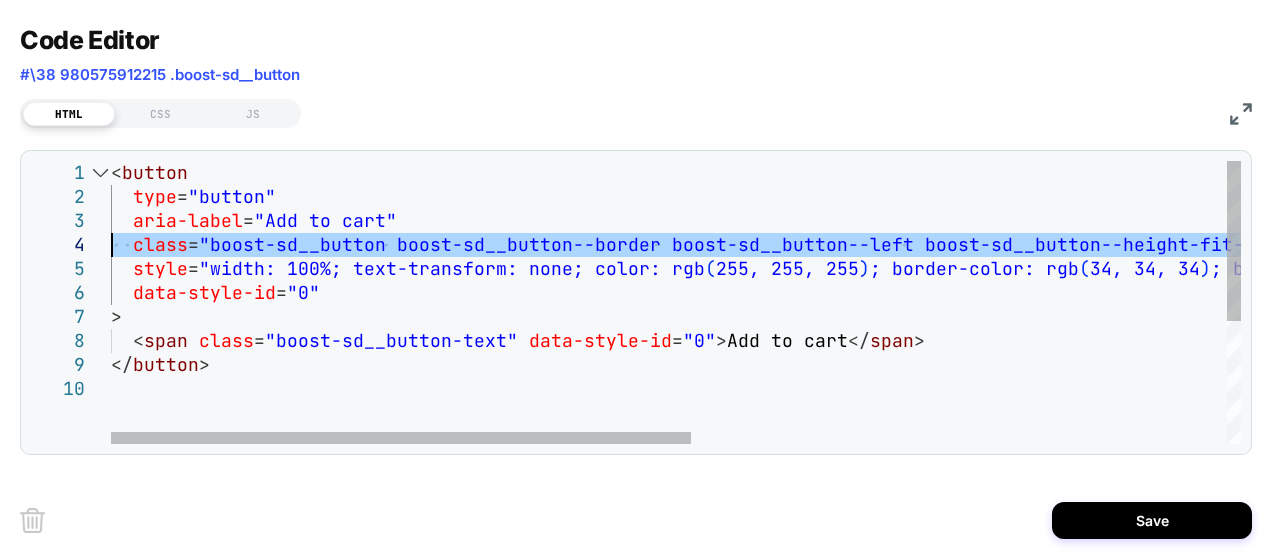 drag, startPoint x: 1222, startPoint y: 249, endPoint x: 88, endPoint y: 248, distance: 1134.0005 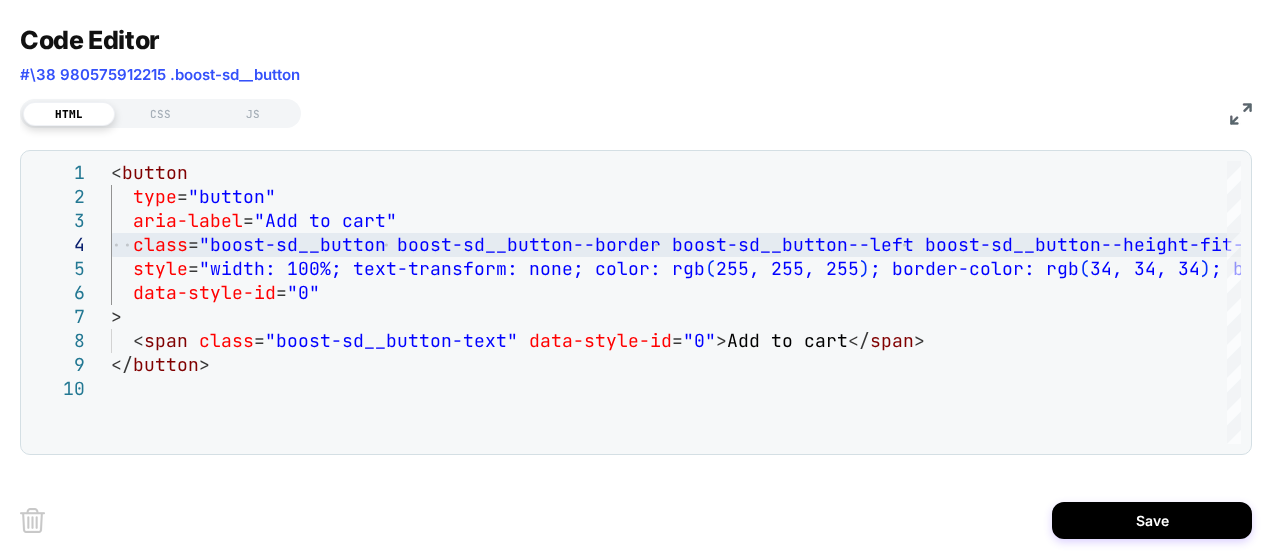 click at bounding box center [1241, 114] 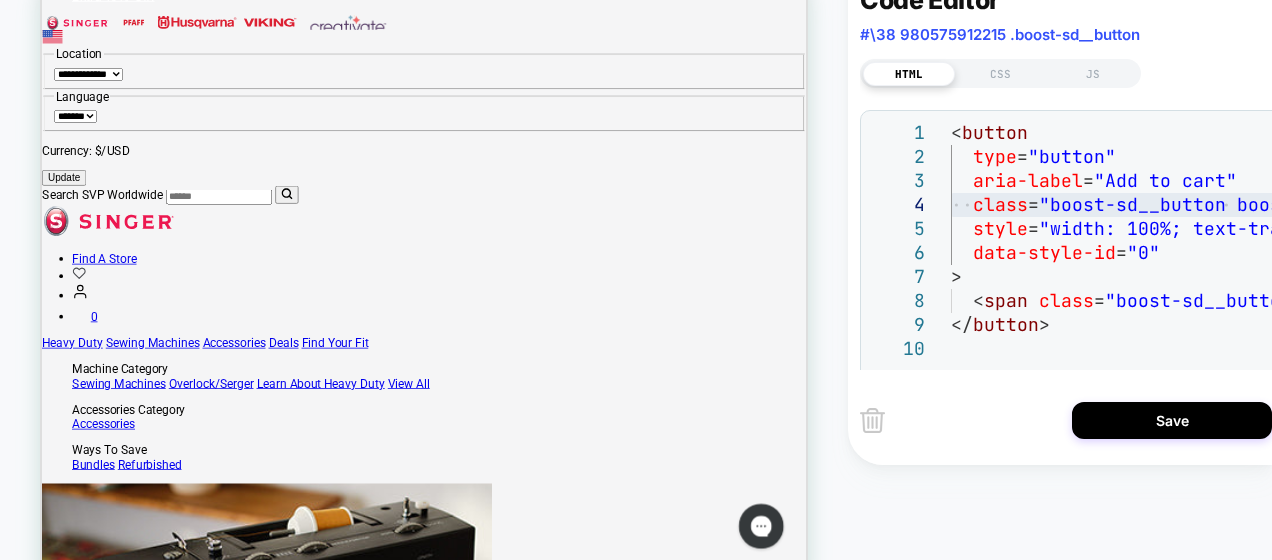 scroll, scrollTop: 0, scrollLeft: 0, axis: both 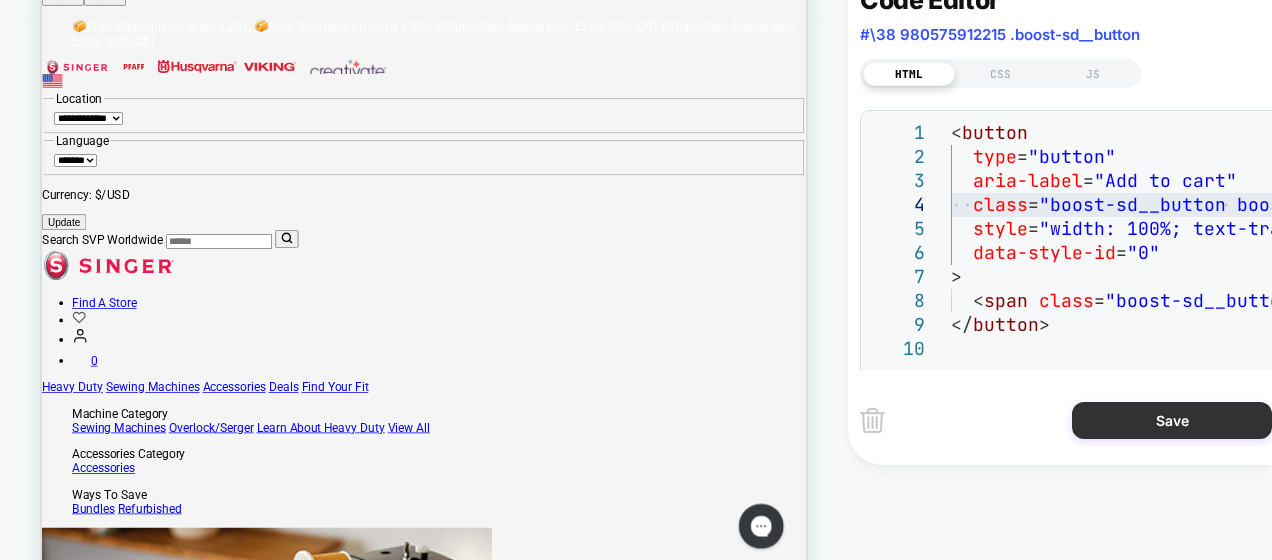 click on "Save" at bounding box center (1172, 420) 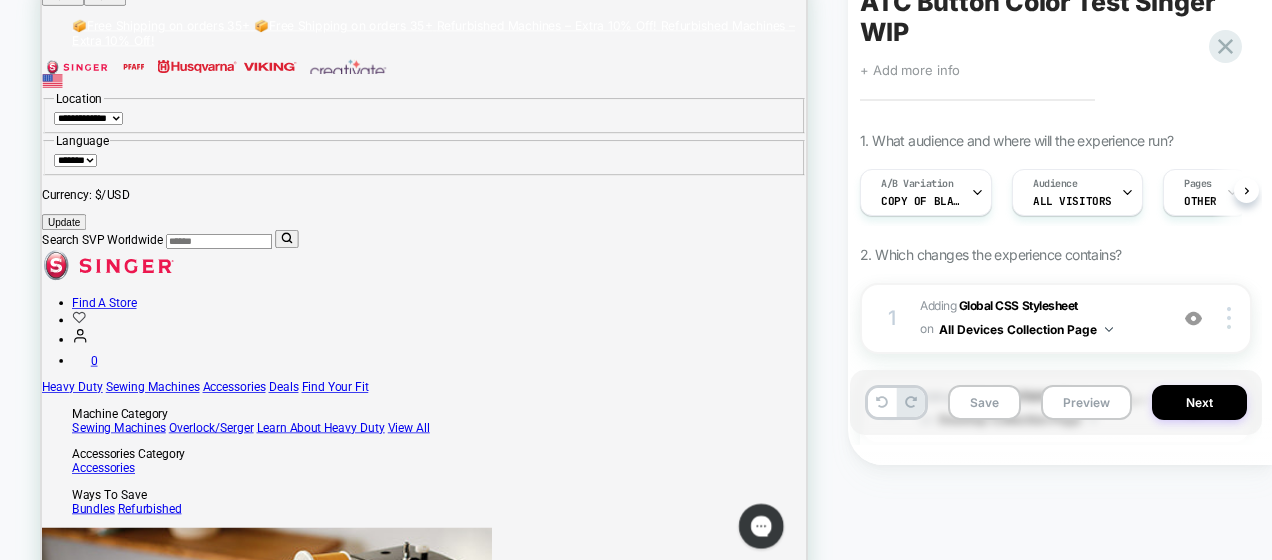 scroll, scrollTop: 0, scrollLeft: 1, axis: horizontal 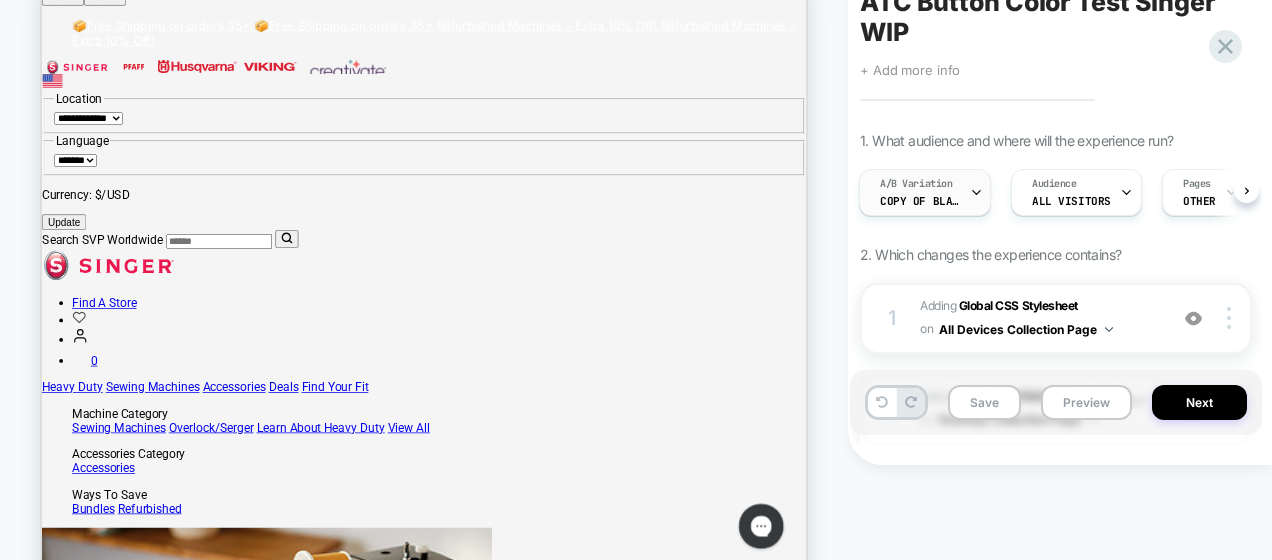click on "A/B Variation Copy of Black border" at bounding box center [920, 192] 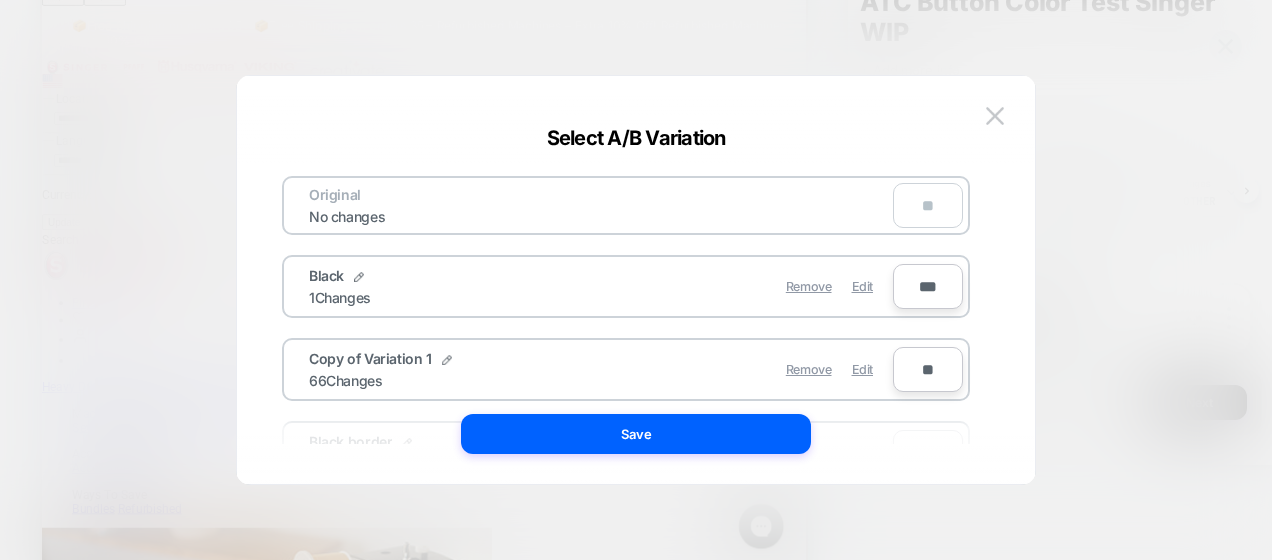 scroll, scrollTop: 265, scrollLeft: 0, axis: vertical 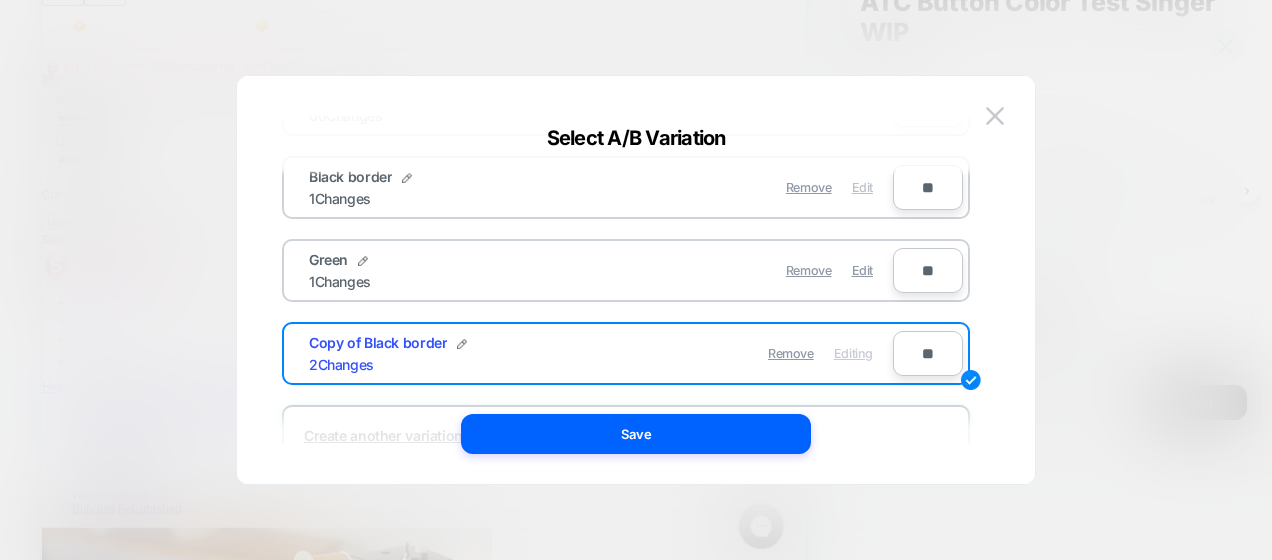 click on "Edit" at bounding box center [862, 187] 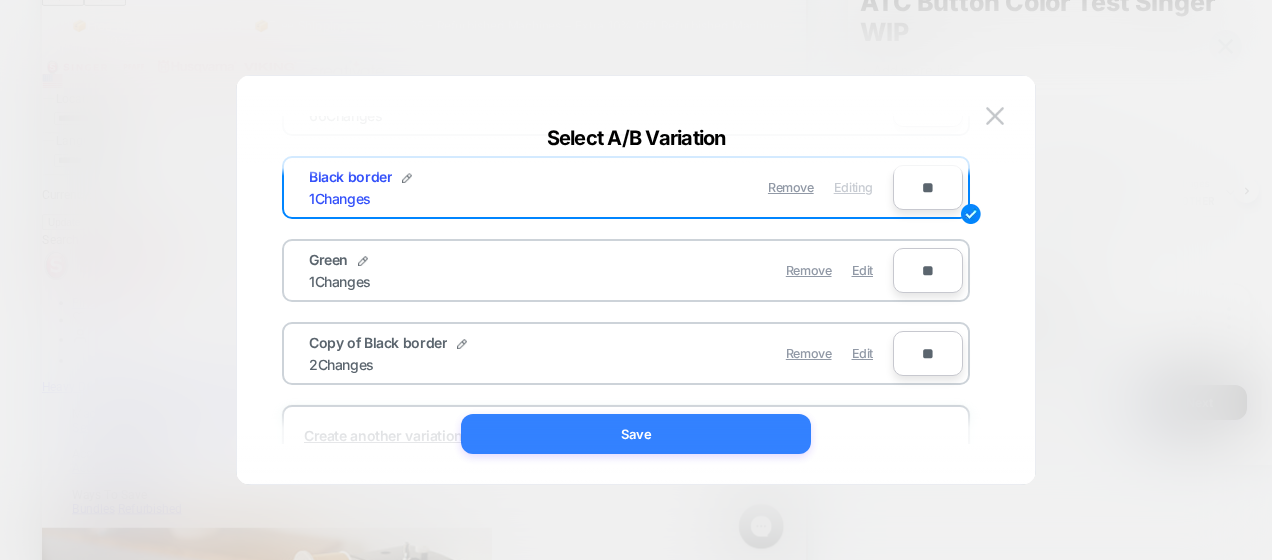 click on "Save" at bounding box center [636, 434] 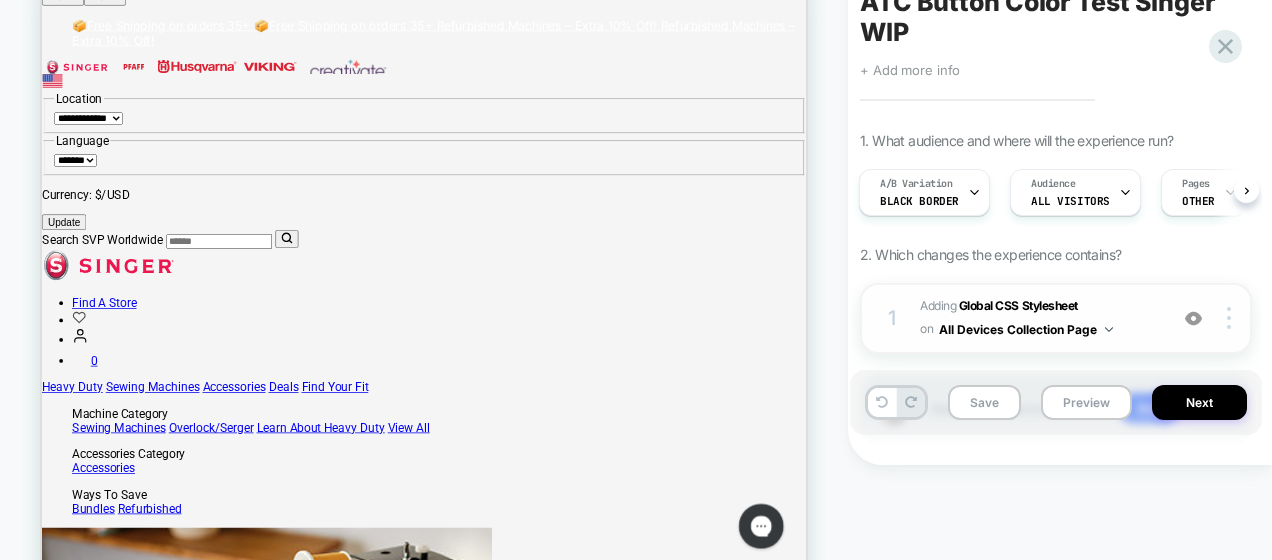 click on "Adding   Global CSS Stylesheet   on All Devices Collection Page" at bounding box center [1038, 318] 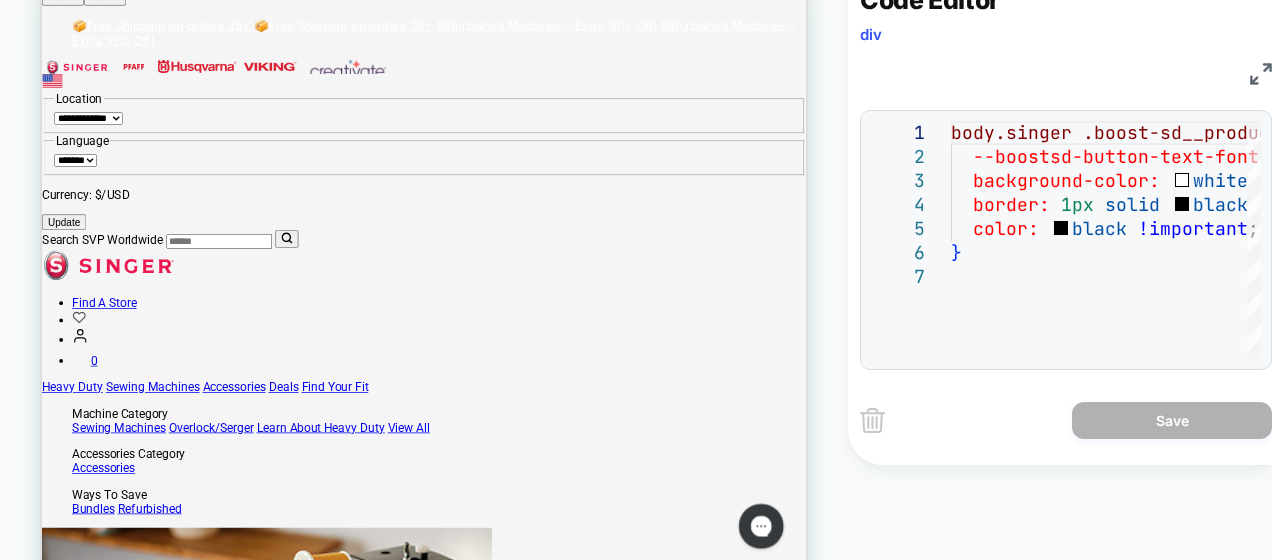 click at bounding box center (1261, 74) 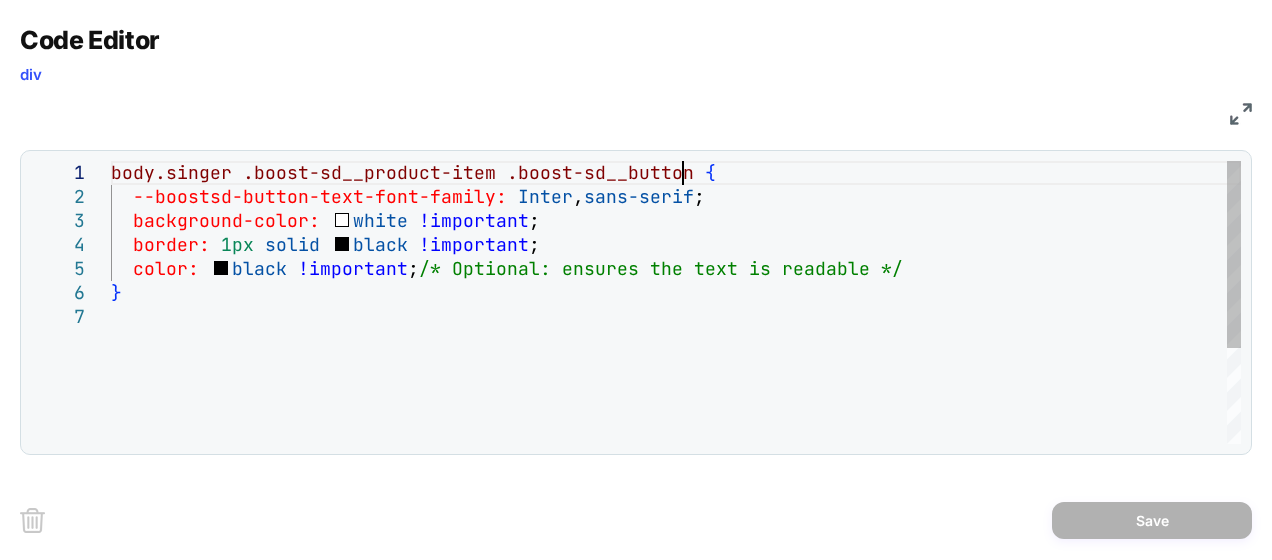 scroll, scrollTop: 0, scrollLeft: 0, axis: both 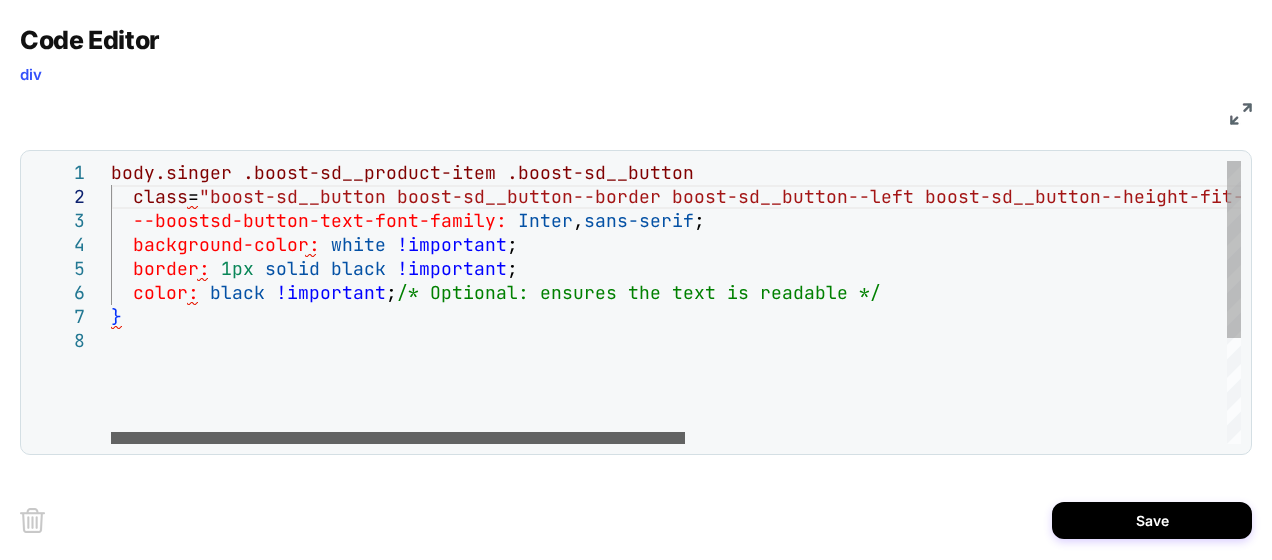click at bounding box center (398, 438) 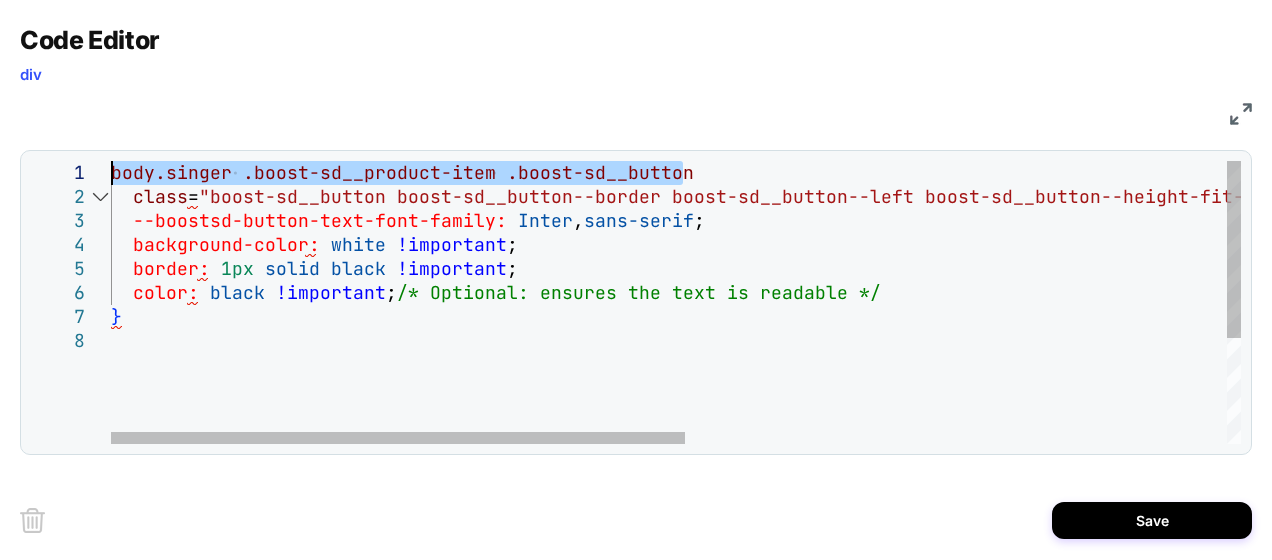 drag, startPoint x: 711, startPoint y: 168, endPoint x: 100, endPoint y: 171, distance: 611.0074 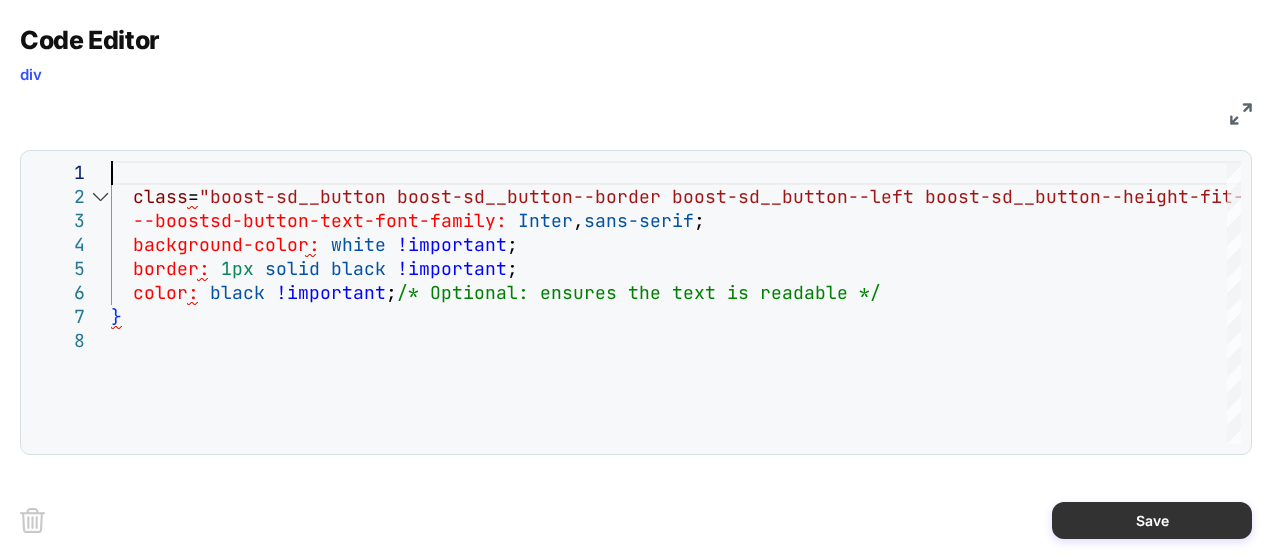 type on "**********" 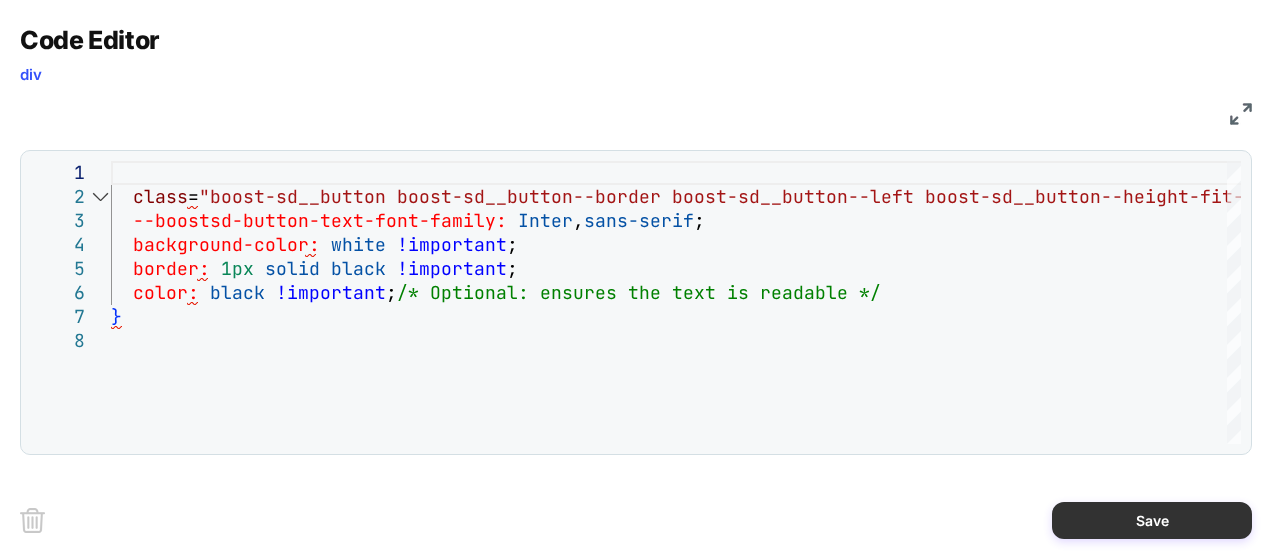 click on "Save" at bounding box center [1152, 520] 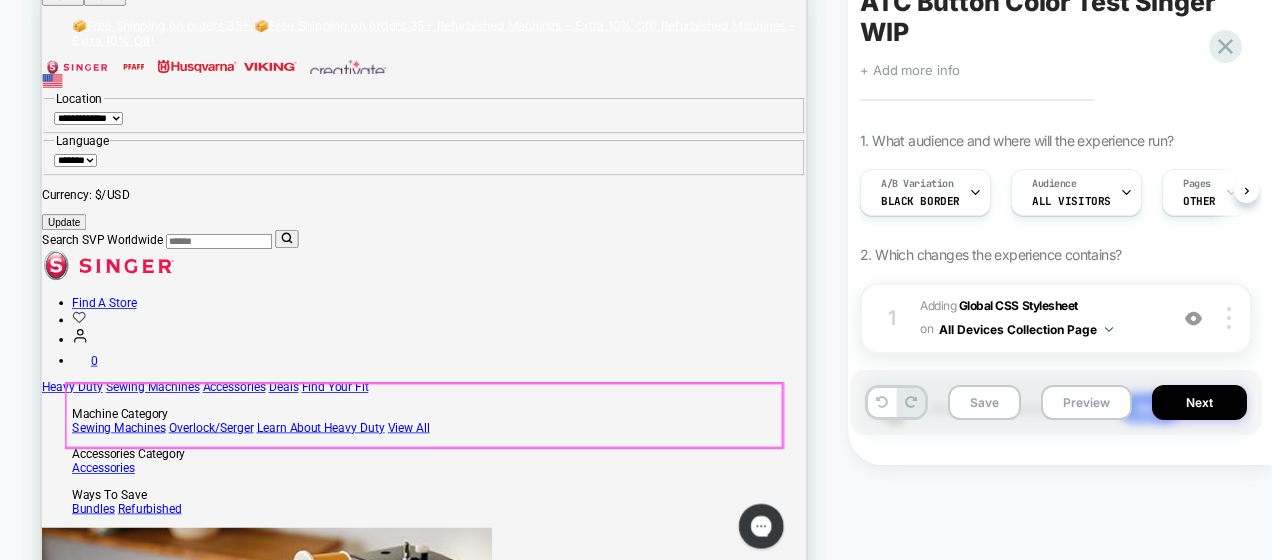 scroll, scrollTop: 0, scrollLeft: 1, axis: horizontal 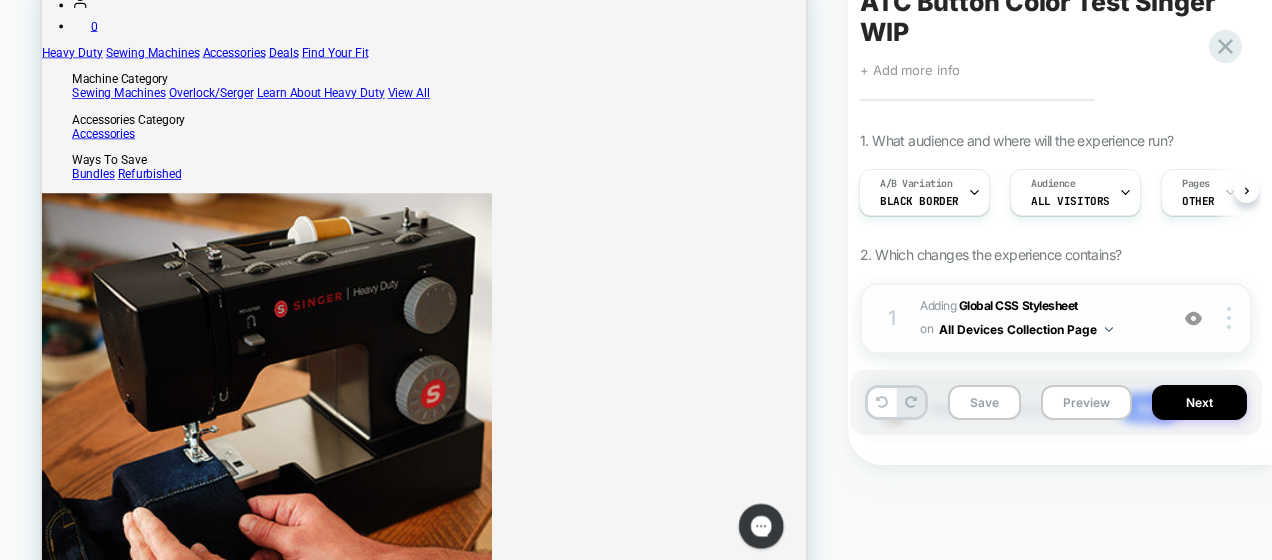 click on "Adding   Global CSS Stylesheet   on All Devices Collection Page" at bounding box center [1038, 318] 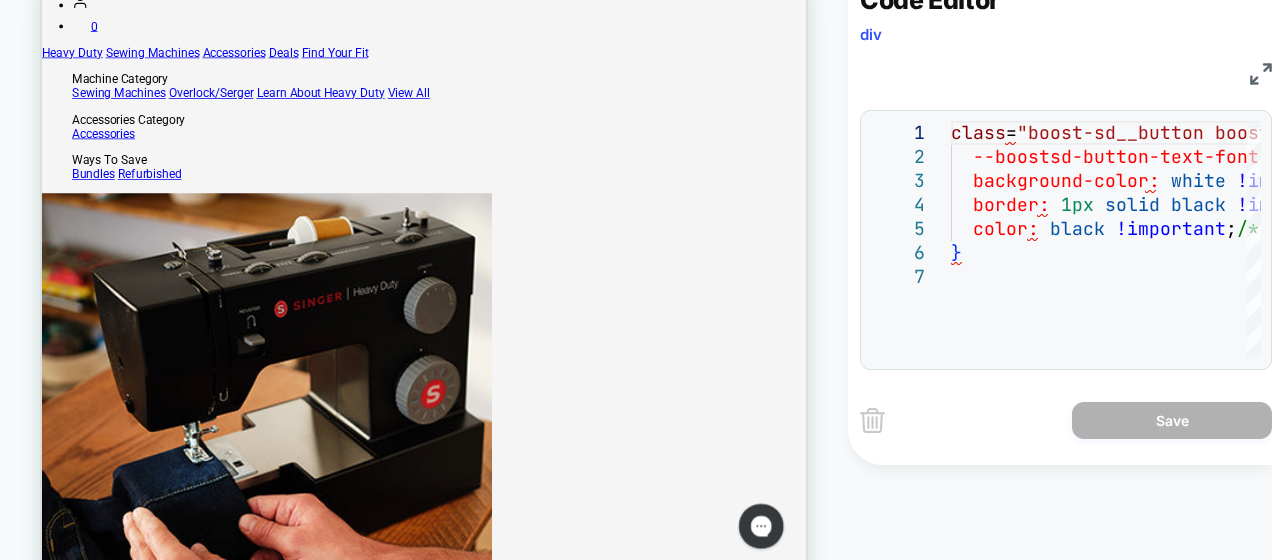 click at bounding box center [1261, 74] 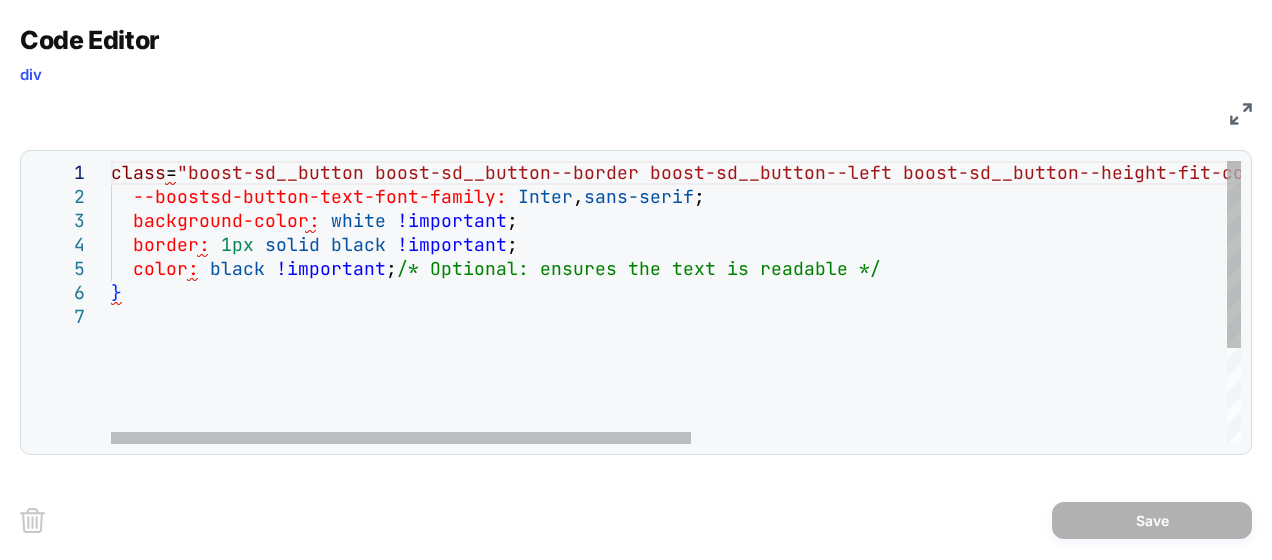 scroll, scrollTop: 0, scrollLeft: 0, axis: both 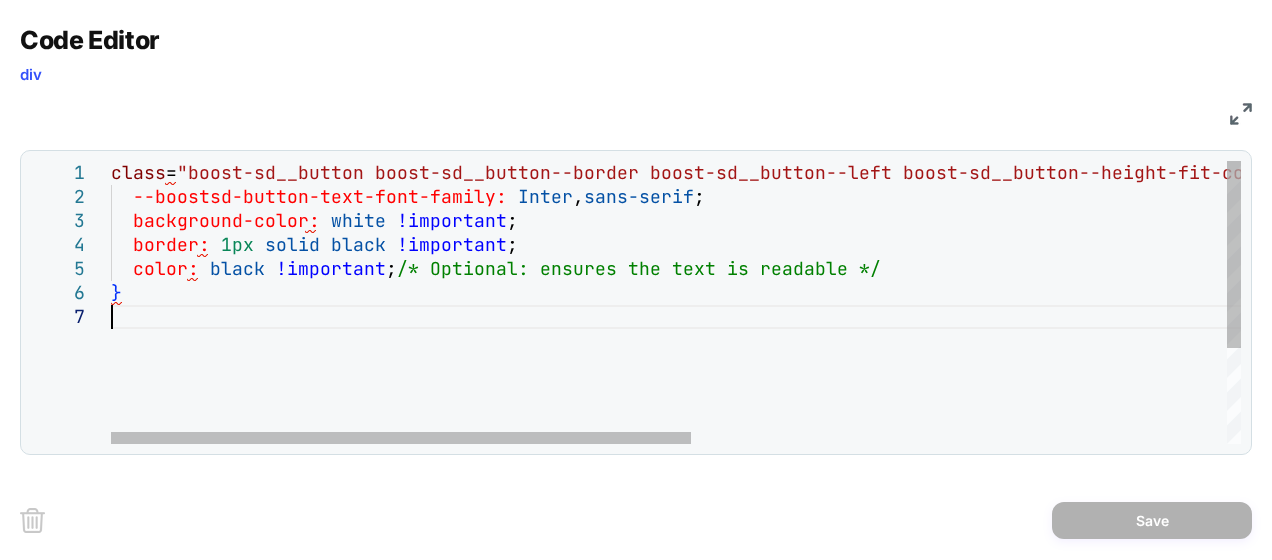 click on "class = "boost-sd__button boost-sd__button--border boost-s d__button--left boost-sd__button--height-fit-conte nt boost-sd__button--full-width boost-sd__button-- no-minwidth boost-sd__btn-add-to-cart"   {    --boostsd-button-text-font-family:   Inter ,  sans-serif ;    background-color:   white   !important ;    border:   1px   solid   black   !important ;    color:   black   !important ;  /* Optional: ensures the text is readable */ }" at bounding box center (1198, 374) 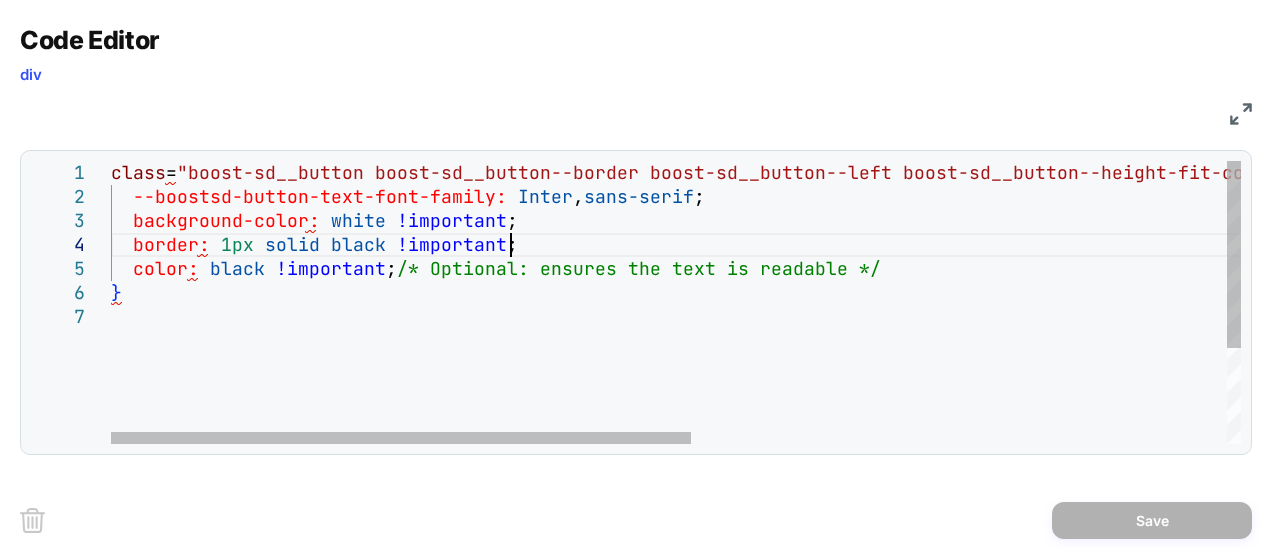 click on "class = "boost-sd__button boost-sd__button--border boost-s d__button--left boost-sd__button--height-fit-conte nt boost-sd__button--full-width boost-sd__button-- no-minwidth boost-sd__btn-add-to-cart"   {    --boostsd-button-text-font-family:   Inter ,  sans-serif ;    background-color:   white   !important ;    border:   1px   solid   black   !important ;    color:   black   !important ;  /* Optional: ensures the text is readable */ }" at bounding box center (1198, 374) 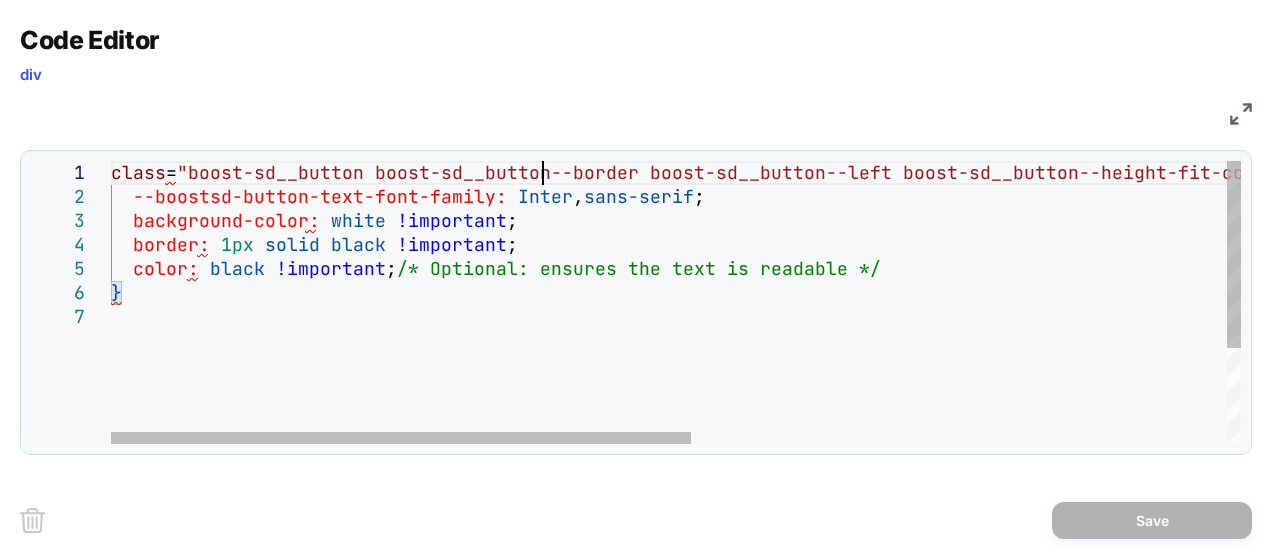 click on "class = "boost-sd__button boost-sd__button--border boost-s d__button--left boost-sd__button--height-fit-conte nt boost-sd__button--full-width boost-sd__button-- no-minwidth boost-sd__btn-add-to-cart"   {    --boostsd-button-text-font-family:   Inter ,  sans-serif ;    background-color:   white   !important ;    border:   1px   solid   black   !important ;    color:   black   !important ;  /* Optional: ensures the text is readable */ }" at bounding box center (1198, 374) 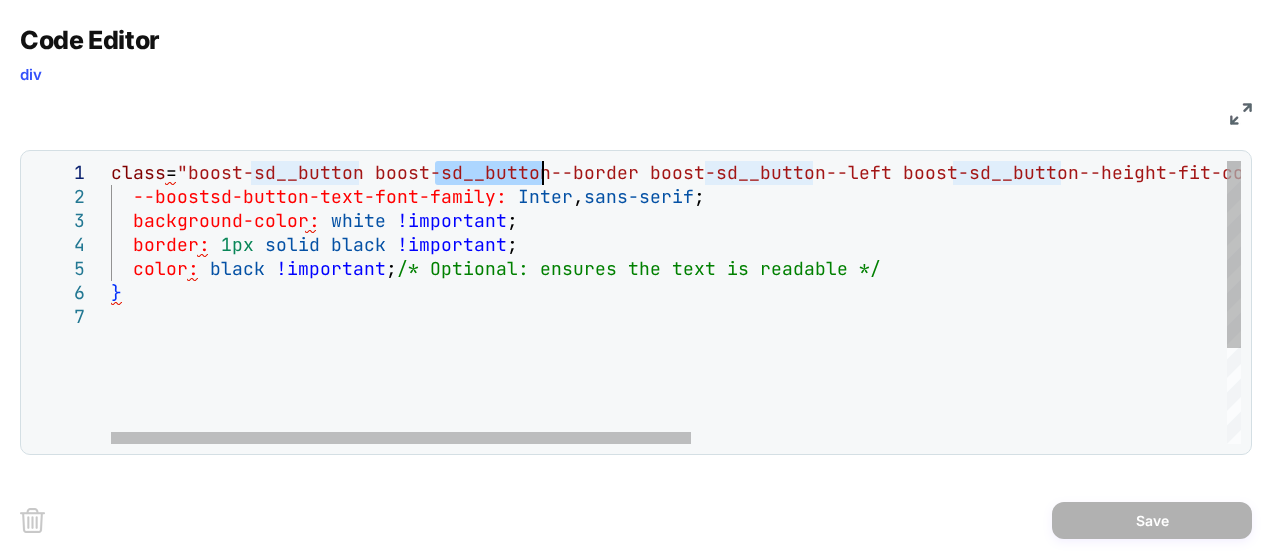 click on "class = "boost-sd__button boost-sd__button--border boost-s d__button--left boost-sd__button--height-fit-conte nt boost-sd__button--full-width boost-sd__button-- no-minwidth boost-sd__btn-add-to-cart"   {    --boostsd-button-text-font-family:   Inter ,  sans-serif ;    background-color:   white   !important ;    border:   1px   solid   black   !important ;    color:   black   !important ;  /* Optional: ensures the text is readable */ }" at bounding box center [1198, 374] 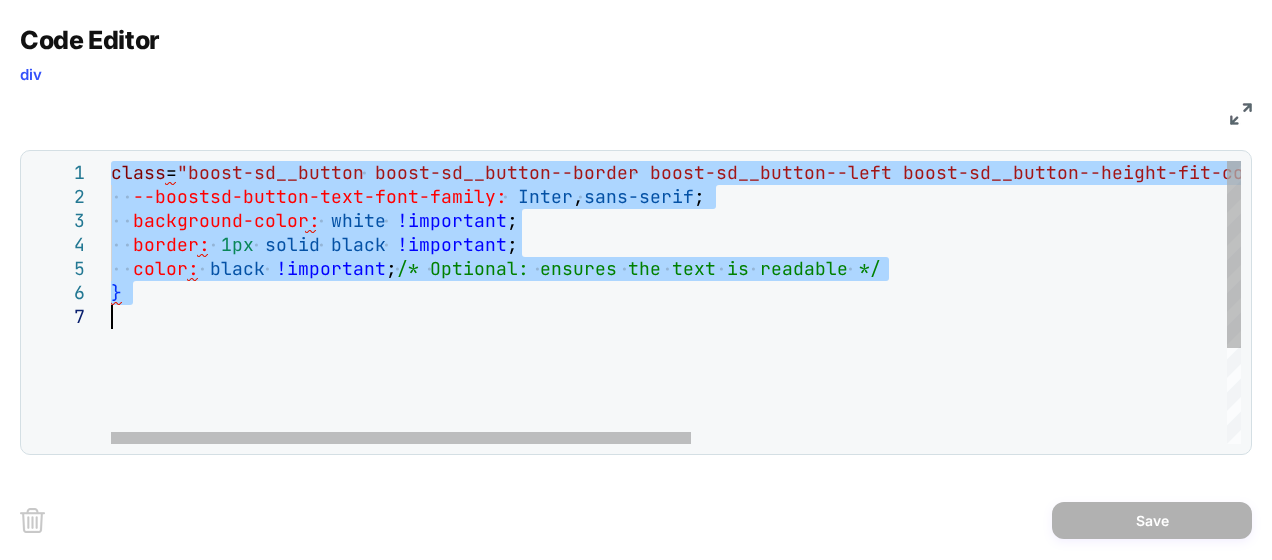 click on "class = "boost-sd__button boost-sd__button--border boost-s d__button--left boost-sd__button--height-fit-conte nt boost-sd__button--full-width boost-sd__button-- no-minwidth boost-sd__btn-add-to-cart"   {    --boostsd-button-text-font-family:   Inter ,  sans-serif ;    background-color:   white   !important ;    border:   1px   solid   black   !important ;    color:   black   !important ;  /* Optional: ensures the text is readable */ }" at bounding box center [1198, 374] 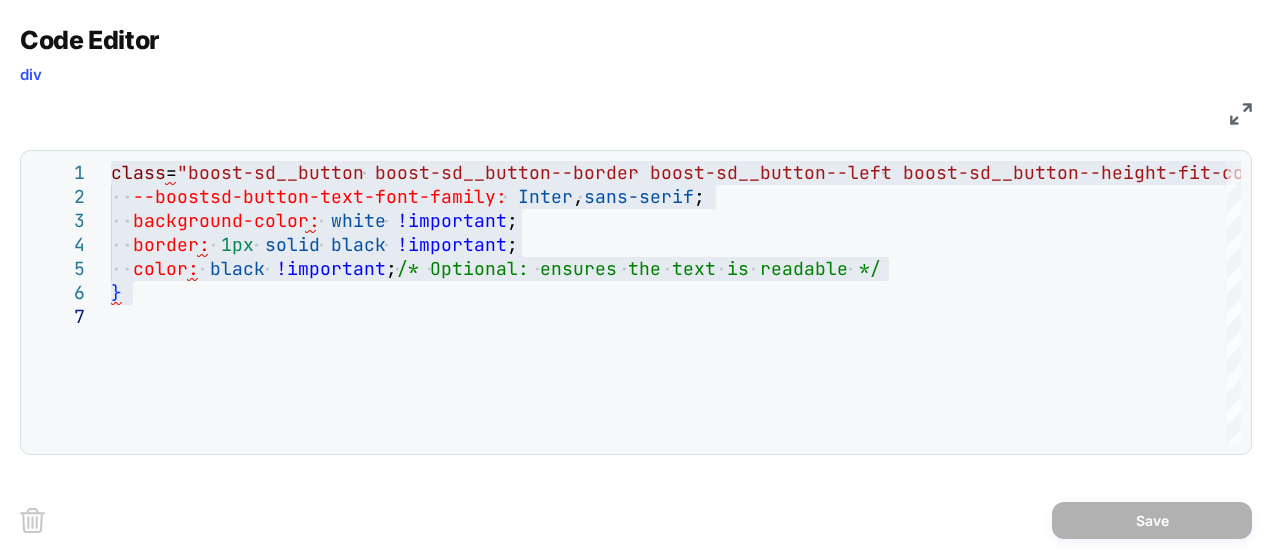 click on "**********" at bounding box center (636, 280) 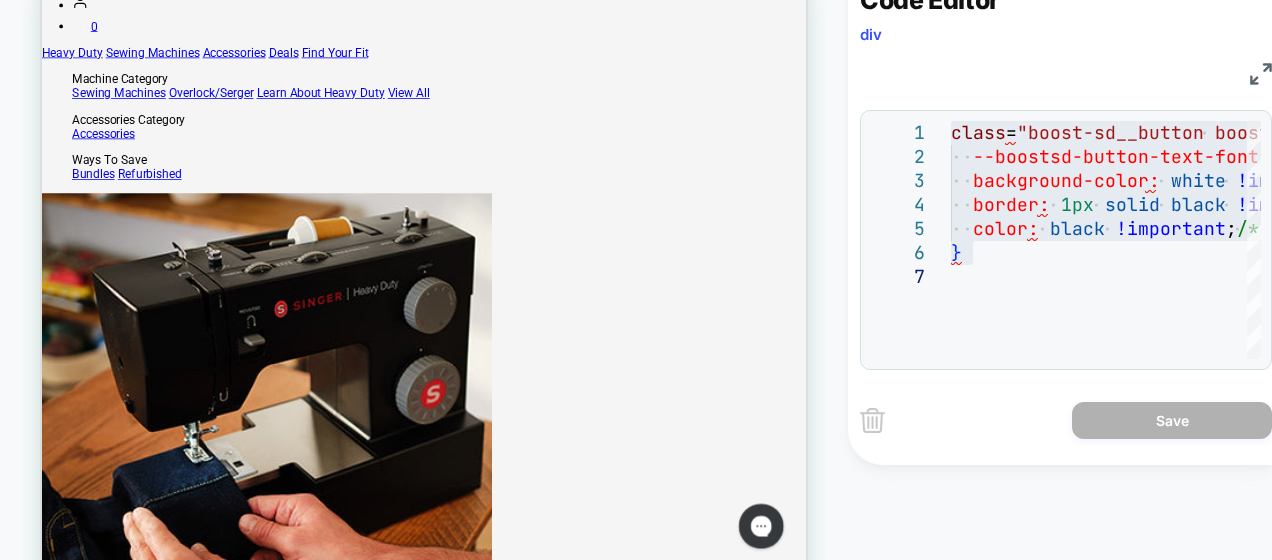 scroll, scrollTop: 0, scrollLeft: 0, axis: both 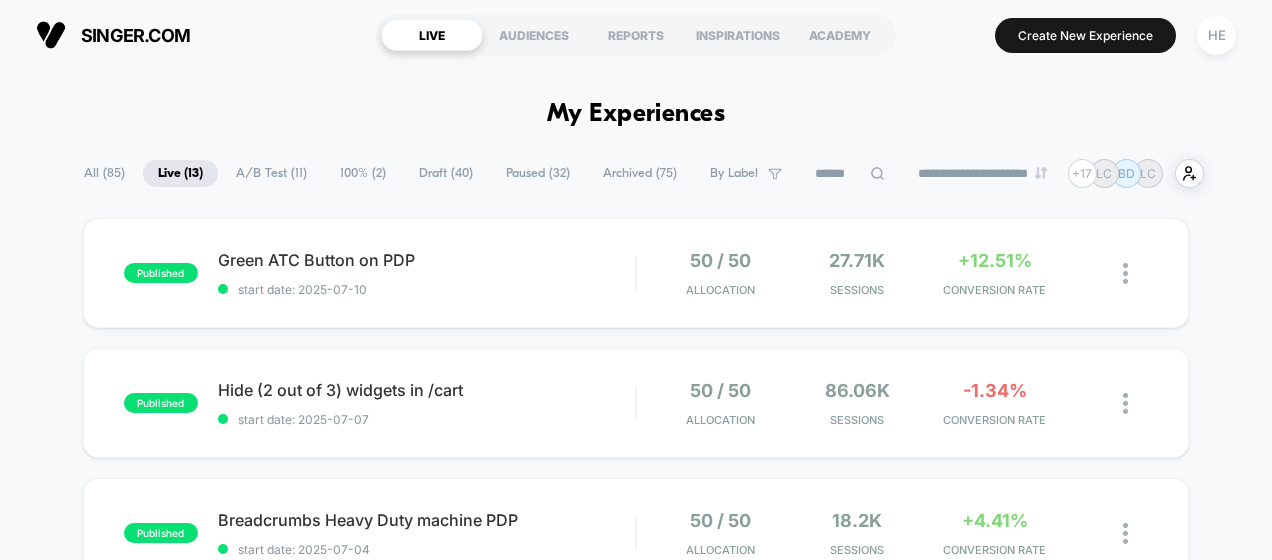 click on "Draft ( 40 )" at bounding box center [446, 173] 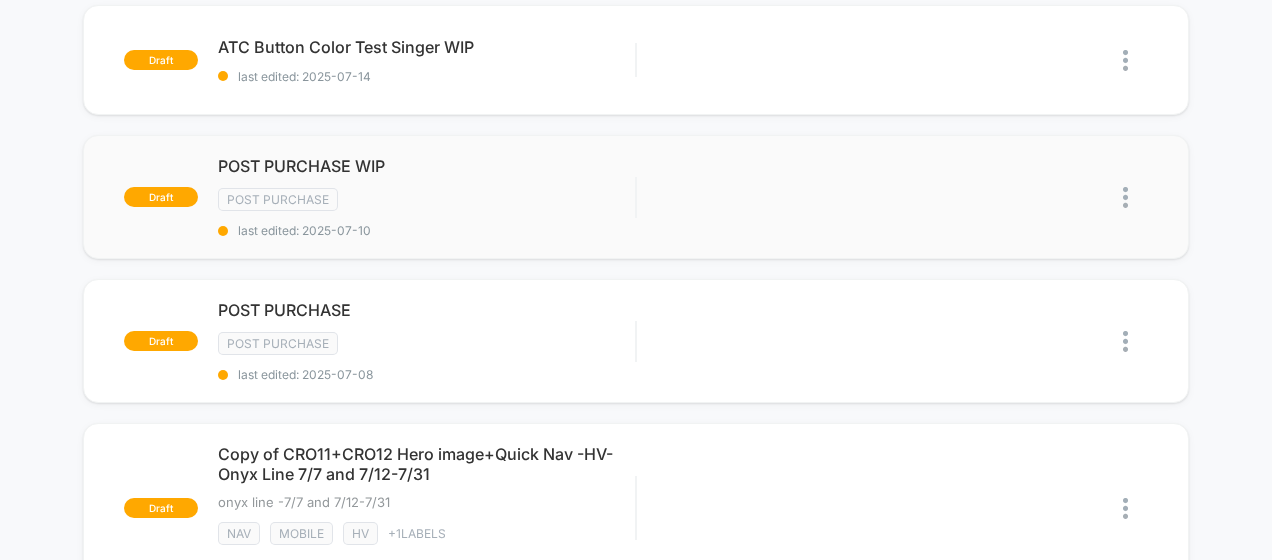 scroll, scrollTop: 0, scrollLeft: 0, axis: both 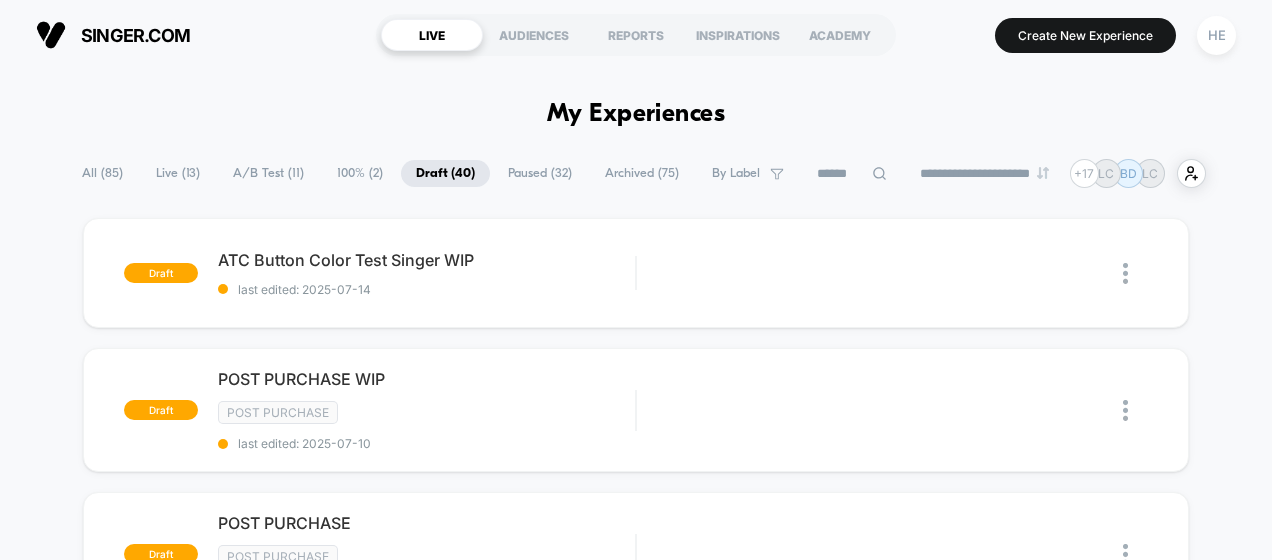 click on "Live ( 13 )" at bounding box center [178, 173] 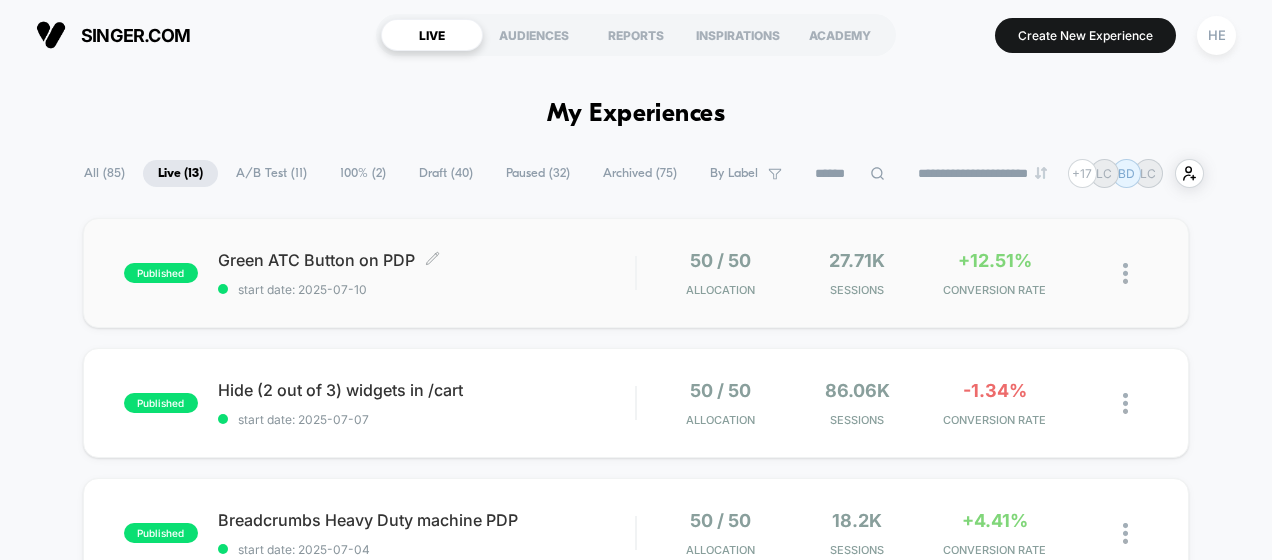 click on "start date: 2025-07-10" at bounding box center (427, 289) 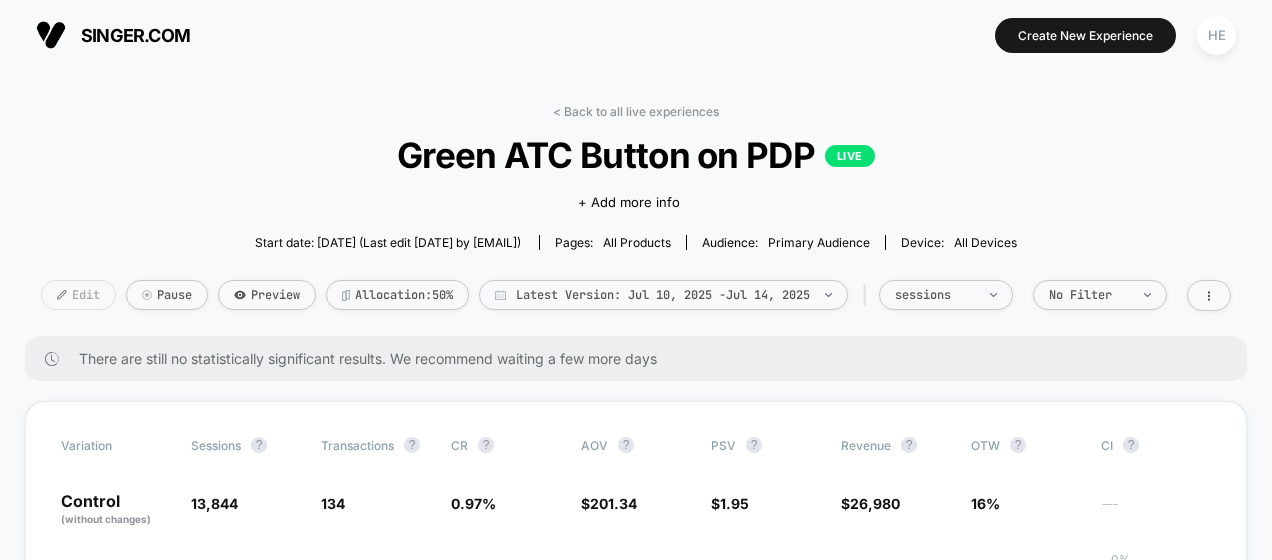 click on "Edit" at bounding box center [78, 295] 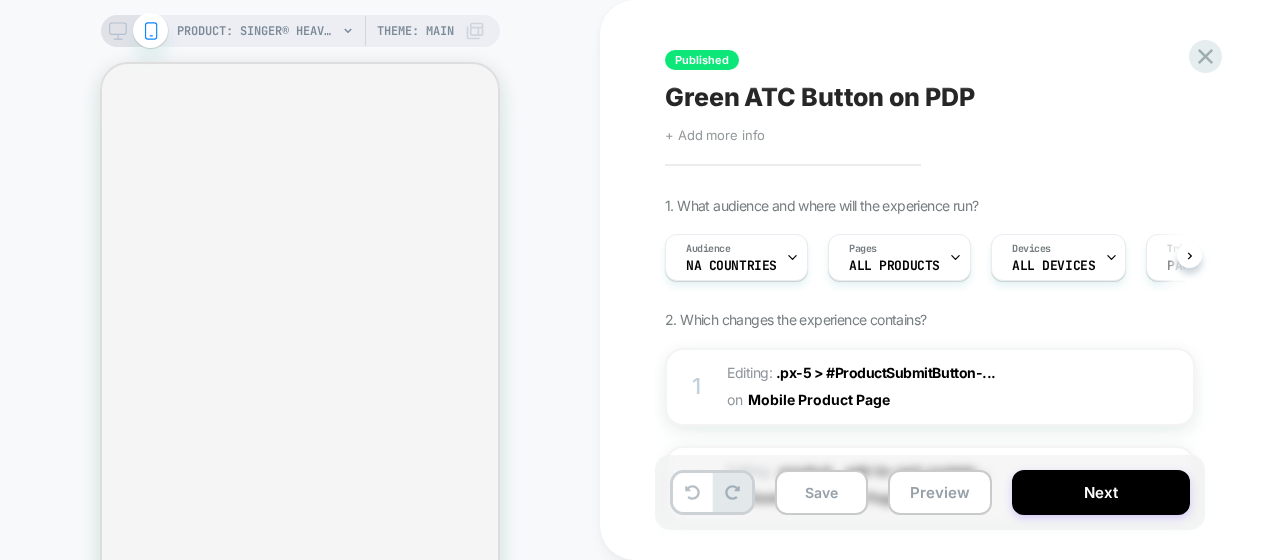 scroll, scrollTop: 0, scrollLeft: 1, axis: horizontal 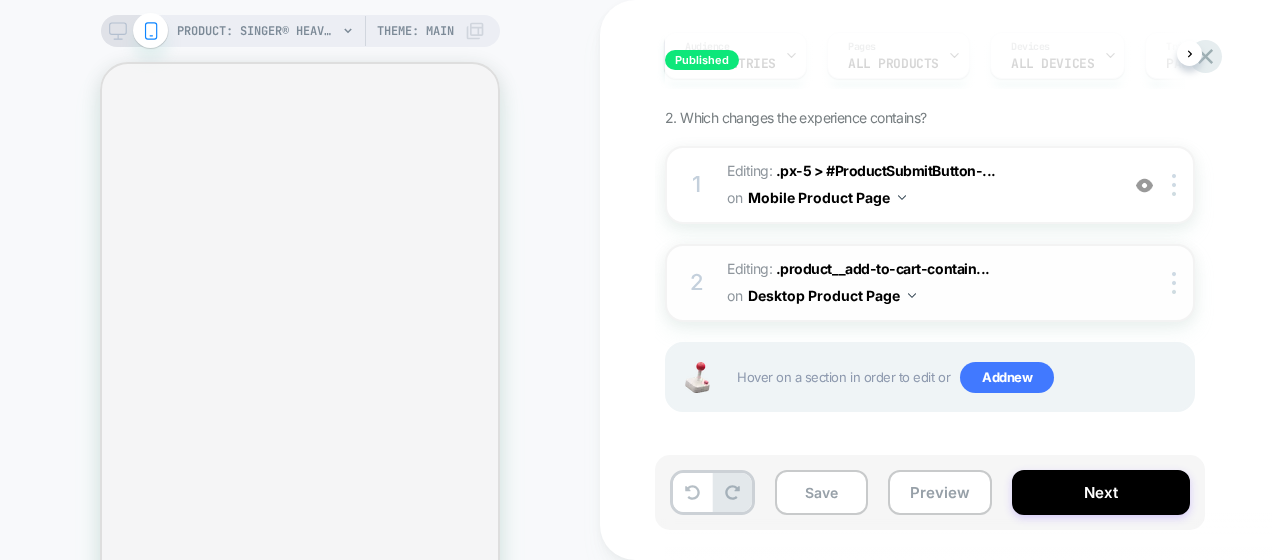click on "Editing :   .product__add-to-cart-contain... .product__add-to-cart-container   on Desktop Product Page" at bounding box center (917, 283) 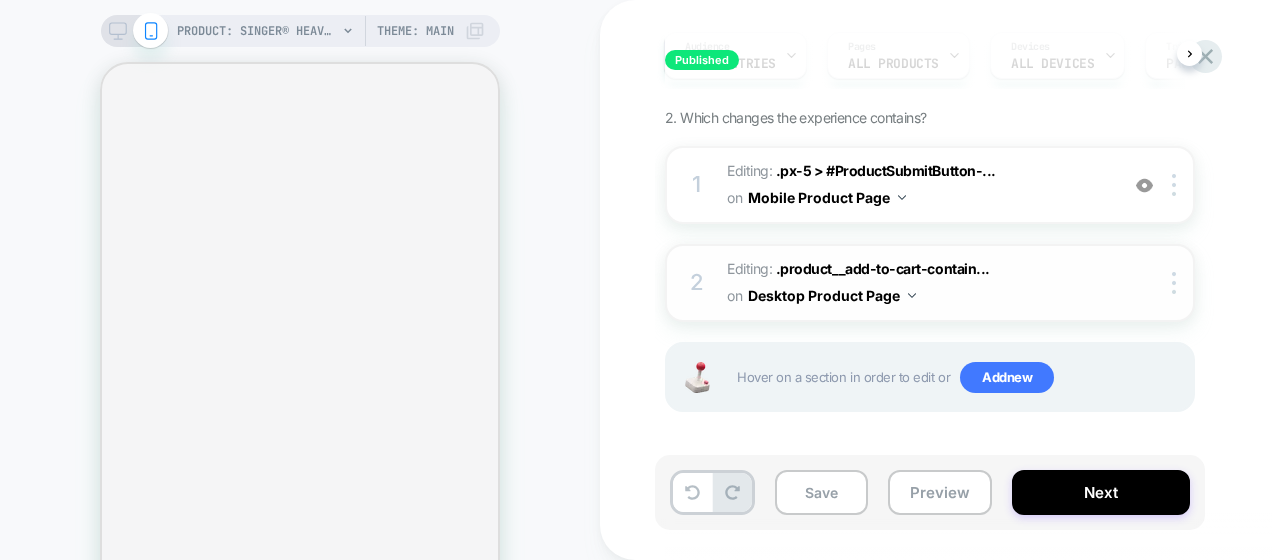 click on "2 Editing :   .product__add-to-cart-contain... .product__add-to-cart-container   on Desktop Product Page Copy CSS Selector Rename Delete" at bounding box center [930, 283] 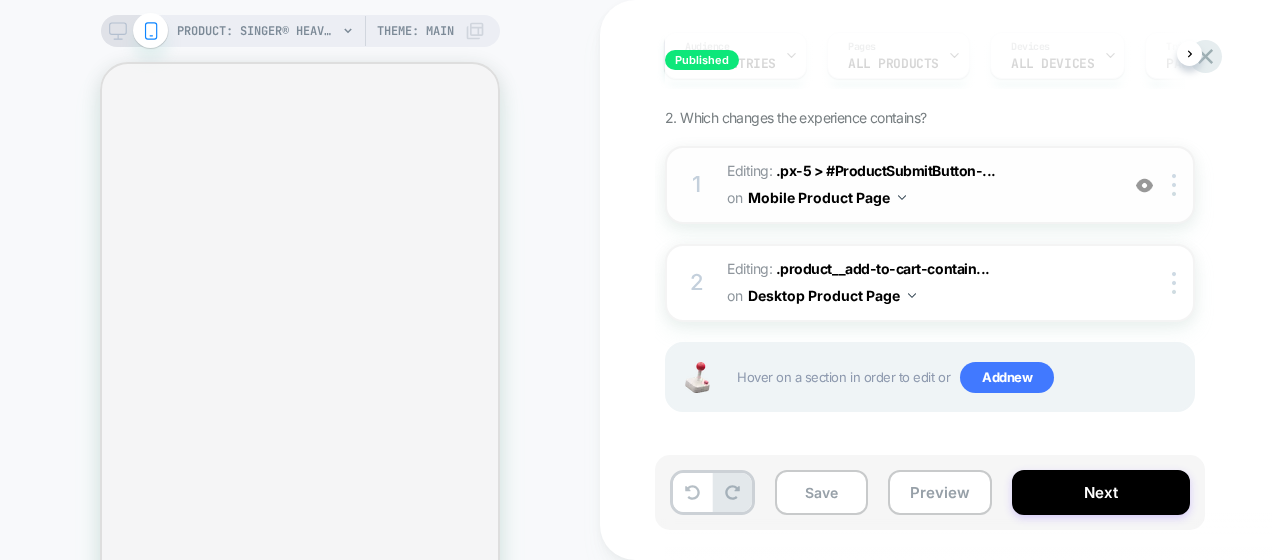 click on "Editing :   .px-5 > #ProductSubmitButton-... .px-5 > #ProductSubmitButton-template--22124786974999__main   on Mobile Product Page" at bounding box center (917, 185) 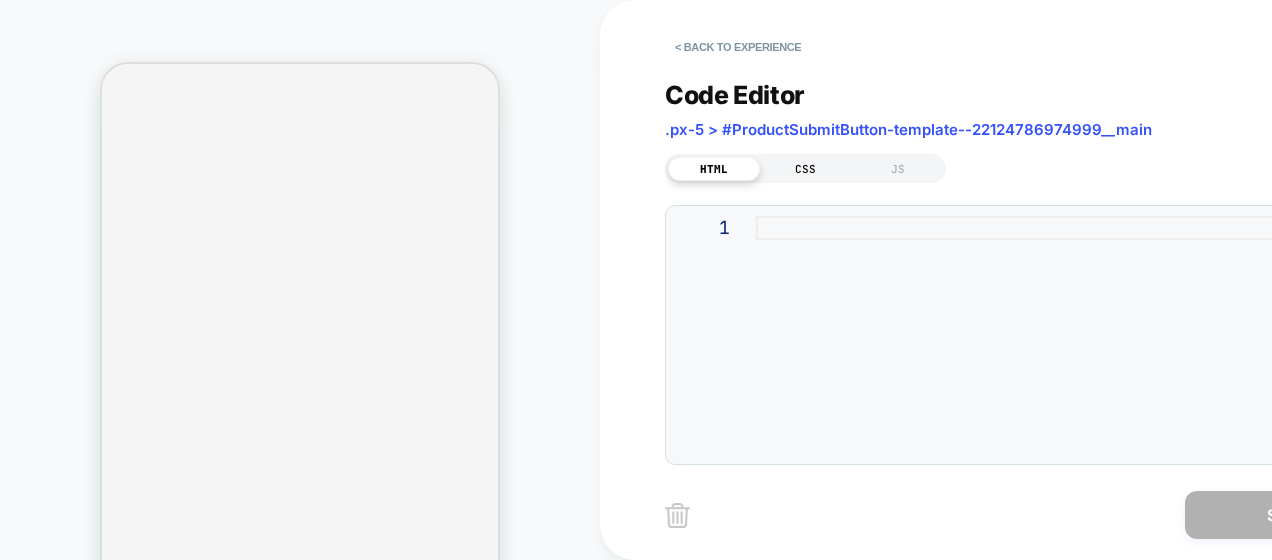 click on "CSS" at bounding box center (806, 169) 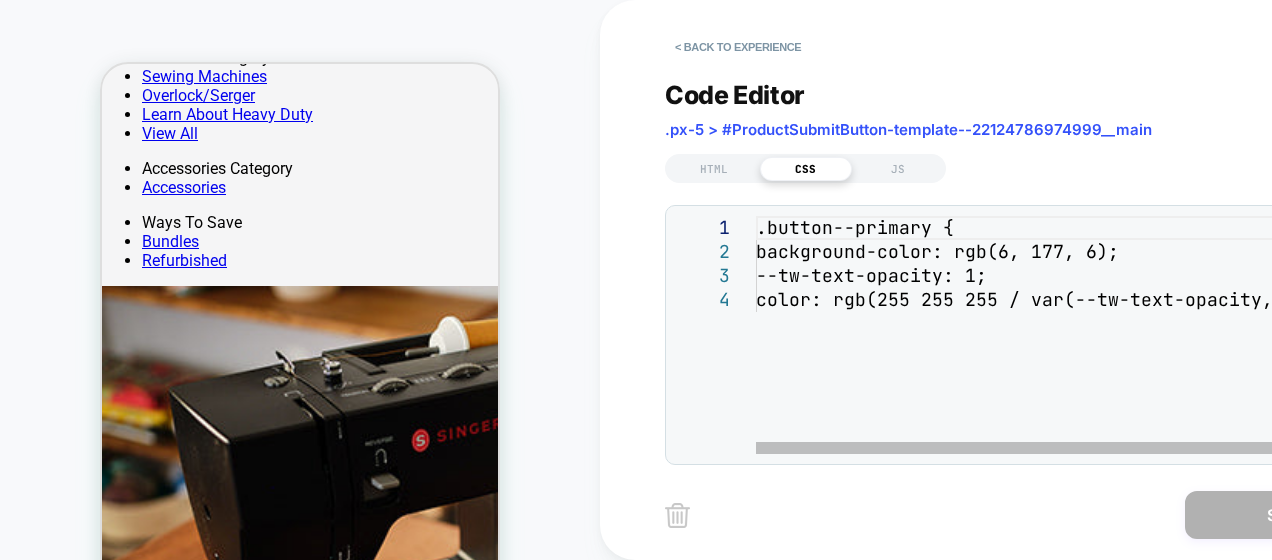 scroll, scrollTop: 658, scrollLeft: 0, axis: vertical 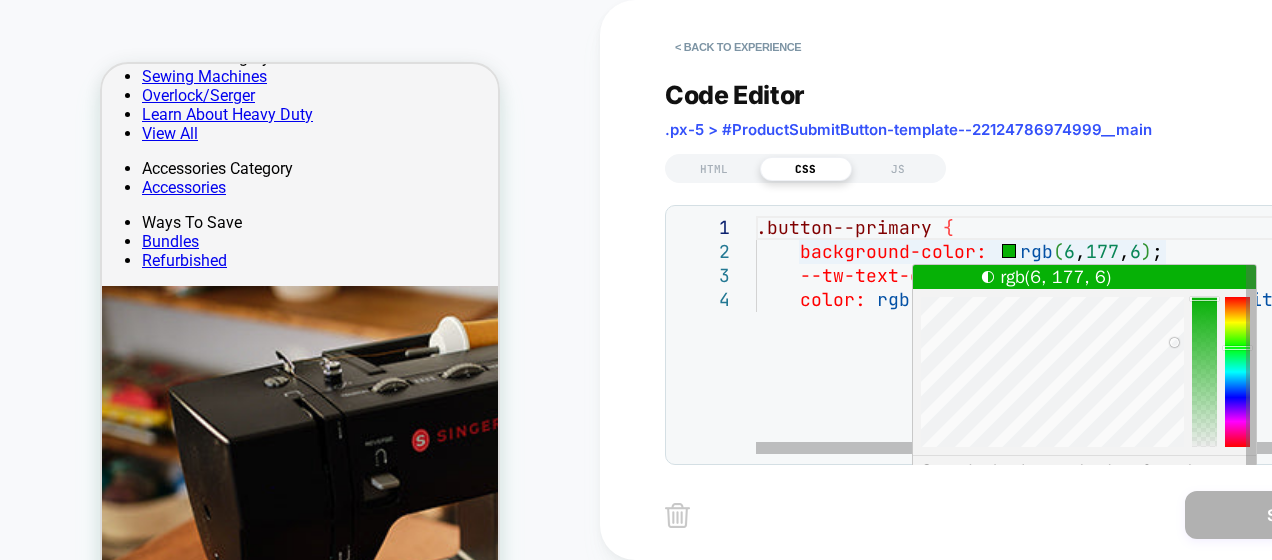 click on "rgb(6, 177, 6)" at bounding box center (1055, 277) 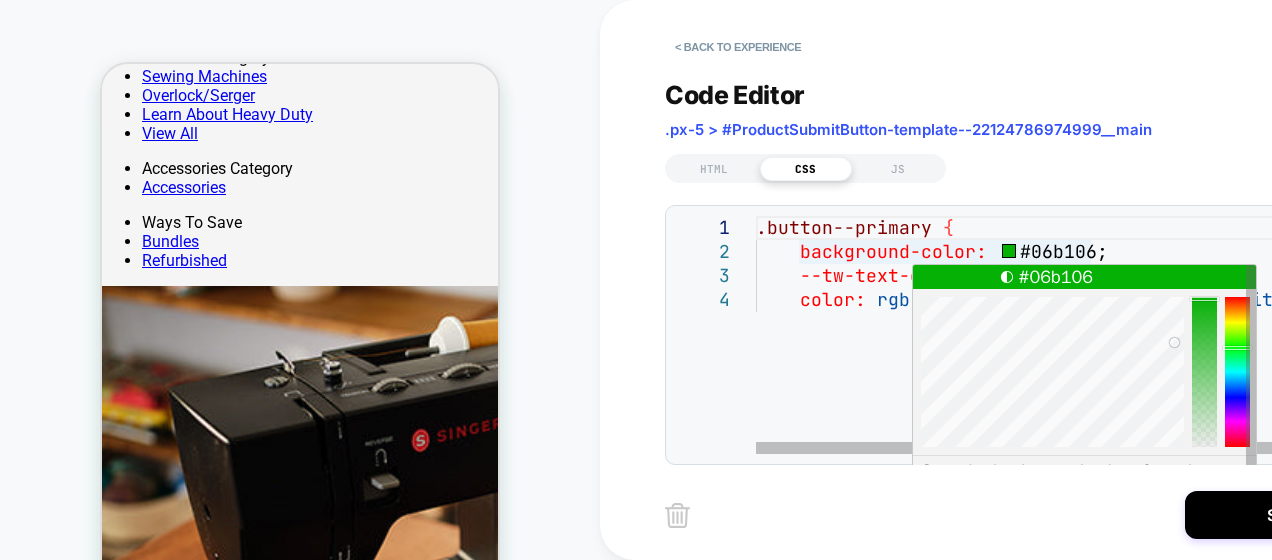 scroll, scrollTop: 0, scrollLeft: 0, axis: both 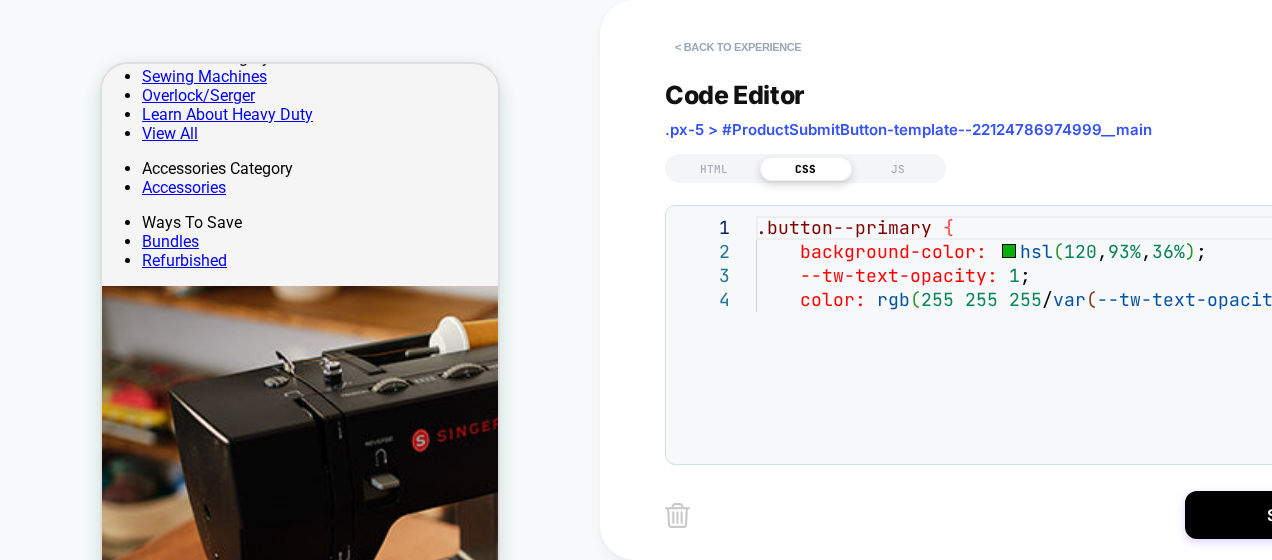 click on "< Back to experience" at bounding box center [738, 47] 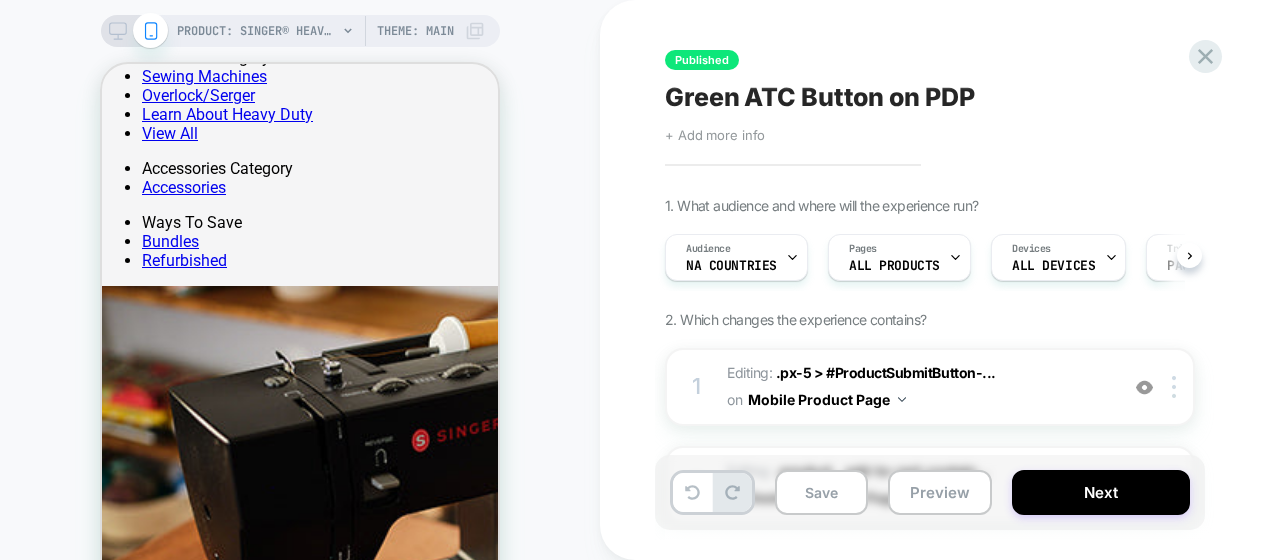 scroll, scrollTop: 0, scrollLeft: 1, axis: horizontal 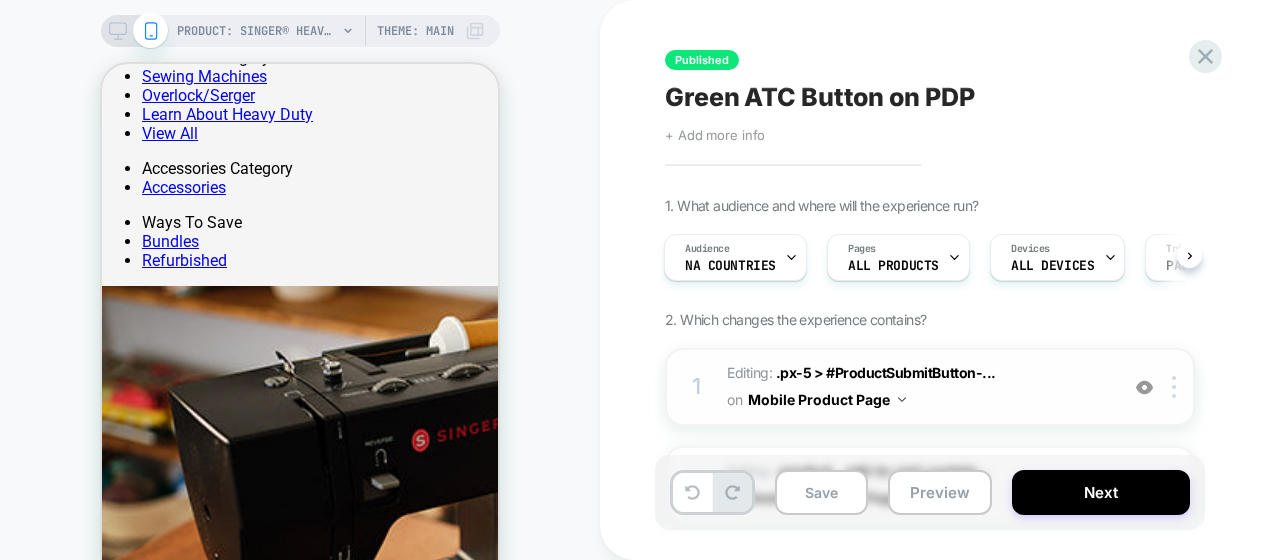 click on "Editing :   .px-5 > #ProductSubmitButton-... .px-5 > #ProductSubmitButton-template--22124786974999__main   on Mobile Product Page" at bounding box center (917, 387) 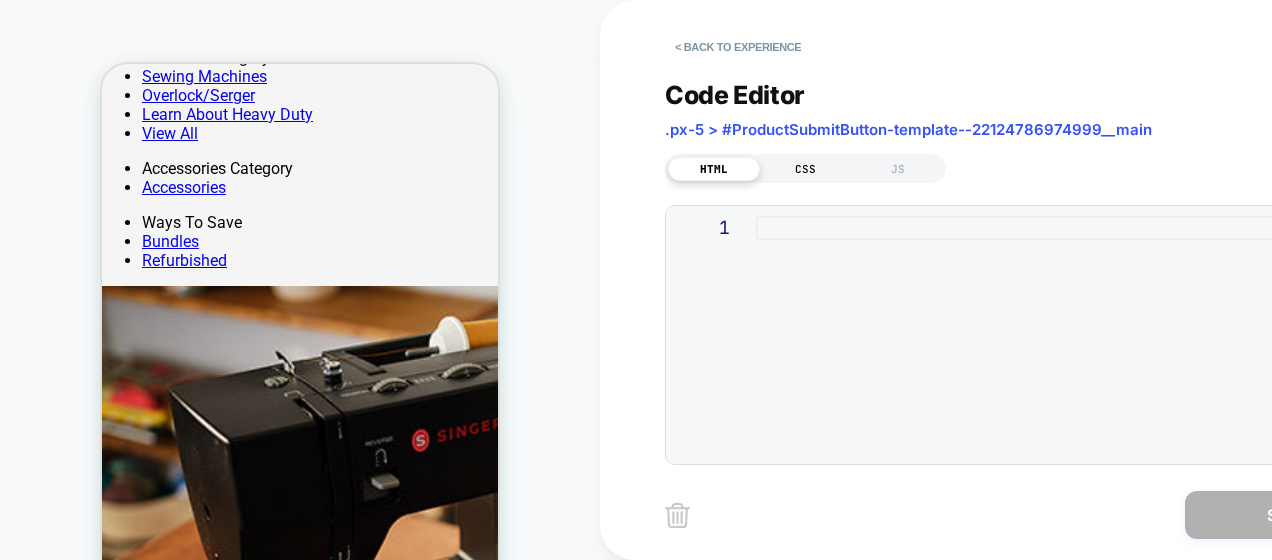 click on "CSS" at bounding box center (806, 169) 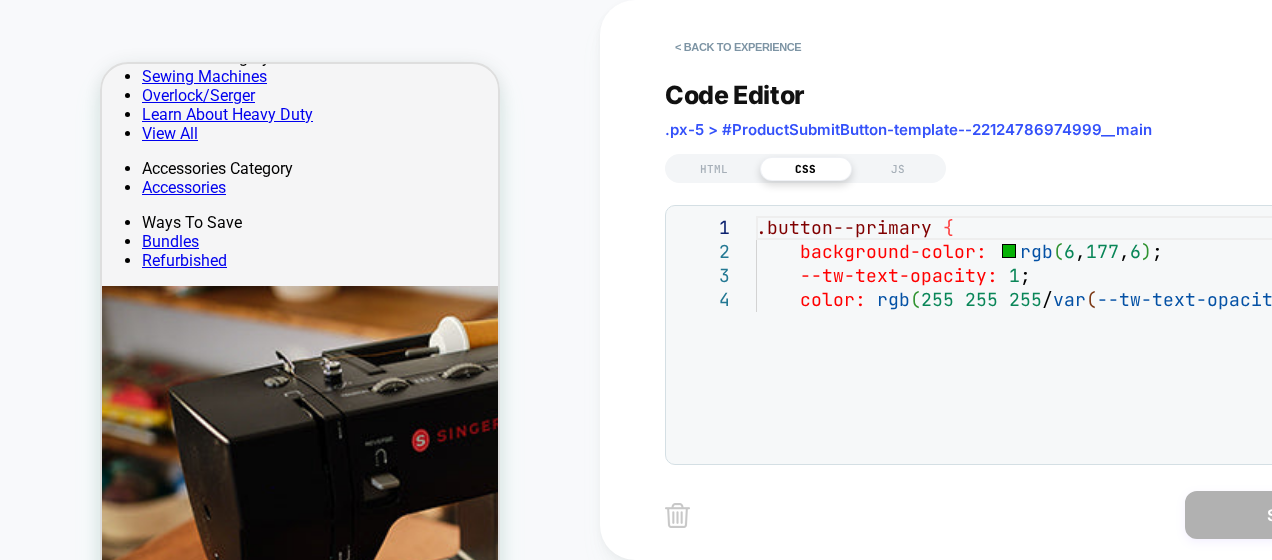 click on "< Back to experience" at bounding box center (1105, 30) 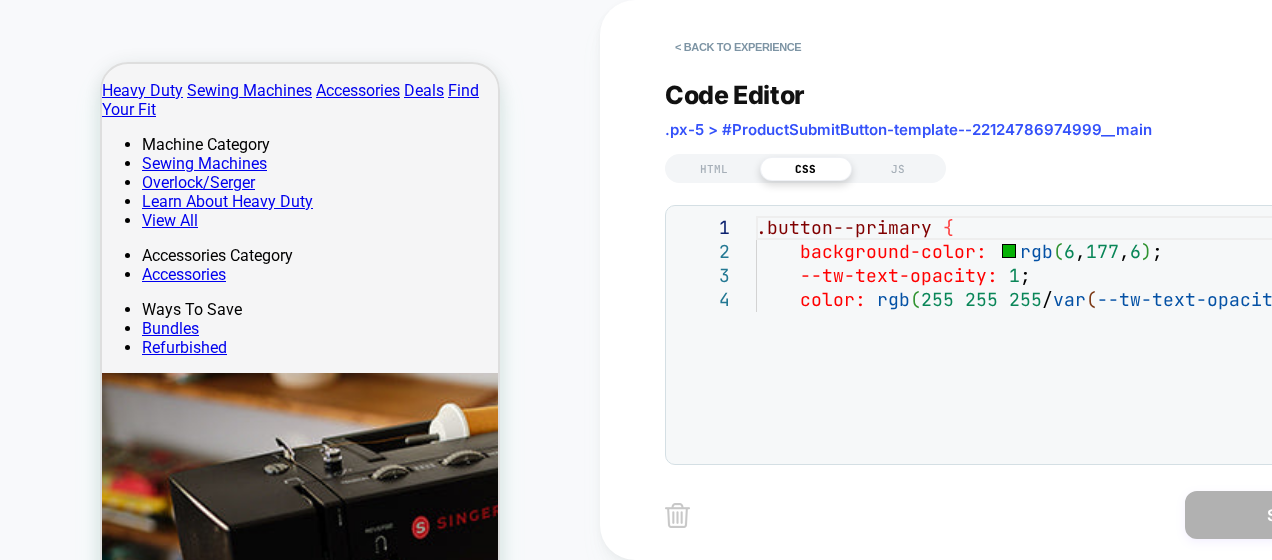scroll, scrollTop: 0, scrollLeft: 0, axis: both 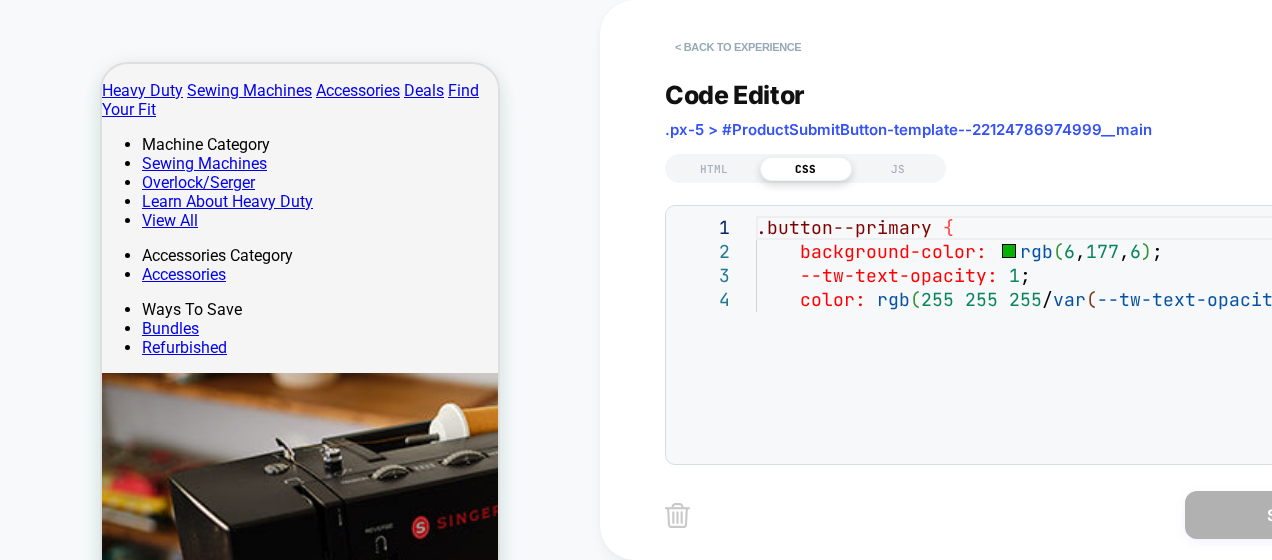 click on "< Back to experience" at bounding box center [738, 47] 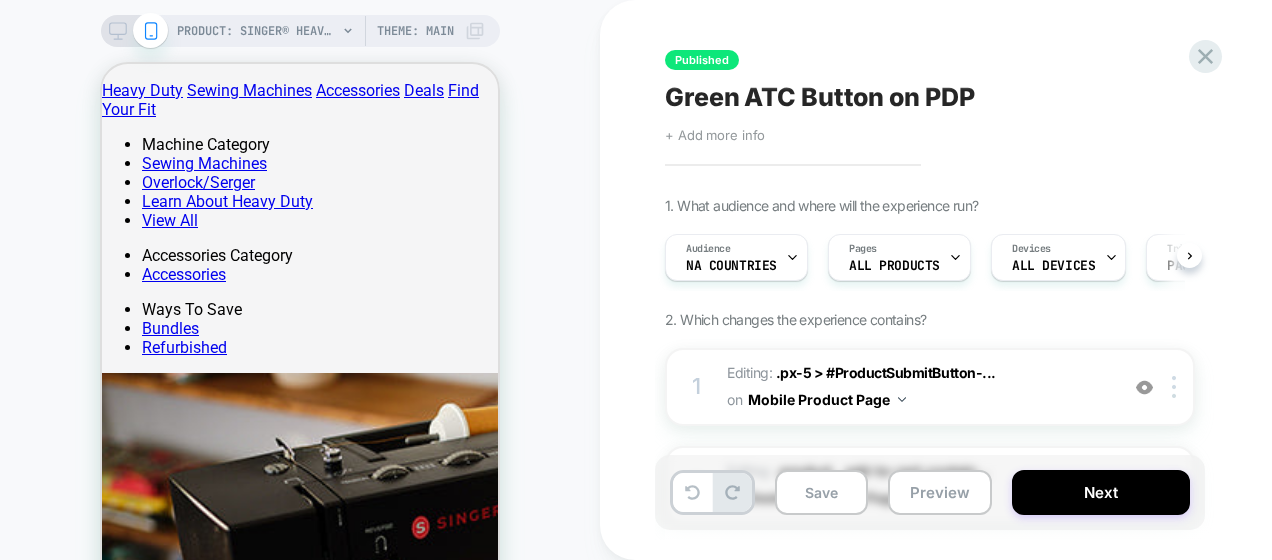 scroll, scrollTop: 0, scrollLeft: 1, axis: horizontal 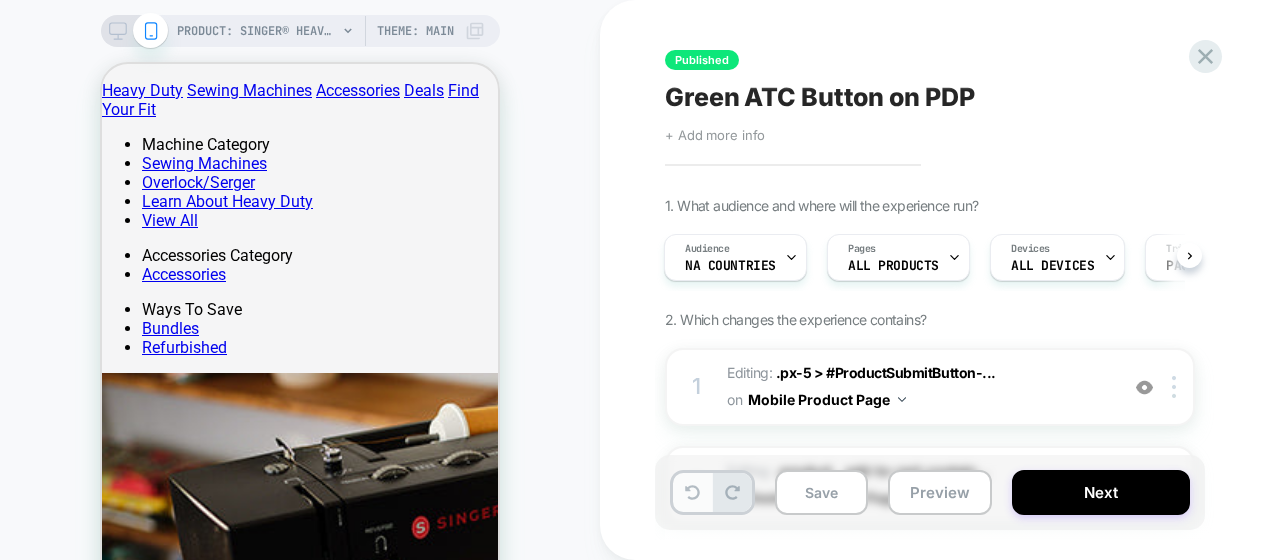 click 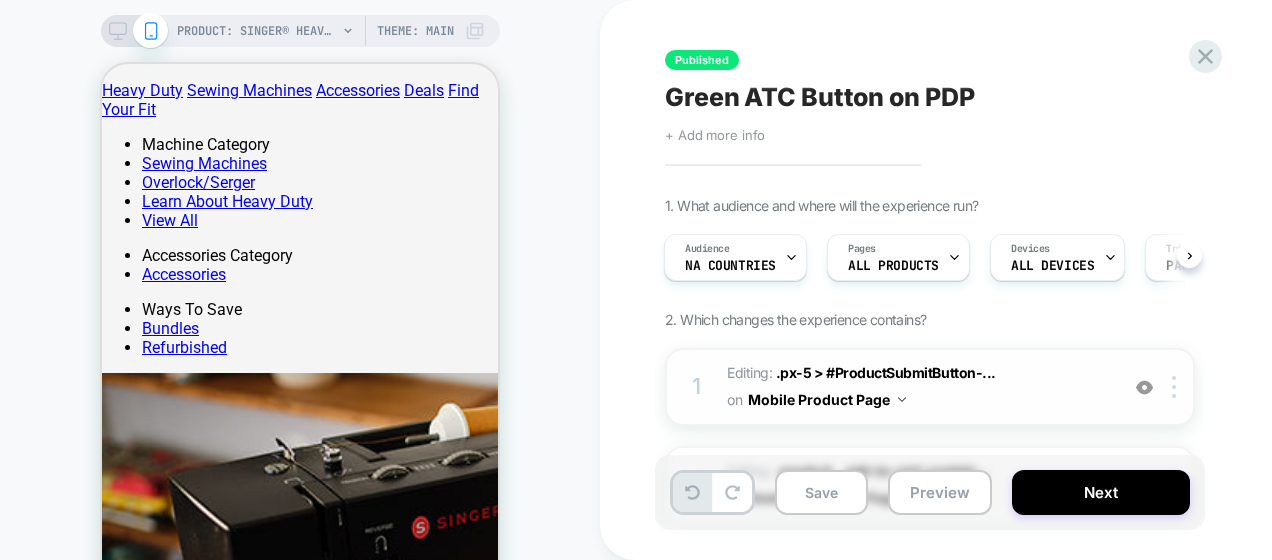 click on "Editing :   .px-5 > #ProductSubmitButton-... .px-5 > #ProductSubmitButton-template--22124786974999__main   on Mobile Product Page" at bounding box center (917, 387) 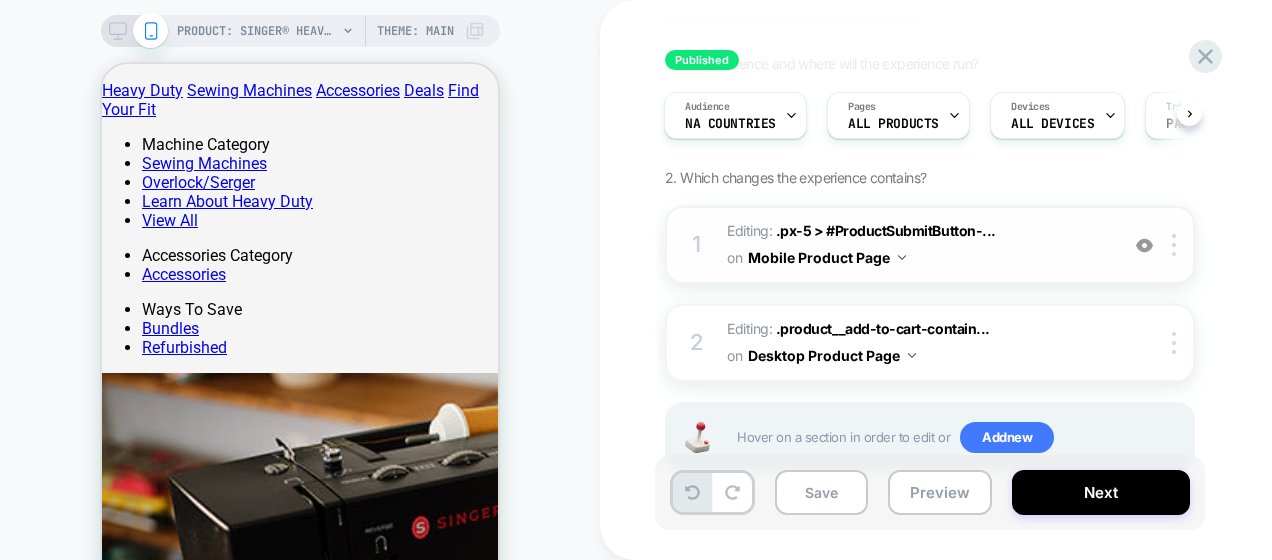 scroll, scrollTop: 184, scrollLeft: 0, axis: vertical 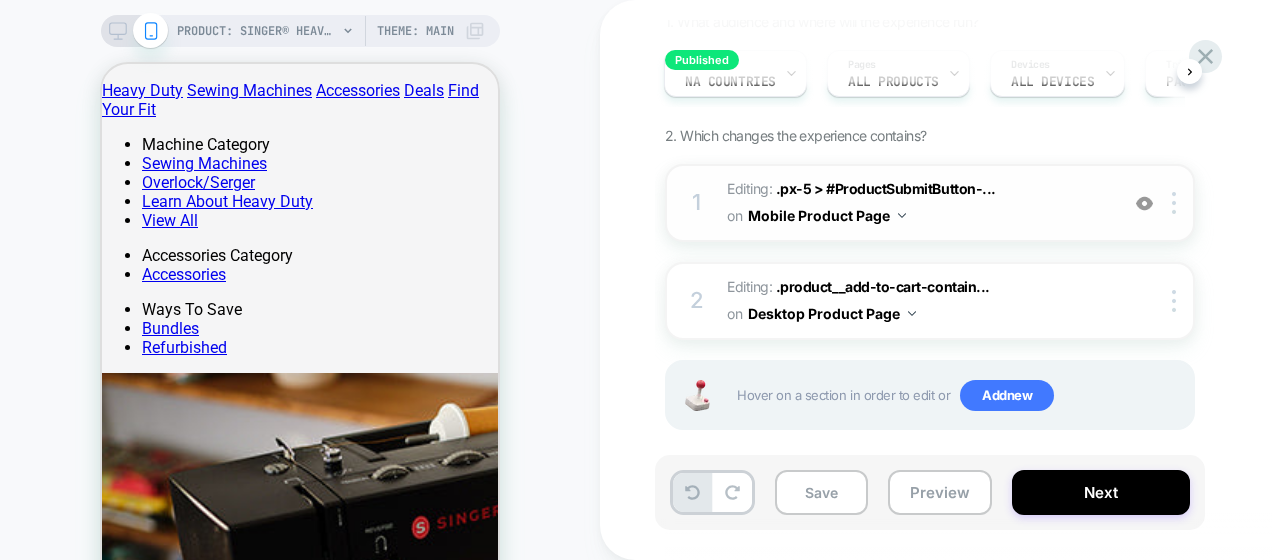 click on "Editing :   .px-5 > #ProductSubmitButton-... .px-5 > #ProductSubmitButton-template--22124786974999__main   on Mobile Product Page" at bounding box center (917, 203) 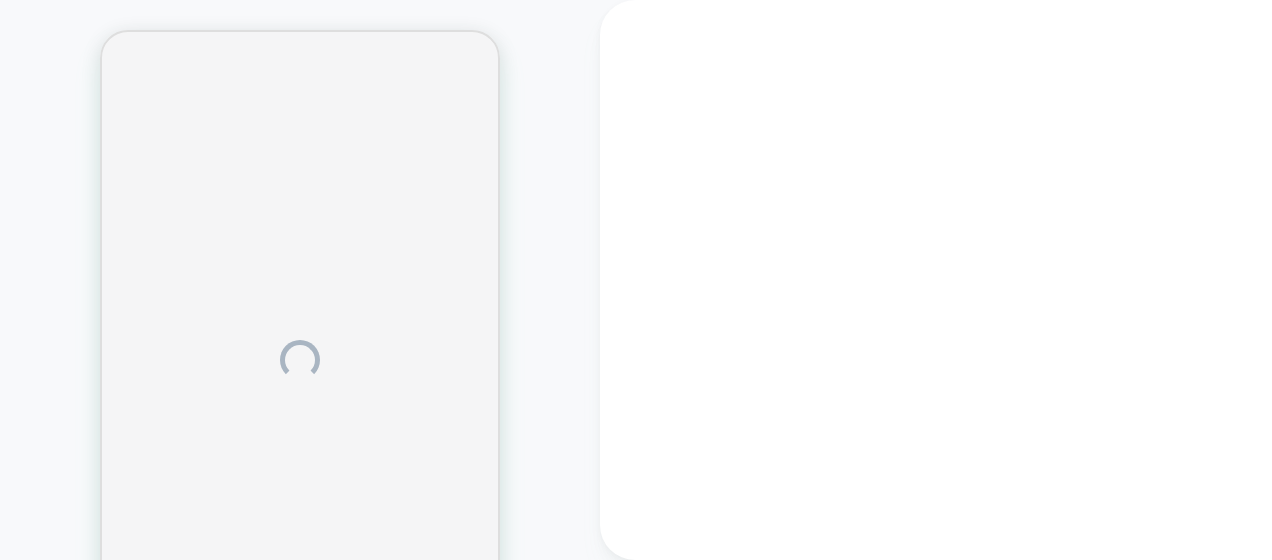 scroll, scrollTop: 0, scrollLeft: 0, axis: both 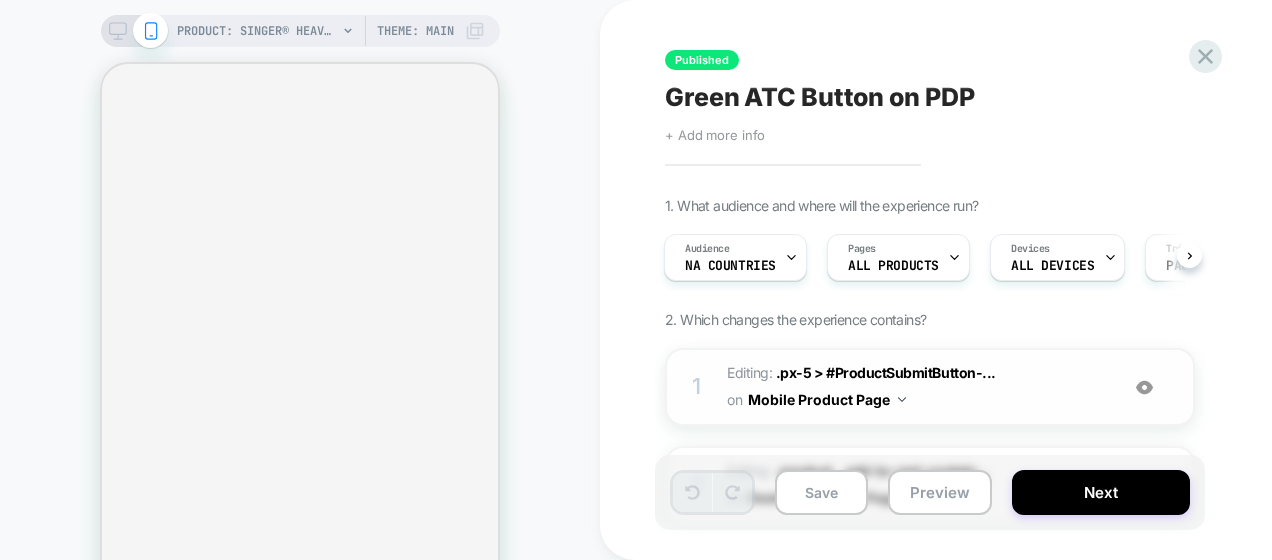 click on "Editing :   .px-5 > #ProductSubmitButton-... .px-5 > #ProductSubmitButton-template--22124786974999__main   on Mobile Product Page" at bounding box center (917, 387) 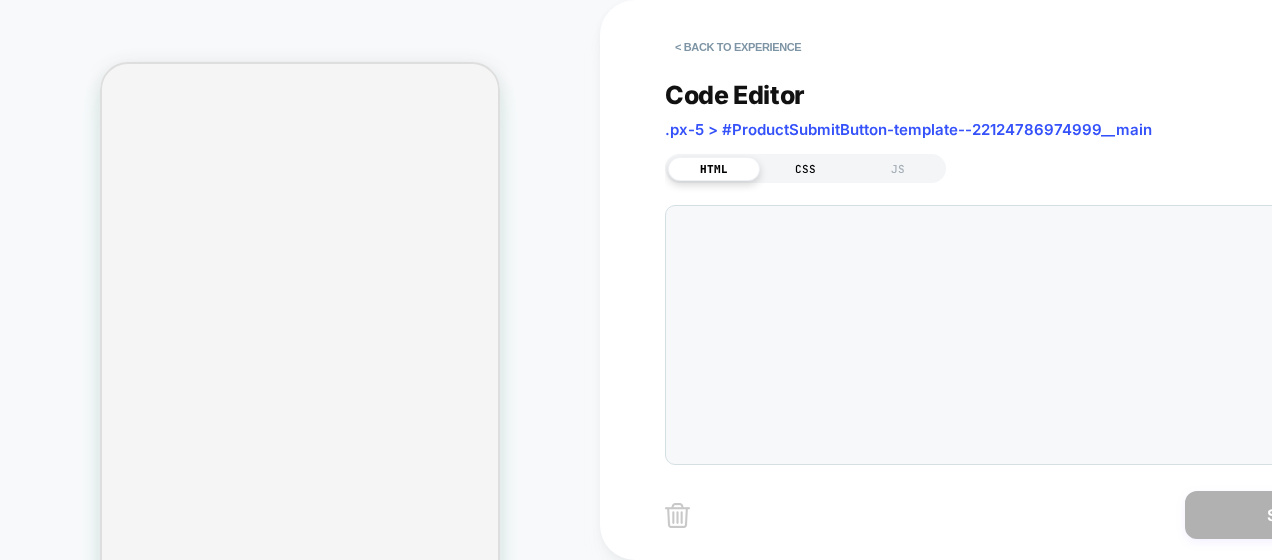 click on "CSS" at bounding box center [806, 169] 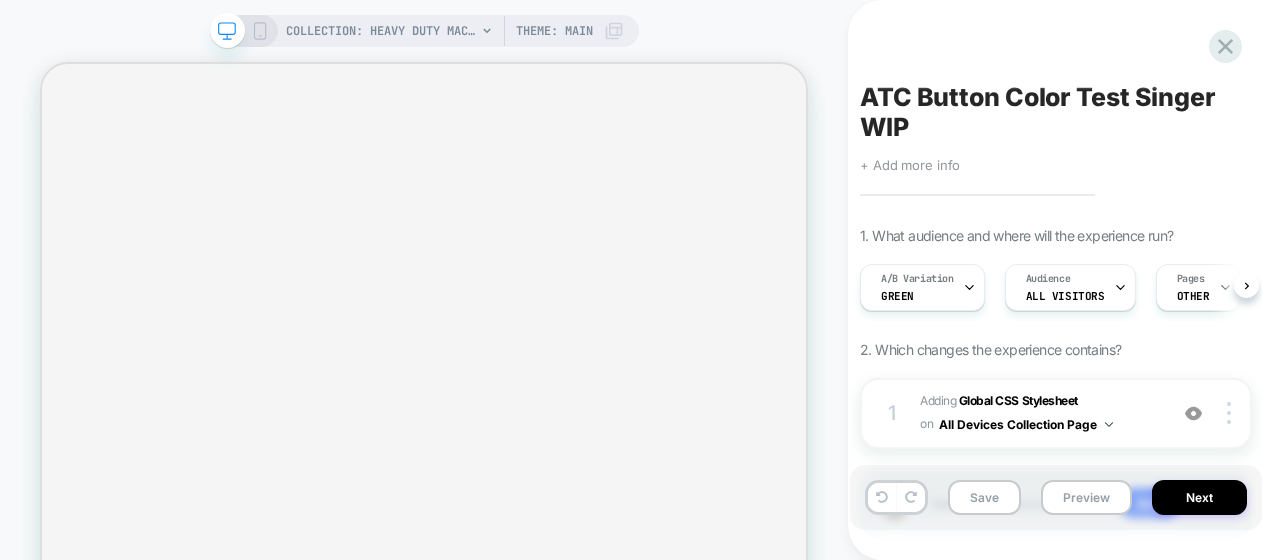 scroll, scrollTop: 0, scrollLeft: 0, axis: both 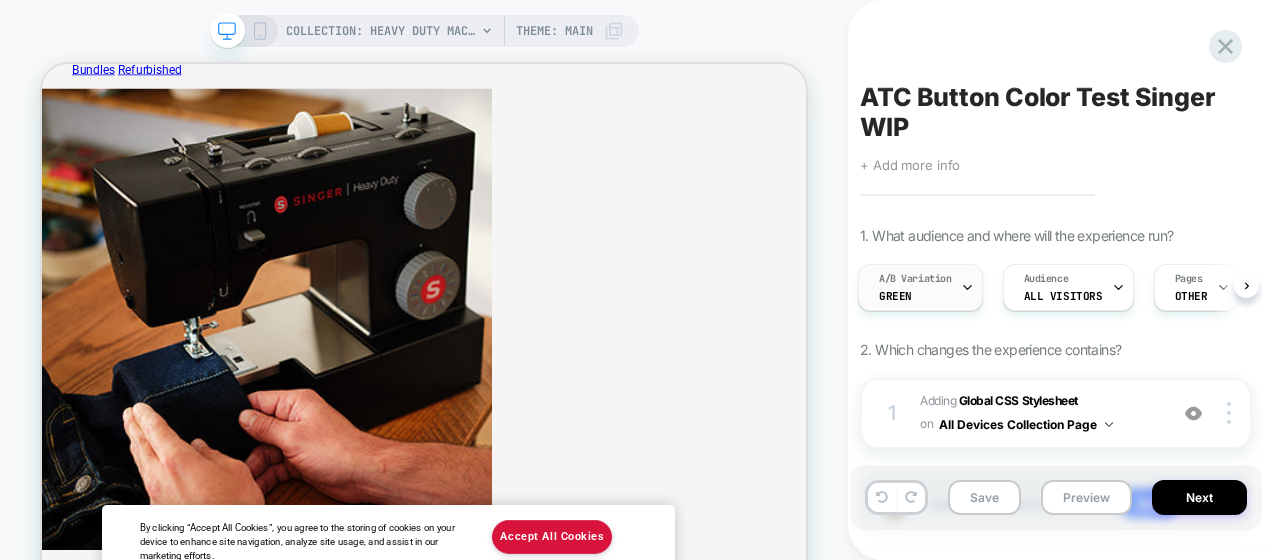 click at bounding box center (967, 287) 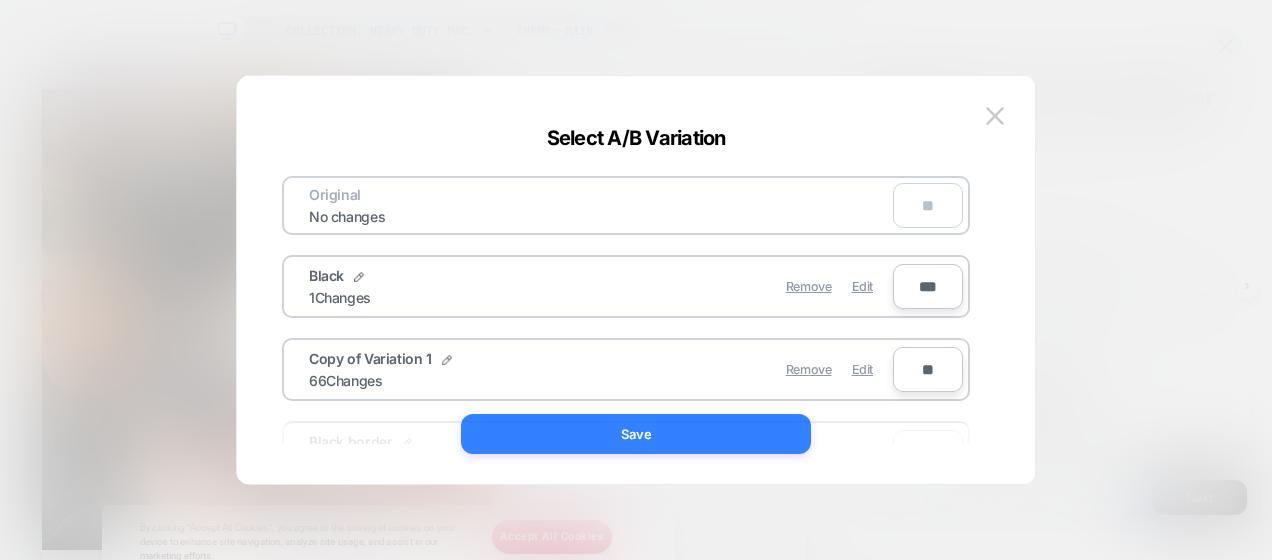 scroll, scrollTop: 260, scrollLeft: 0, axis: vertical 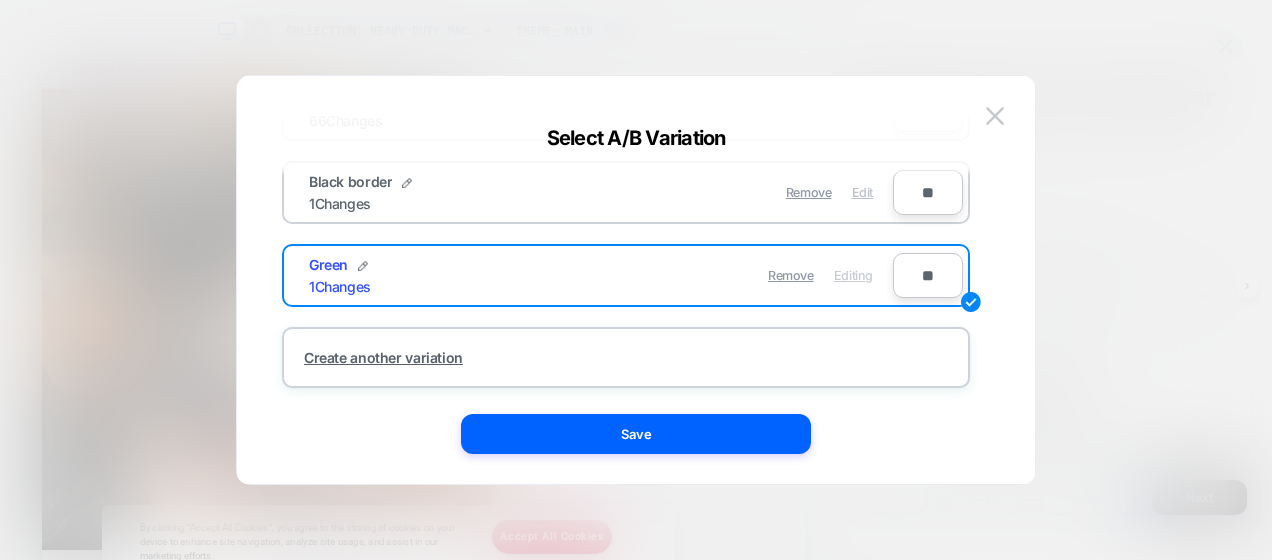click on "Edit" at bounding box center [862, 192] 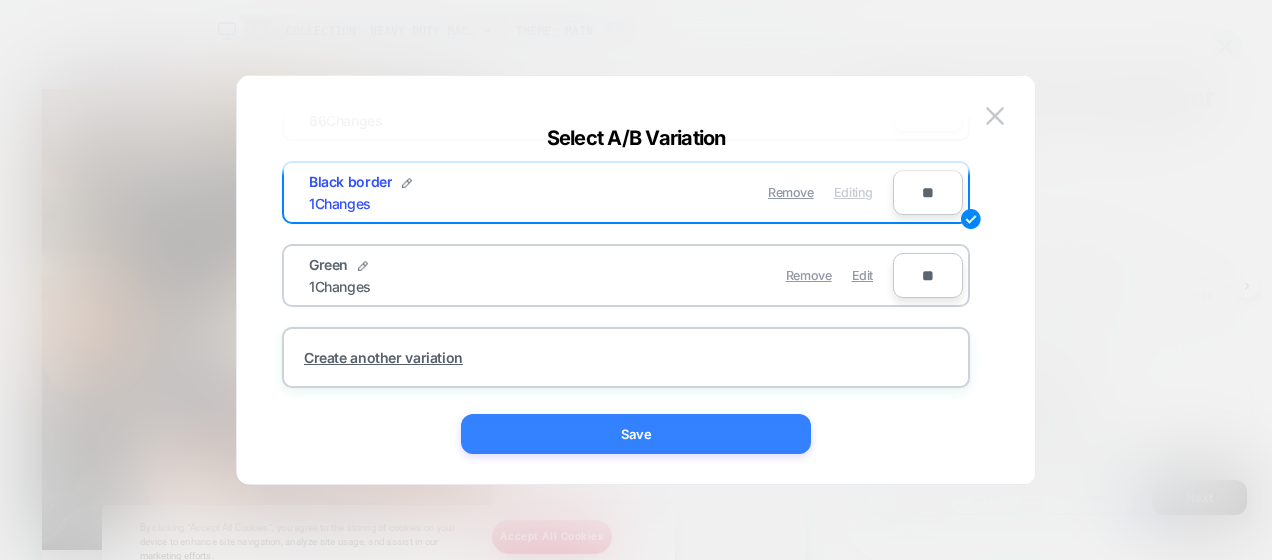 click on "Save" at bounding box center [636, 434] 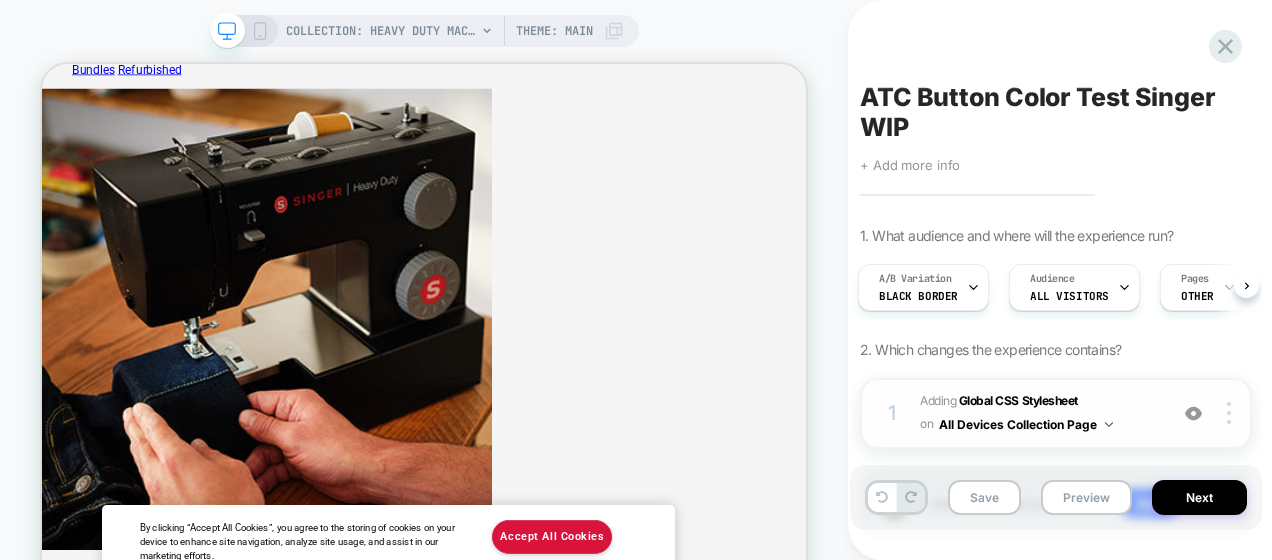 scroll, scrollTop: 126, scrollLeft: 0, axis: vertical 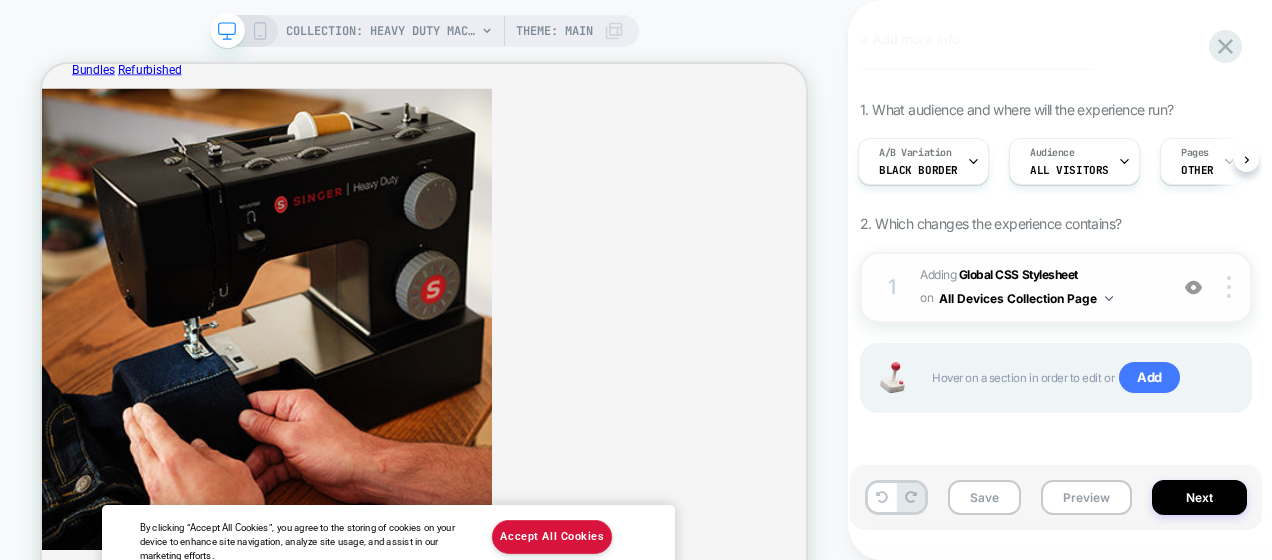click on "Adding   Global CSS Stylesheet   on All Devices Collection Page" at bounding box center [1038, 287] 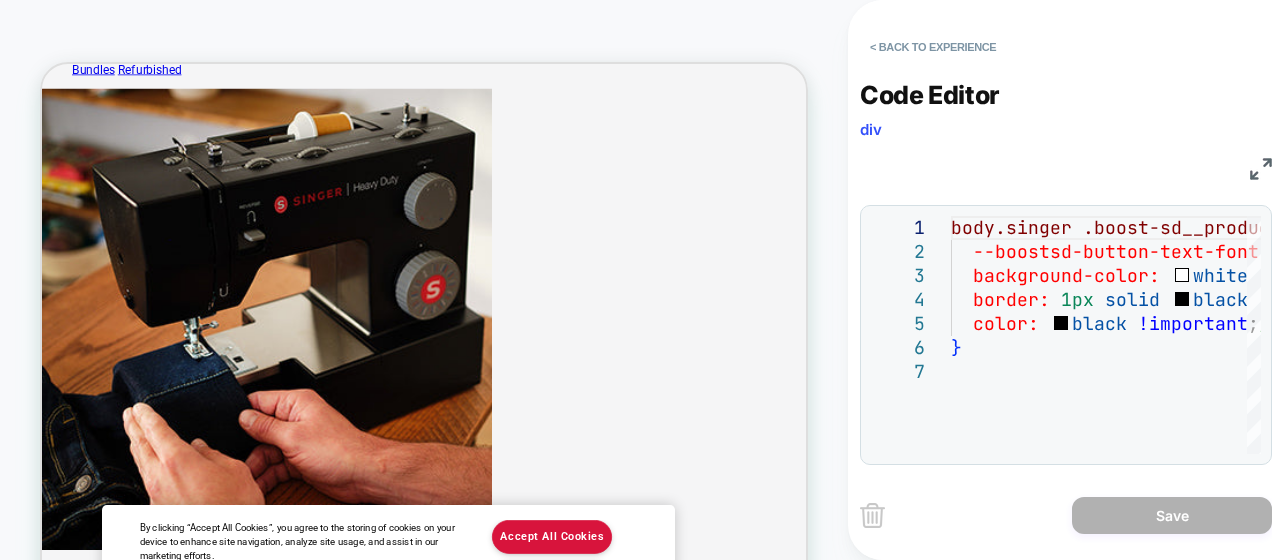 click at bounding box center (1261, 169) 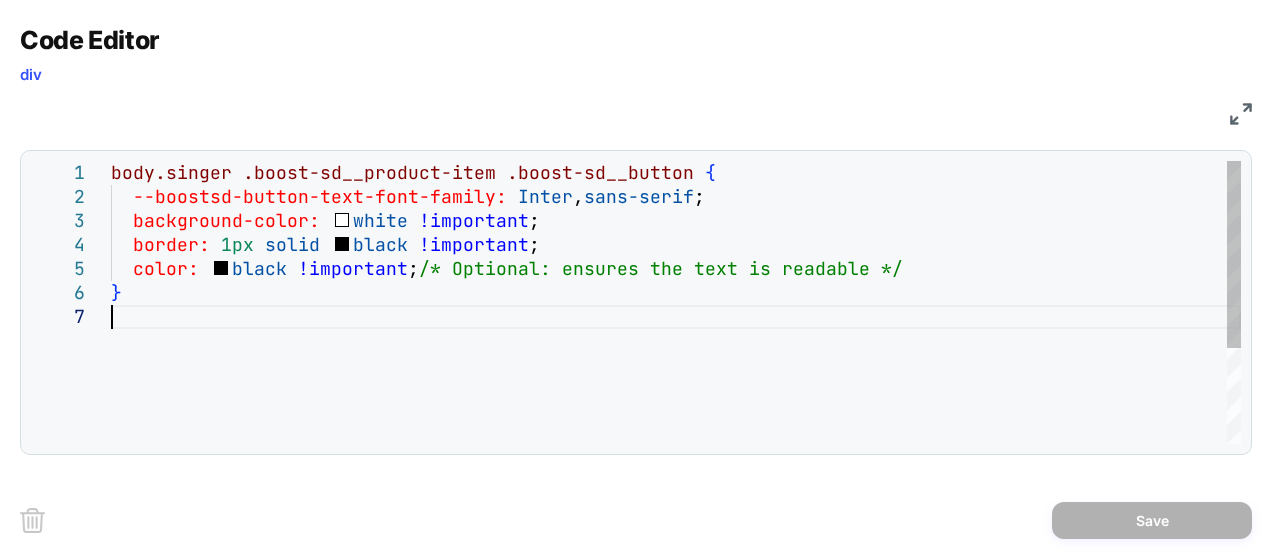 scroll, scrollTop: 0, scrollLeft: 0, axis: both 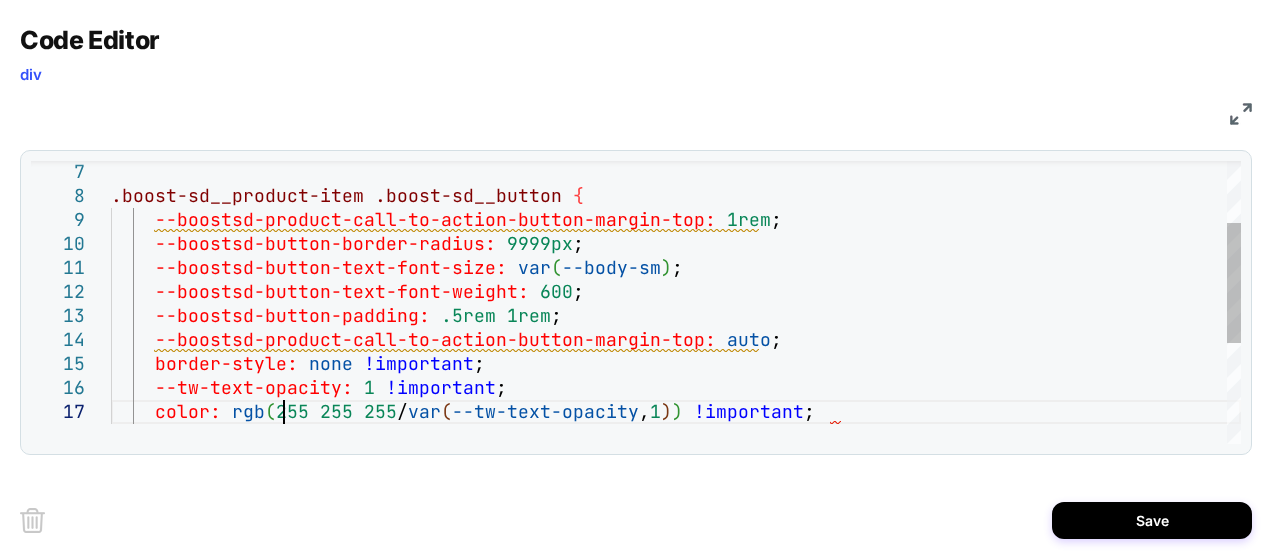 click on "--boostsd-button-text-font-weight:   600 ;      --boostsd-button-padding:   .5rem   1rem ;      --boostsd-product-call-to-action-button-margin-top :   auto ;      border-style:   none   !important ;      --tw-text-opacity:   1   !important ;      color:   rgb ( 255   255   255  /  var ( --tw-text-opacity ,  1 ) )   !important ;      --boostsd-button-text-font-size:   var ( --body-sm ) ;      --boostsd-button-border-radius:   9999px ;      --boostsd-product-call-to-action-button-margin-top :   1rem ; .boost-sd__product-item   .boost-sd__button   {" at bounding box center (676, 349) 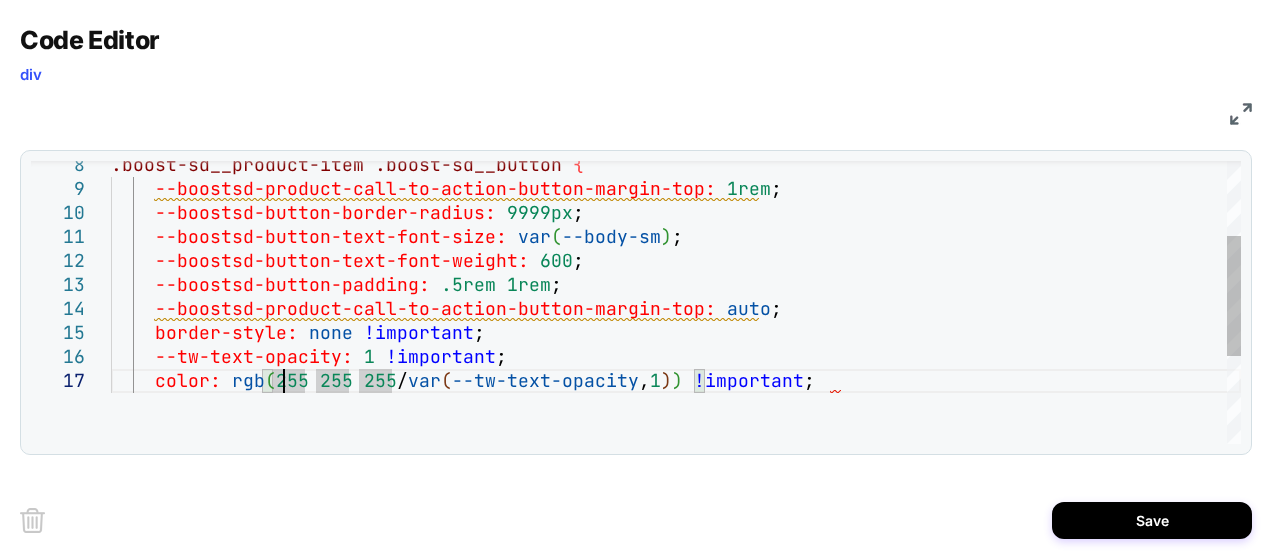 click on "--boostsd-button-text-font-weight:   600 ;      --boostsd-button-text-font-size:   var ( --body-sm ) ;      --boostsd-button-border-radius:   9999px ;      --boostsd-product-call-to-action-button-margin-top :   1rem ; .boost-sd__product-item   .boost-sd__button   {      --boostsd-button-padding:   .5rem   1rem ;      --boostsd-product-call-to-action-button-margin-top :   auto ;      border-style:   none   !important ;      --tw-text-opacity:   1   !important ;      color:   rgb ( 255   255   255  /  var ( --tw-text-opacity ,  1 ) )   !important ;" at bounding box center (676, 318) 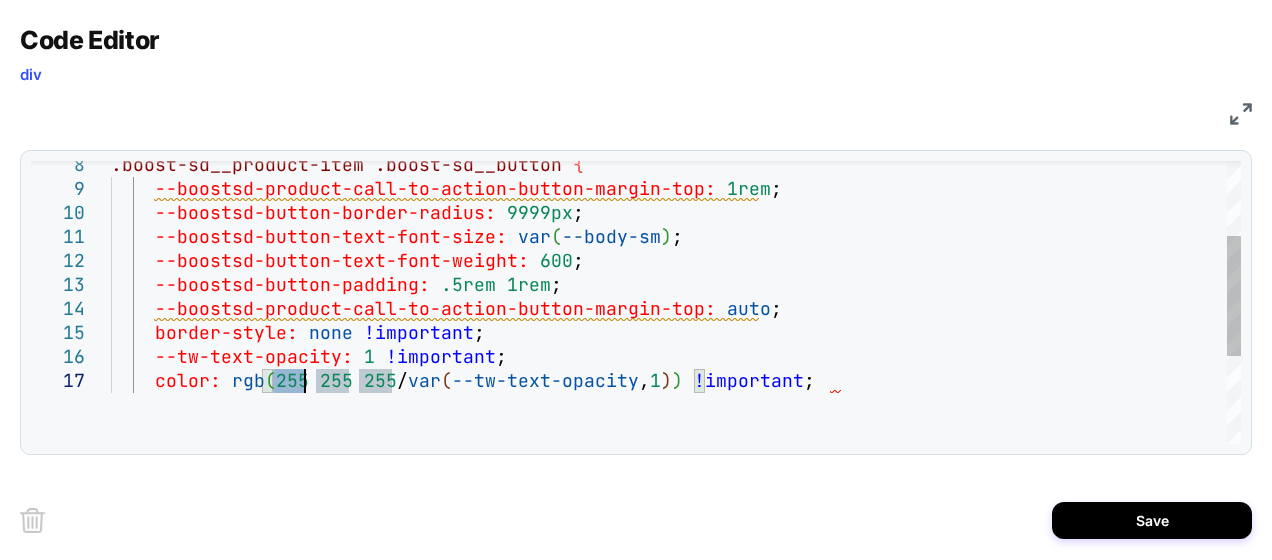 click on "--boostsd-button-text-font-weight:   600 ;      --boostsd-button-text-font-size:   var ( --body-sm ) ;      --boostsd-button-border-radius:   9999px ;      --boostsd-product-call-to-action-button-margin-top :   1rem ; .boost-sd__product-item   .boost-sd__button   {      --boostsd-button-padding:   .5rem   1rem ;      --boostsd-product-call-to-action-button-margin-top :   auto ;      border-style:   none   !important ;      --tw-text-opacity:   1   !important ;      color:   rgb ( 255   255   255  /  var ( --tw-text-opacity ,  1 ) )   !important ;" at bounding box center (676, 318) 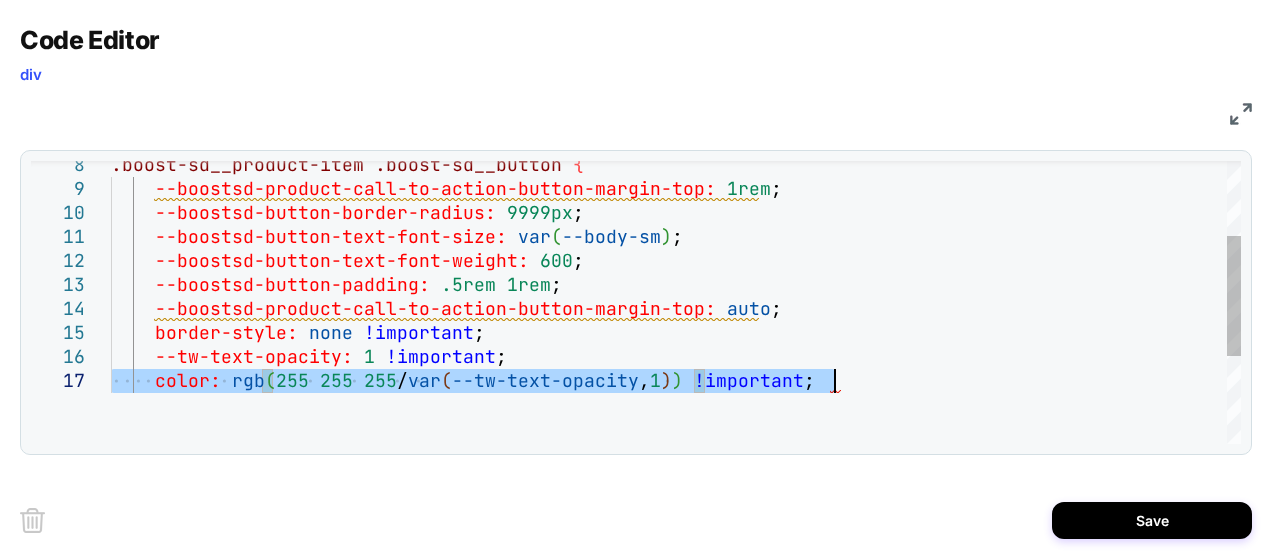 click on "--boostsd-button-text-font-weight:   600 ;      --boostsd-button-text-font-size:   var ( --body-sm ) ;      --boostsd-button-border-radius:   9999px ;      --boostsd-product-call-to-action-button-margin-top :   1rem ; .boost-sd__product-item   .boost-sd__button   {      --boostsd-button-padding:   .5rem   1rem ;      --boostsd-product-call-to-action-button-margin-top :   auto ;      border-style:   none   !important ;      --tw-text-opacity:   1   !important ;      color:   rgb ( 255   255   255  /  var ( --tw-text-opacity ,  1 ) )   !important ;" at bounding box center [676, 318] 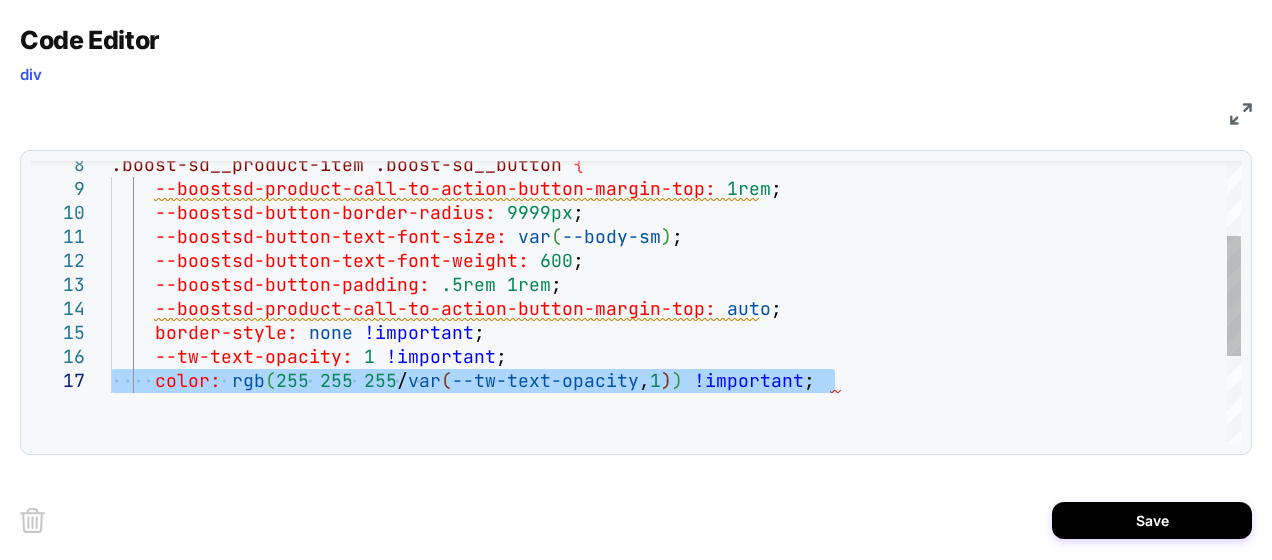 click on "--boostsd-button-text-font-weight:   600 ;      --boostsd-button-text-font-size:   var ( --body-sm ) ;      --boostsd-button-border-radius:   9999px ;      --boostsd-product-call-to-action-button-margin-top :   1rem ; .boost-sd__product-item   .boost-sd__button   {      --boostsd-button-padding:   .5rem   1rem ;      --boostsd-product-call-to-action-button-margin-top :   auto ;      border-style:   none   !important ;      --tw-text-opacity:   1   !important ;      color:   rgb ( 255   255   255  /  var ( --tw-text-opacity ,  1 ) )   !important ;" at bounding box center (676, 318) 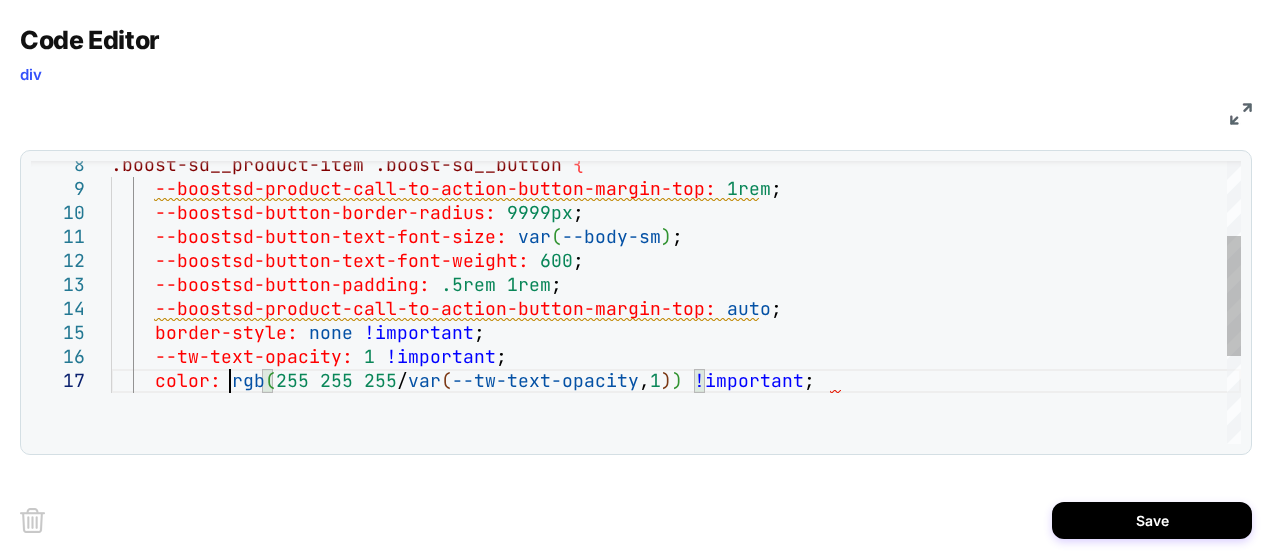 click on "--boostsd-button-text-font-weight:   600 ;      --boostsd-button-text-font-size:   var ( --body-sm ) ;      --boostsd-button-border-radius:   9999px ;      --boostsd-product-call-to-action-button-margin-top :   1rem ; .boost-sd__product-item   .boost-sd__button   {      --boostsd-button-padding:   .5rem   1rem ;      --boostsd-product-call-to-action-button-margin-top :   auto ;      border-style:   none   !important ;      --tw-text-opacity:   1   !important ;      color:   rgb ( 255   255   255  /  var ( --tw-text-opacity ,  1 ) )   !important ;" at bounding box center [676, 318] 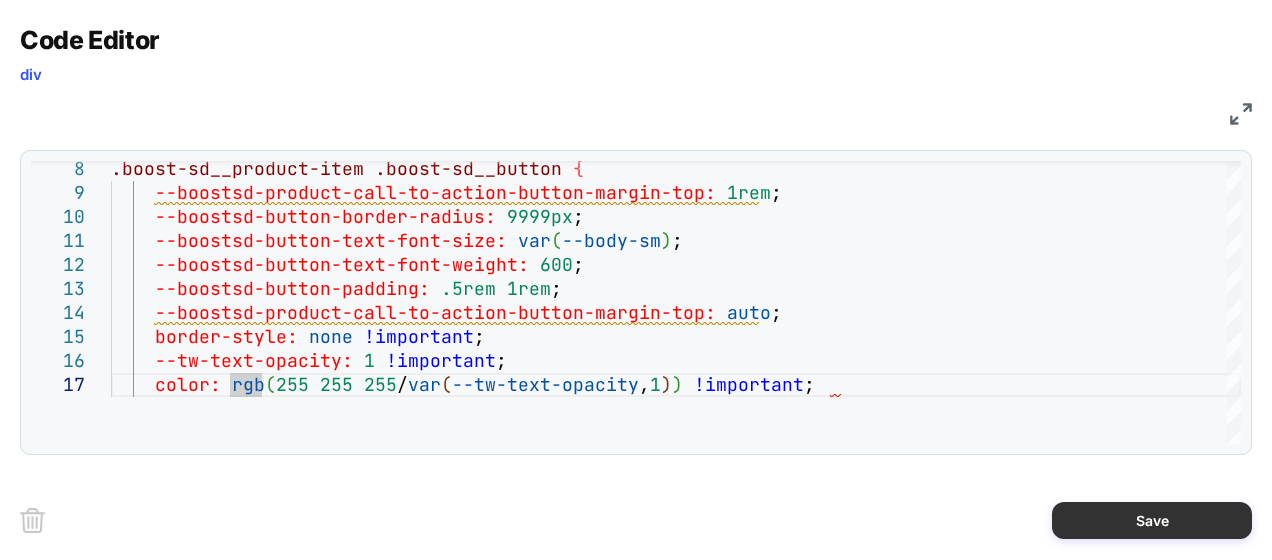 type on "**********" 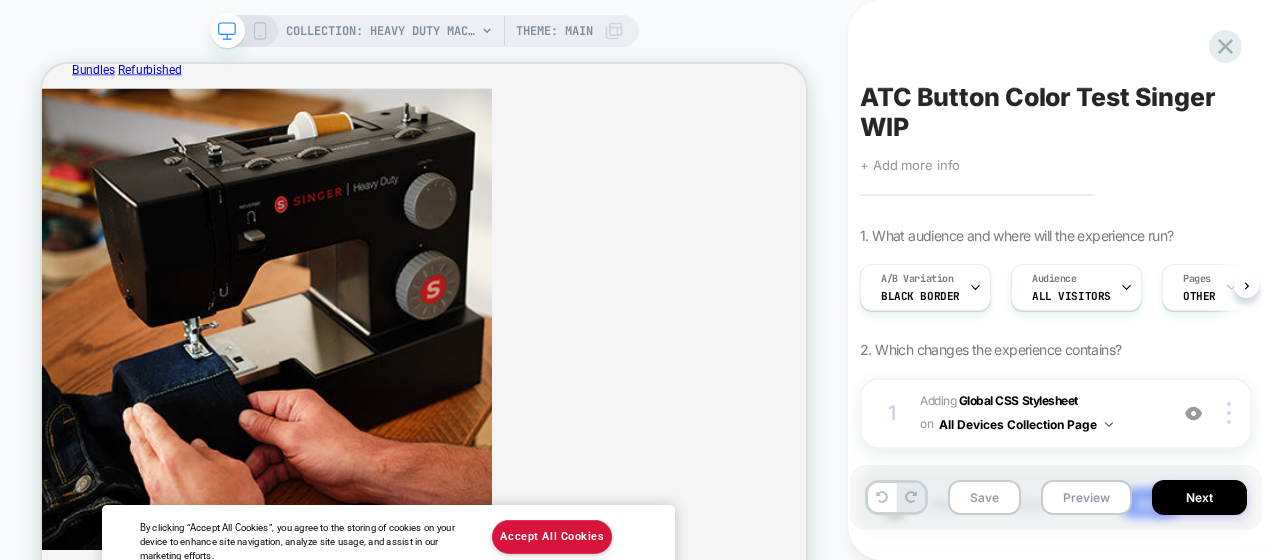 scroll, scrollTop: 0, scrollLeft: 1, axis: horizontal 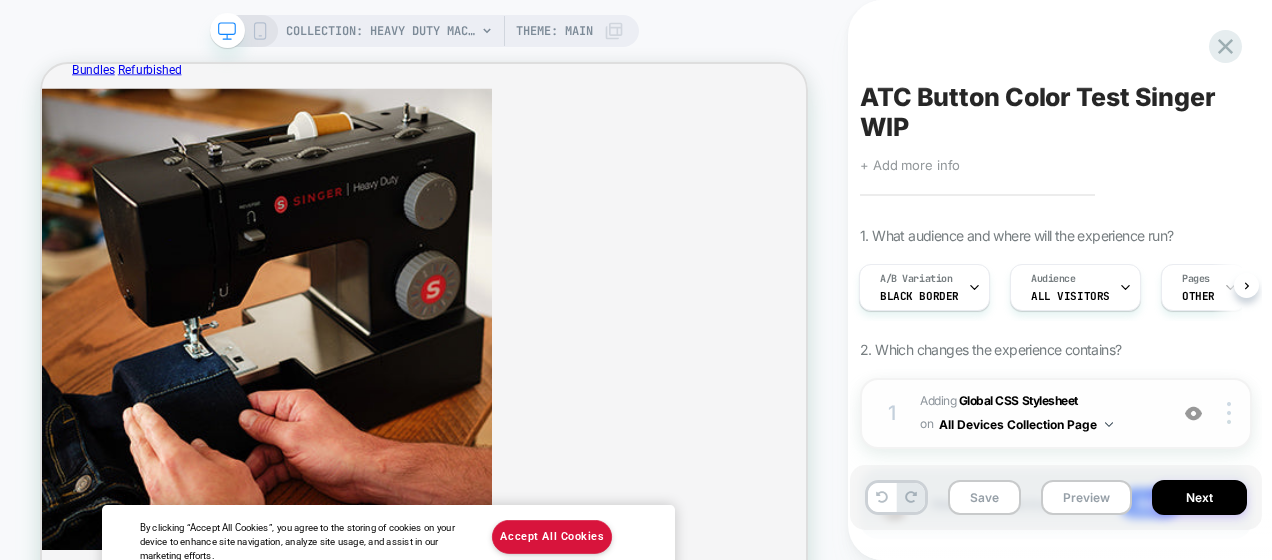 click on "Adding   Global CSS Stylesheet   on All Devices Collection Page" at bounding box center [1038, 413] 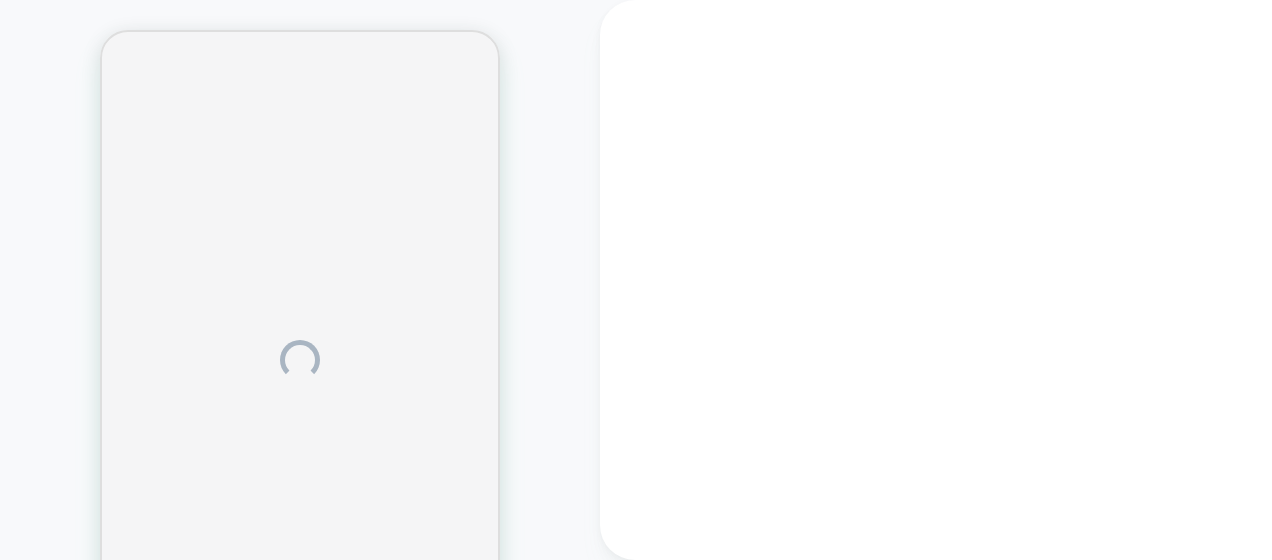 scroll, scrollTop: 0, scrollLeft: 0, axis: both 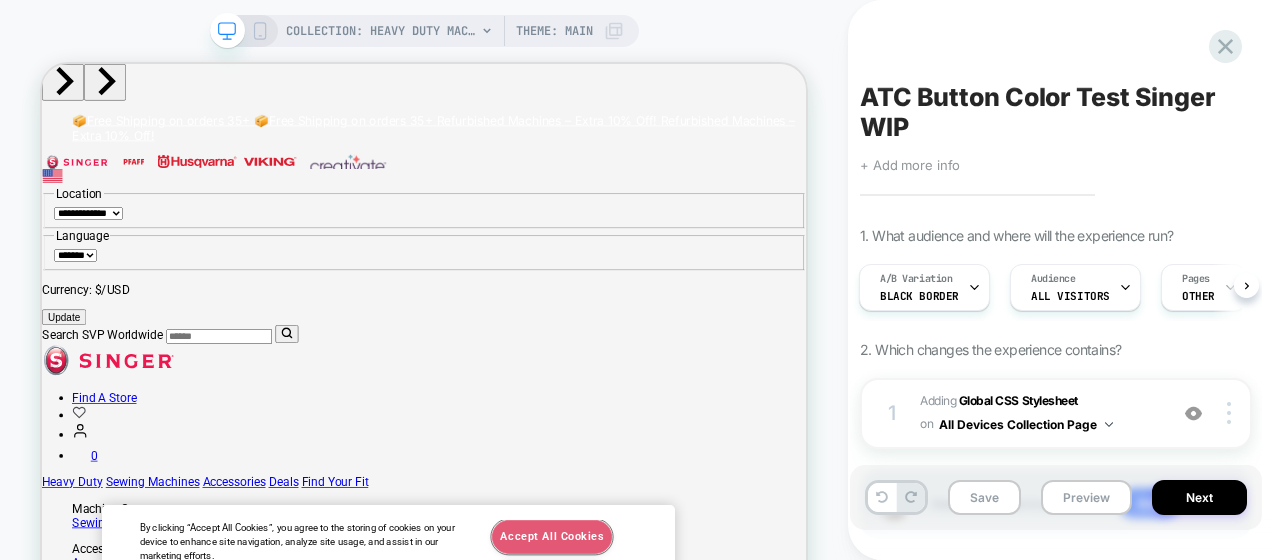 click on "Accept All Cookies" at bounding box center [722, 694] 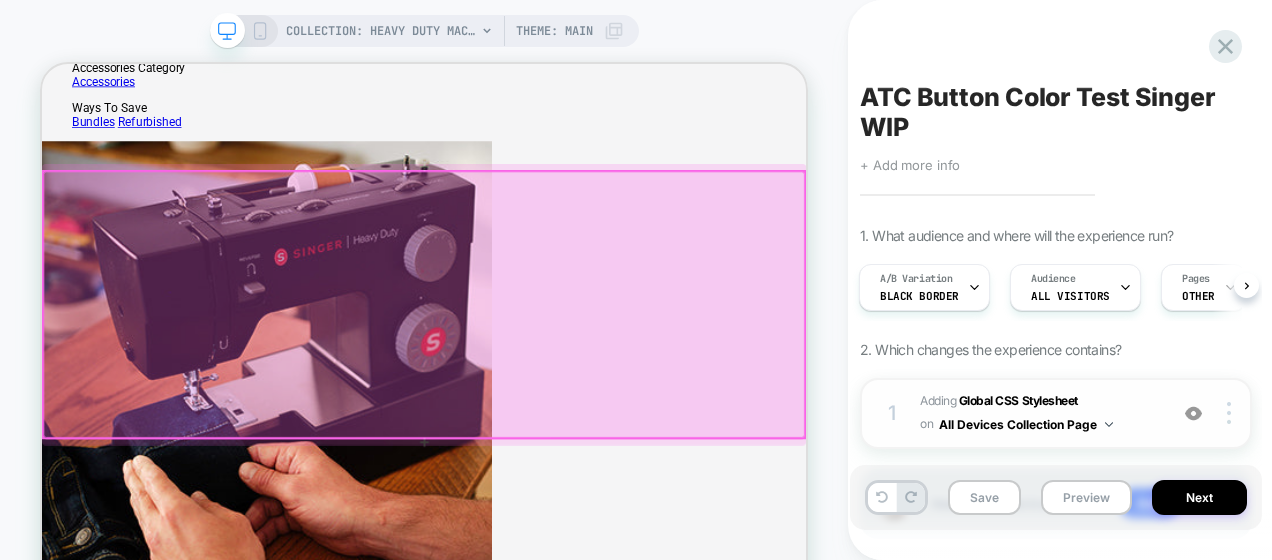 scroll, scrollTop: 644, scrollLeft: 0, axis: vertical 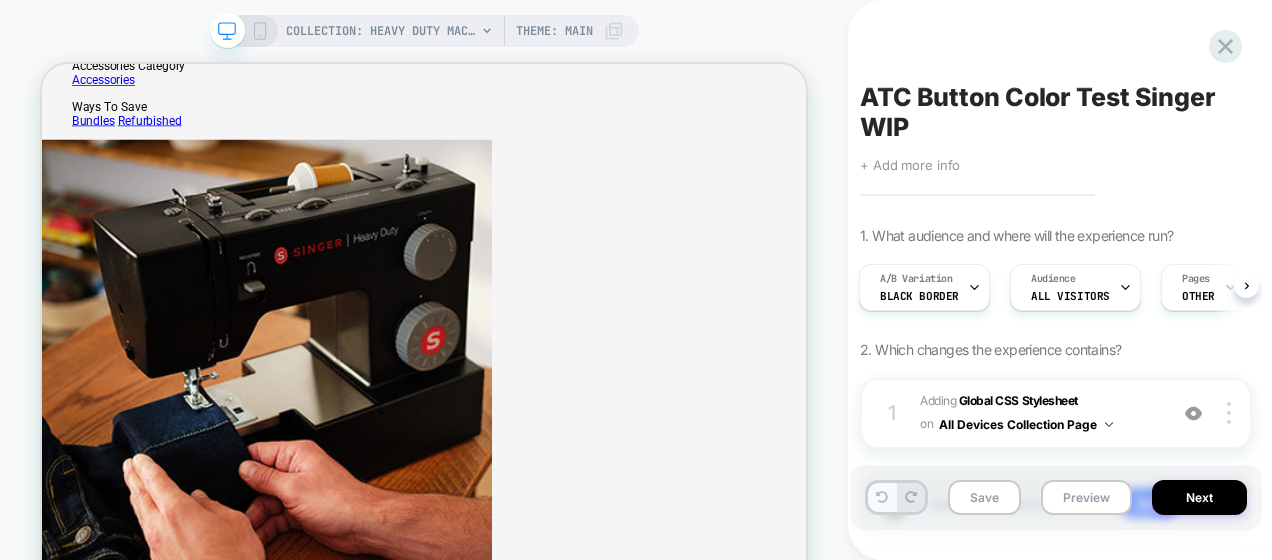 click 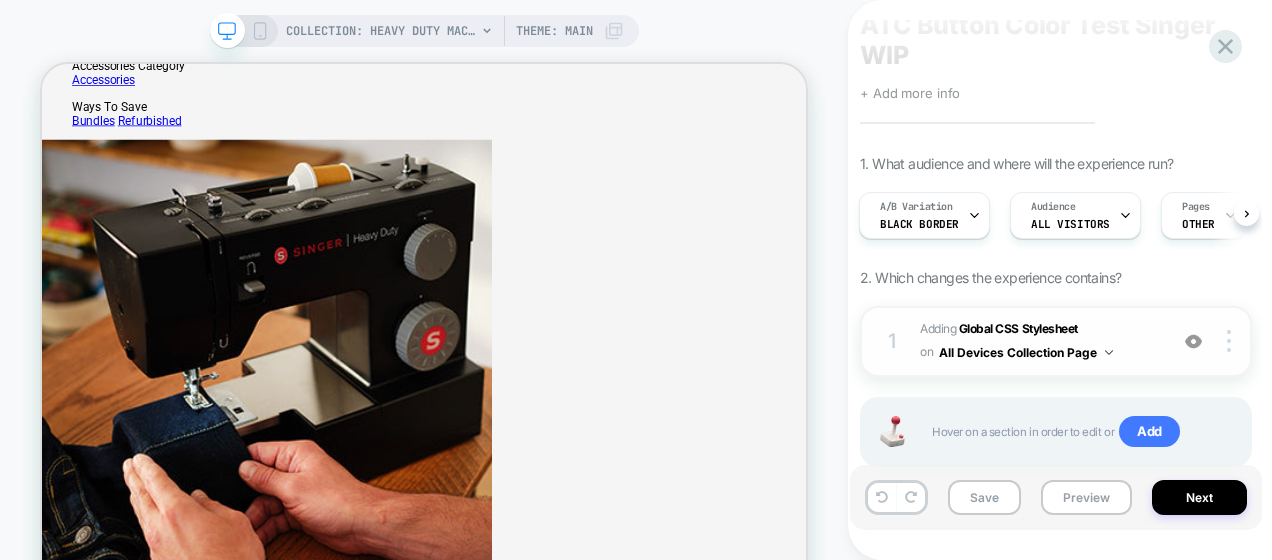 scroll, scrollTop: 126, scrollLeft: 0, axis: vertical 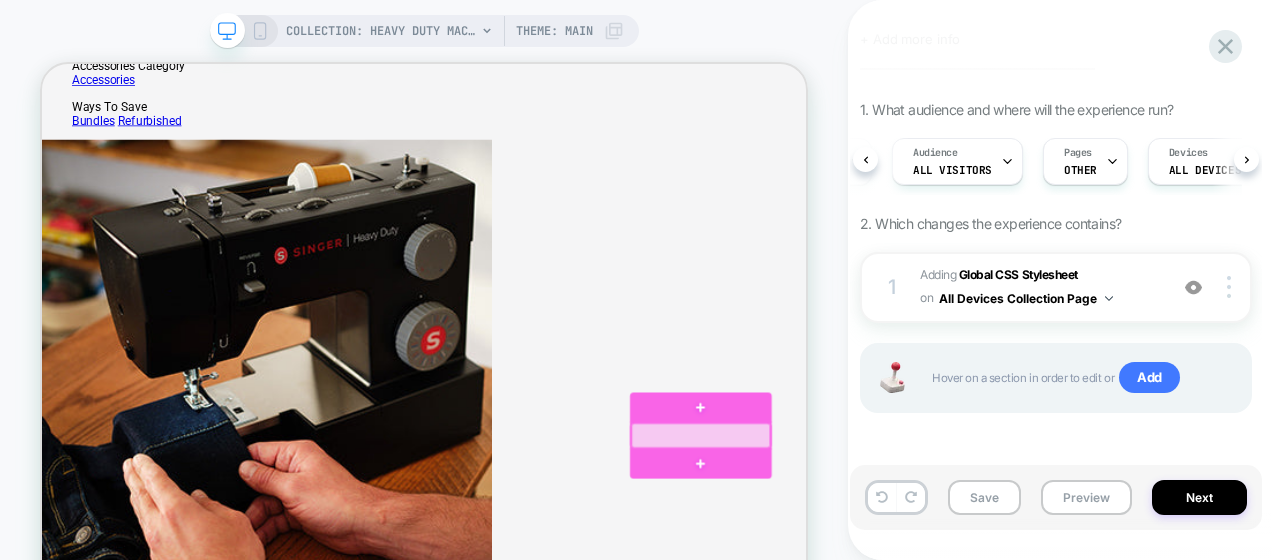click 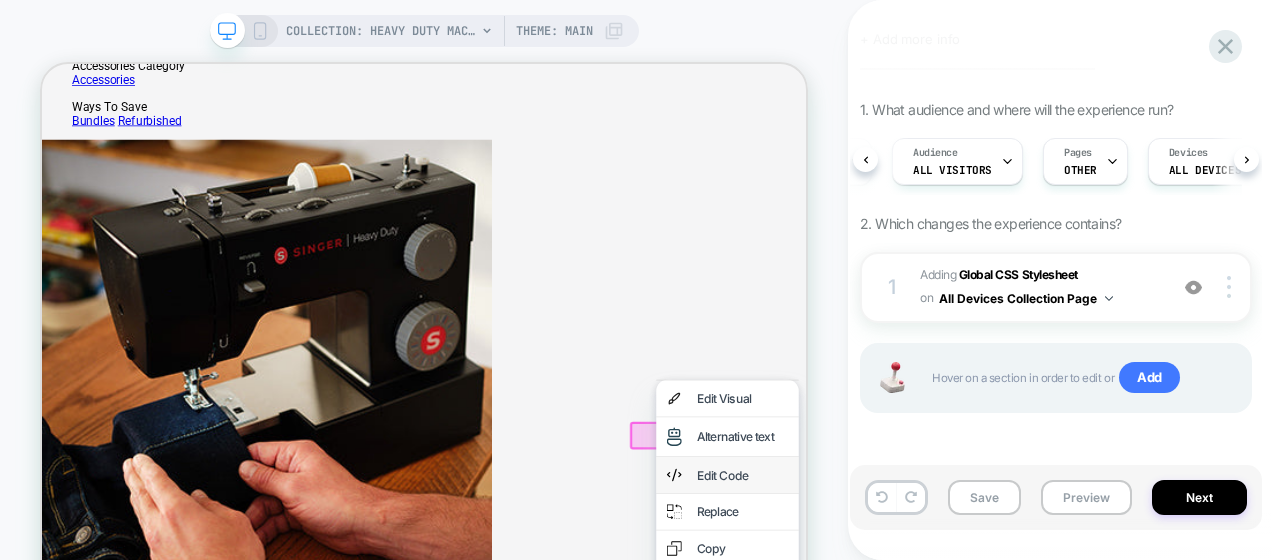 click on "Edit Code" 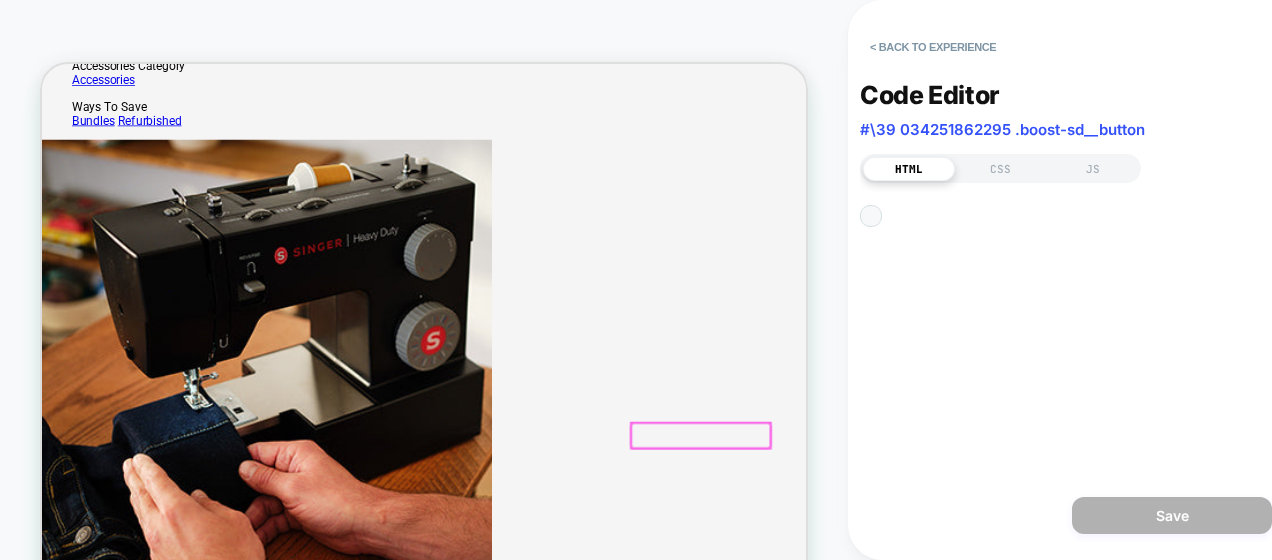 scroll, scrollTop: 0, scrollLeft: 0, axis: both 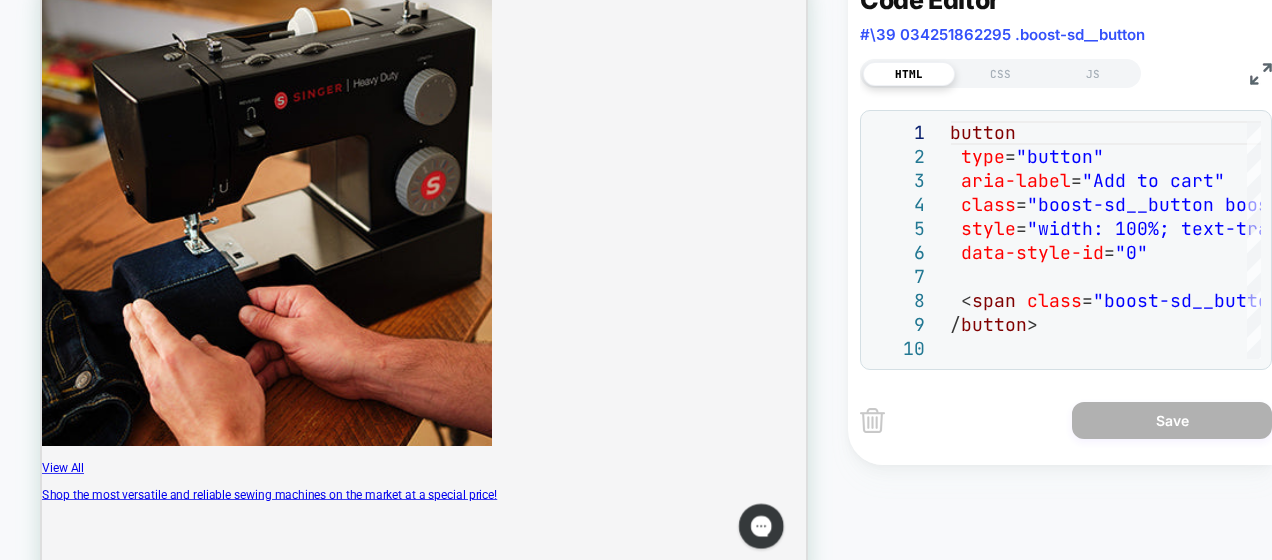 click 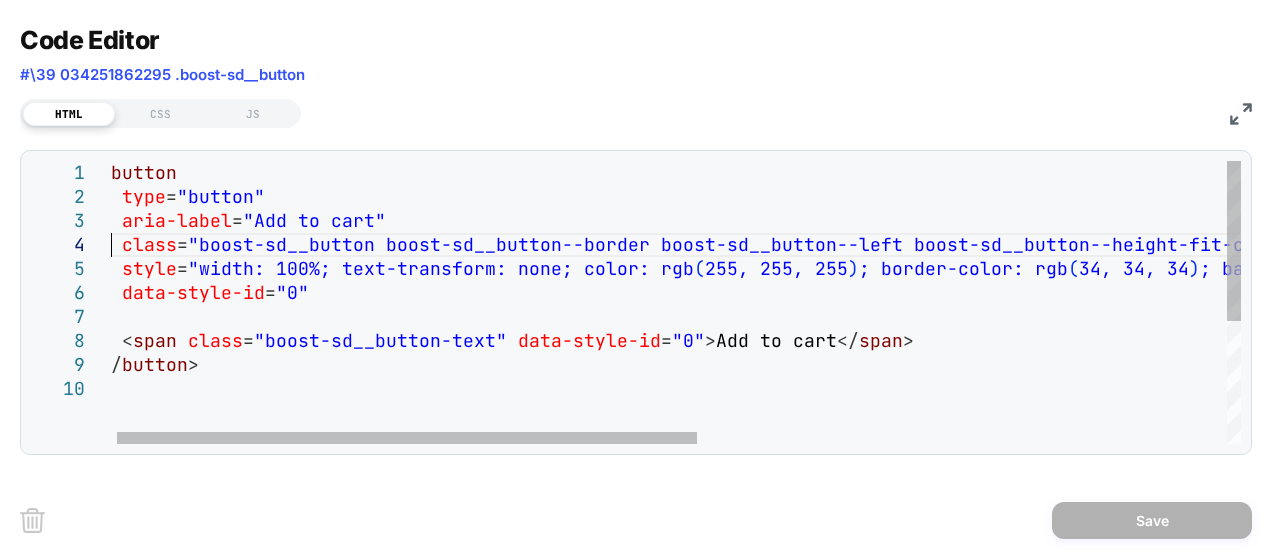 click on "< button    type = "button"    aria-label = "Add to cart"    class = "boost-sd__button boost-sd__button--border boost-s d__button--left boost-sd__button--height-fit-conte nt boost-sd__button--full-width boost-sd__button-- no-minwidth boost-sd__btn-add-to-cart"    style = "width: 100%; text-transform: none; color: rgb ( 255, 255, 255 ) ; border-color: rgb ( 34, 34, 34 ) ; background: rgb ( 34, 34, 34 ) ;"    data-style-id = "0" >    < span   class = "boost-sd__button-text"   data-style-id = "0" > Add to cart </ span > </ button >" 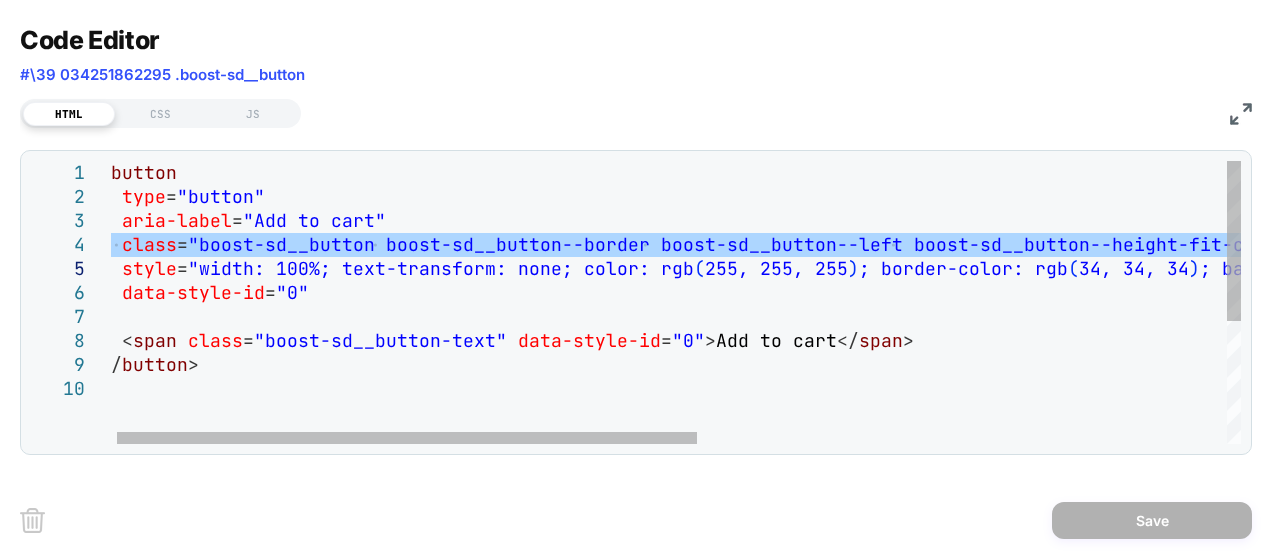 click on "< button    type = "button"    aria-label = "Add to cart"    class = "boost-sd__button boost-sd__button--border boost-s d__button--left boost-sd__button--height-fit-conte nt boost-sd__button--full-width boost-sd__button-- no-minwidth boost-sd__btn-add-to-cart"    style = "width: 100%; text-transform: none; color: rgb ( 255, 255, 255 ) ; border-color: rgb ( 34, 34, 34 ) ; background: rgb ( 34, 34, 34 ) ;"    data-style-id = "0" >    < span   class = "boost-sd__button-text"   data-style-id = "0" > Add to cart </ span > </ button >" 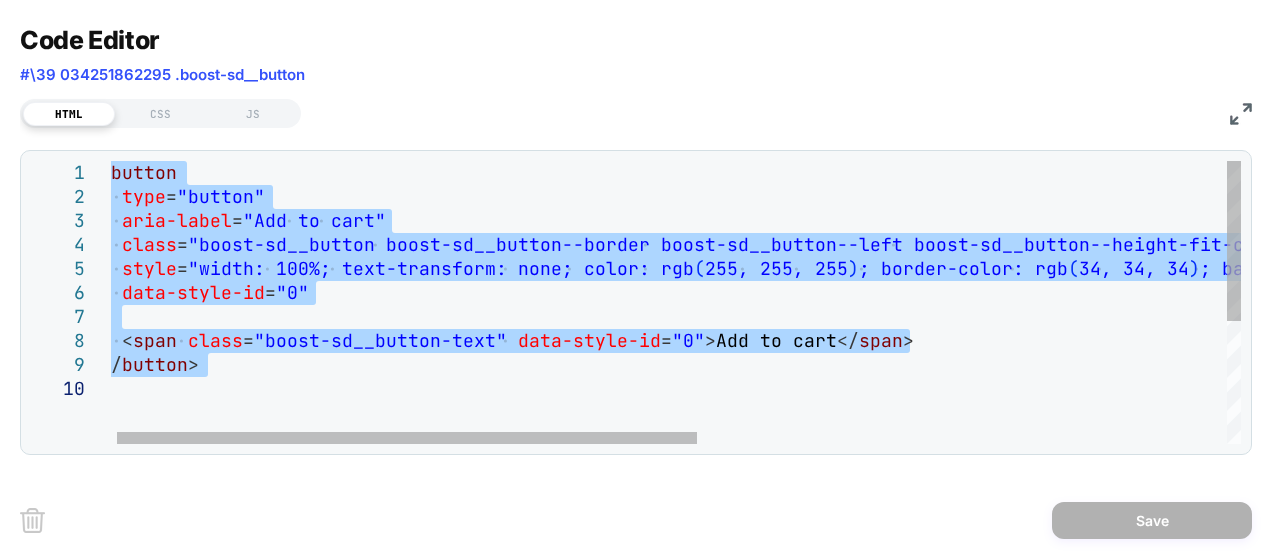click on "< button    type = "button"    aria-label = "Add to cart"    class = "boost-sd__button boost-sd__button--border boost-s d__button--left boost-sd__button--height-fit-conte nt boost-sd__button--full-width boost-sd__button-- no-minwidth boost-sd__btn-add-to-cart"    style = "width: 100%; text-transform: none; color: rgb ( 255, 255, 255 ) ; border-color: rgb ( 34, 34, 34 ) ; background: rgb ( 34, 34, 34 ) ;"    data-style-id = "0" >    < span   class = "boost-sd__button-text"   data-style-id = "0" > Add to cart </ span > </ button >" 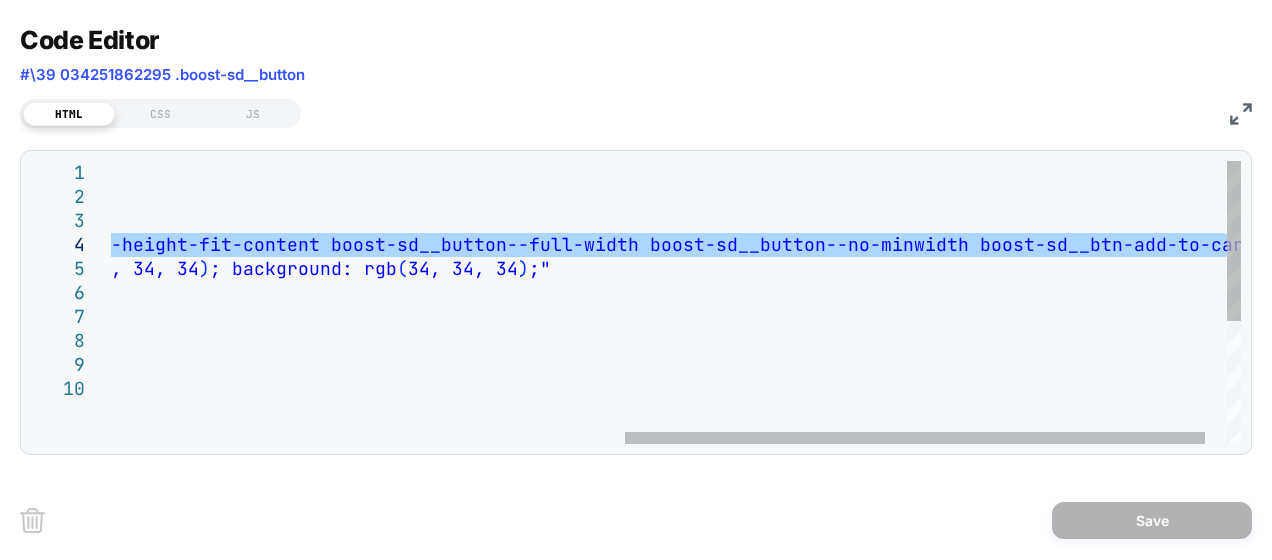 drag, startPoint x: 120, startPoint y: 240, endPoint x: 1260, endPoint y: 252, distance: 1140.0631 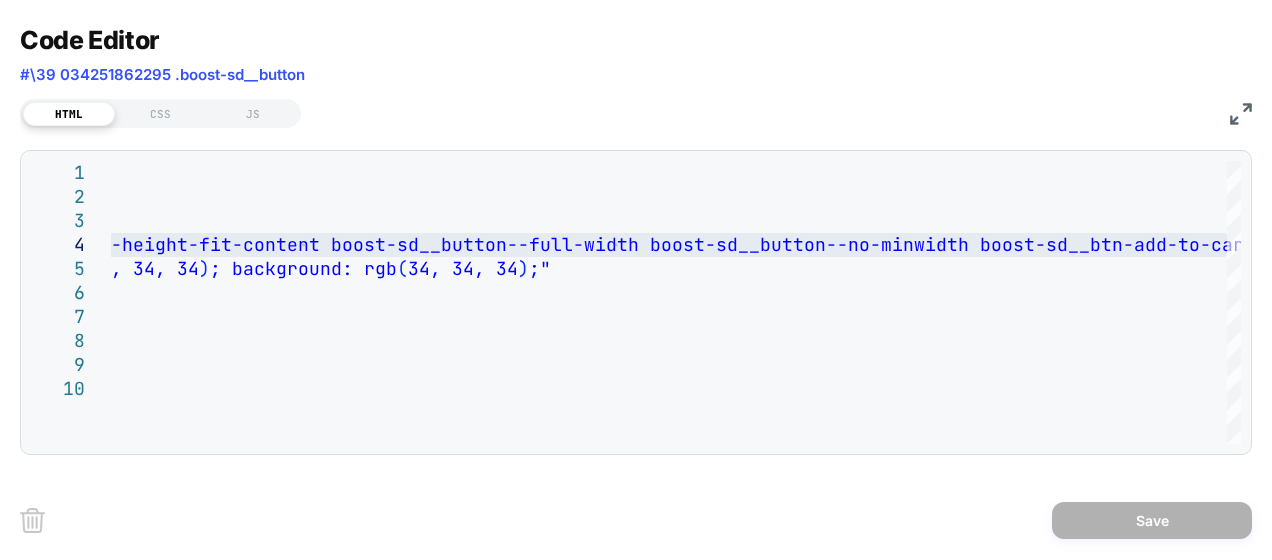 click 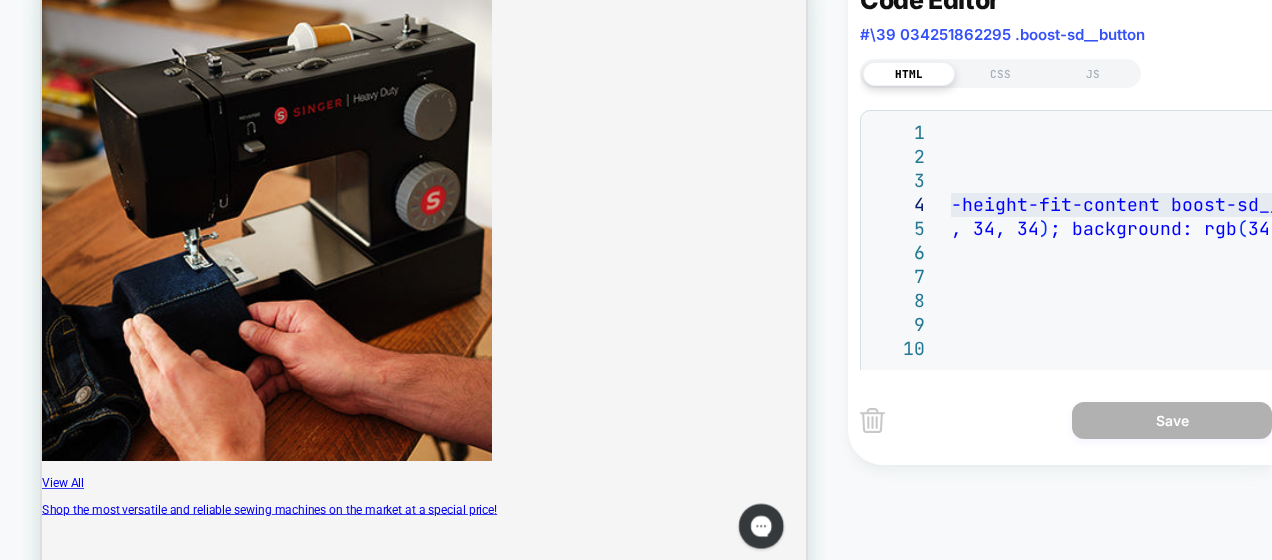 scroll, scrollTop: 0, scrollLeft: 0, axis: both 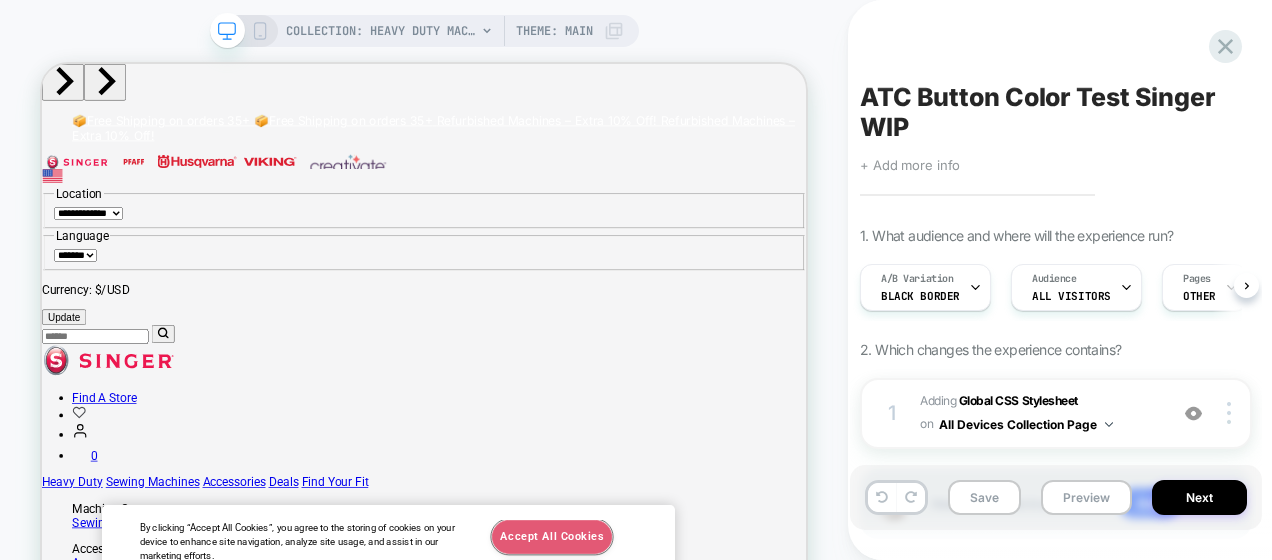 click on "Accept All Cookies" at bounding box center [722, 694] 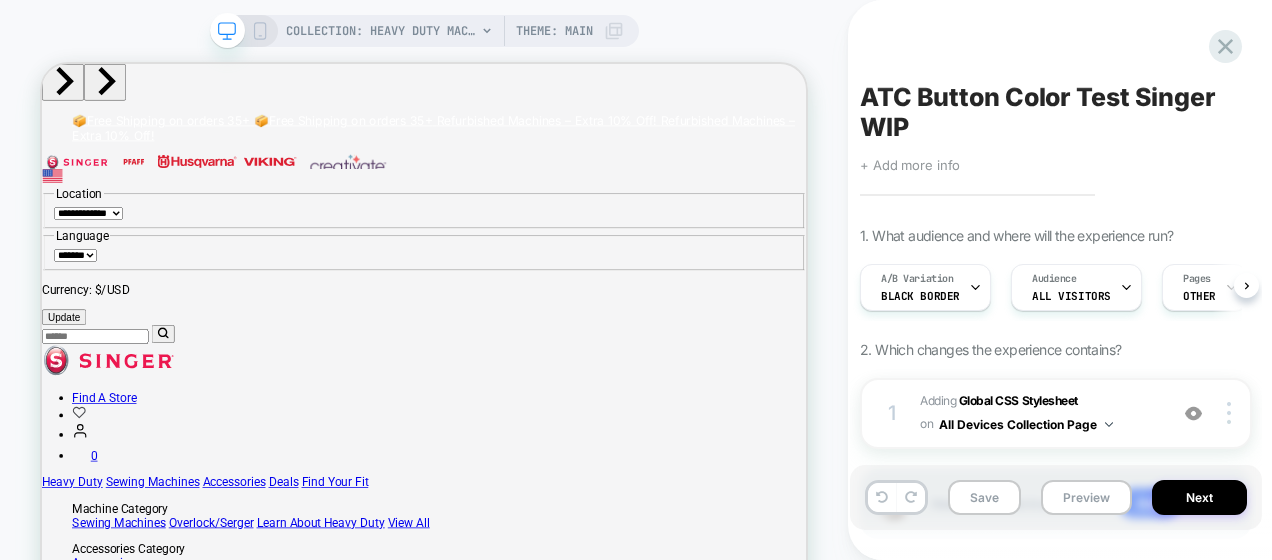 scroll, scrollTop: 0, scrollLeft: 1, axis: horizontal 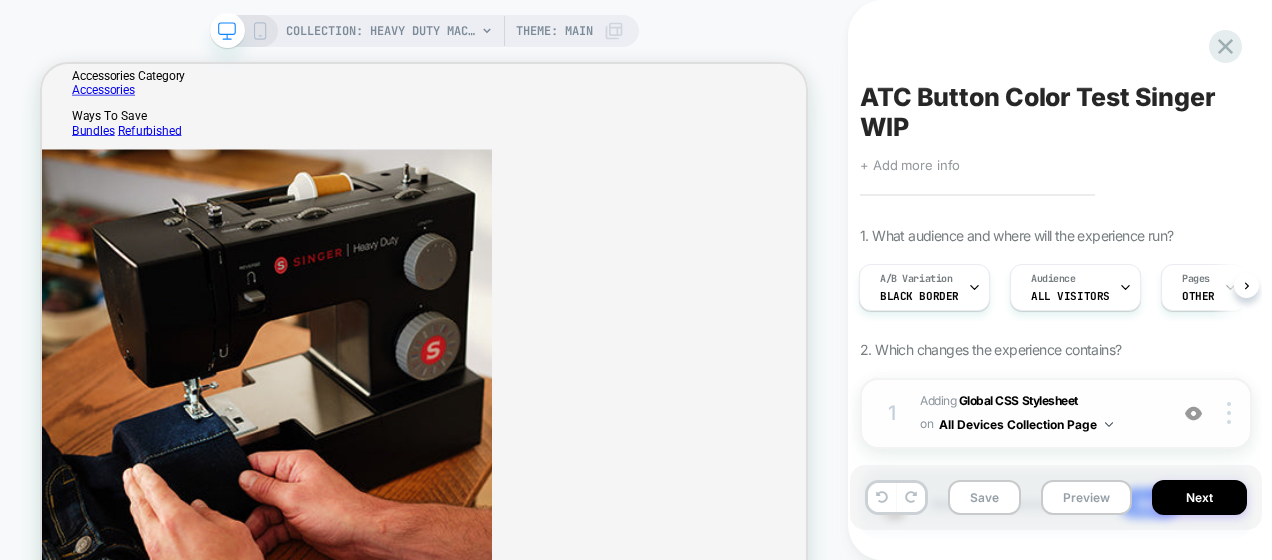 click on "Adding   Global CSS Stylesheet   on All Devices Collection Page" at bounding box center (1038, 413) 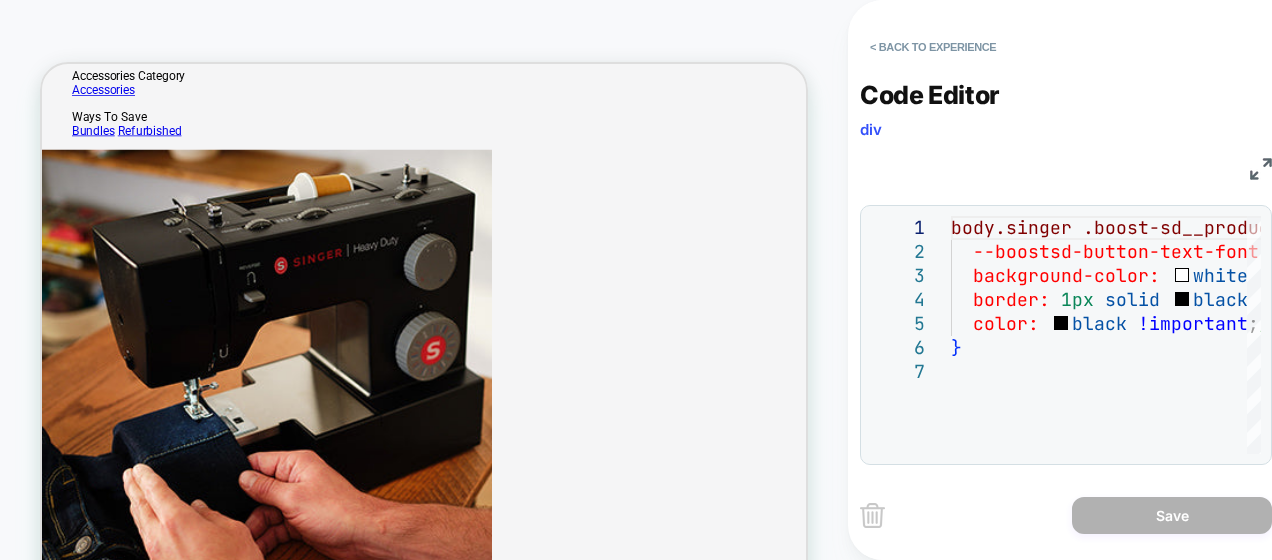 click at bounding box center (1261, 169) 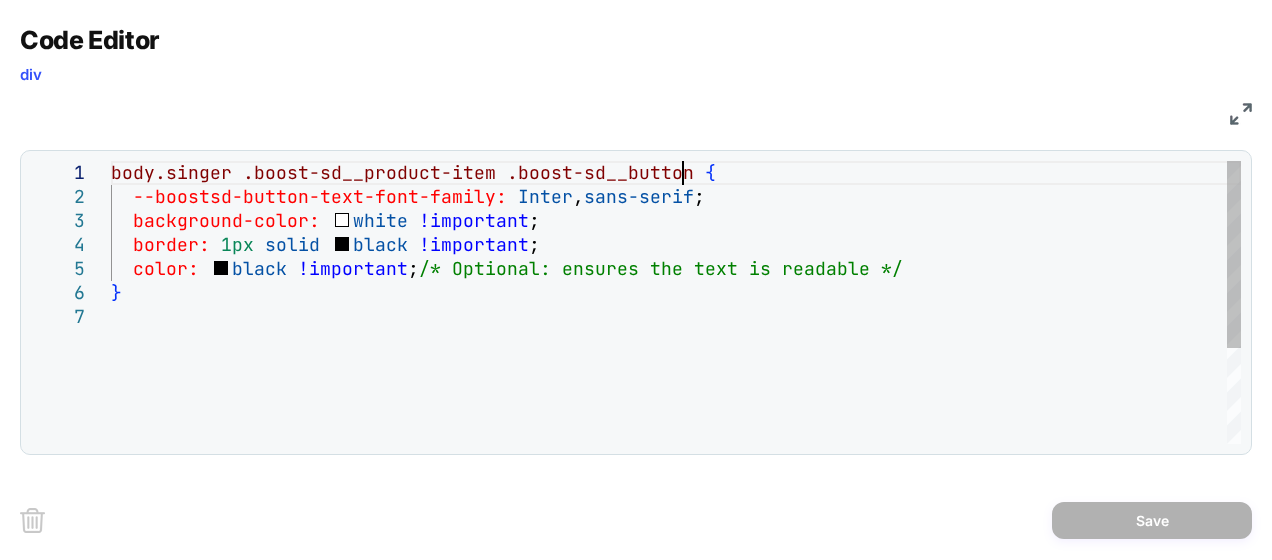 scroll, scrollTop: 0, scrollLeft: 0, axis: both 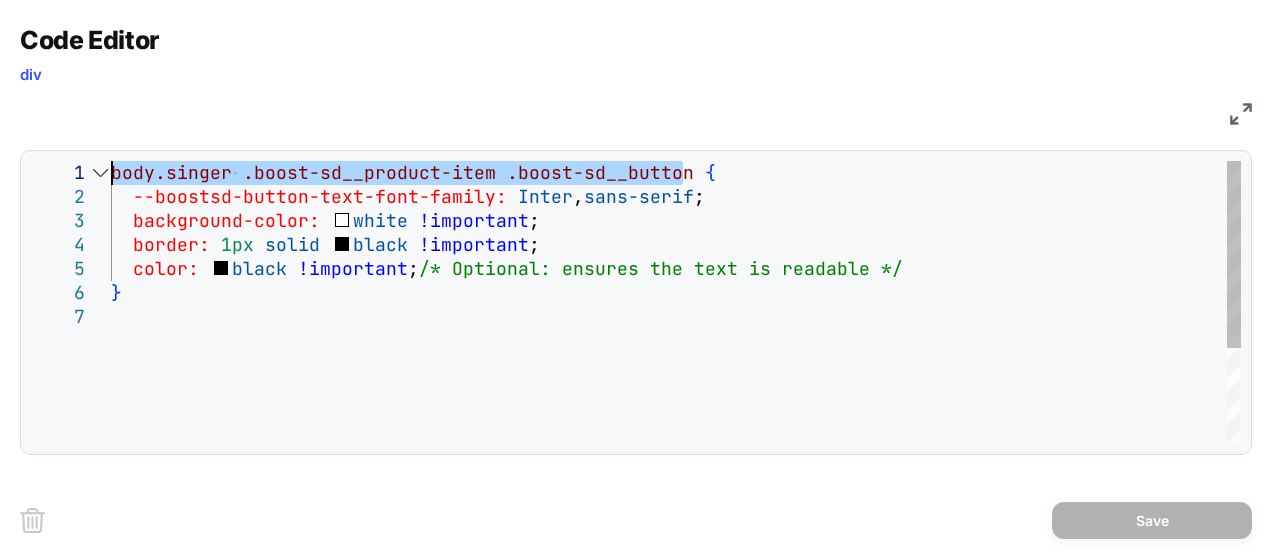 drag, startPoint x: 682, startPoint y: 174, endPoint x: 106, endPoint y: 175, distance: 576.00085 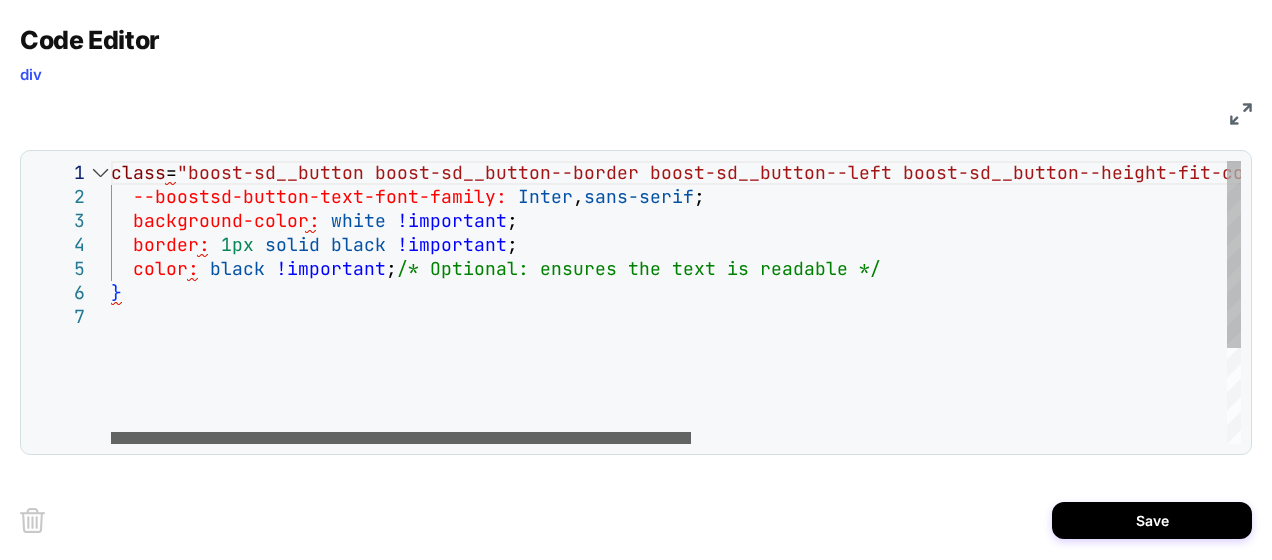 click at bounding box center [401, 438] 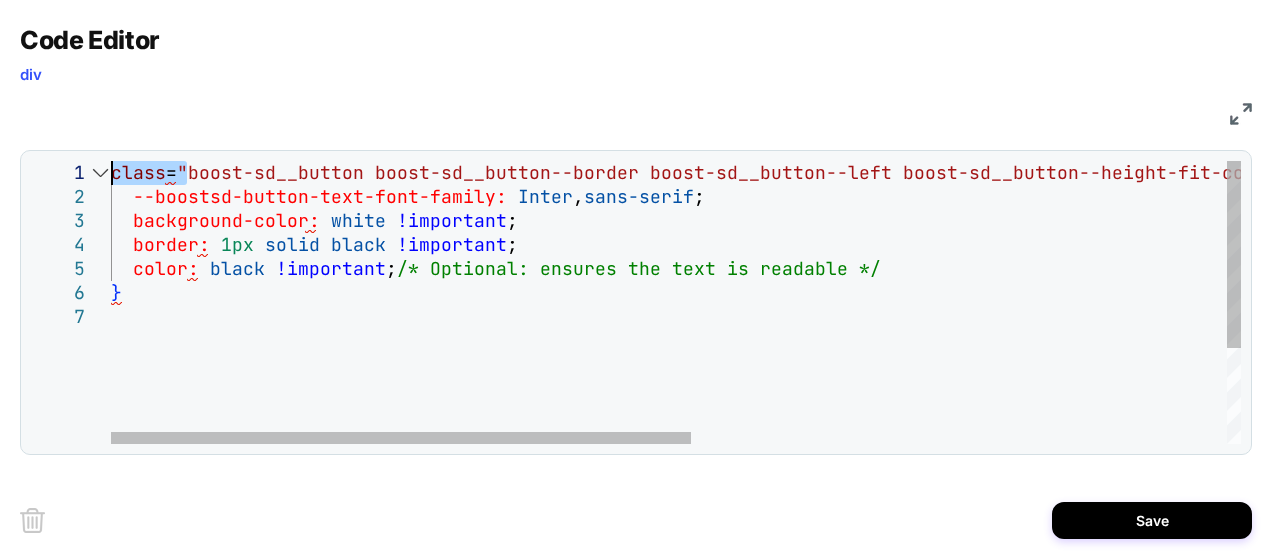 drag, startPoint x: 186, startPoint y: 172, endPoint x: 107, endPoint y: 158, distance: 80.23092 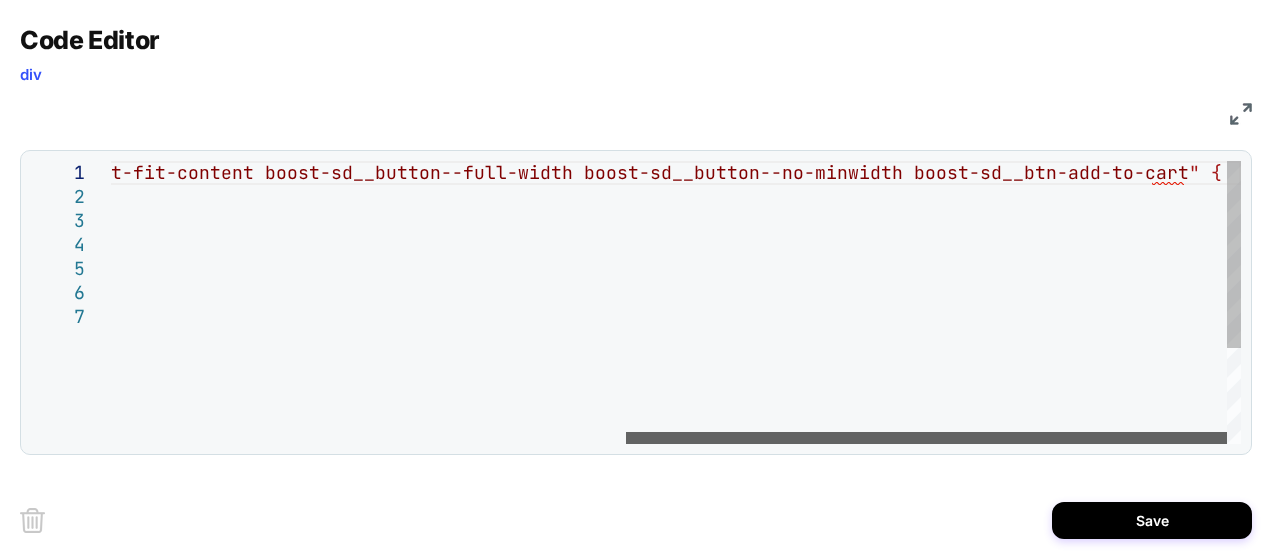click at bounding box center [926, 438] 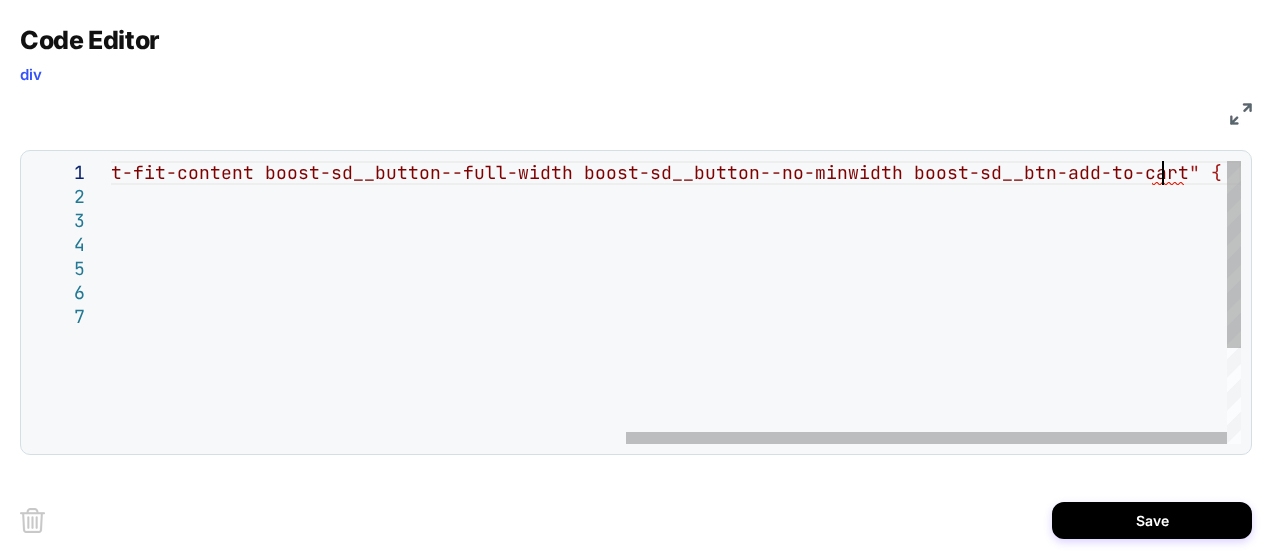 click on "boost-sd__button   boost-sd__button--border   boost-sd__button--left   boost-sd__button--height-fit-content   boost-sd__button--full-width   boost-sd__button--no-minwidth   boost-sd__btn-add-to-cart " {   --boostsd-button-text-font-family: Inter, sans-s erif;   background-color: white !important;   border: 1px solid black !important;   color: black !important; /* Optional: ensures th e text is readable */ }" at bounding box center (192, 374) 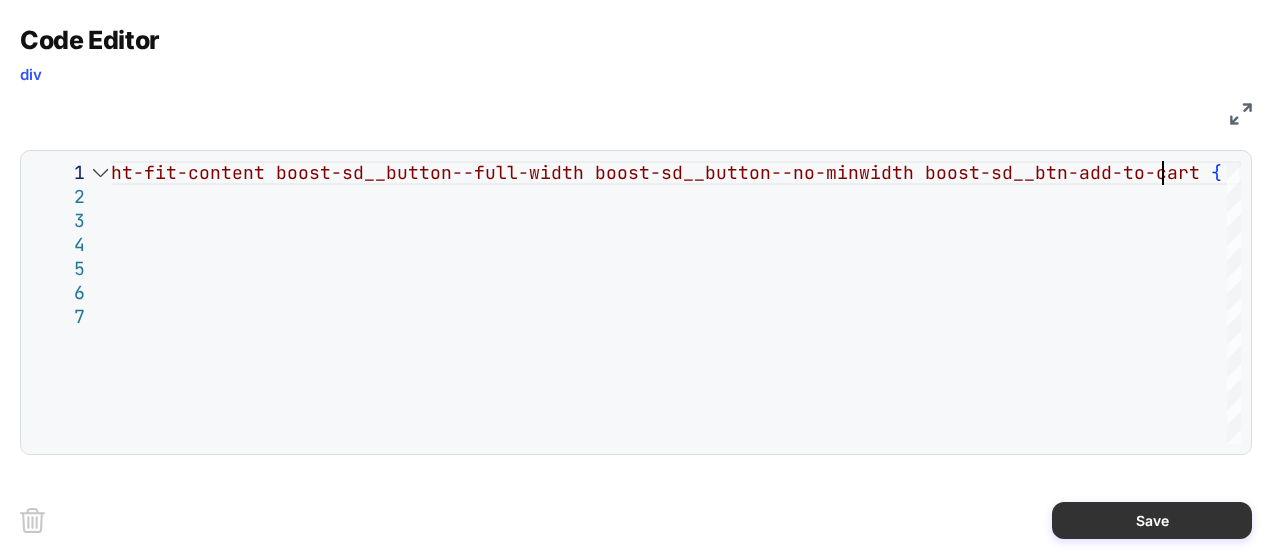 click on "Save" at bounding box center (1152, 520) 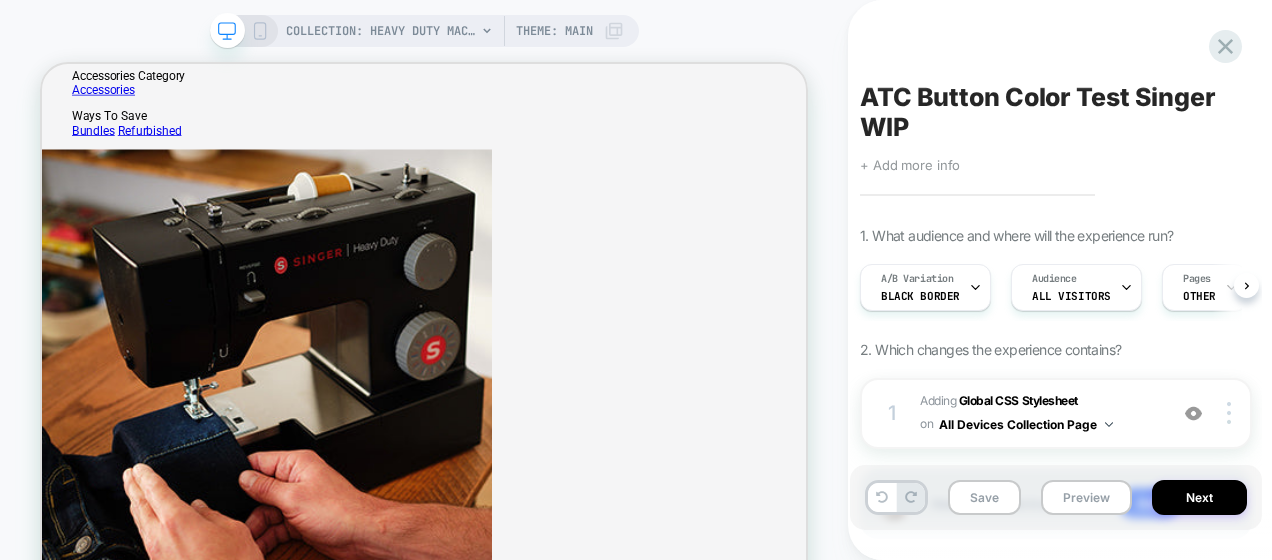 scroll, scrollTop: 0, scrollLeft: 1, axis: horizontal 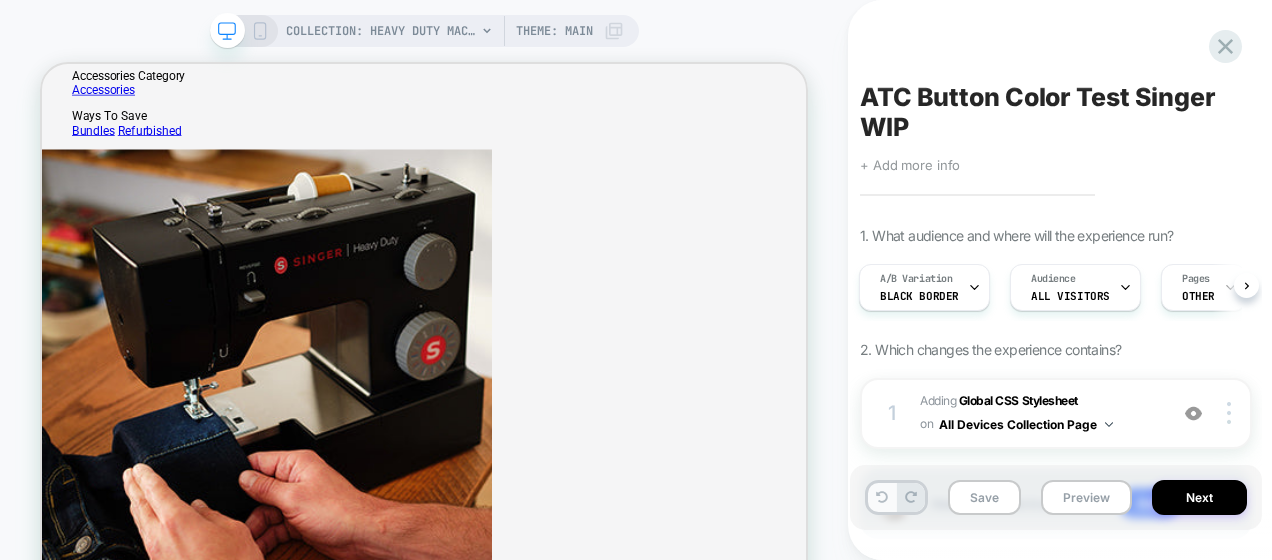 click at bounding box center [882, 497] 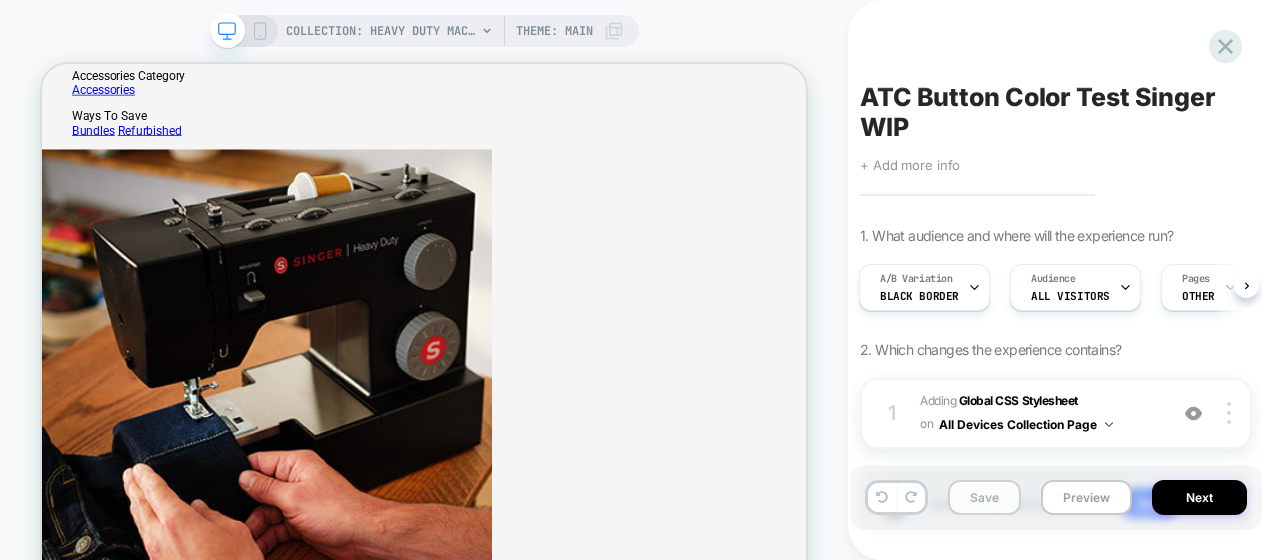 click on "Save" at bounding box center (984, 497) 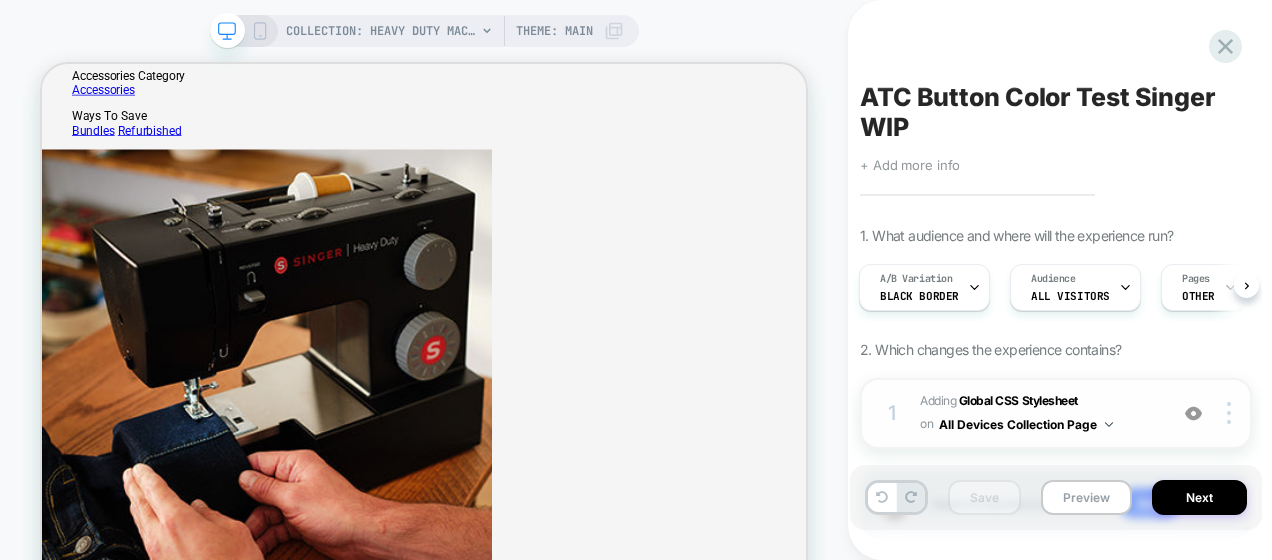 click on "1 Adding Global CSS Stylesheet on All Devices Collection Page Add Before Add After Target Desktop Delete" at bounding box center (1056, 413) 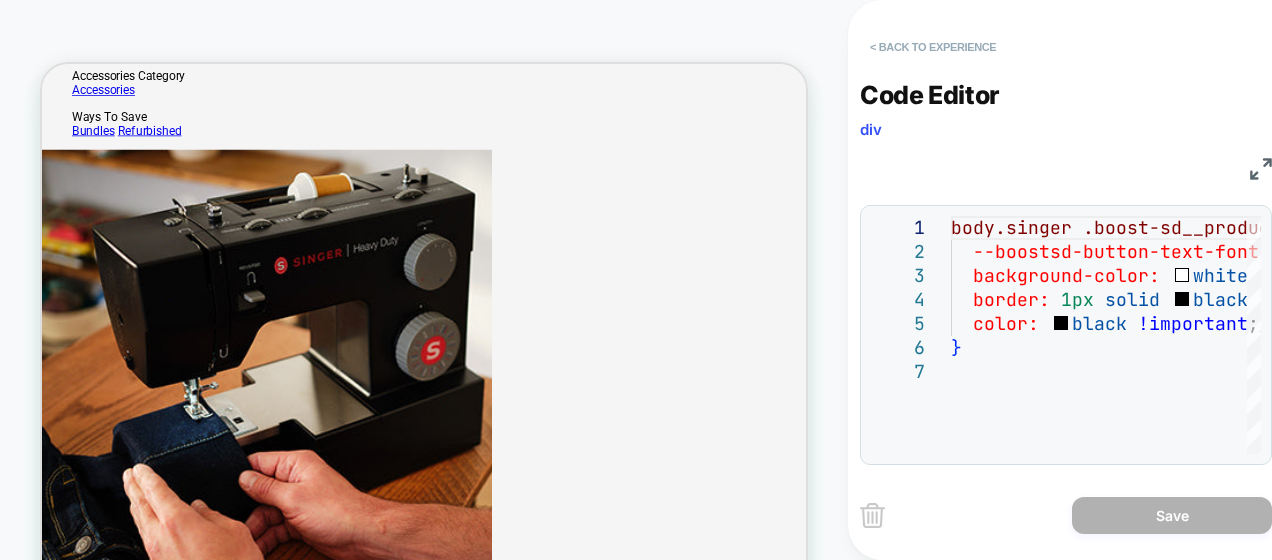 click on "< Back to experience" at bounding box center [933, 47] 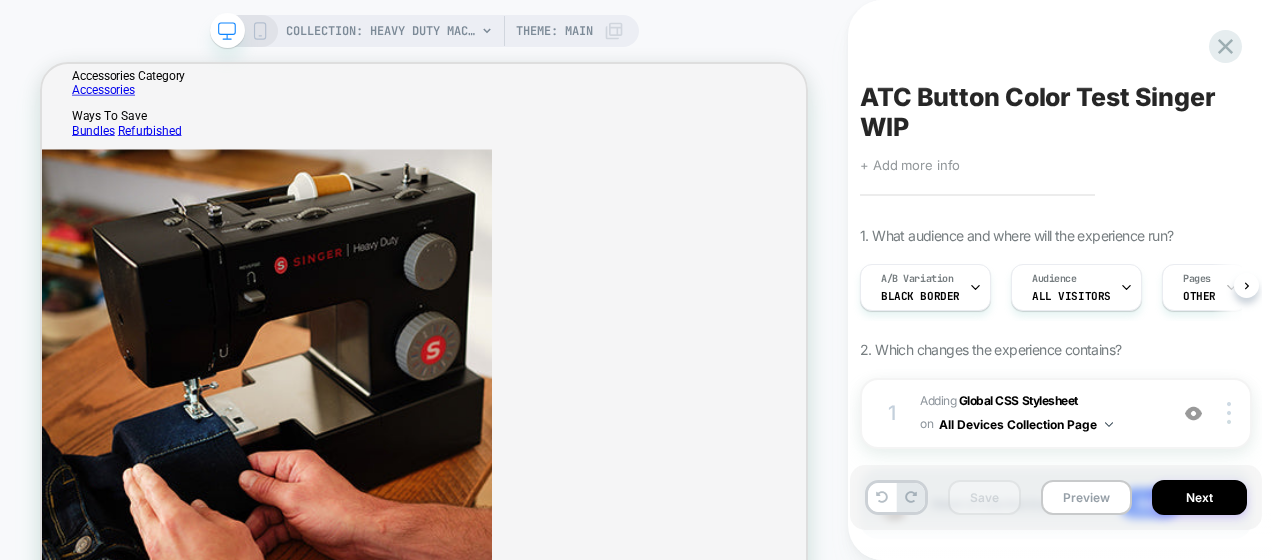 scroll, scrollTop: 0, scrollLeft: 1, axis: horizontal 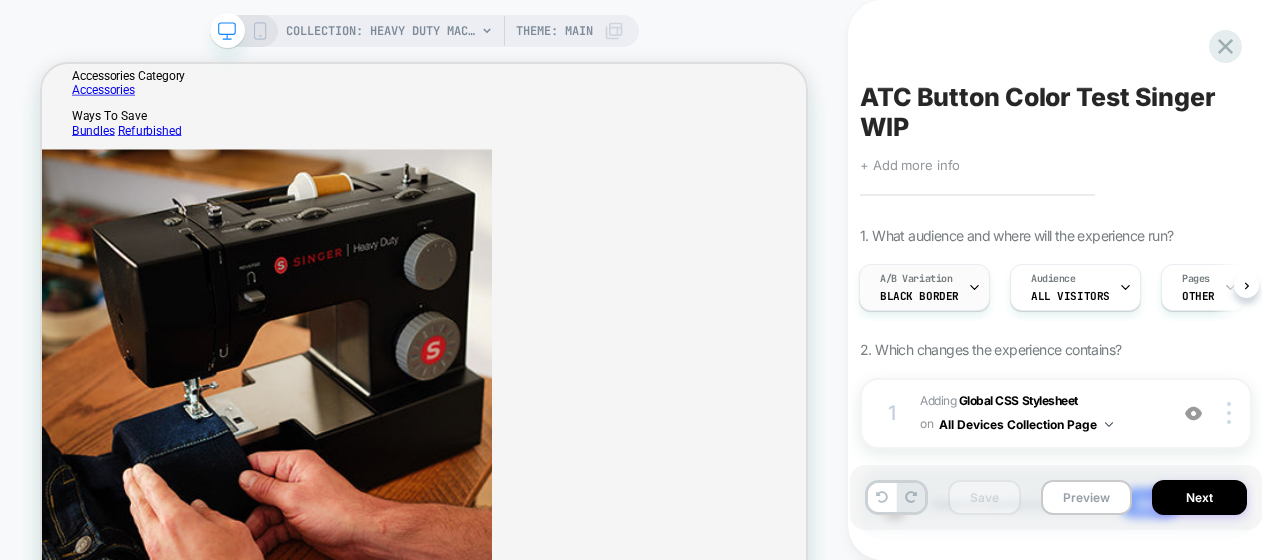 click on "A/B Variation Black border" at bounding box center [919, 287] 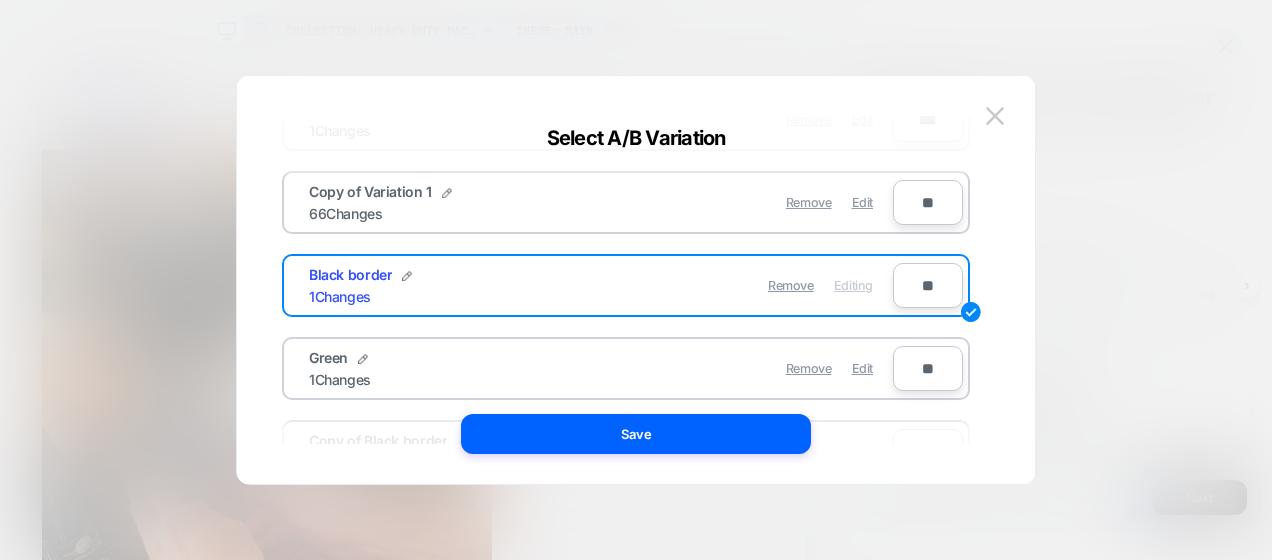 scroll, scrollTop: 196, scrollLeft: 0, axis: vertical 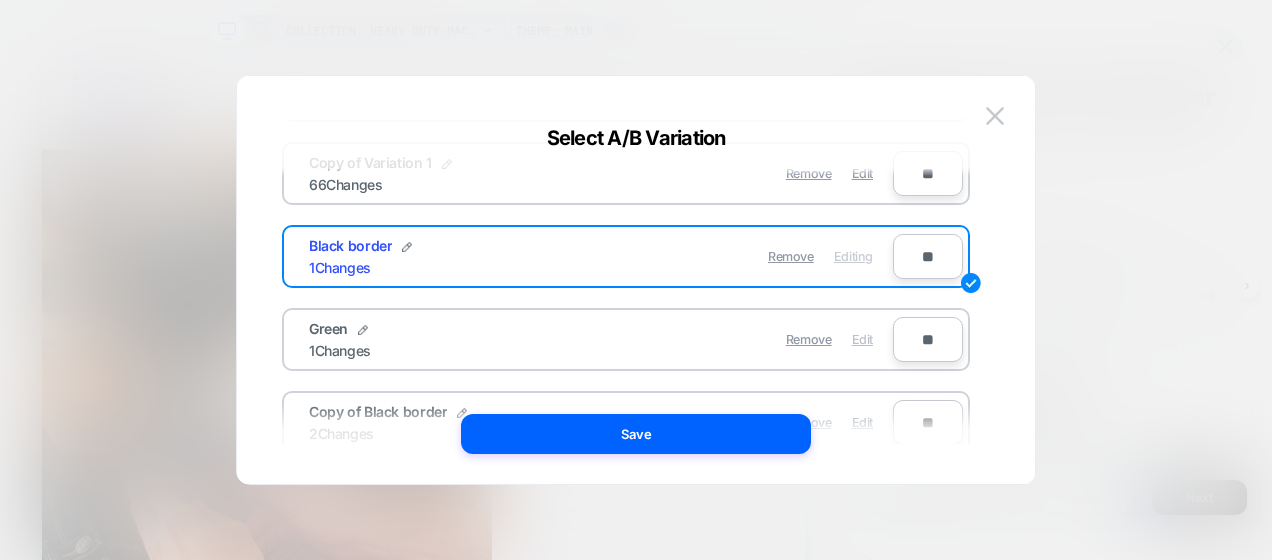click on "Edit" at bounding box center (862, 339) 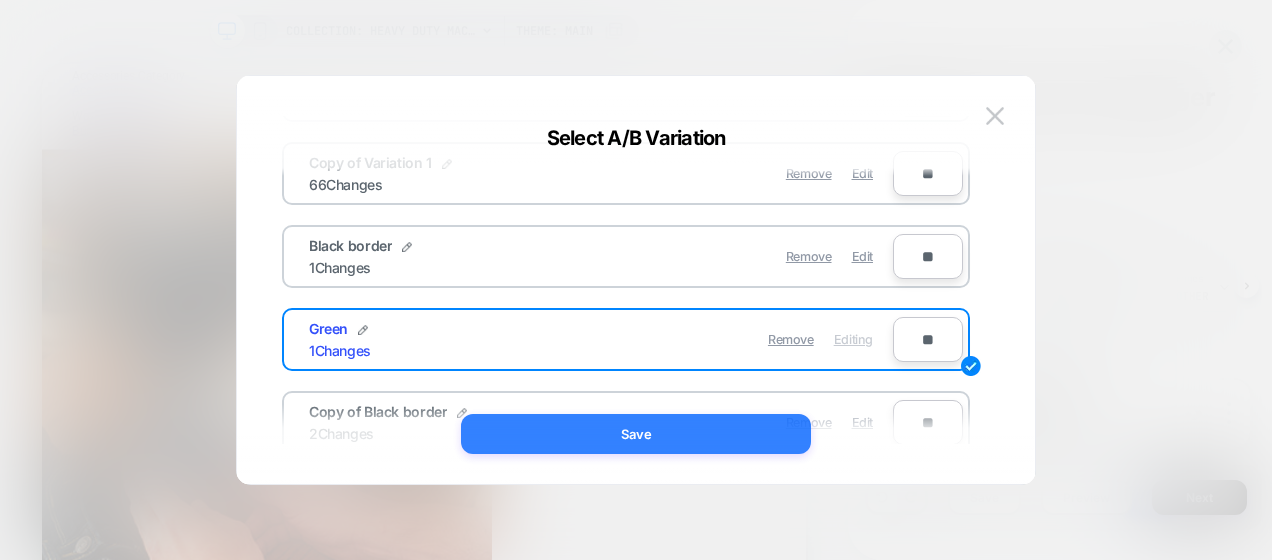 click on "Save" at bounding box center [636, 434] 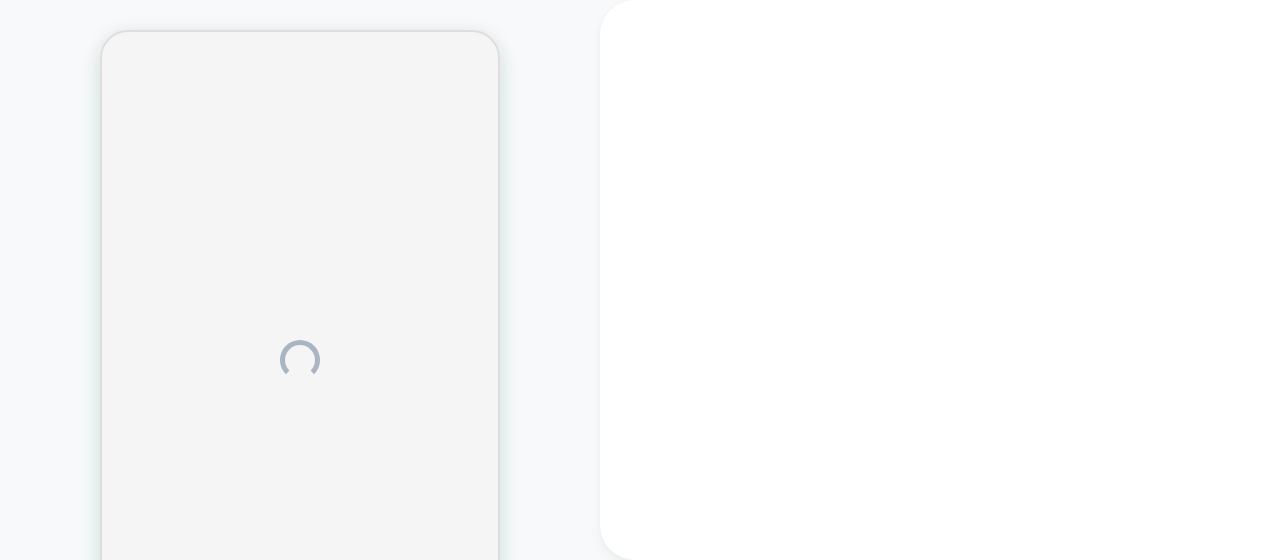 scroll, scrollTop: 0, scrollLeft: 0, axis: both 